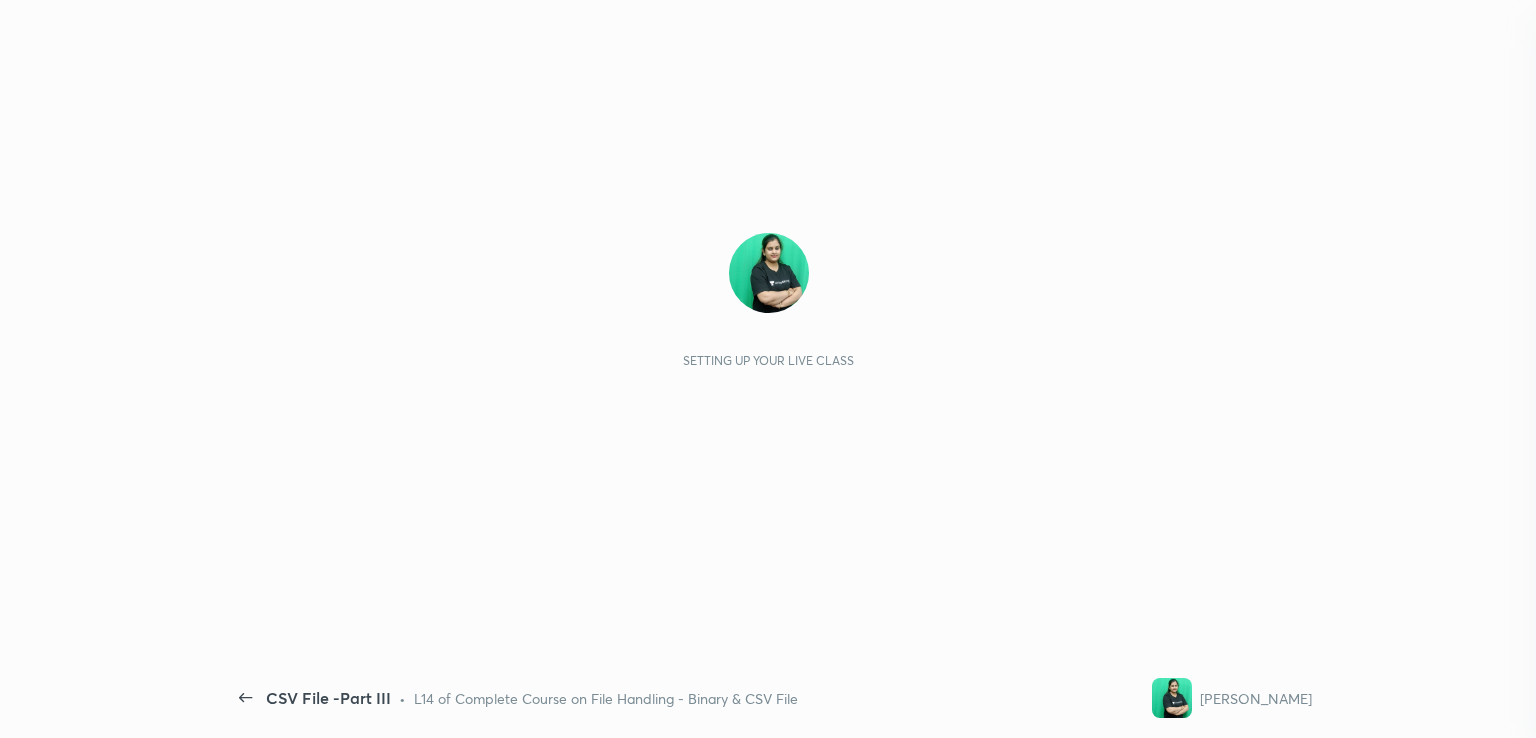 scroll, scrollTop: 0, scrollLeft: 0, axis: both 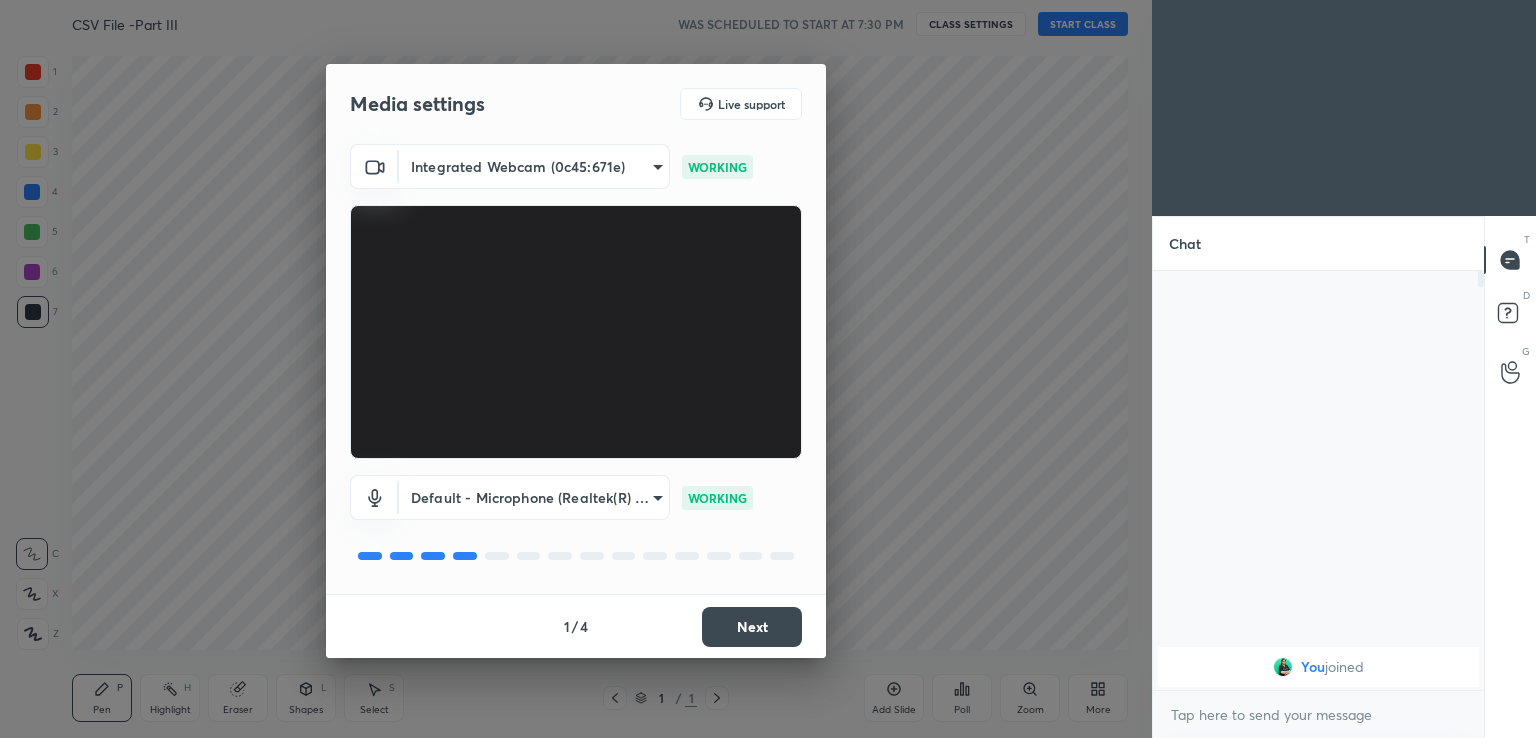 click on "Next" at bounding box center [752, 627] 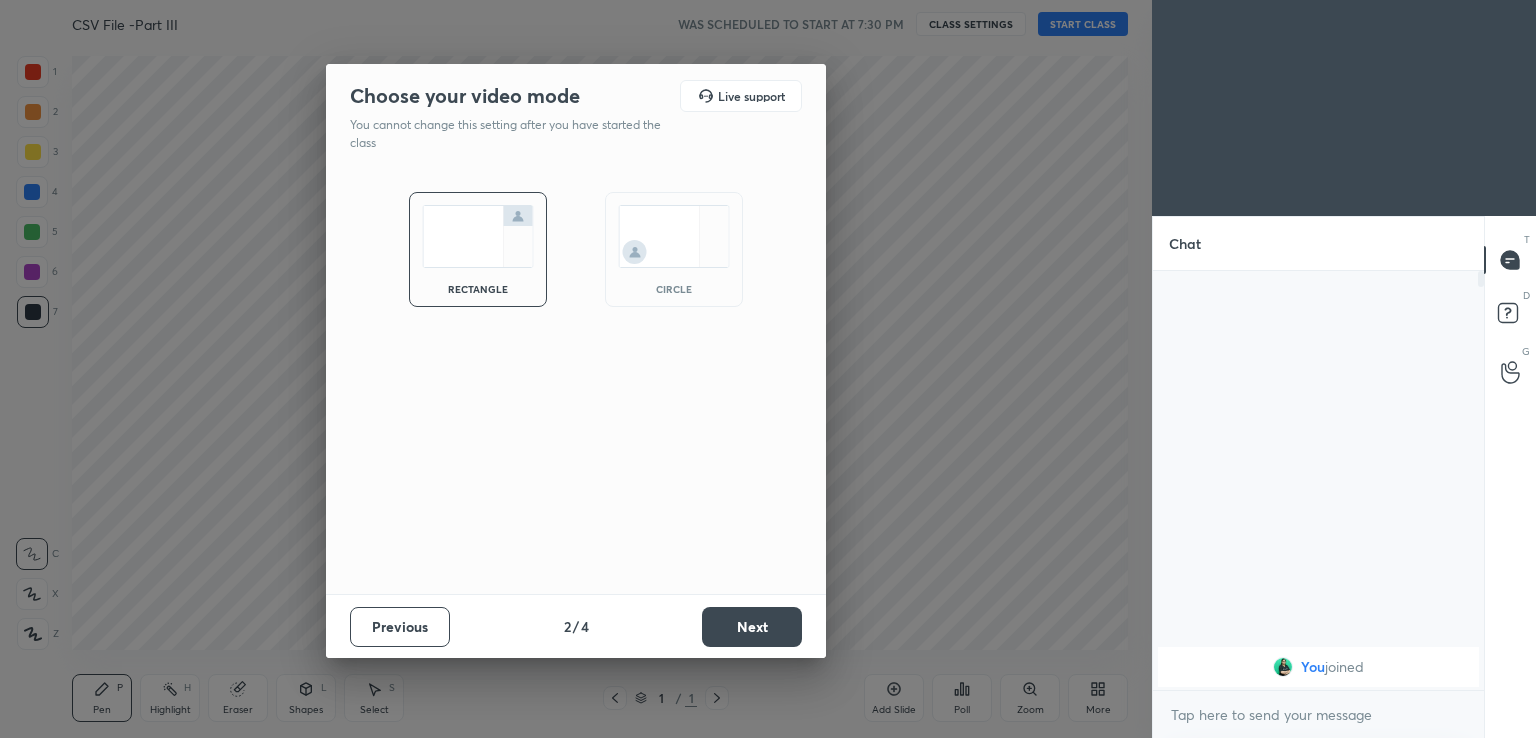 click on "Next" at bounding box center (752, 627) 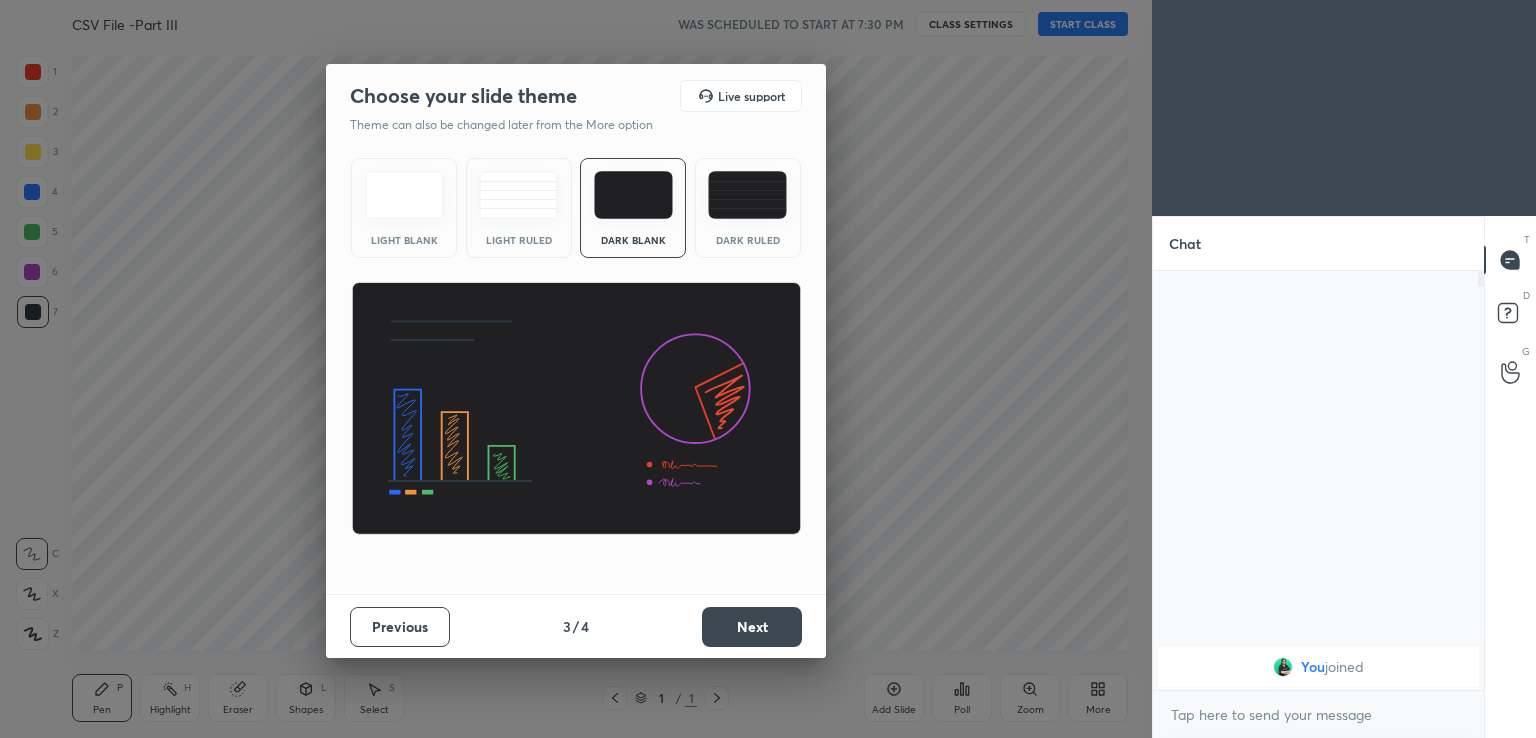 click on "Next" at bounding box center (752, 627) 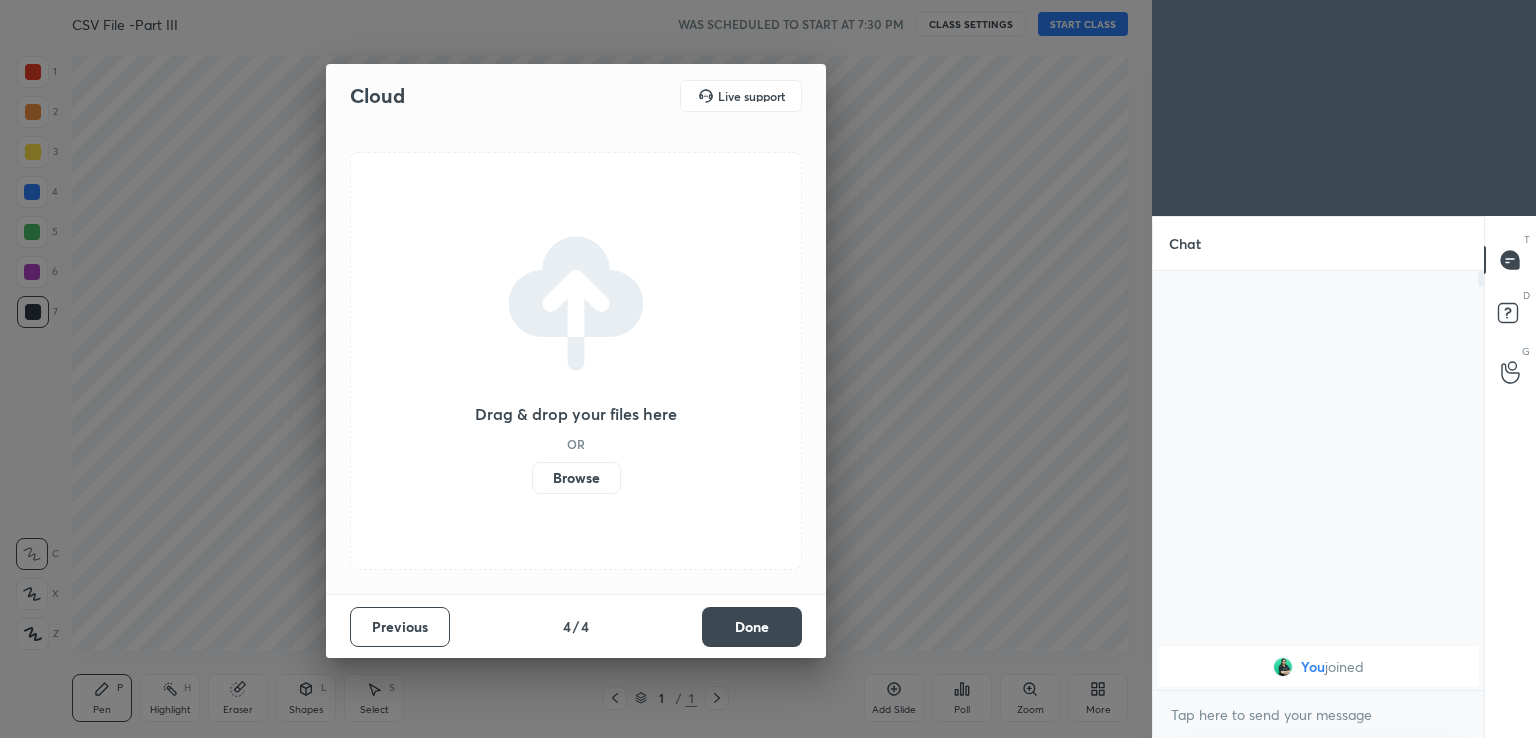 click on "Done" at bounding box center (752, 627) 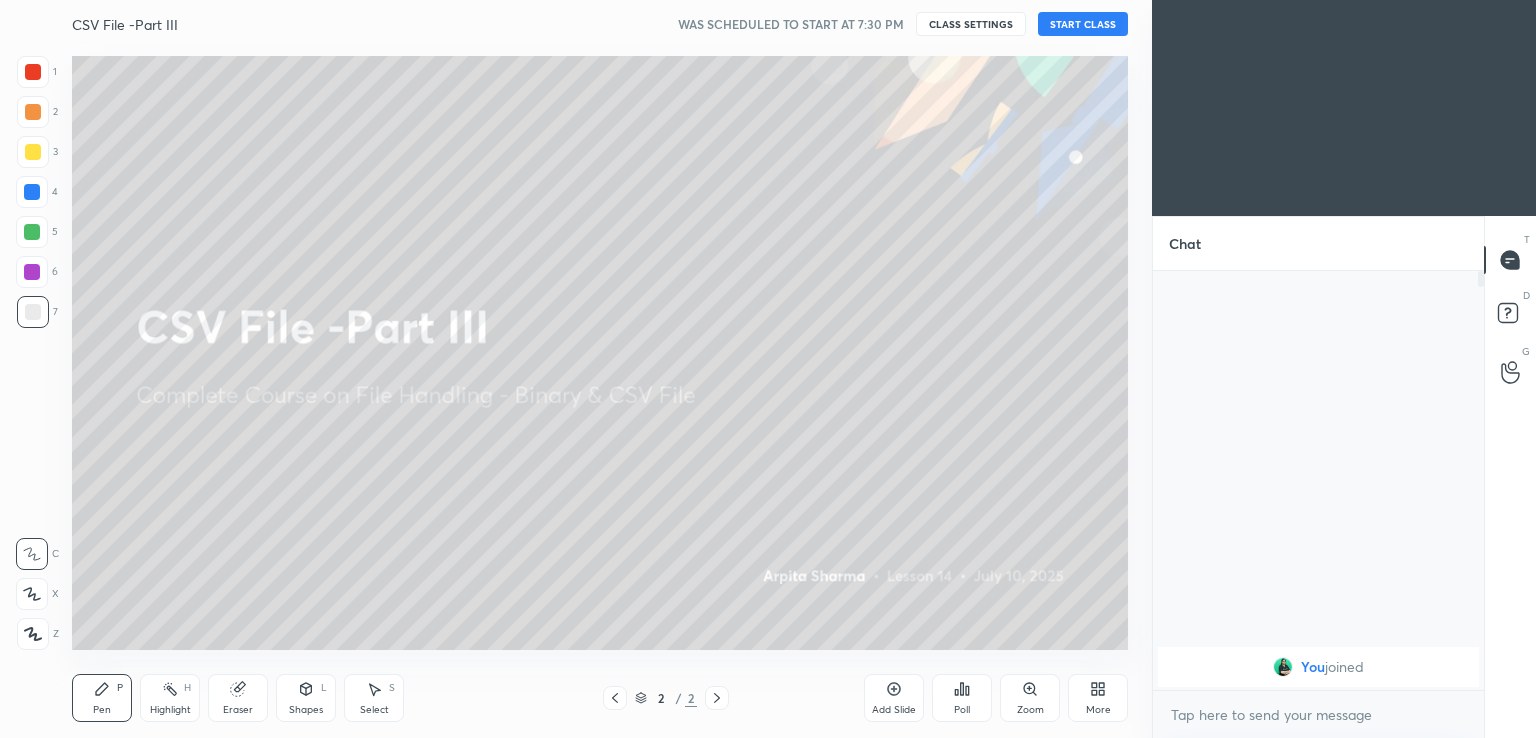 click on "START CLASS" at bounding box center (1083, 24) 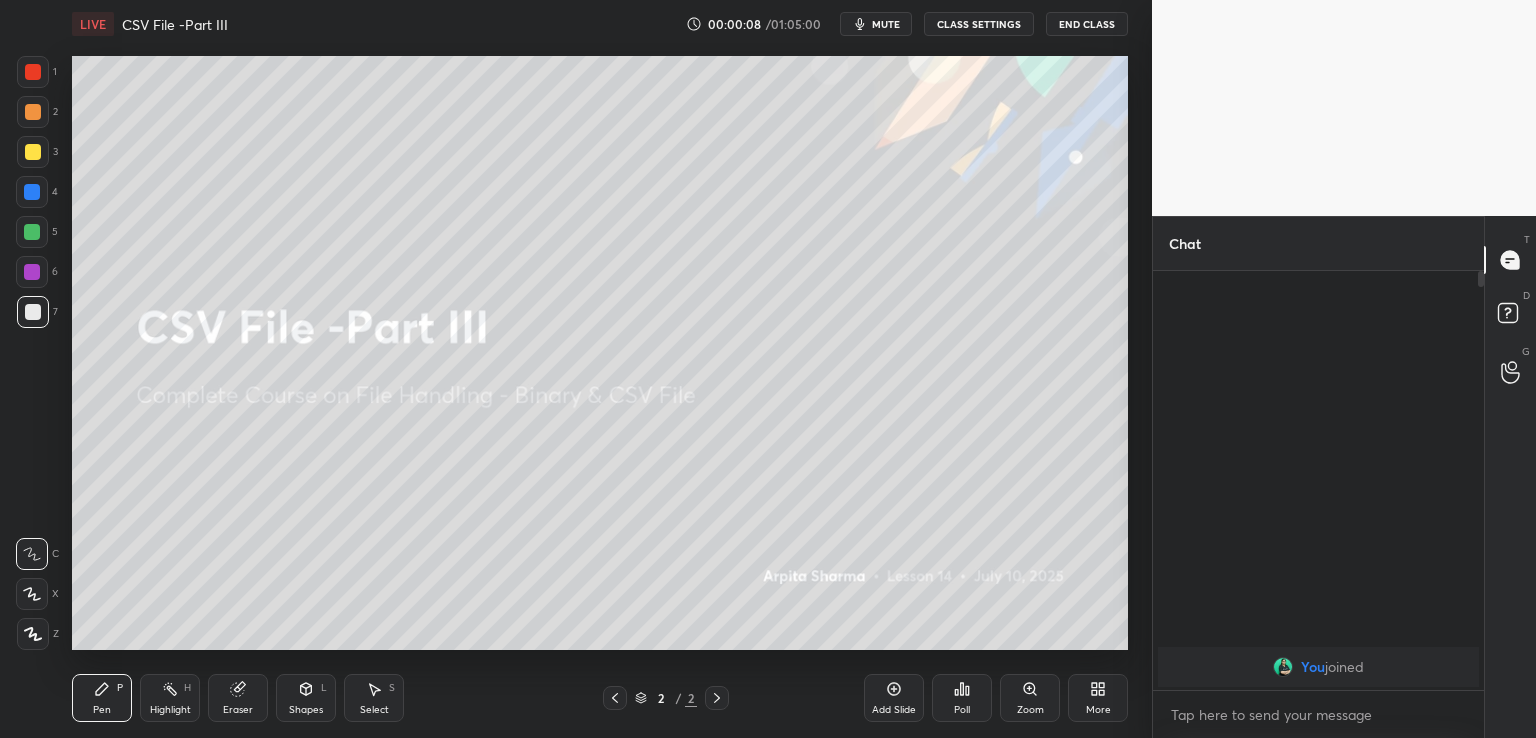 click on "mute" at bounding box center [886, 24] 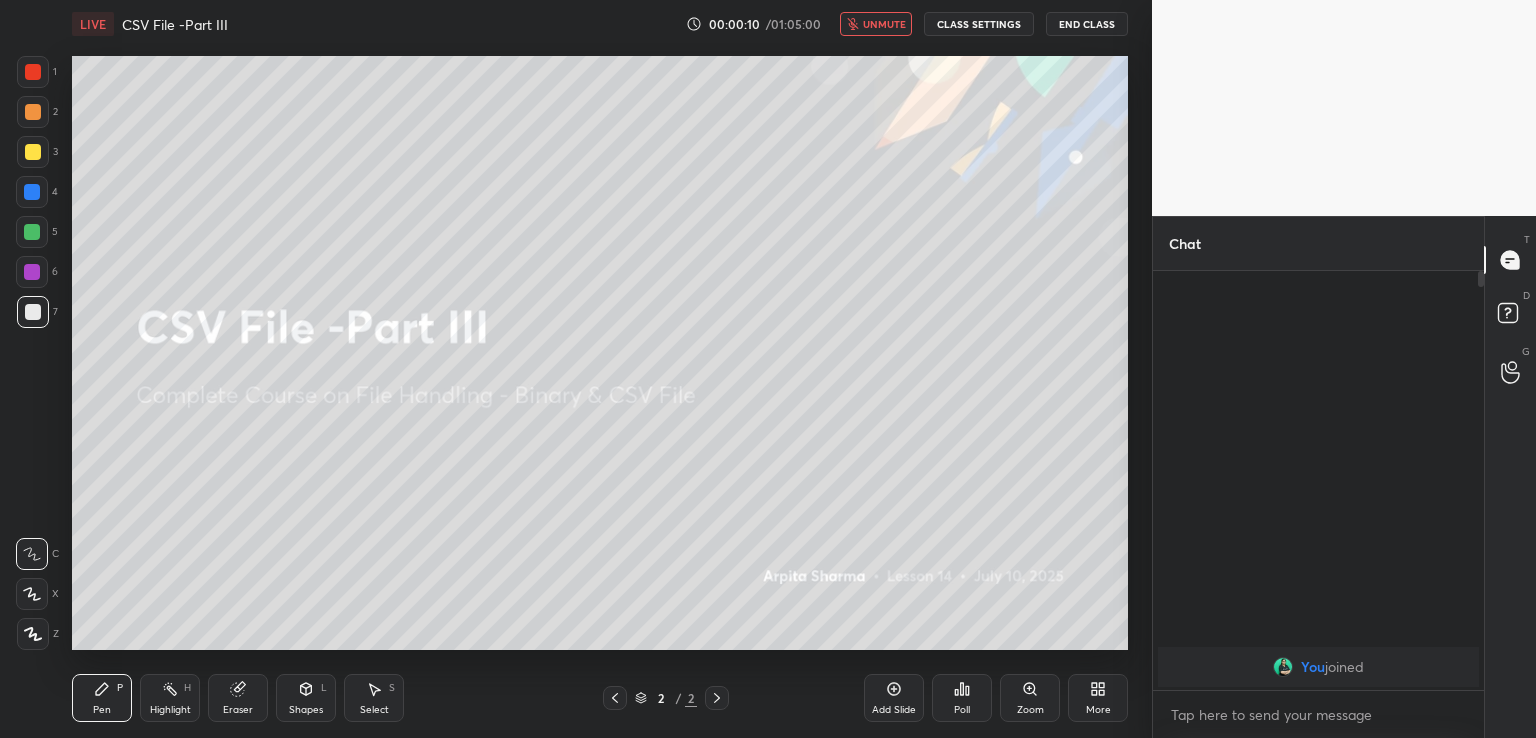 click on "More" at bounding box center [1098, 698] 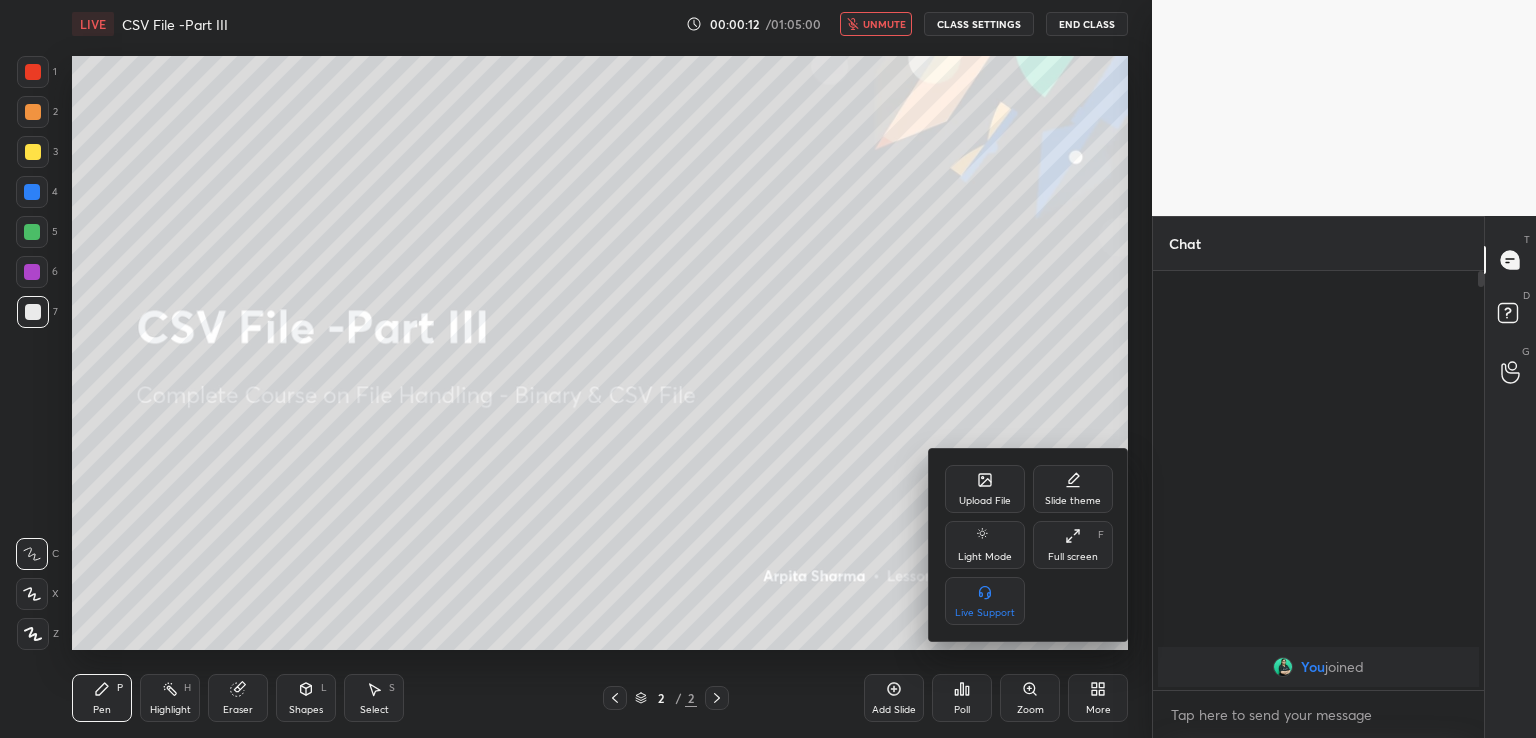 click on "Upload File" at bounding box center (985, 489) 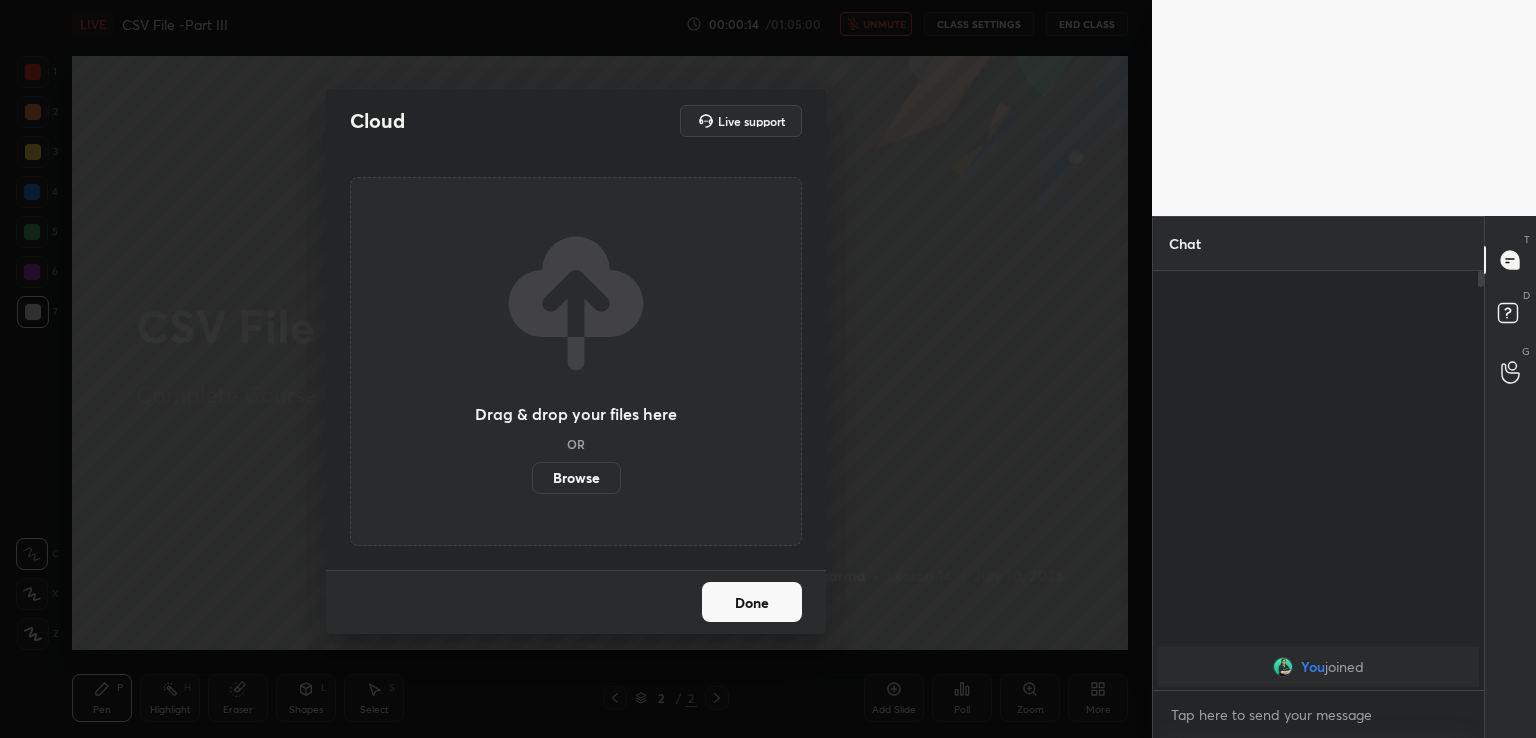click on "Browse" at bounding box center (576, 478) 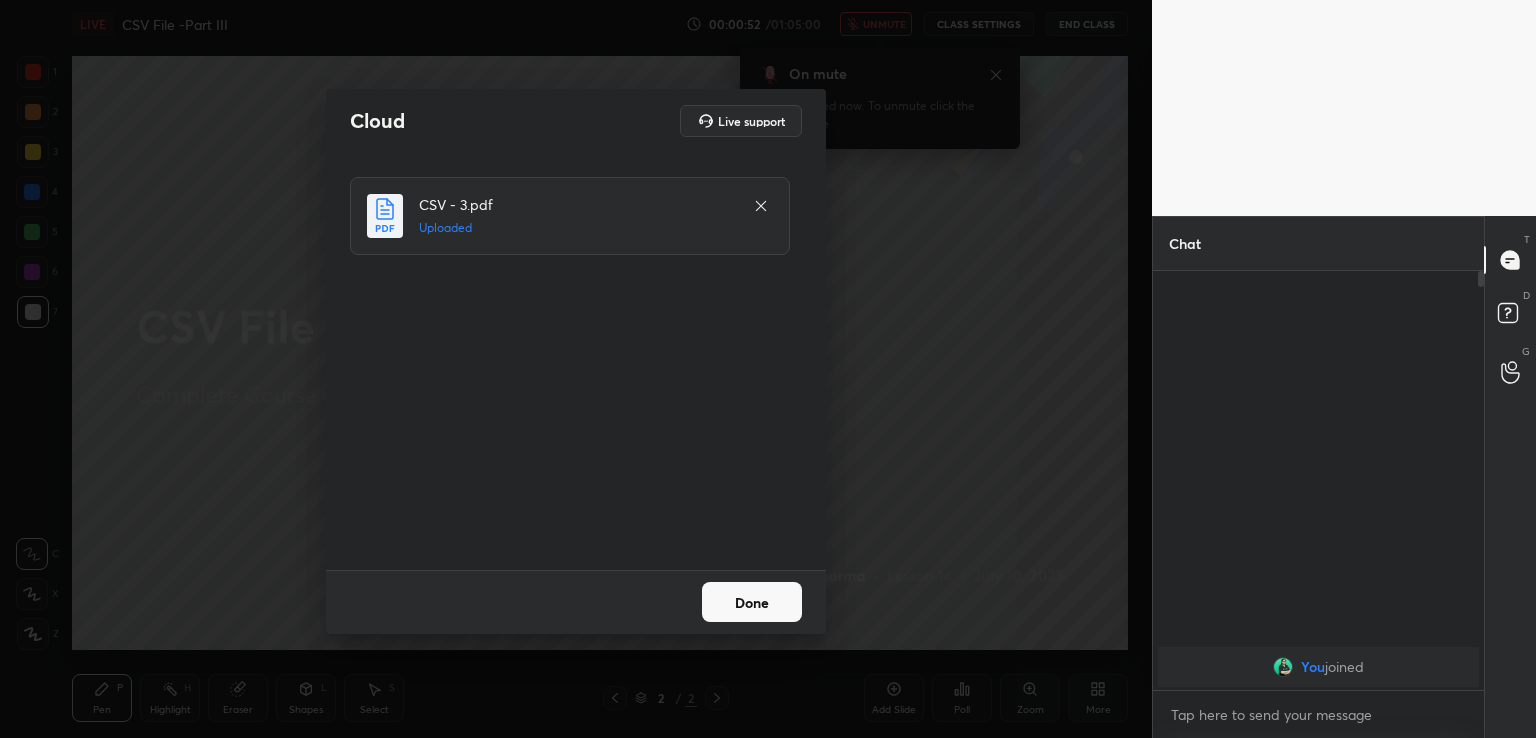 click on "Done" at bounding box center [752, 602] 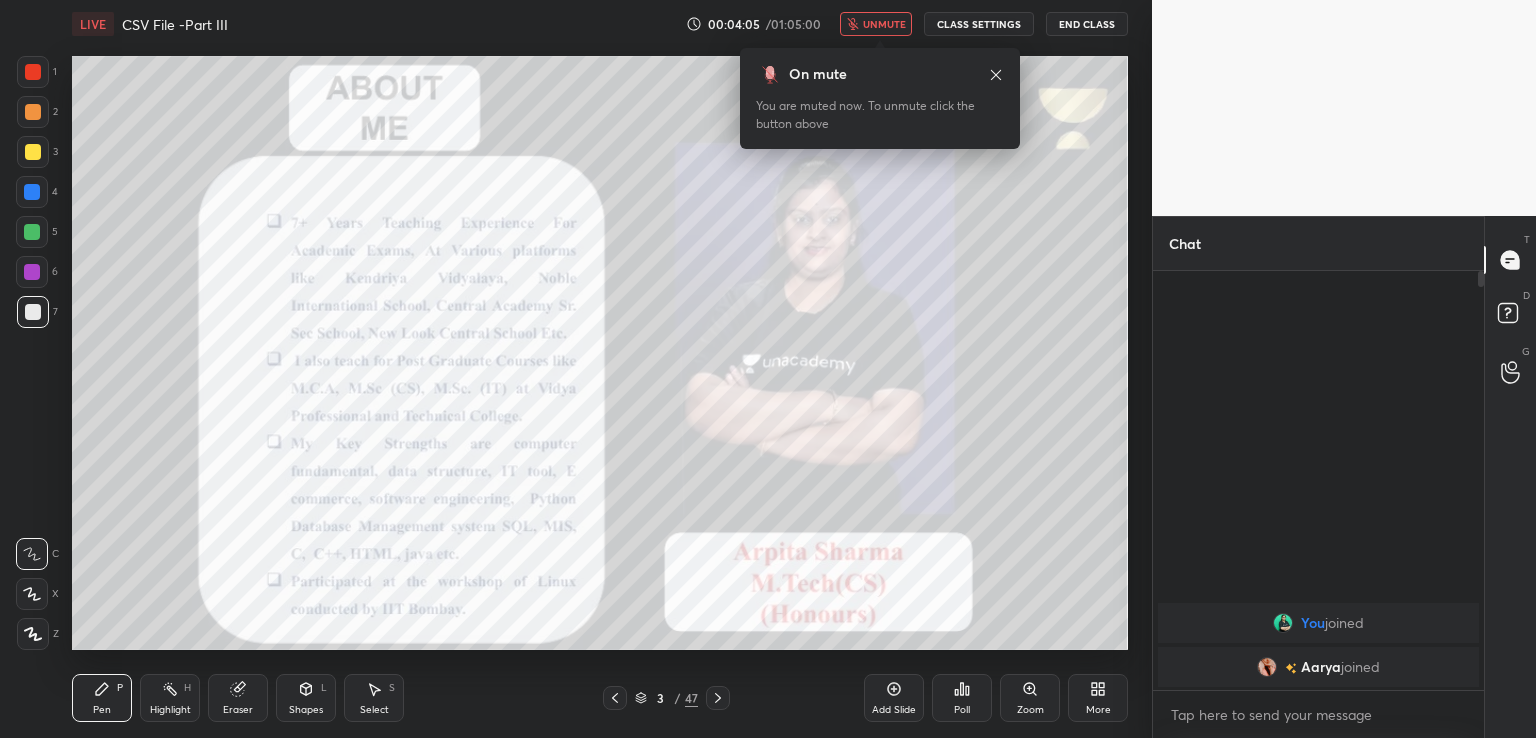 click at bounding box center (1267, 667) 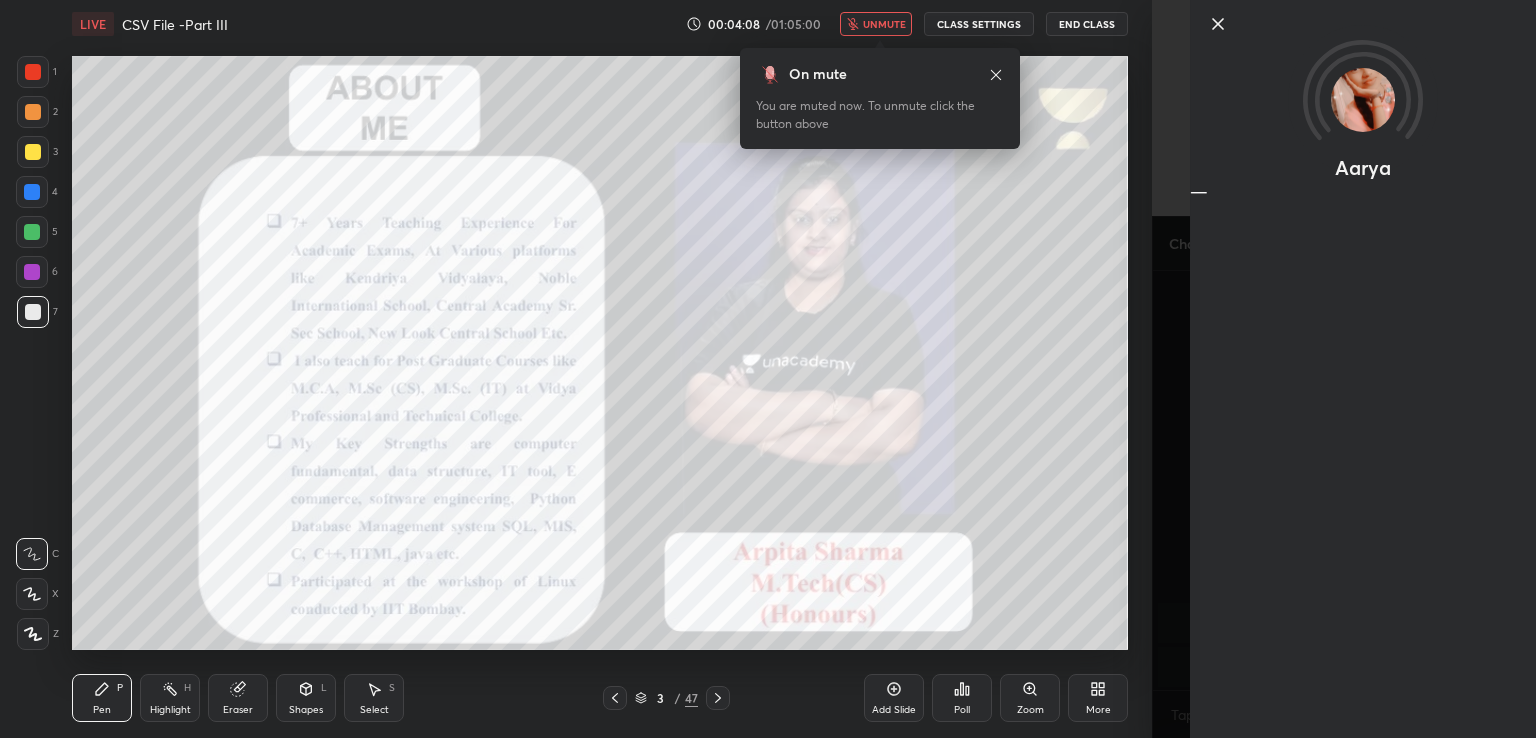 click 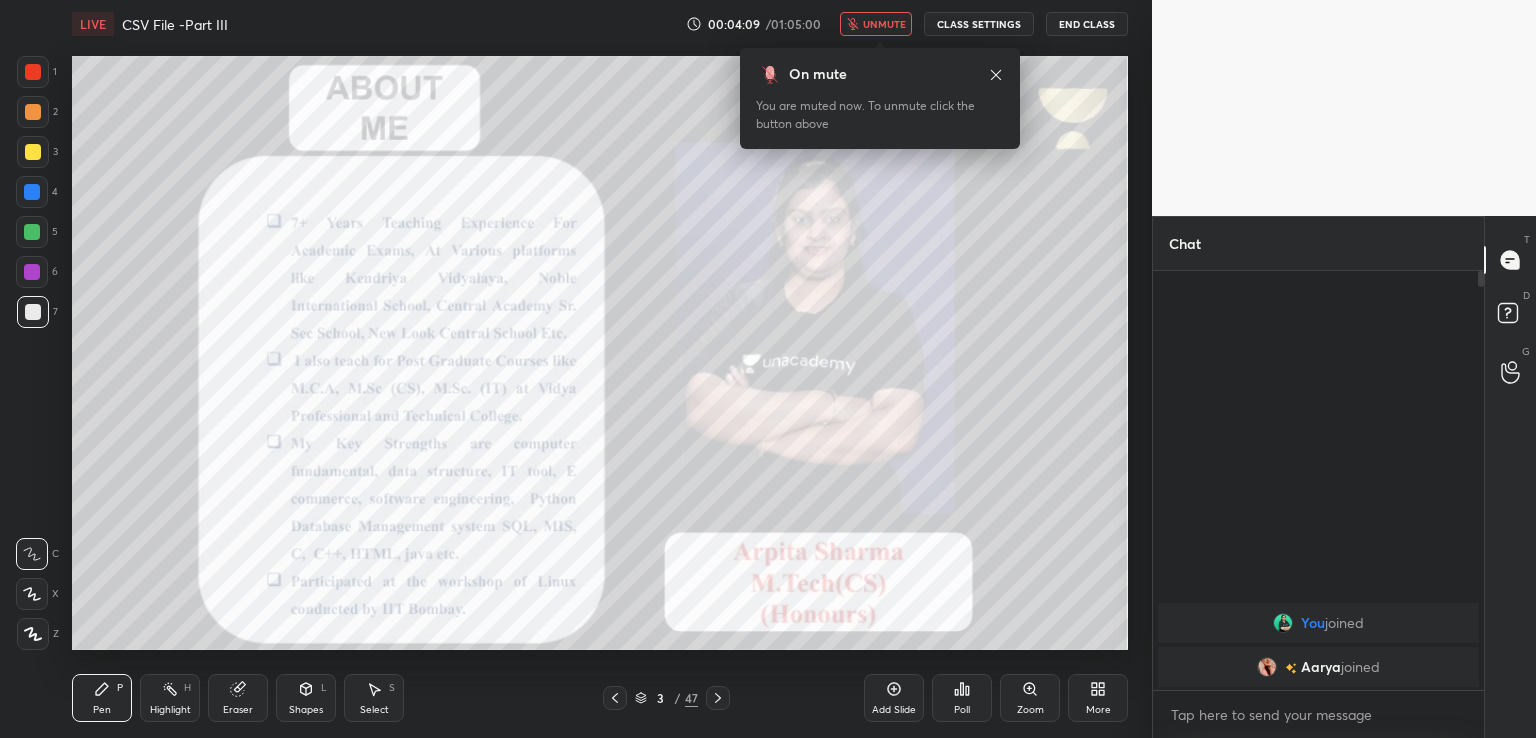click on "unmute" at bounding box center (884, 24) 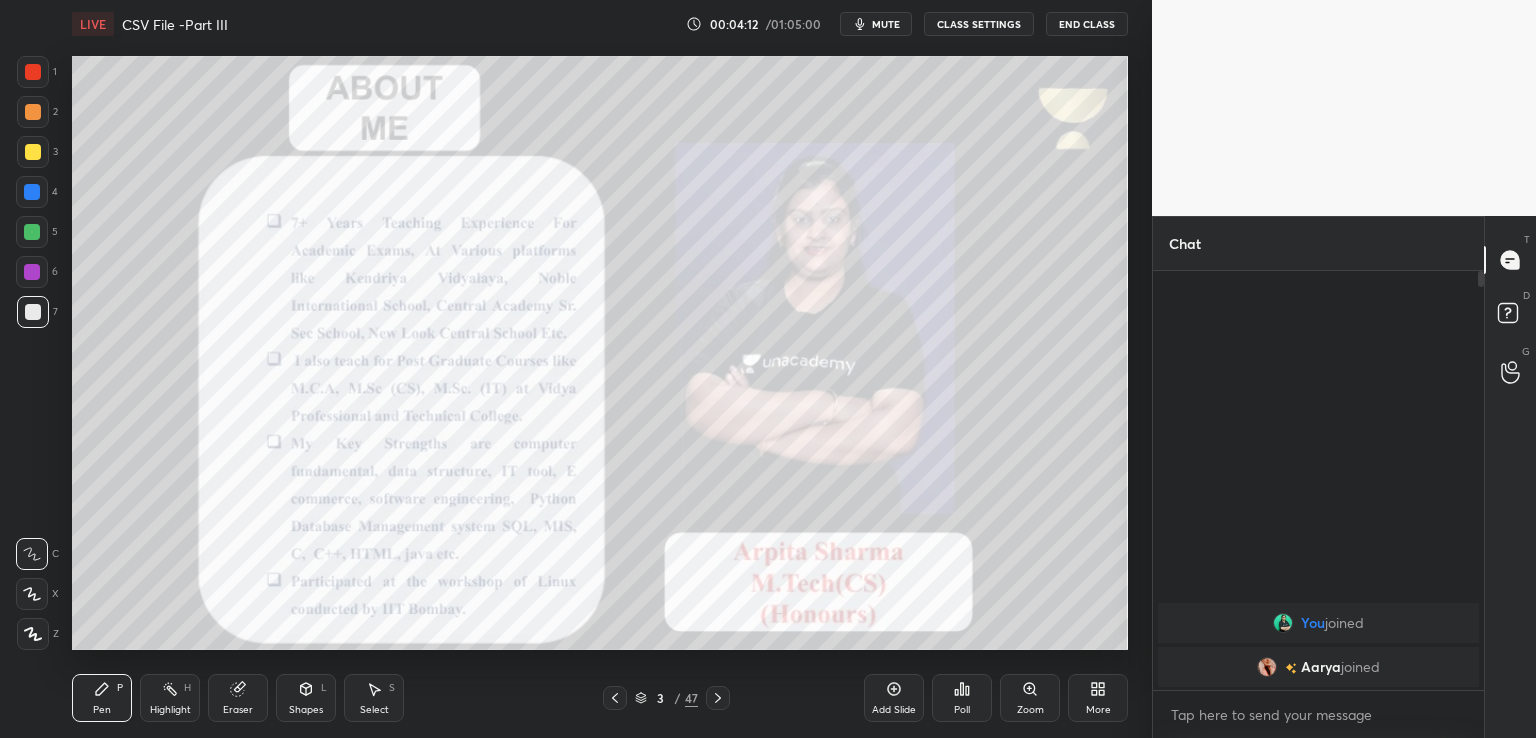 click at bounding box center (33, 72) 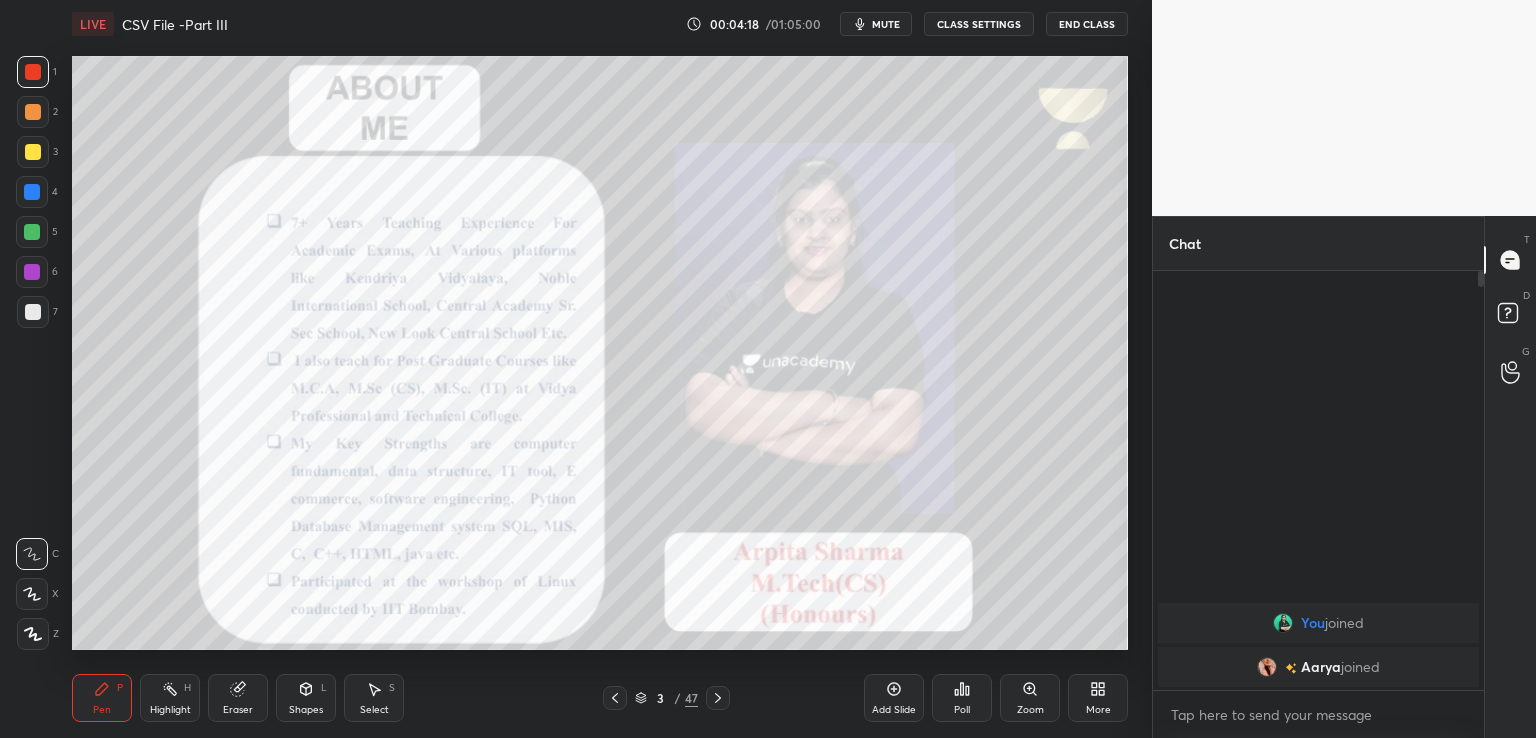 click 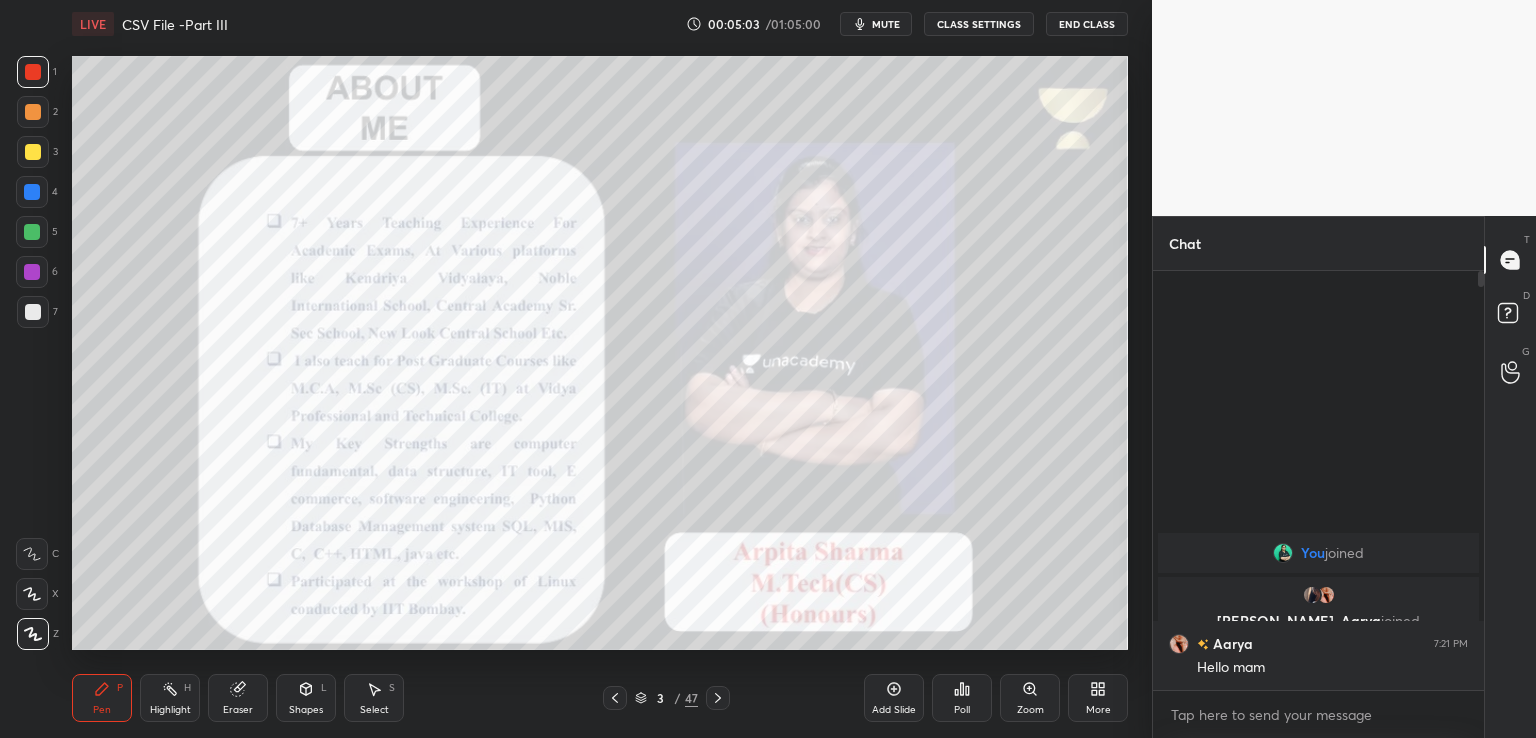 click 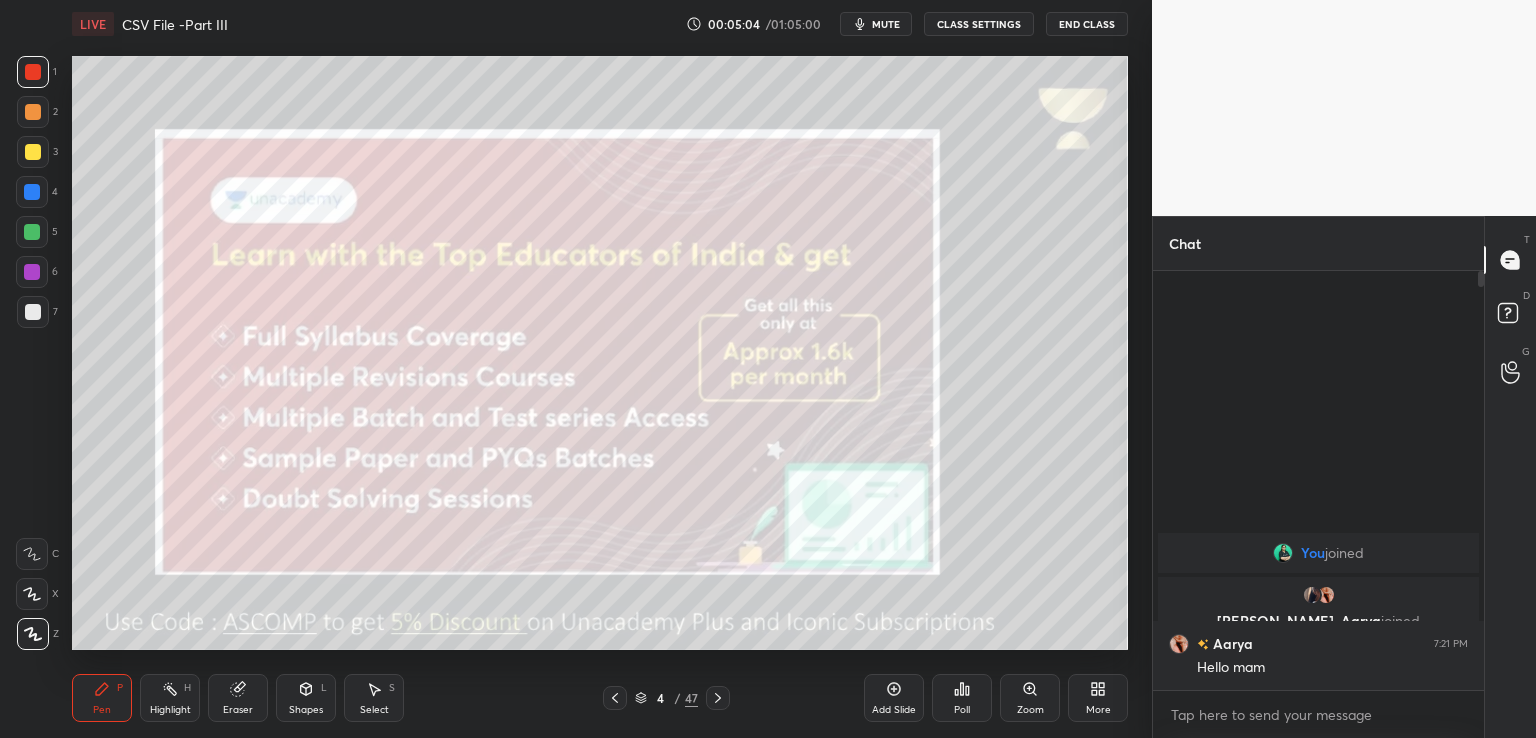 click 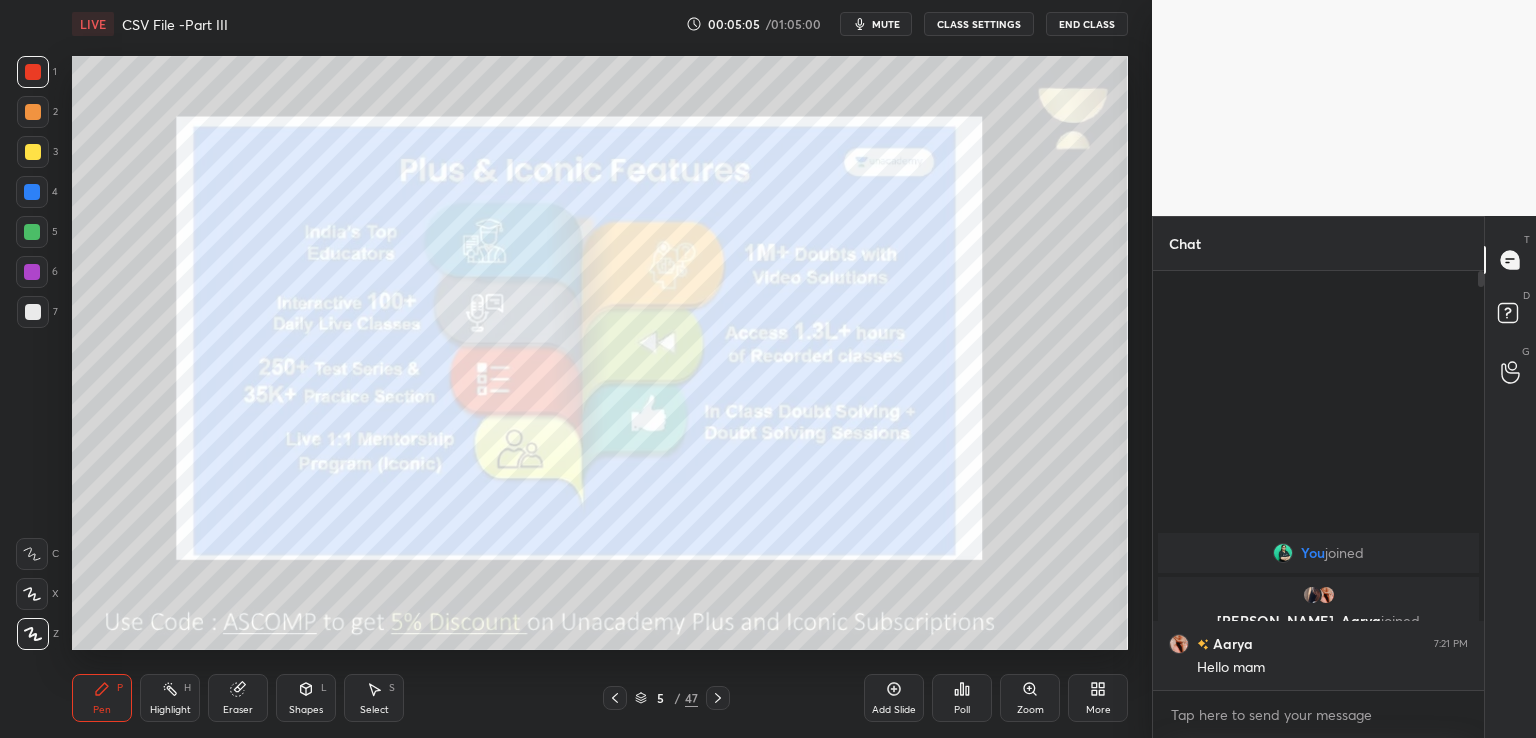 click 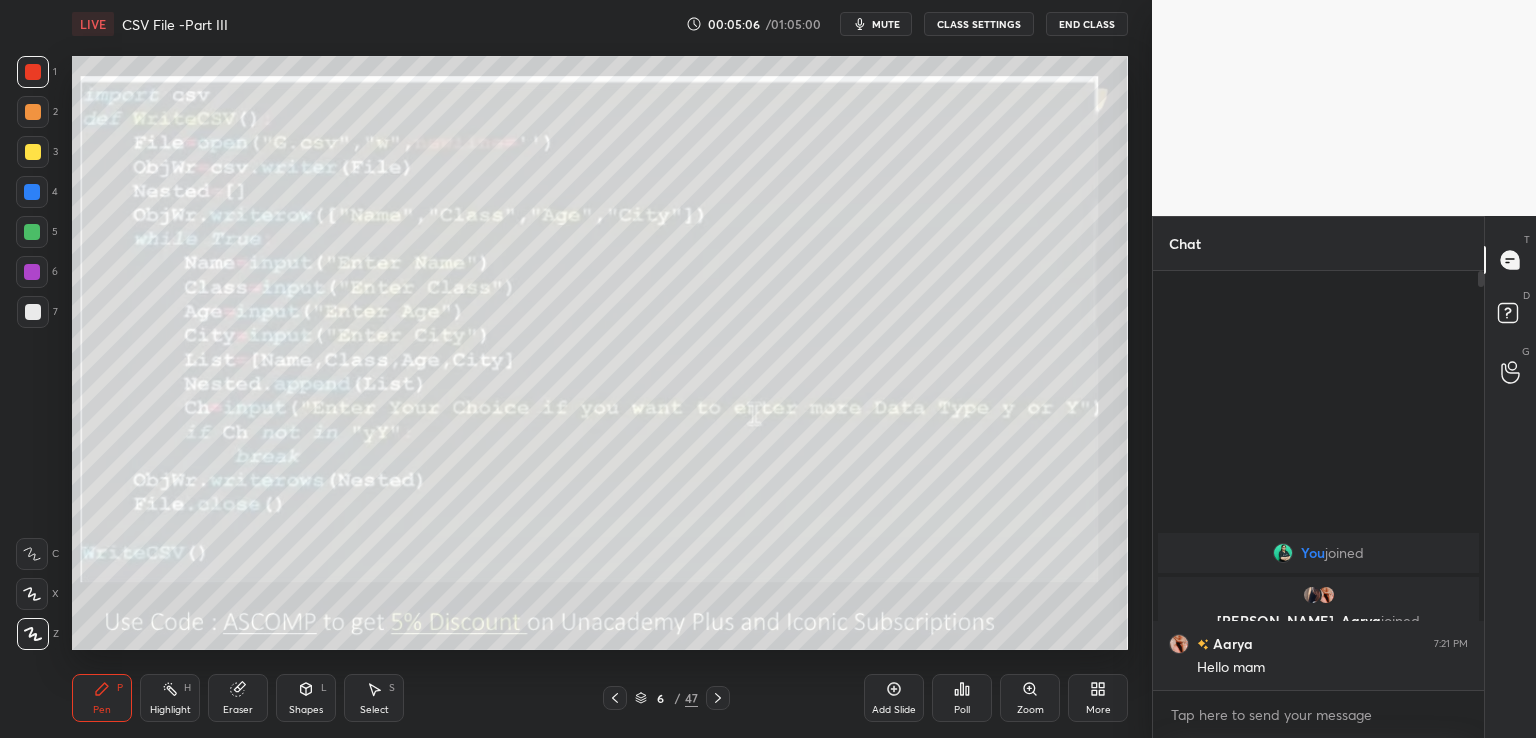 click 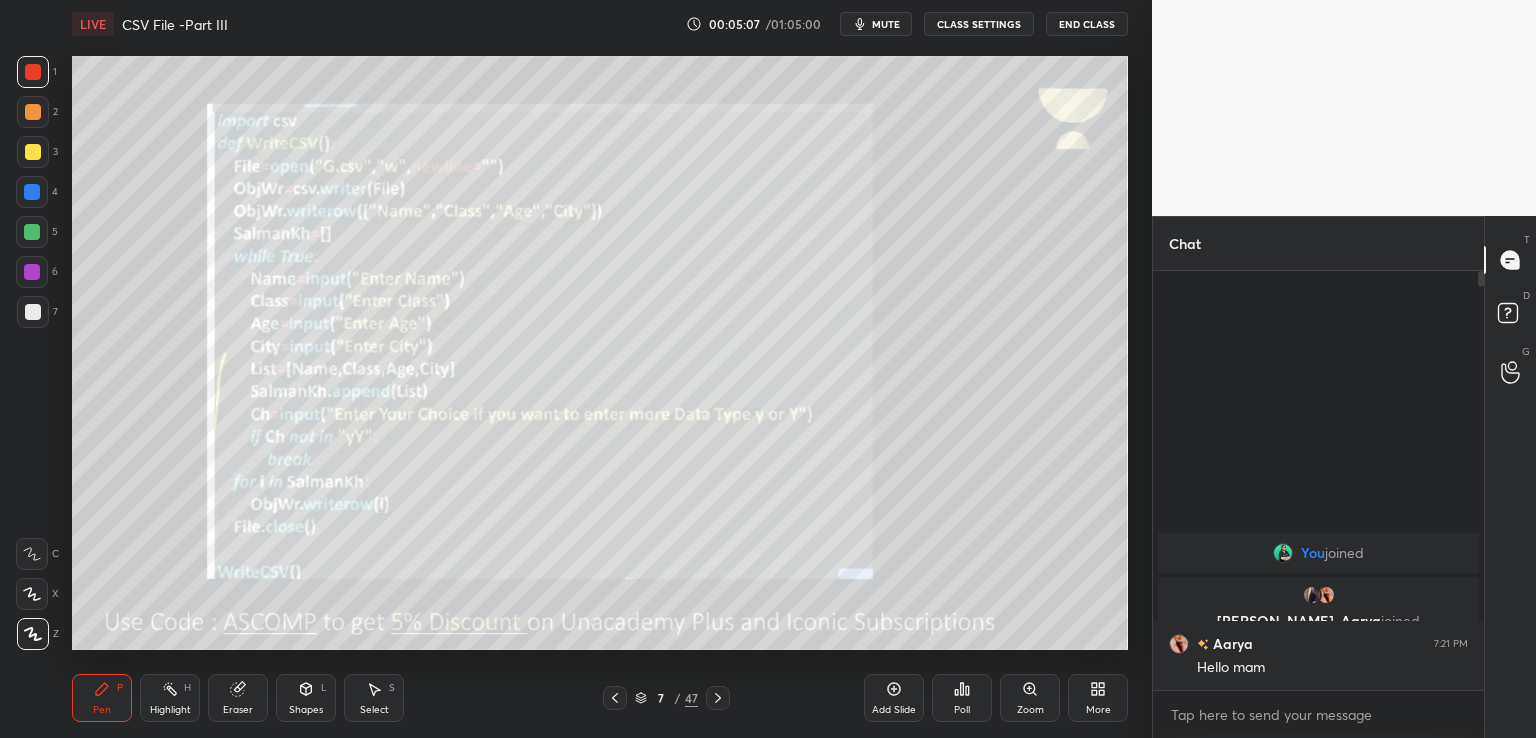 click 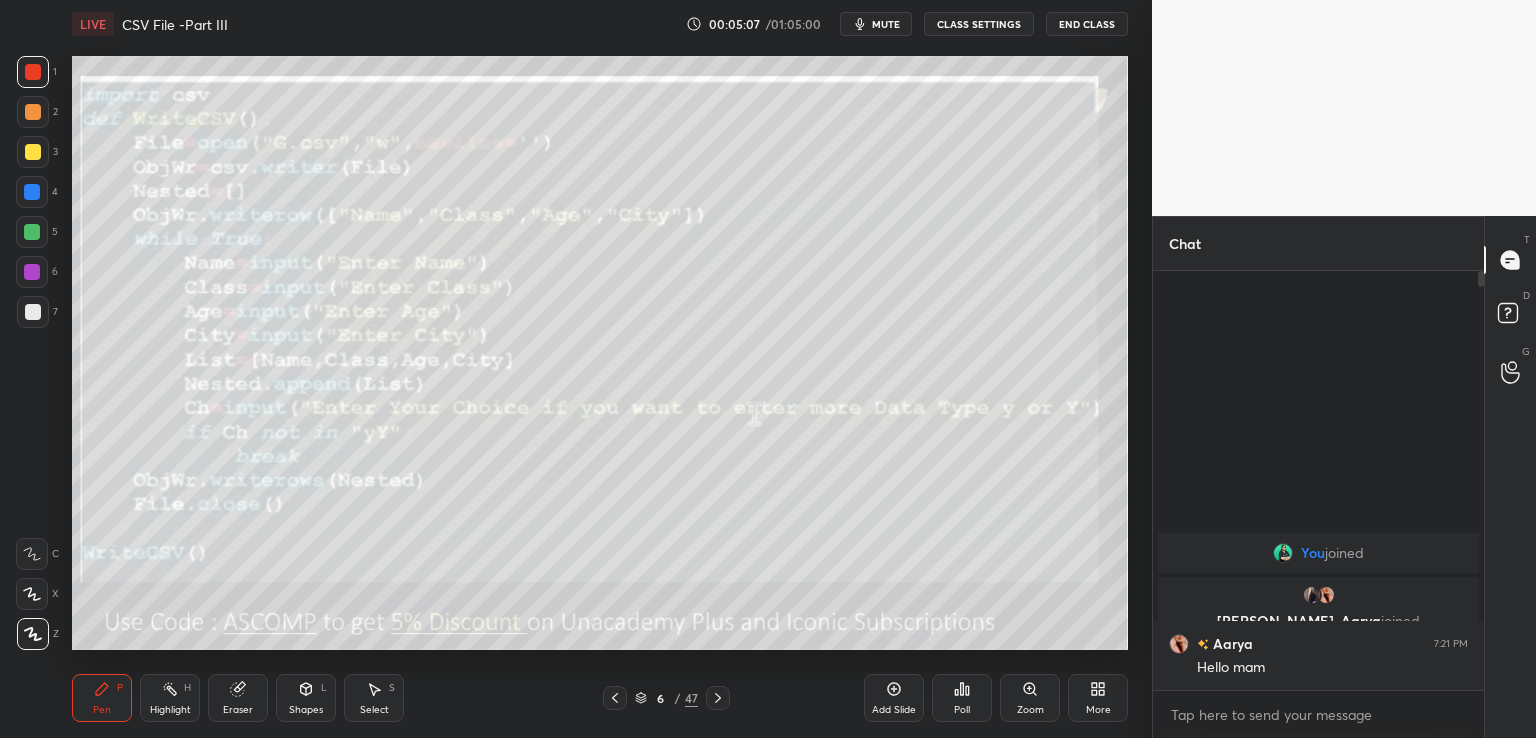 click 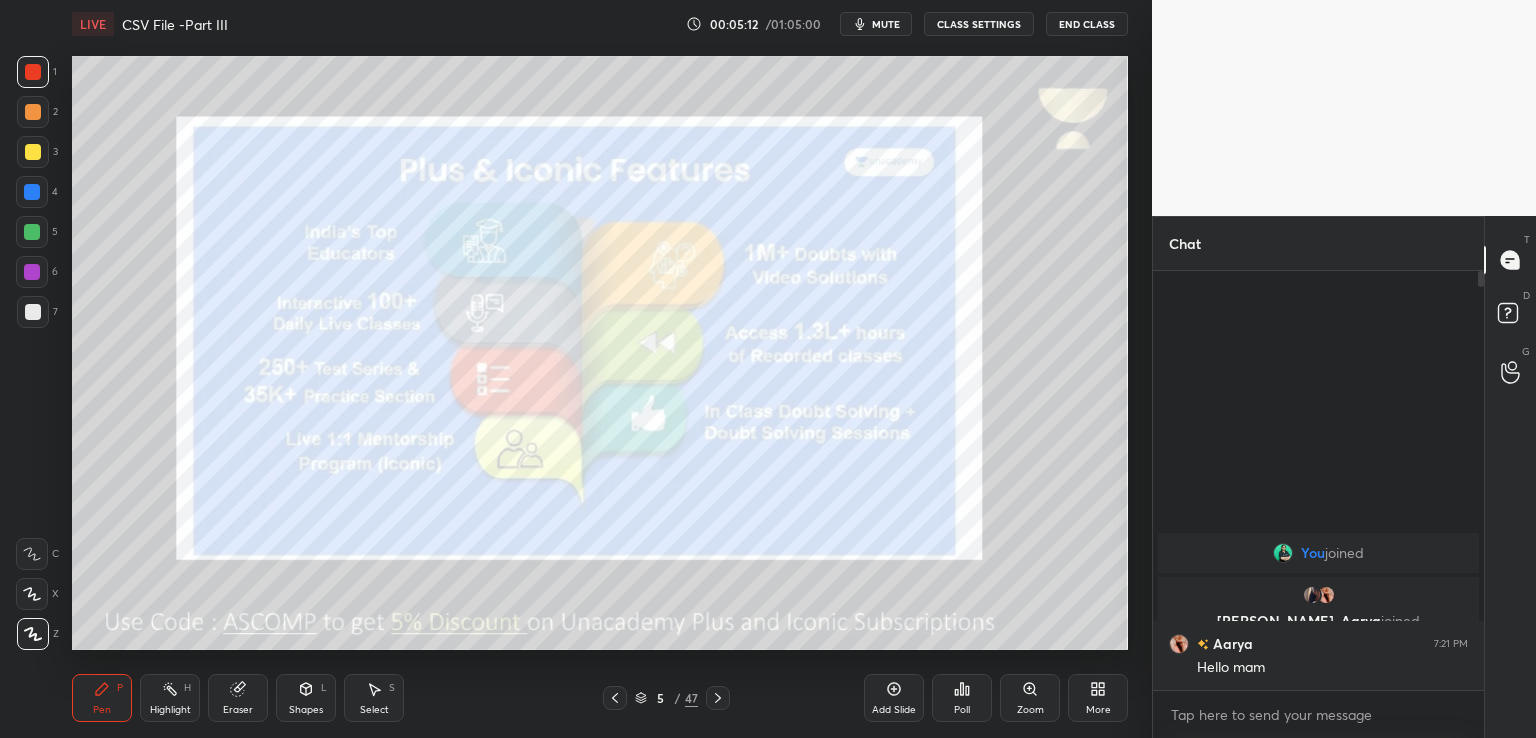 click on "mute" at bounding box center (886, 24) 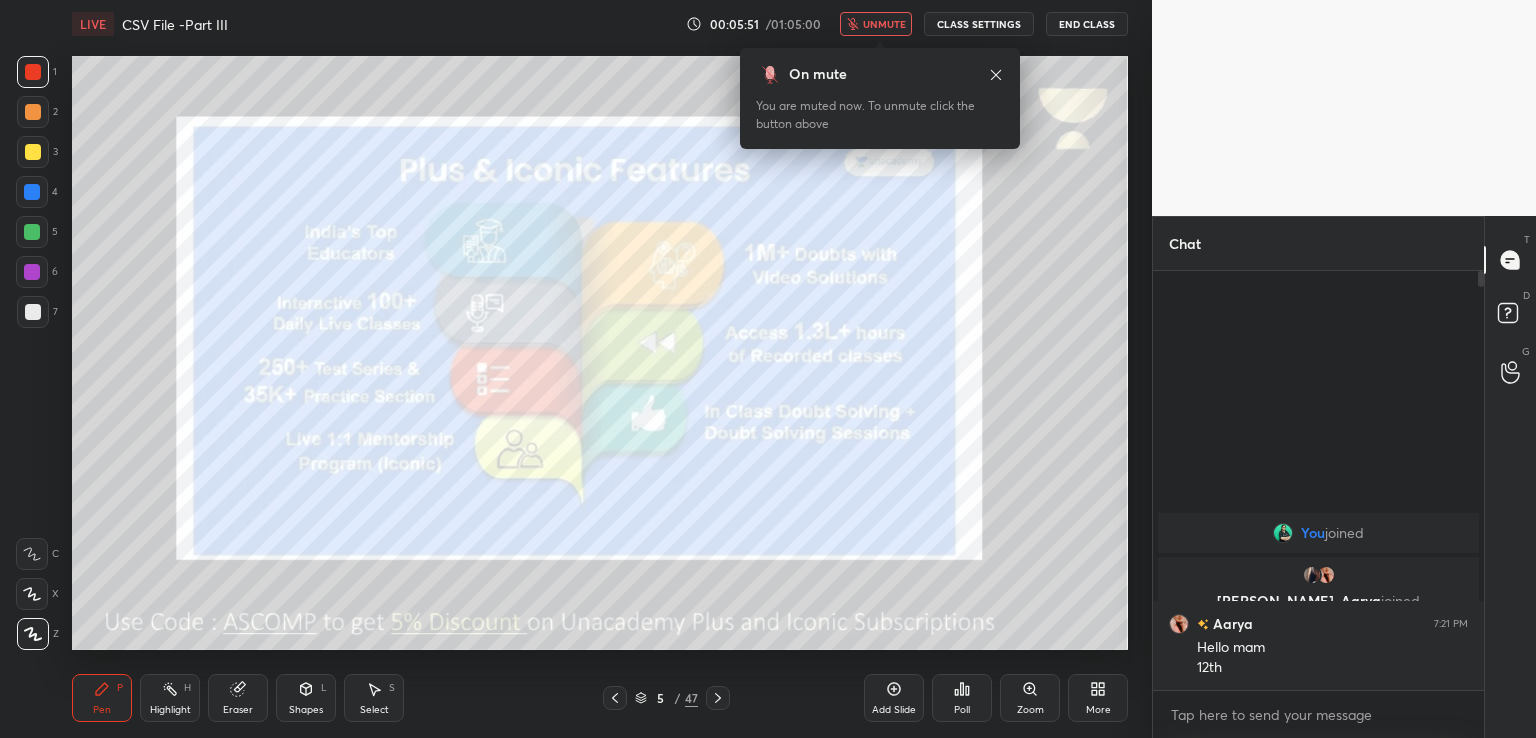 click on "unmute" at bounding box center (884, 24) 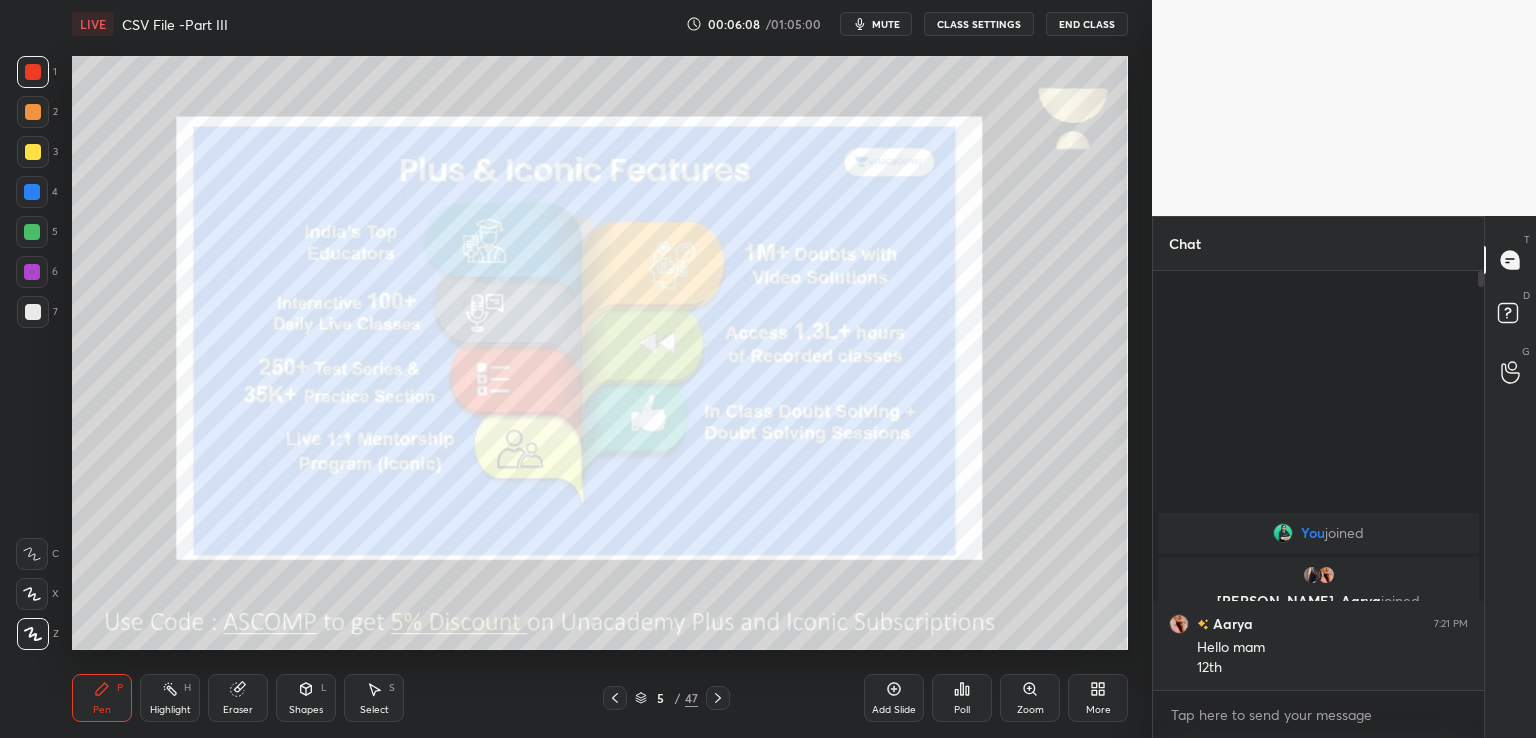 drag, startPoint x: 255, startPoint y: 20, endPoint x: 226, endPoint y: 45, distance: 38.28838 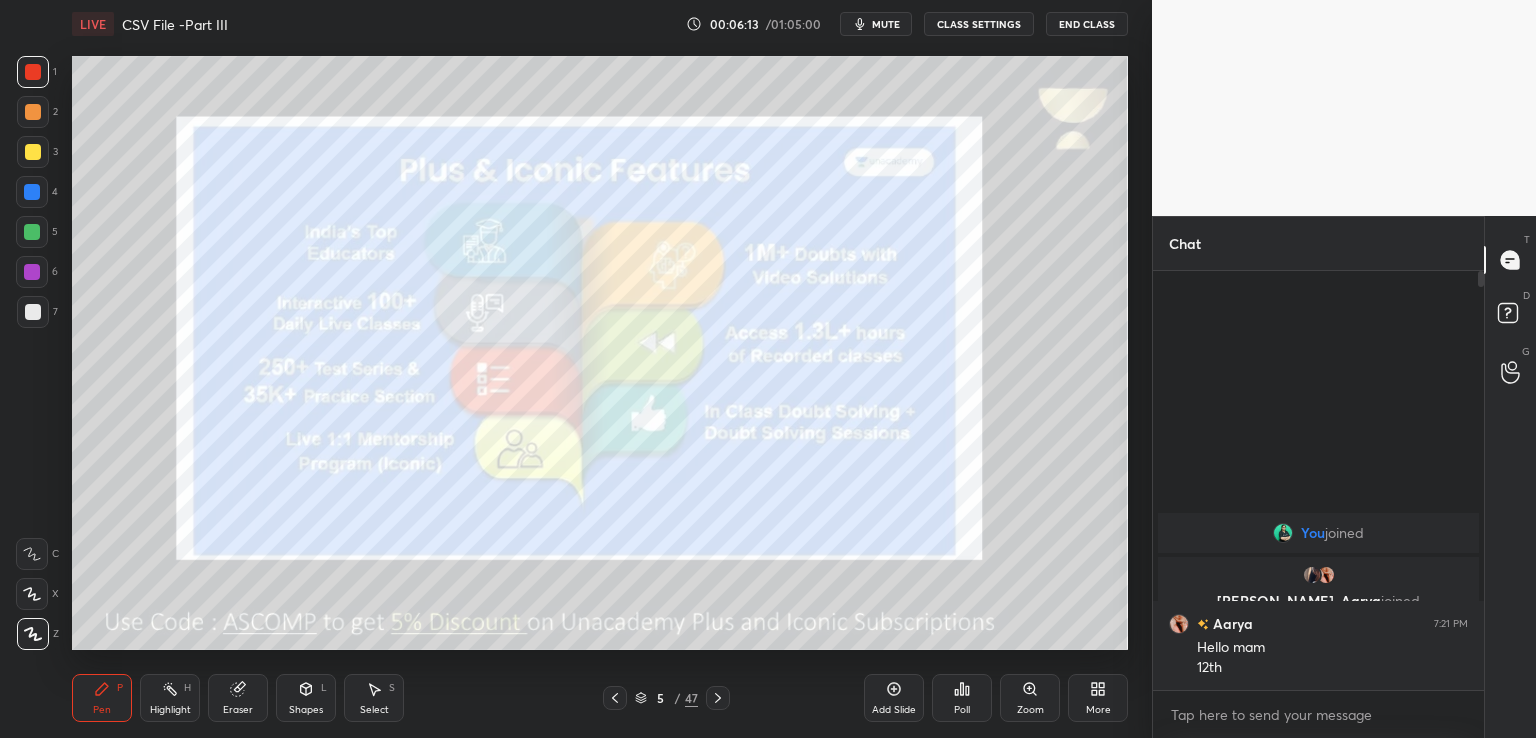 click 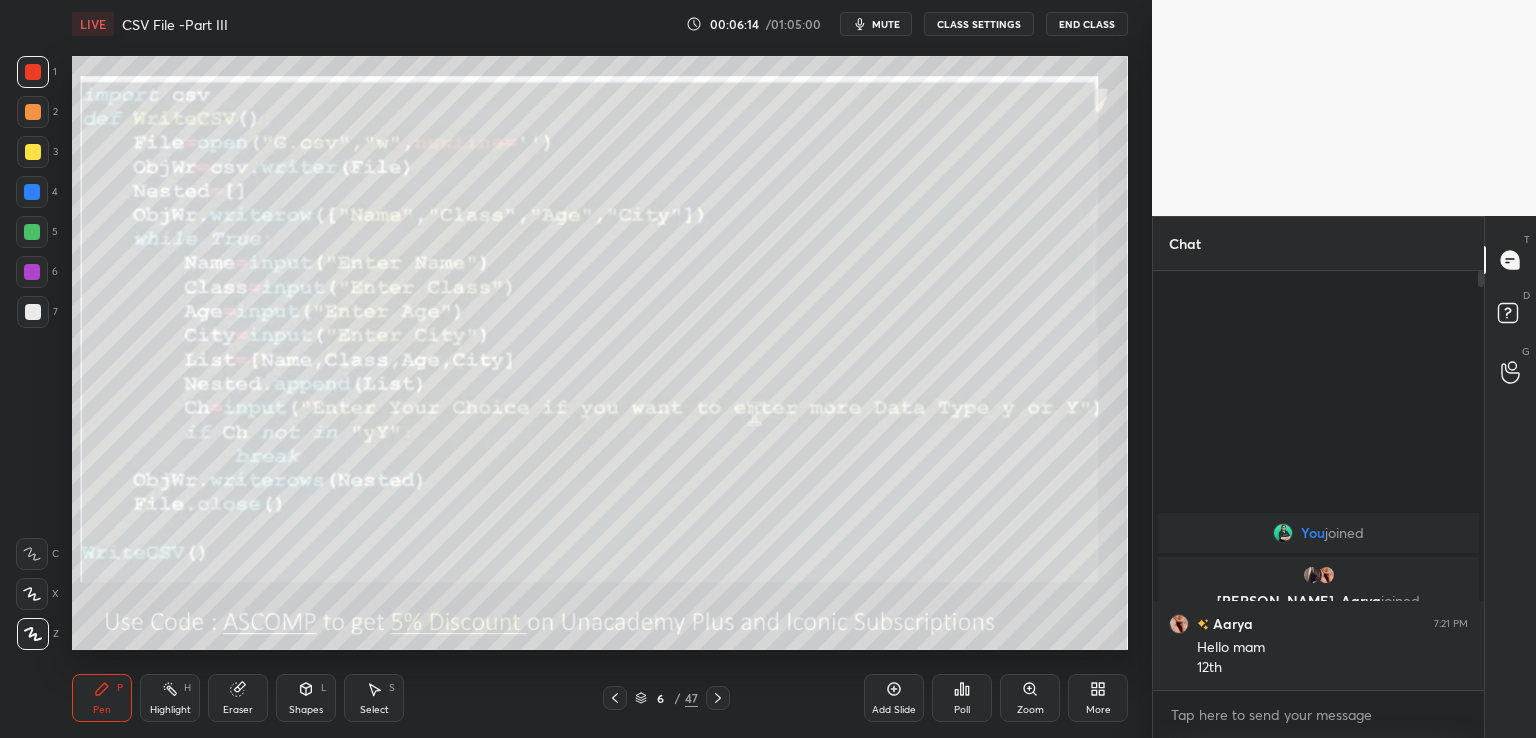 click 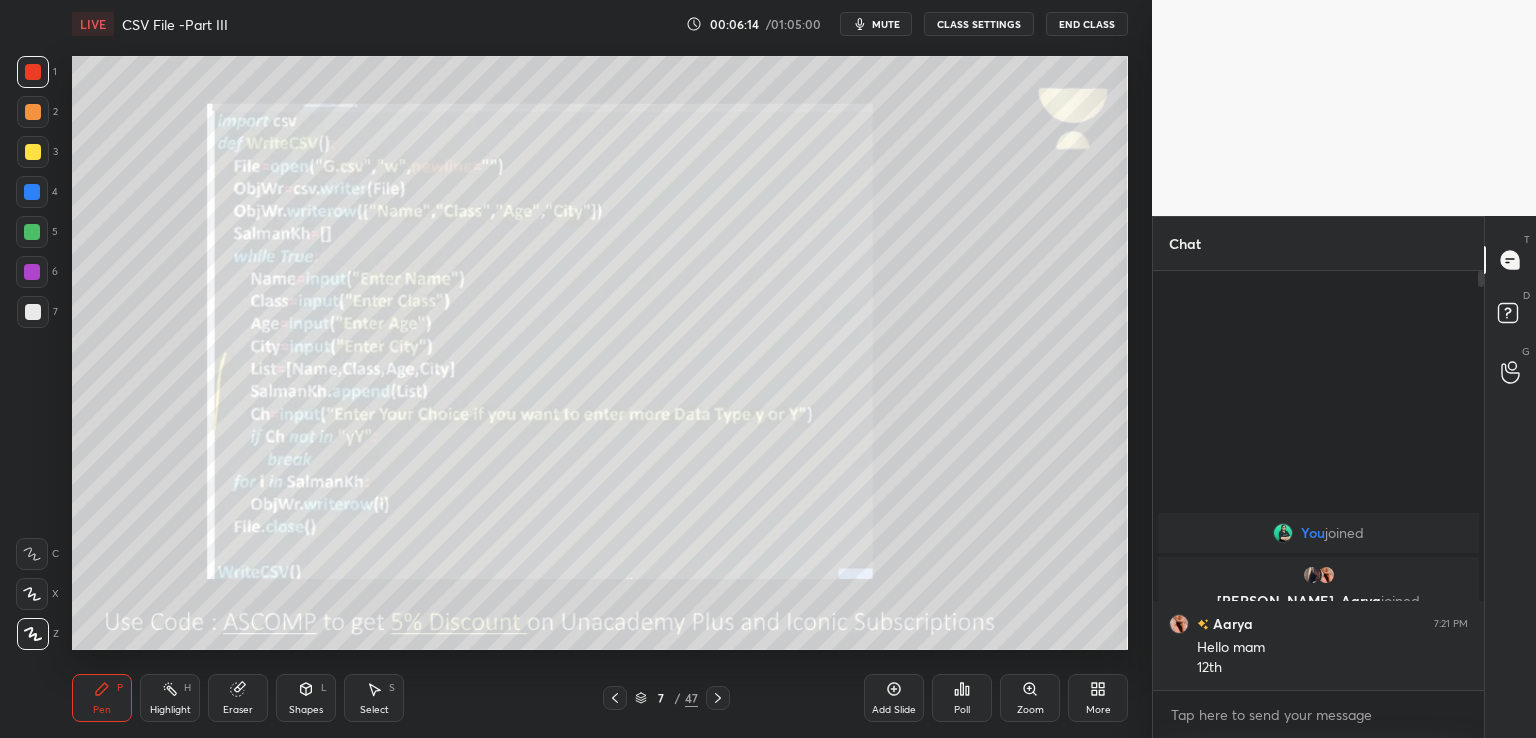 click 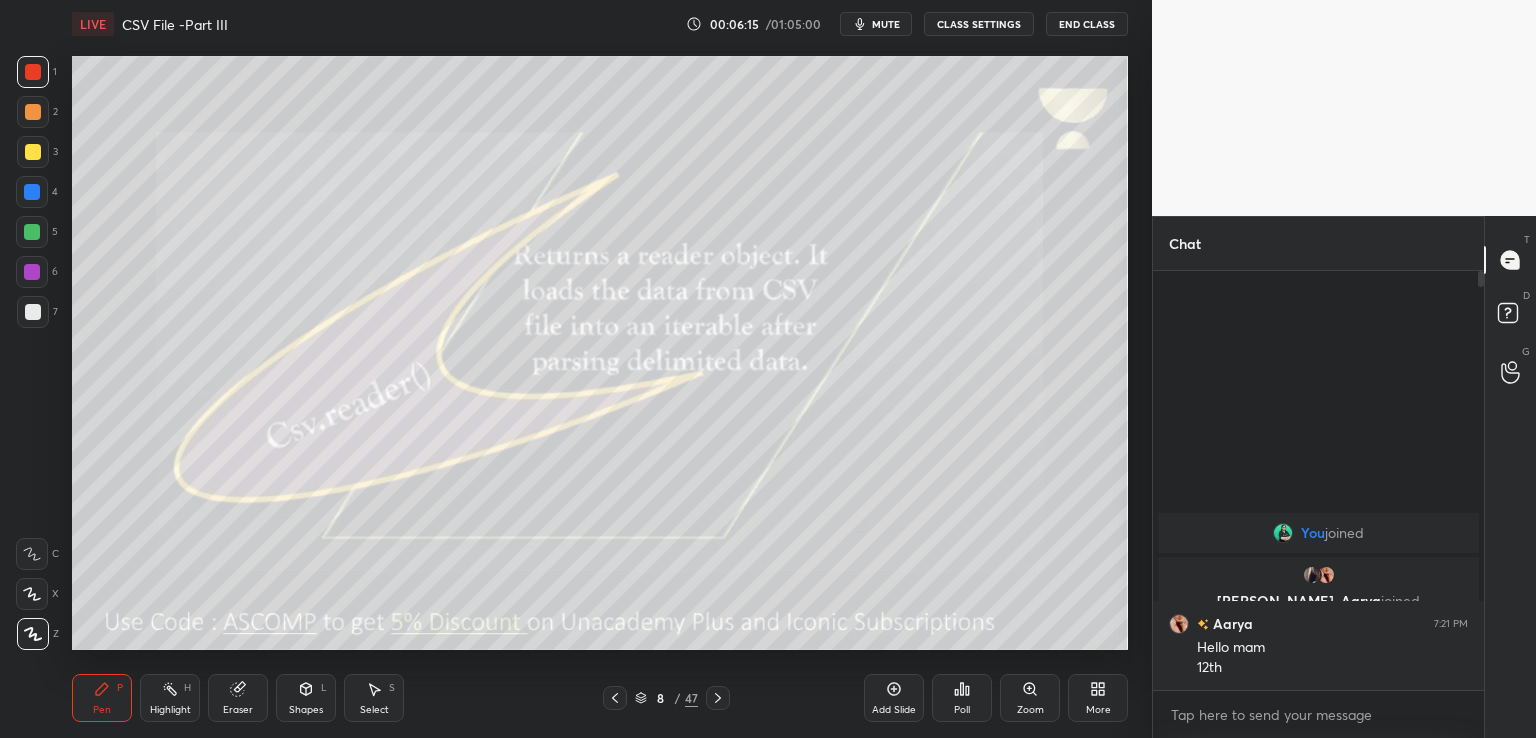 click 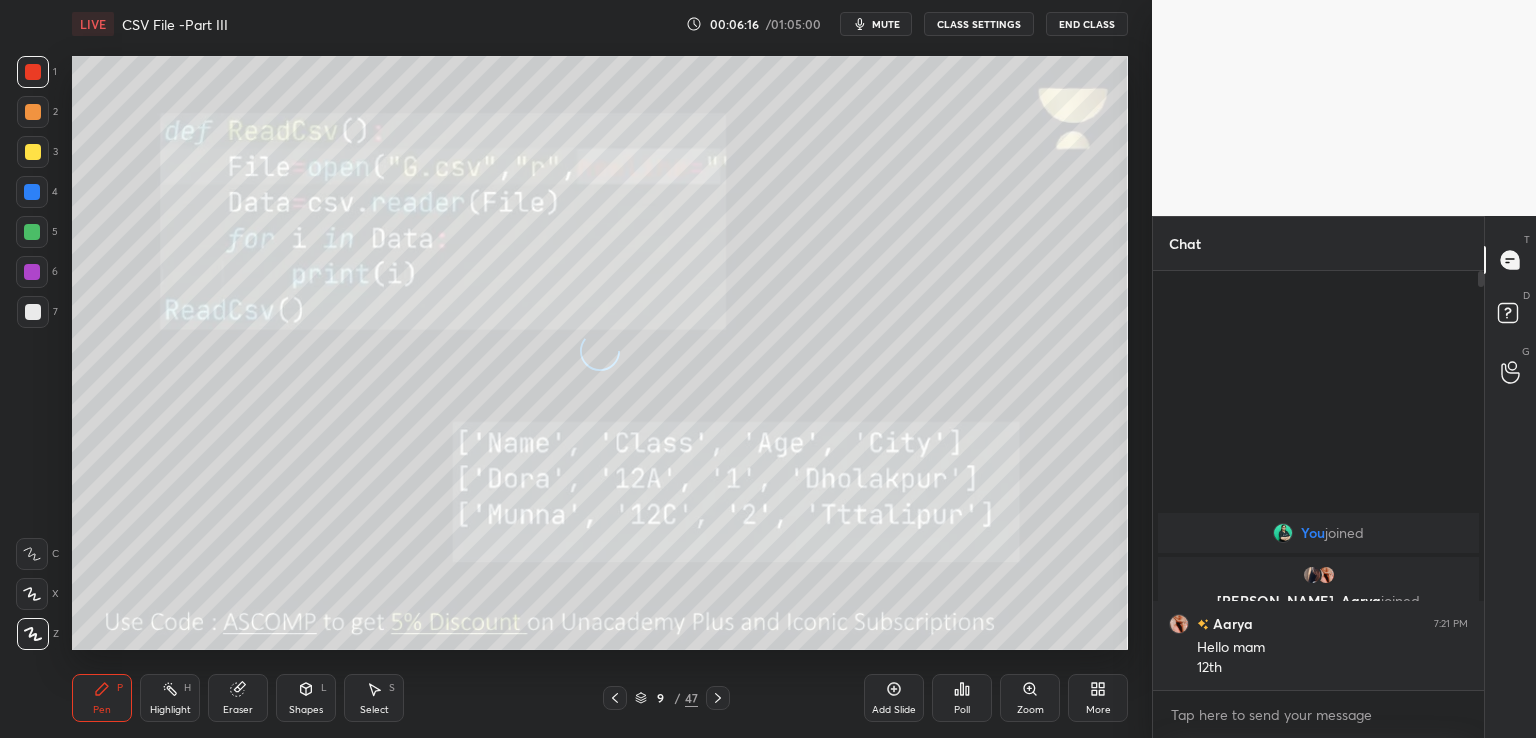 click 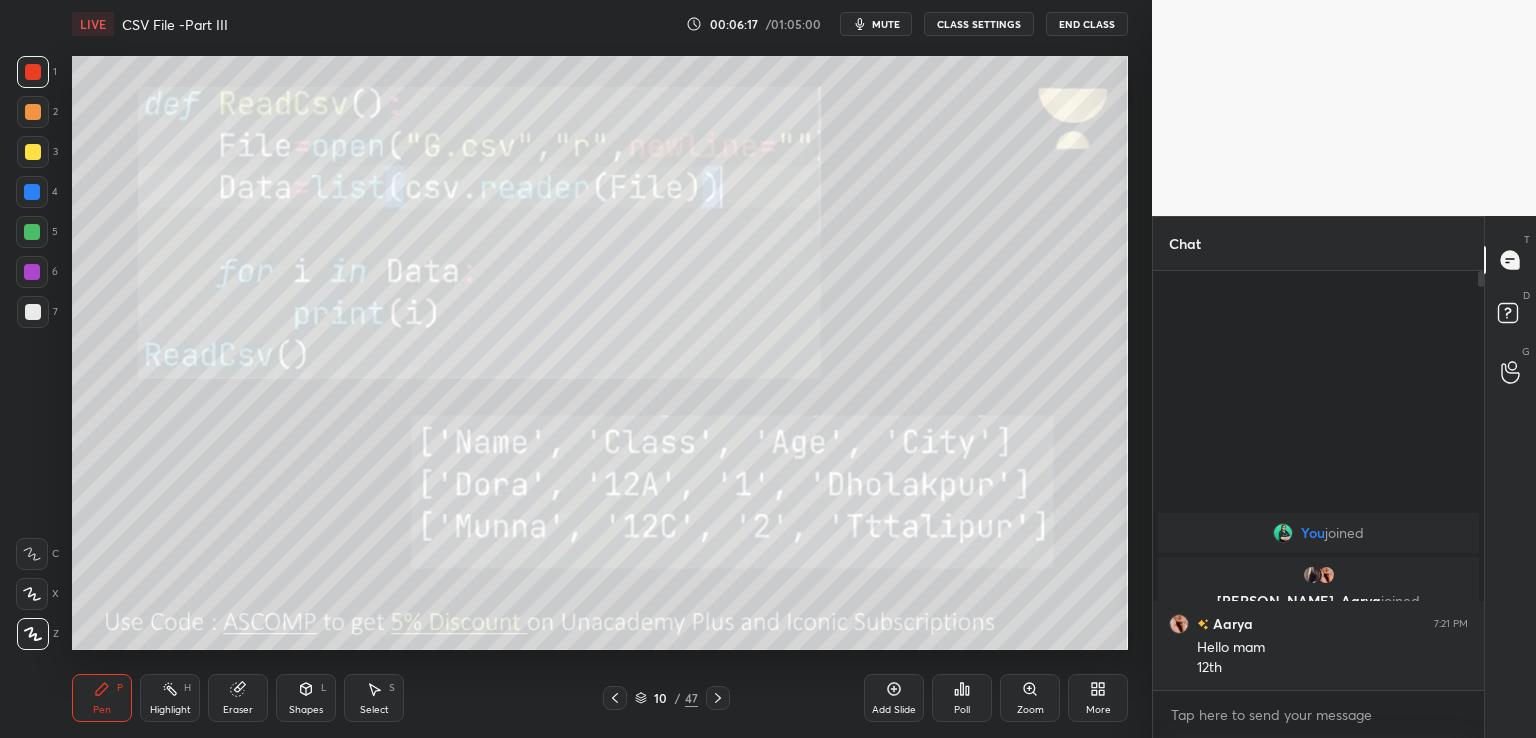 click 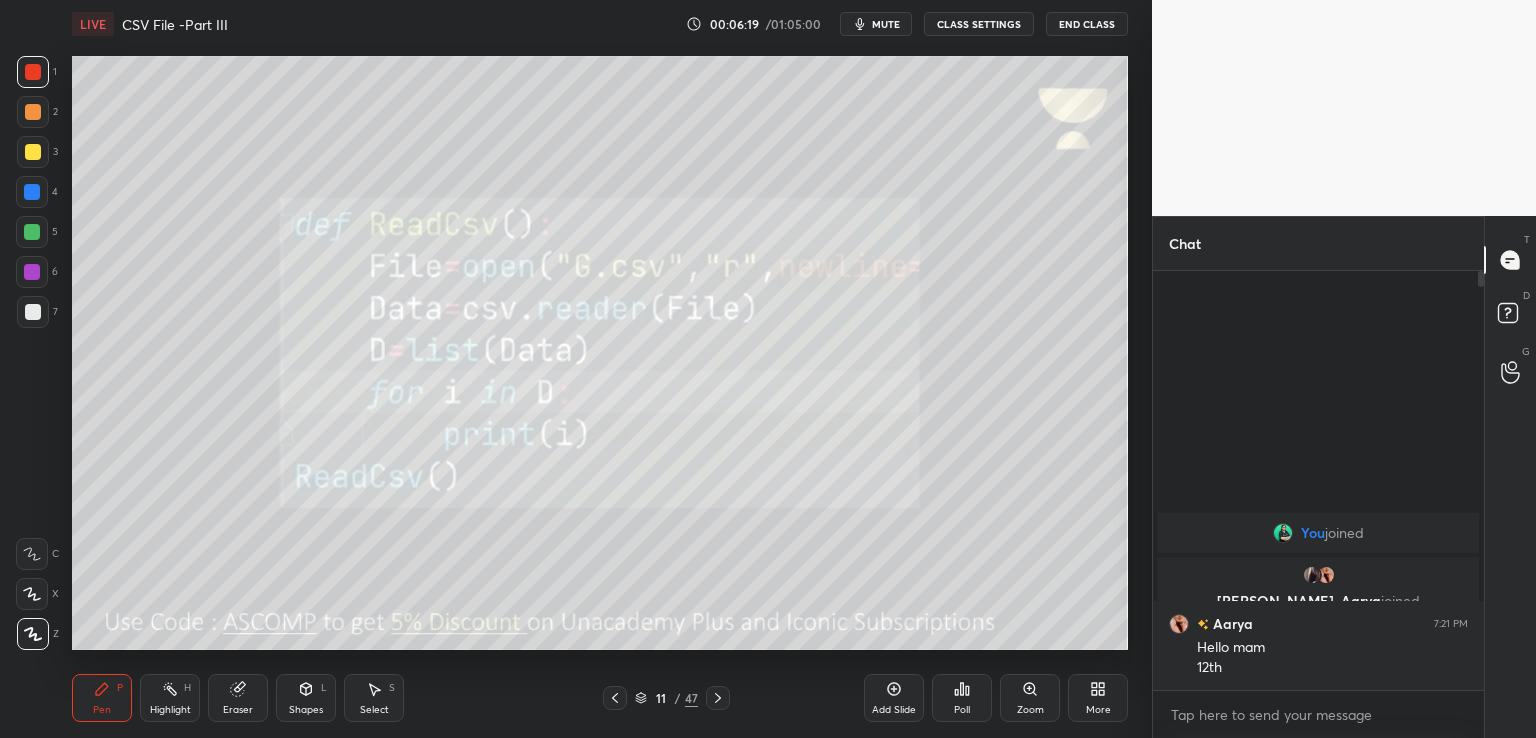 click 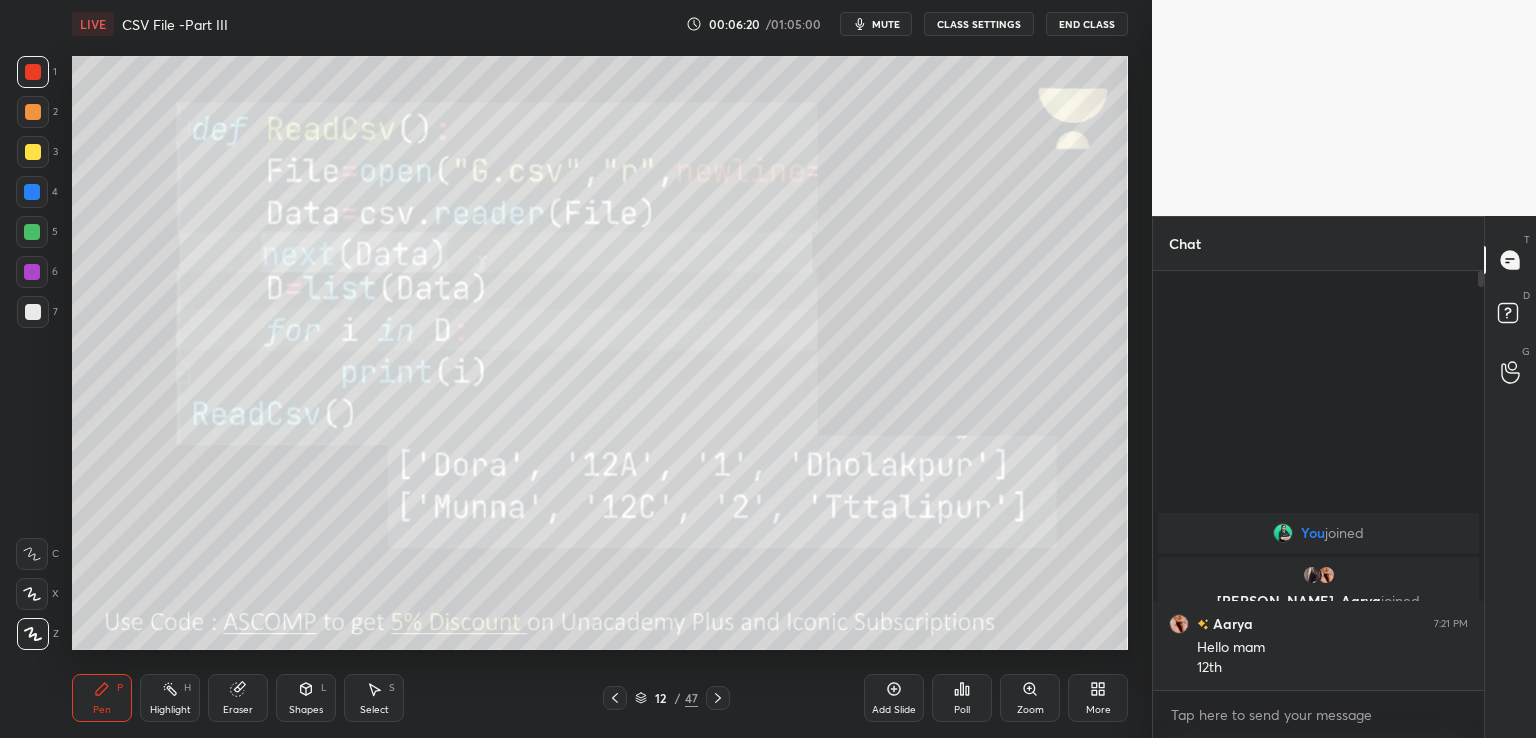 click 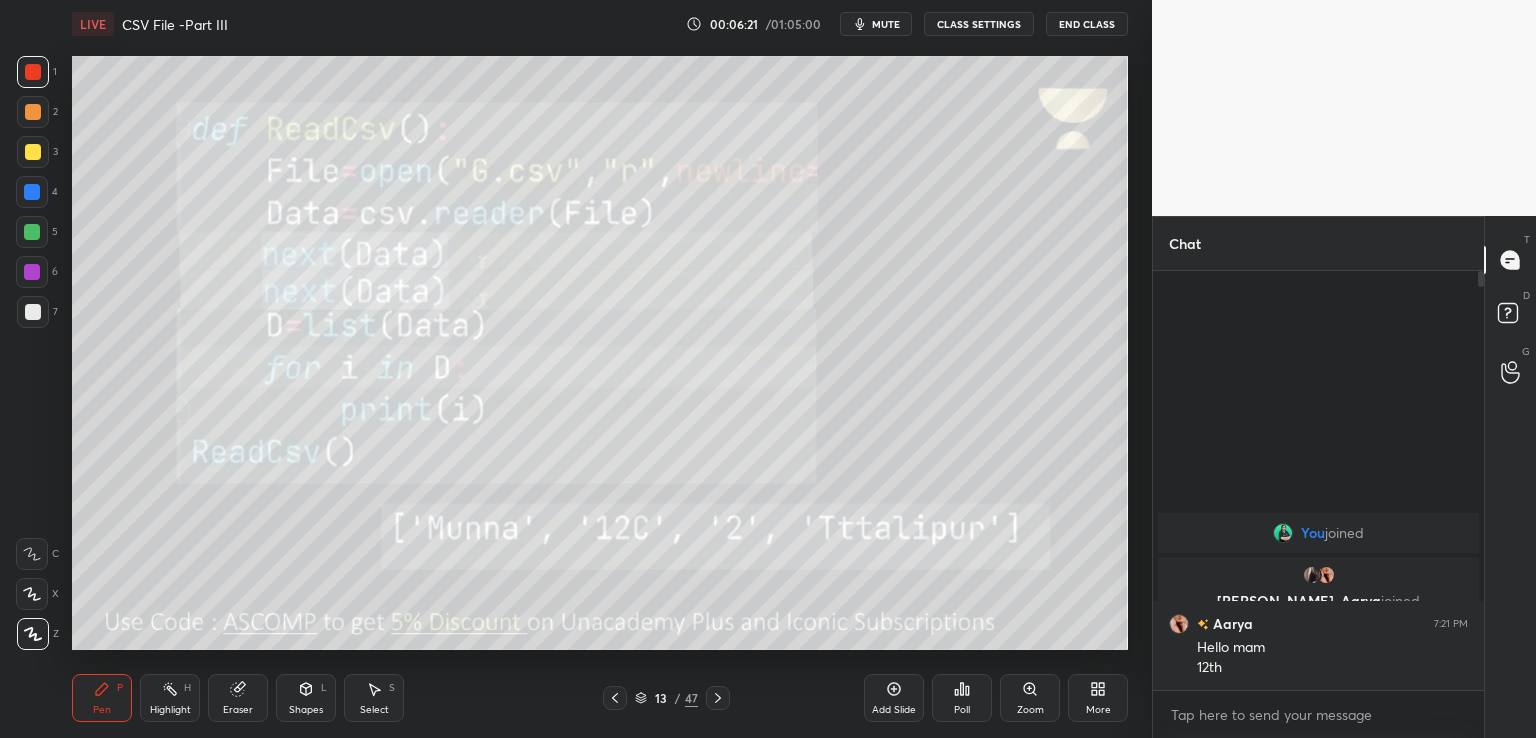 click 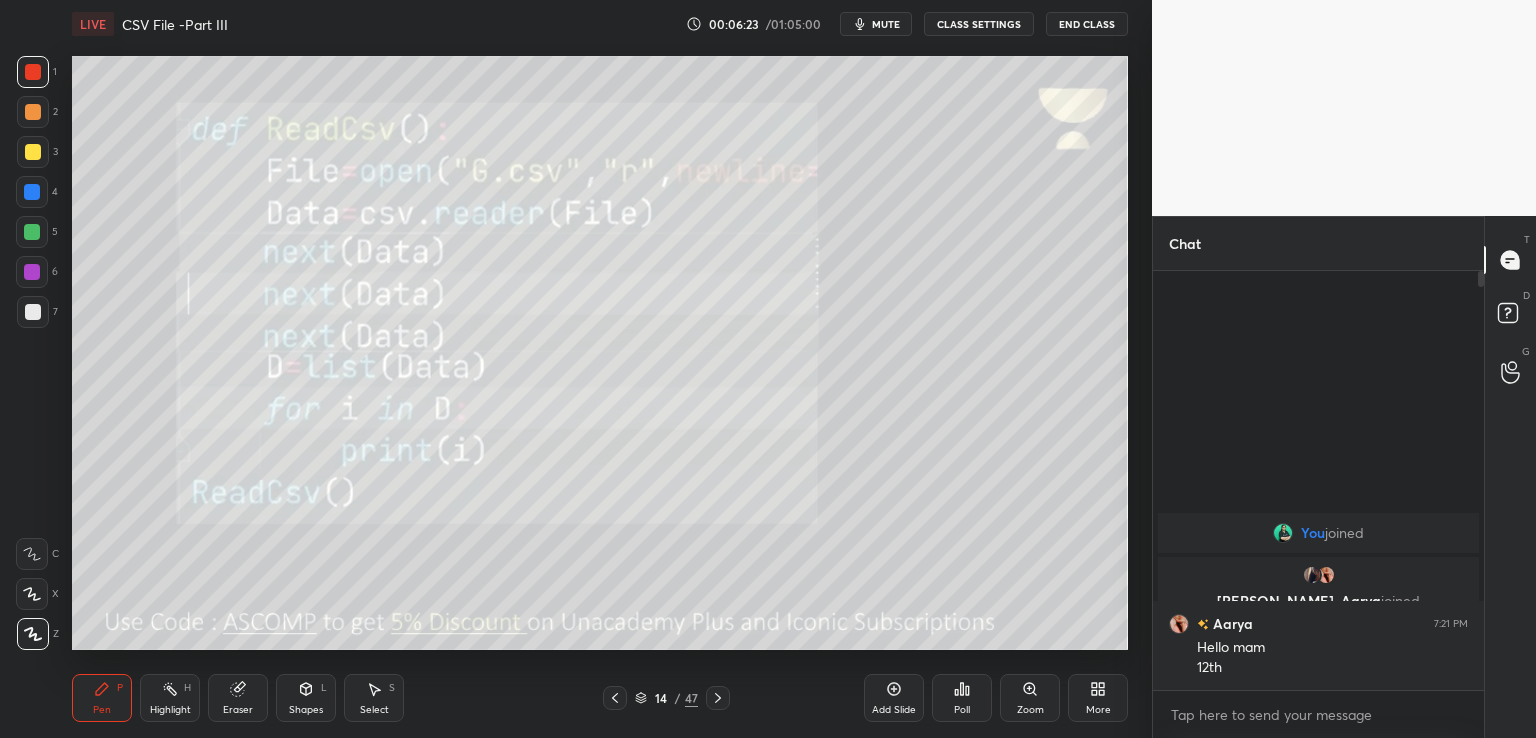 click 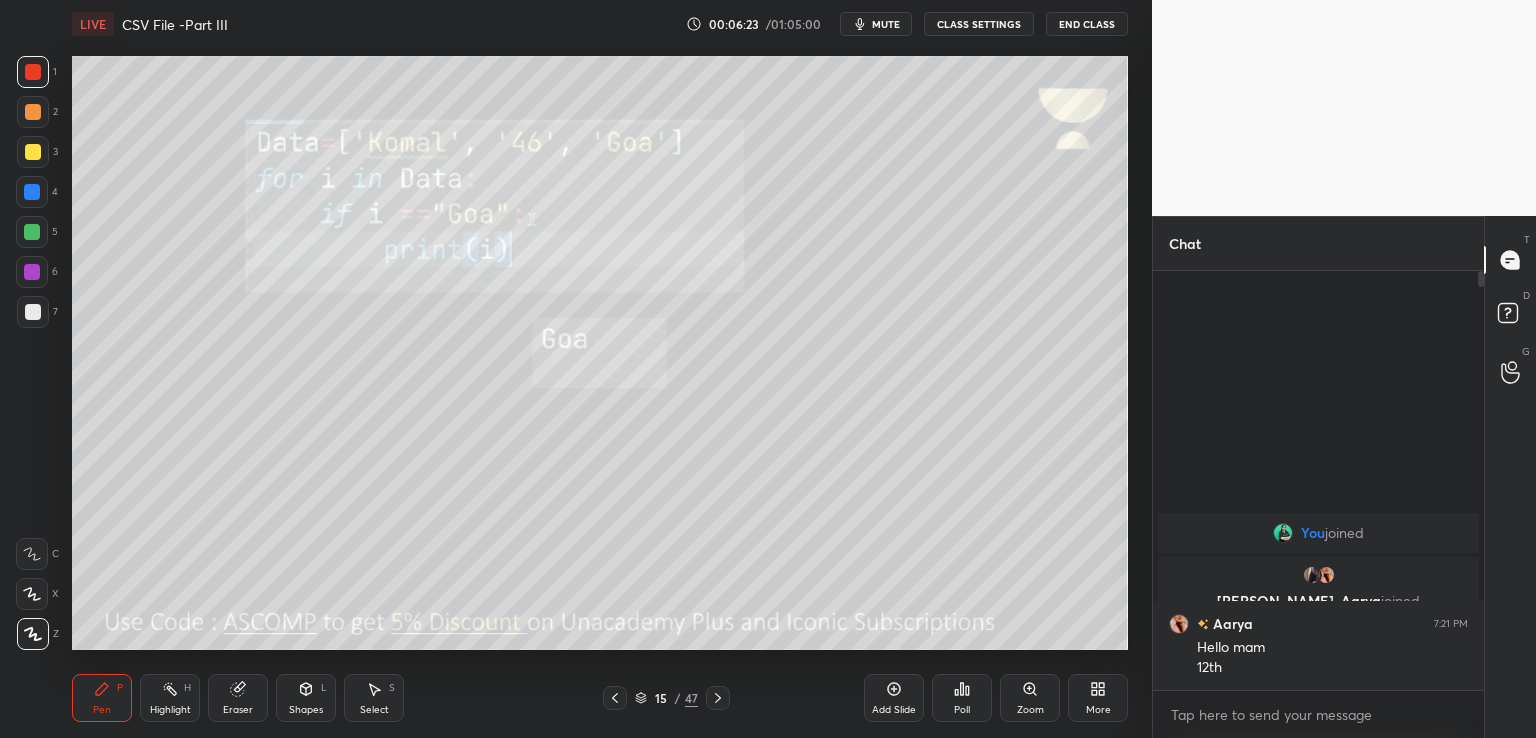 click 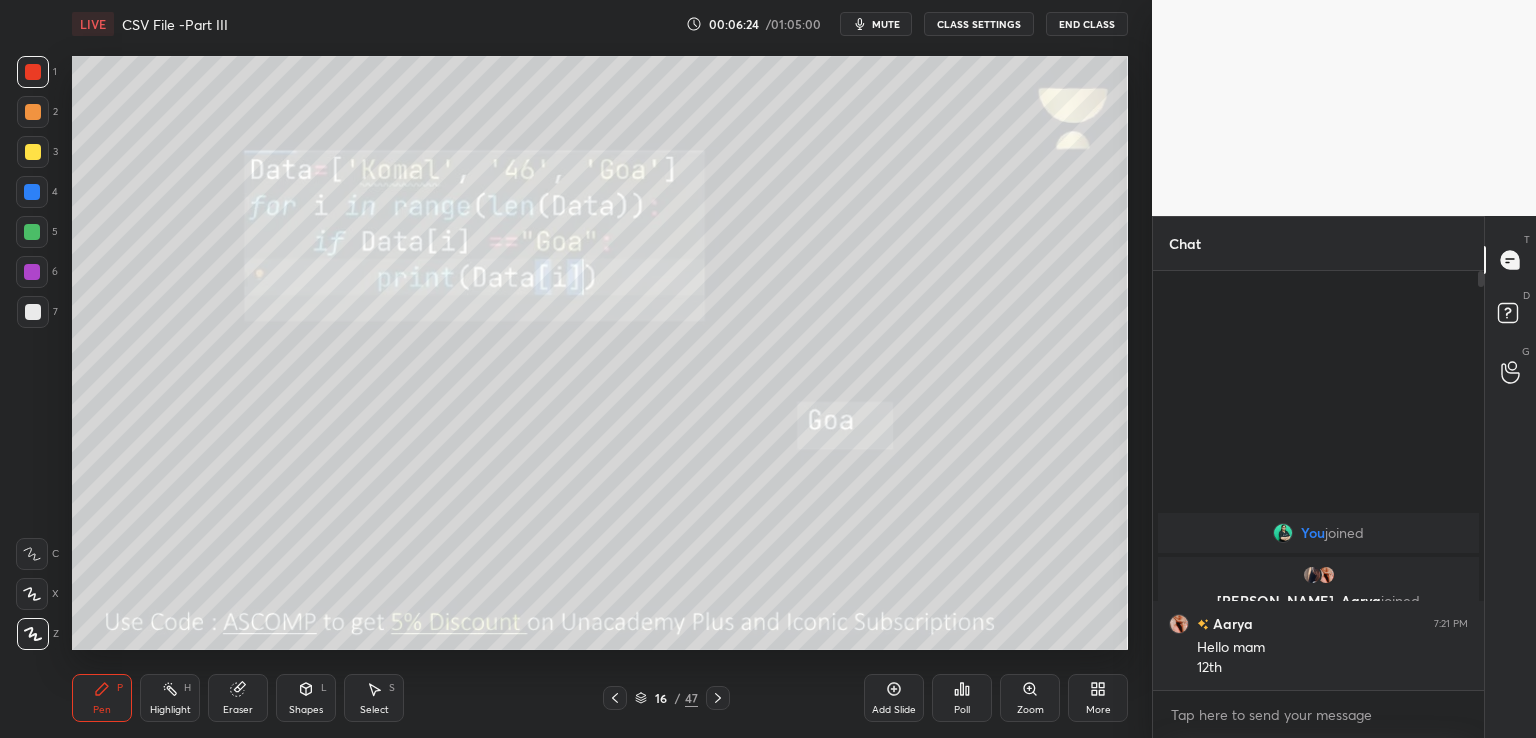 click at bounding box center [718, 698] 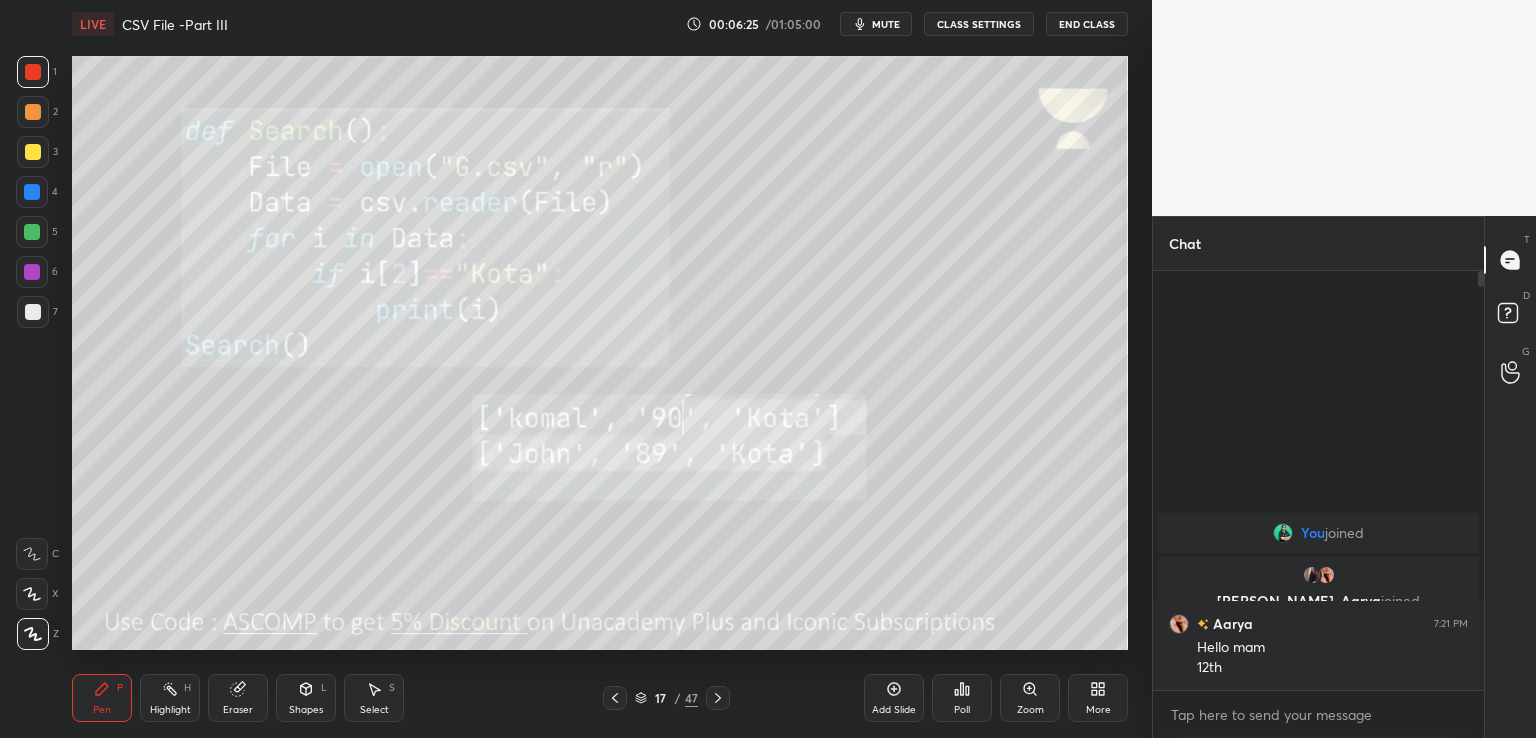 click at bounding box center [718, 698] 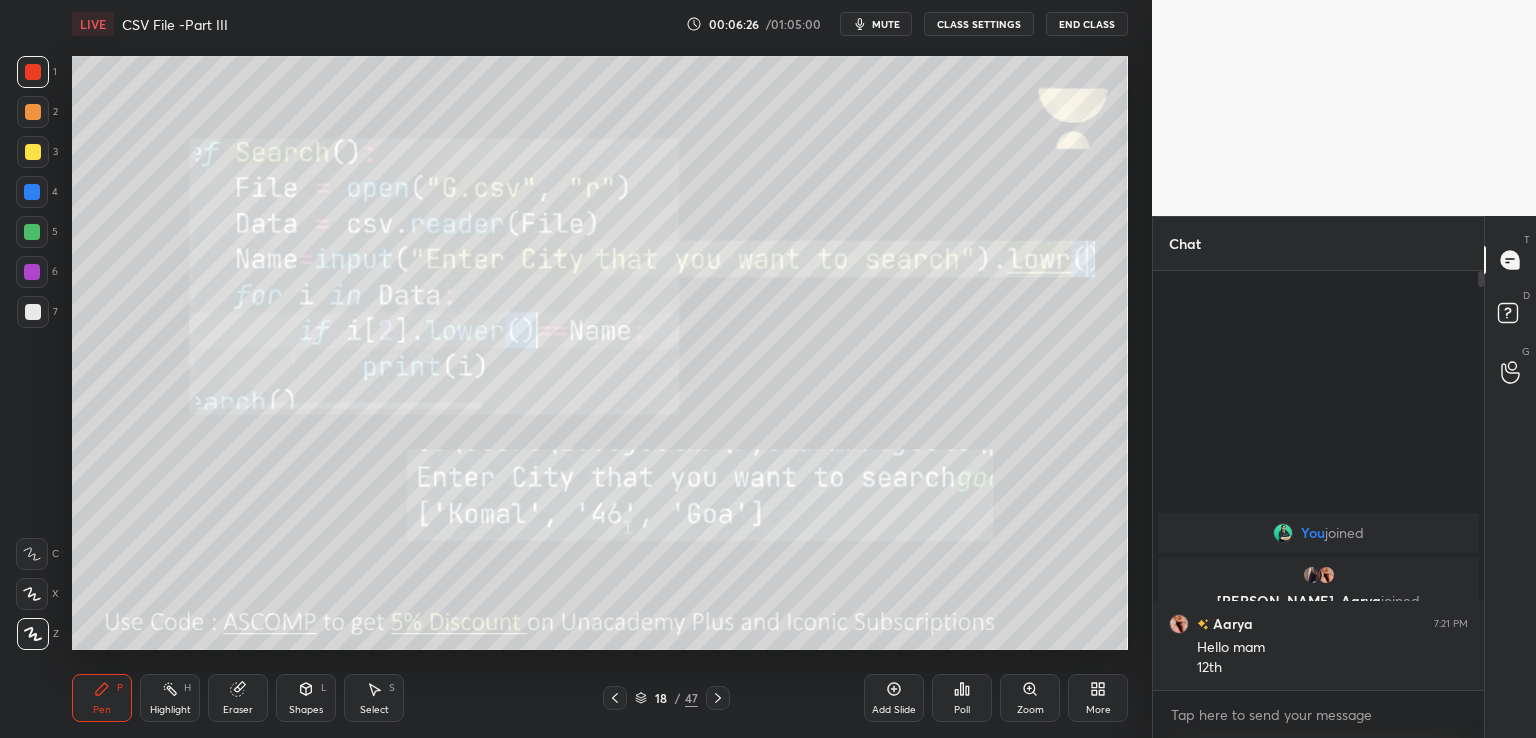 click 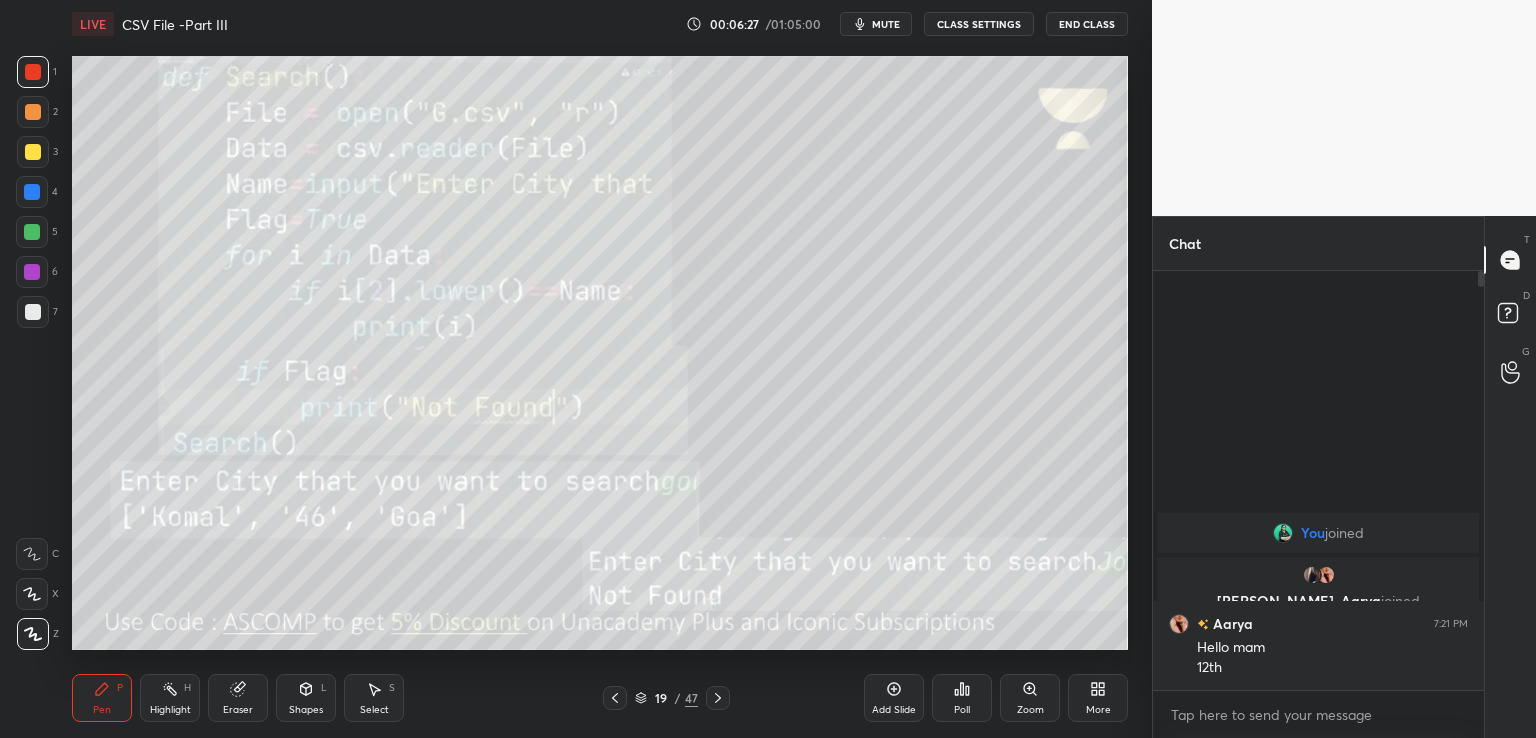 click 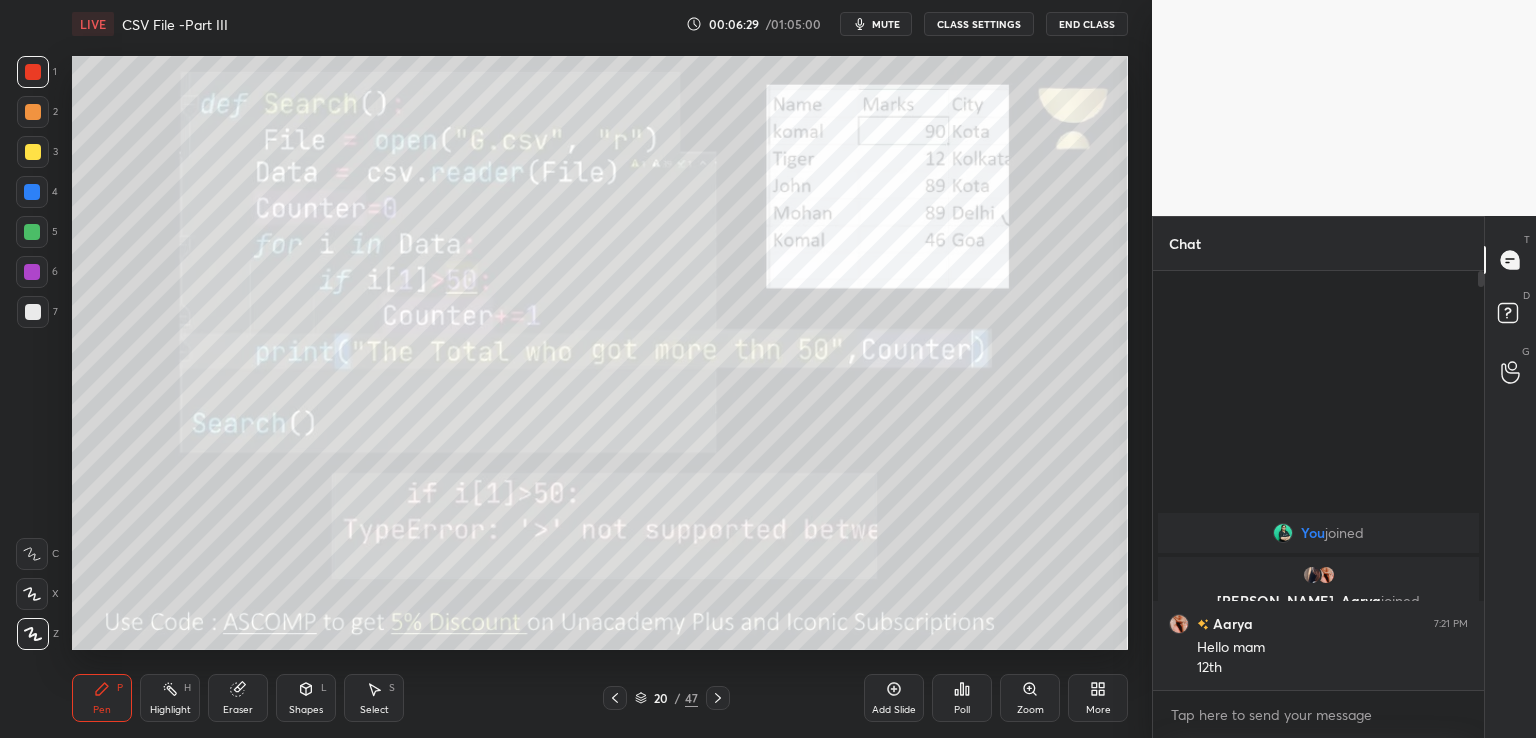 click 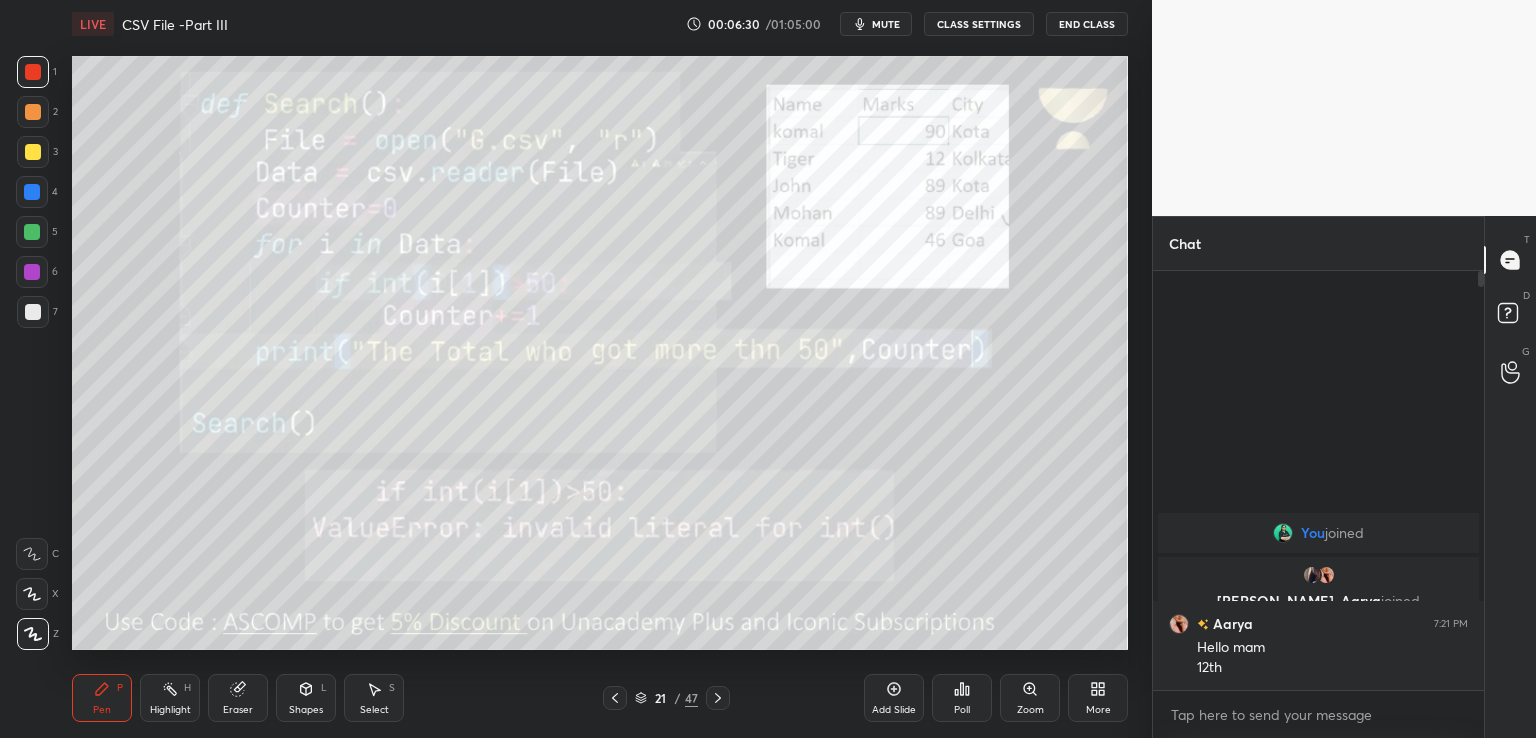 click 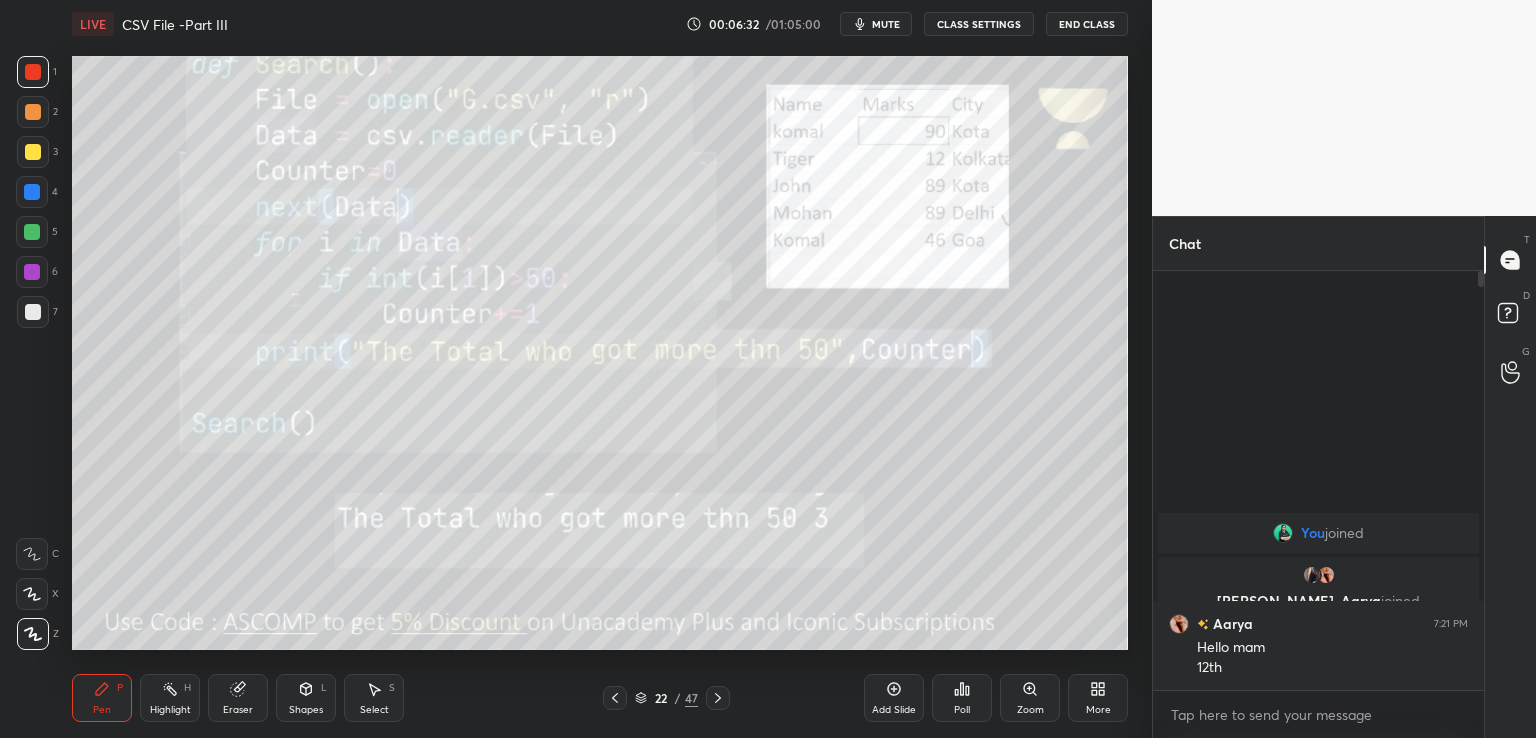 click 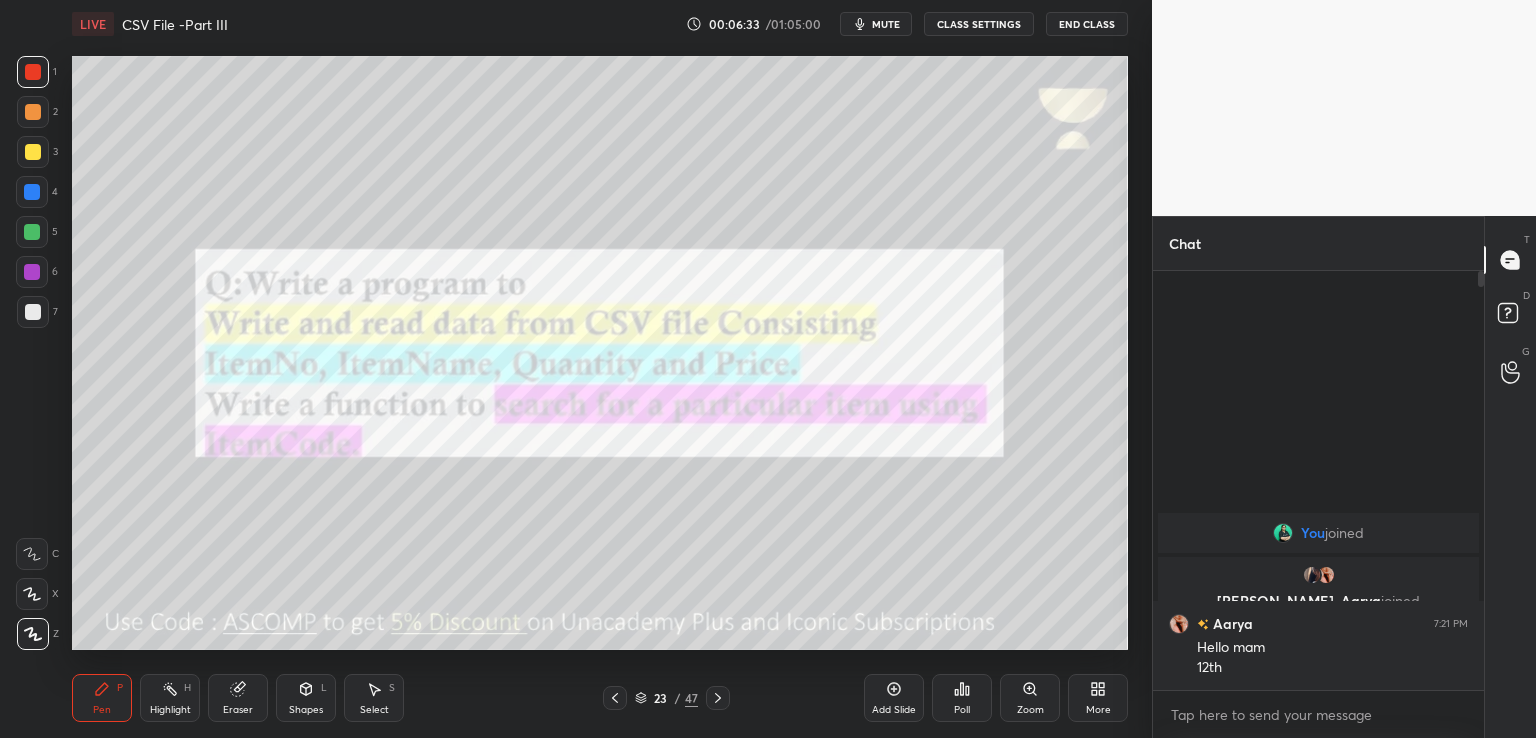 click 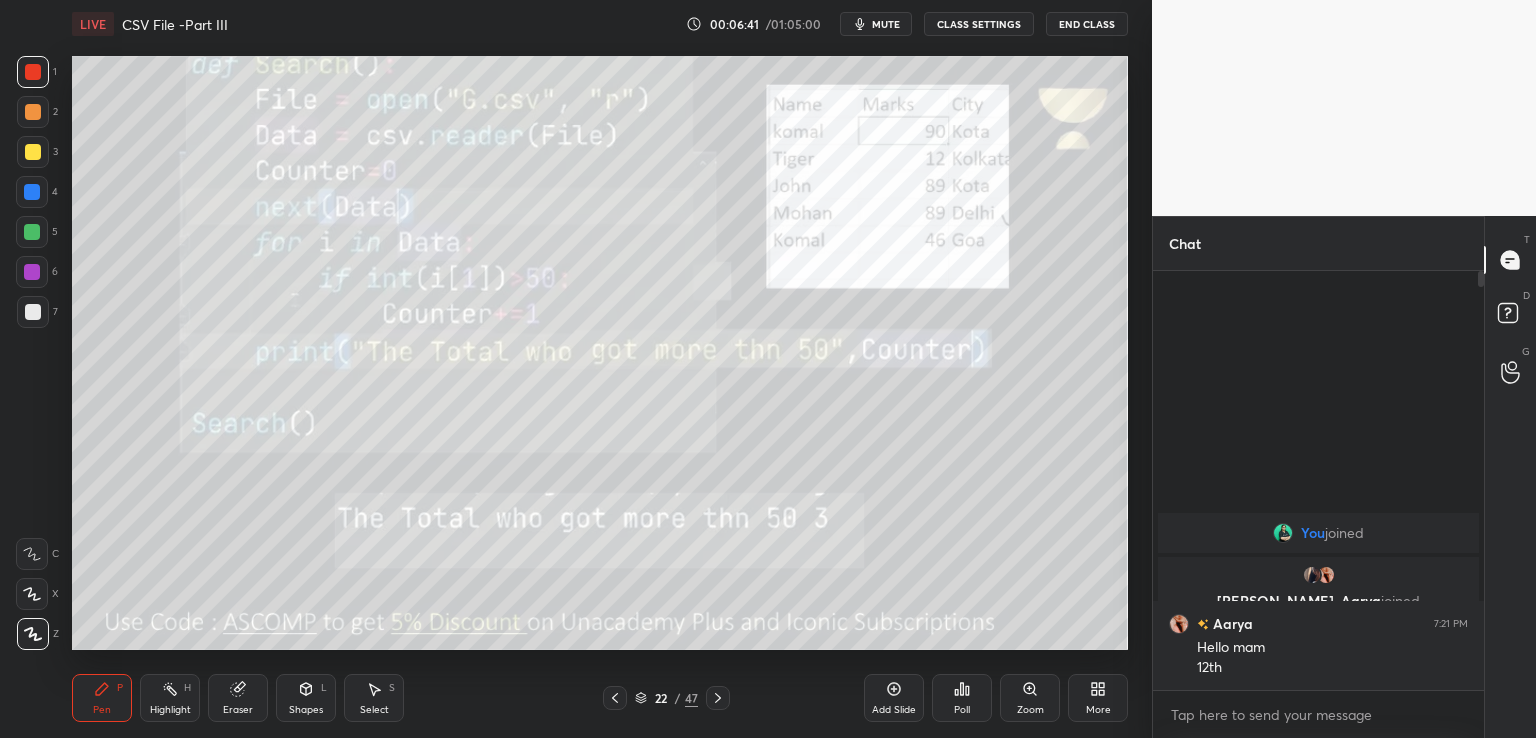 click on "mute" at bounding box center (886, 24) 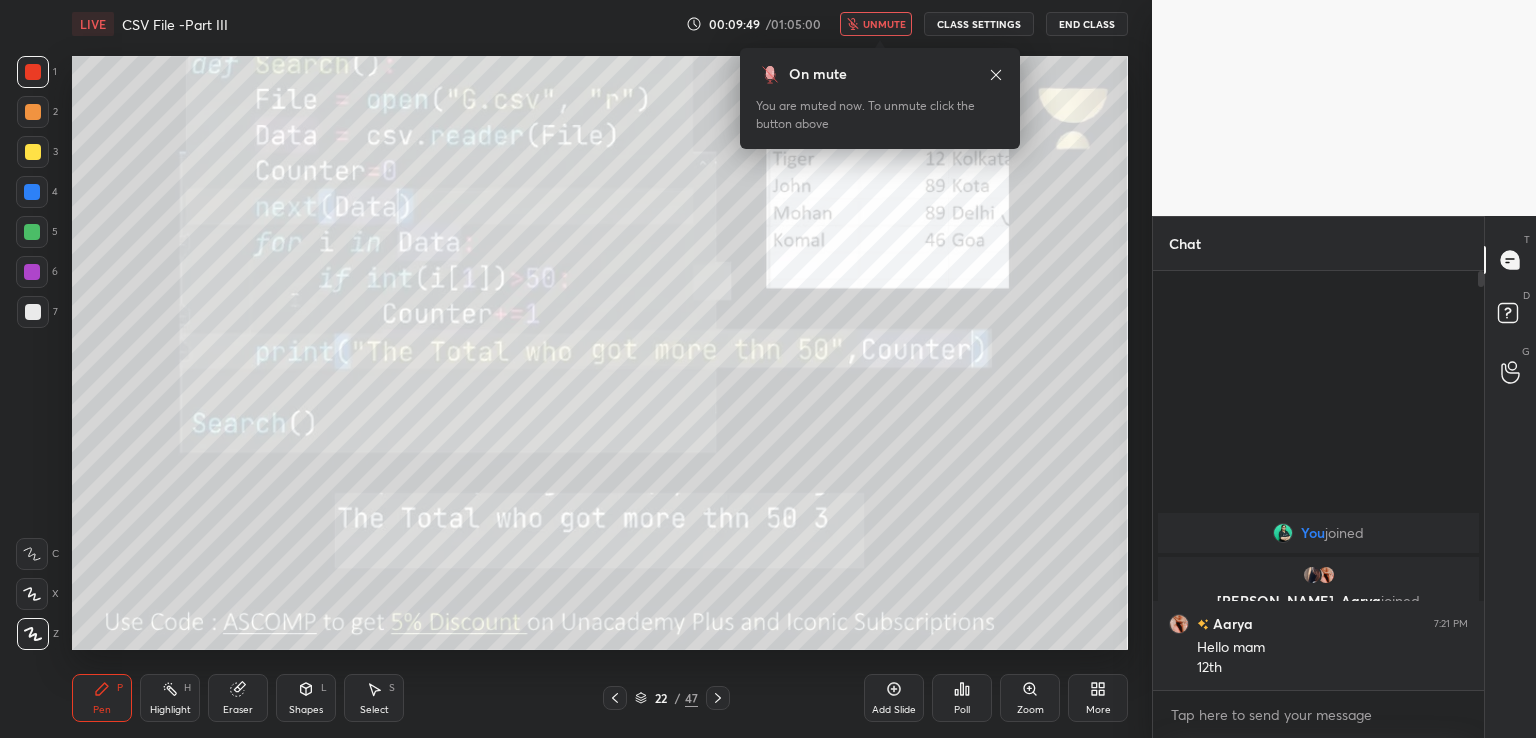 click on "unmute" at bounding box center (884, 24) 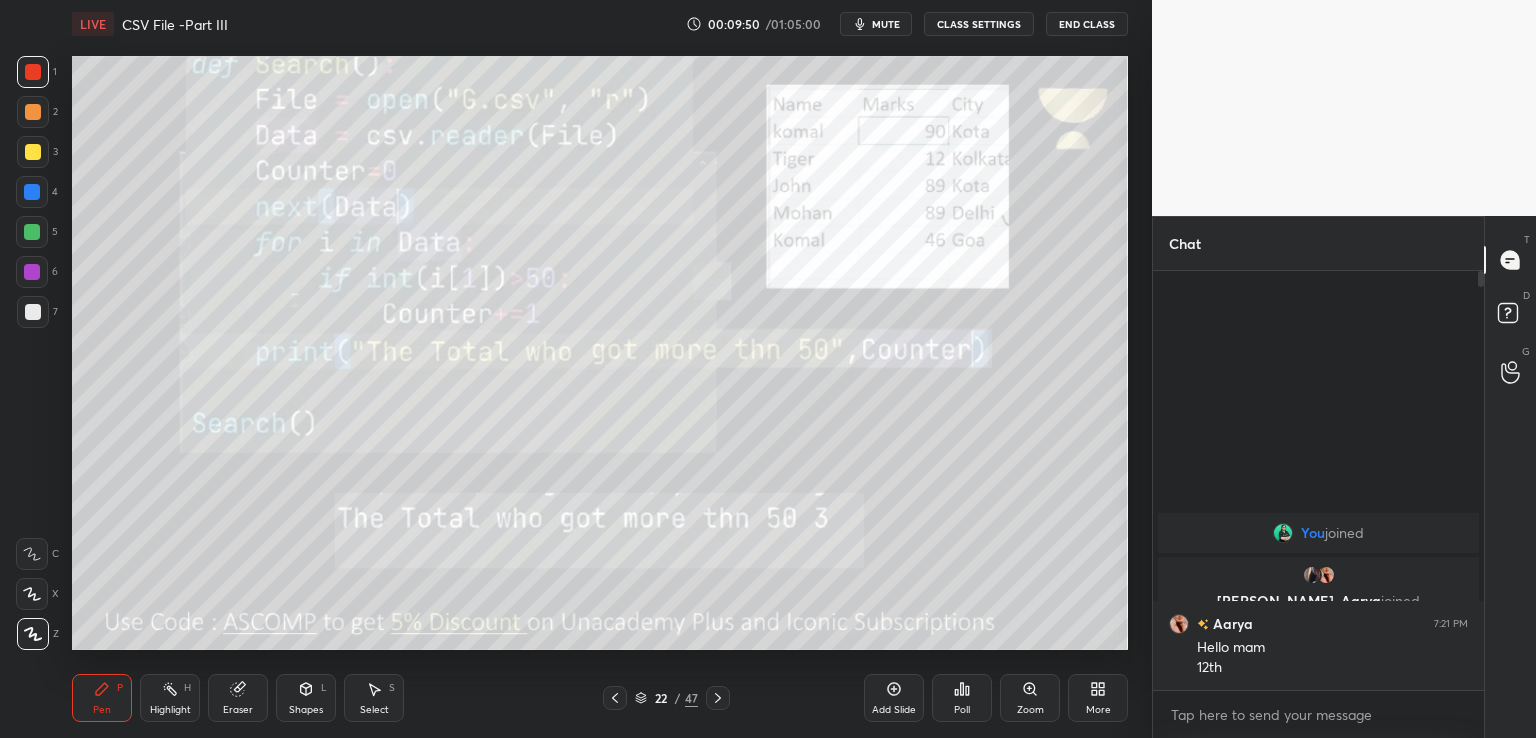 click 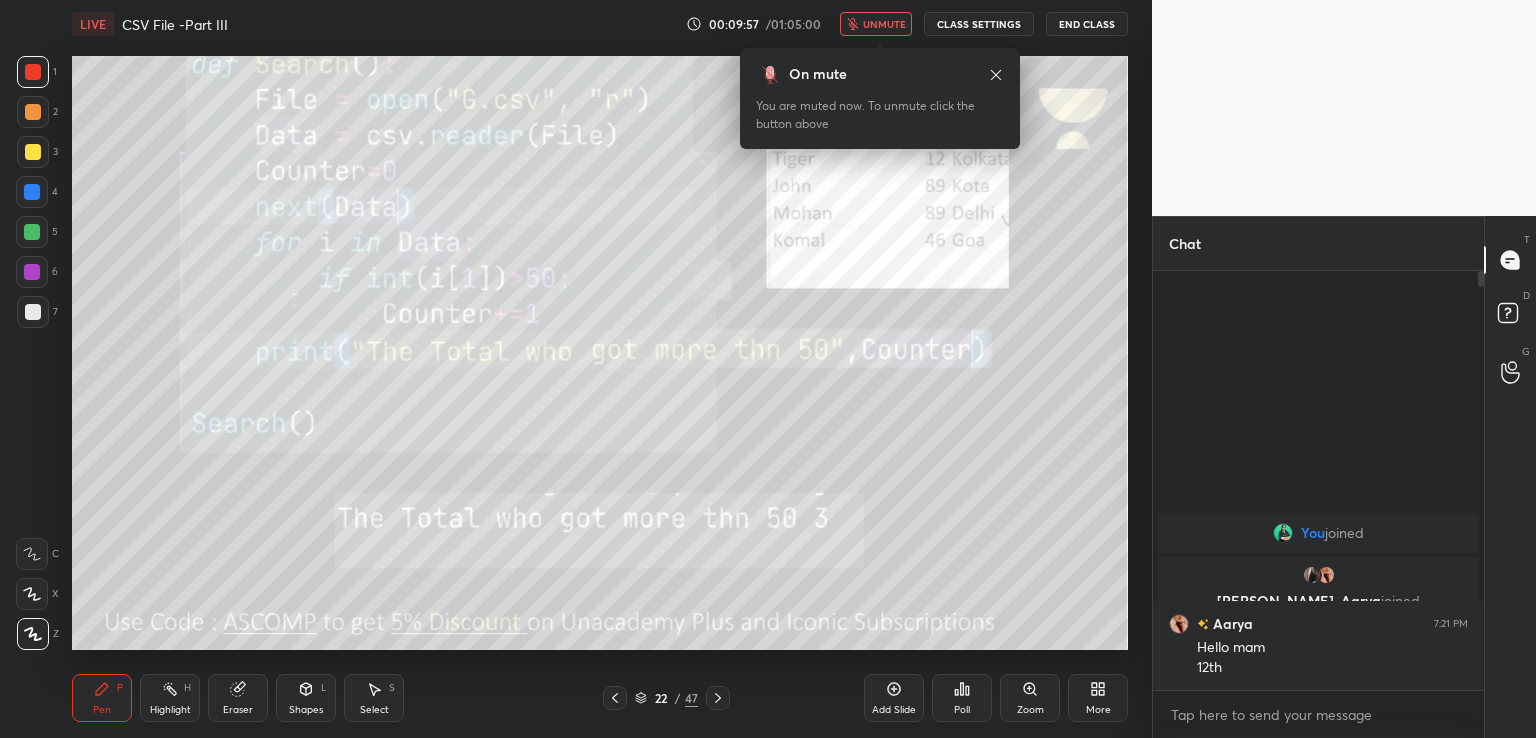 click 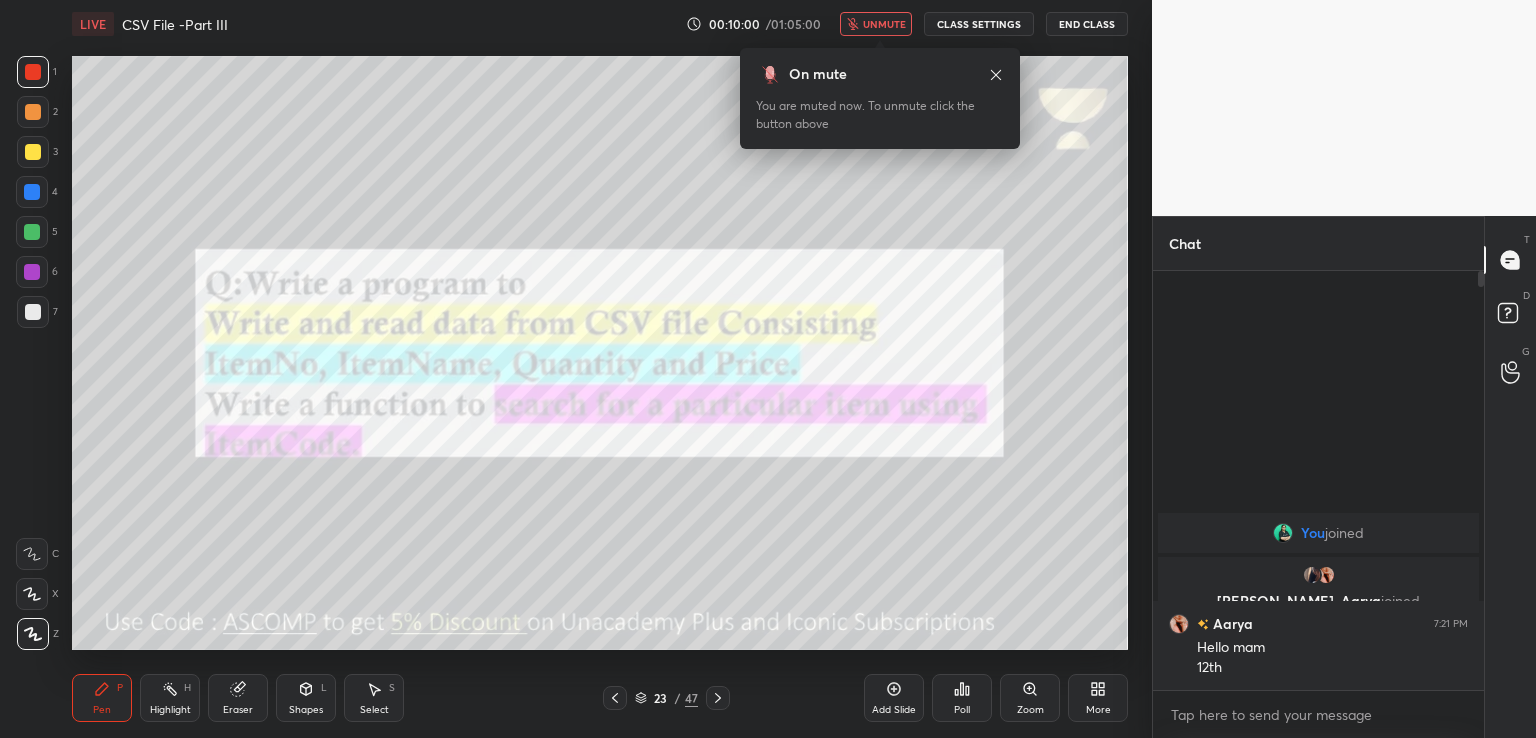 click 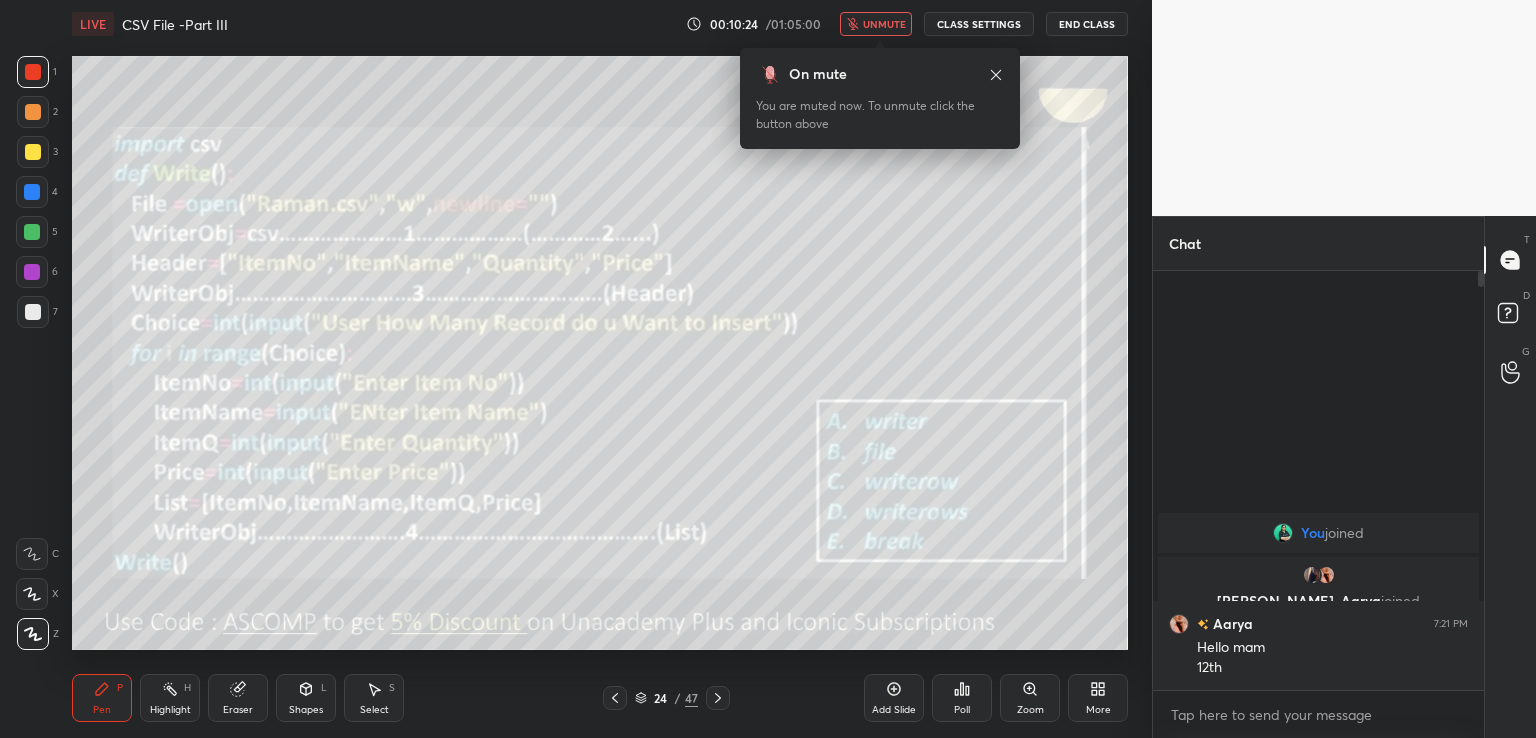 click on "Poll" at bounding box center [962, 710] 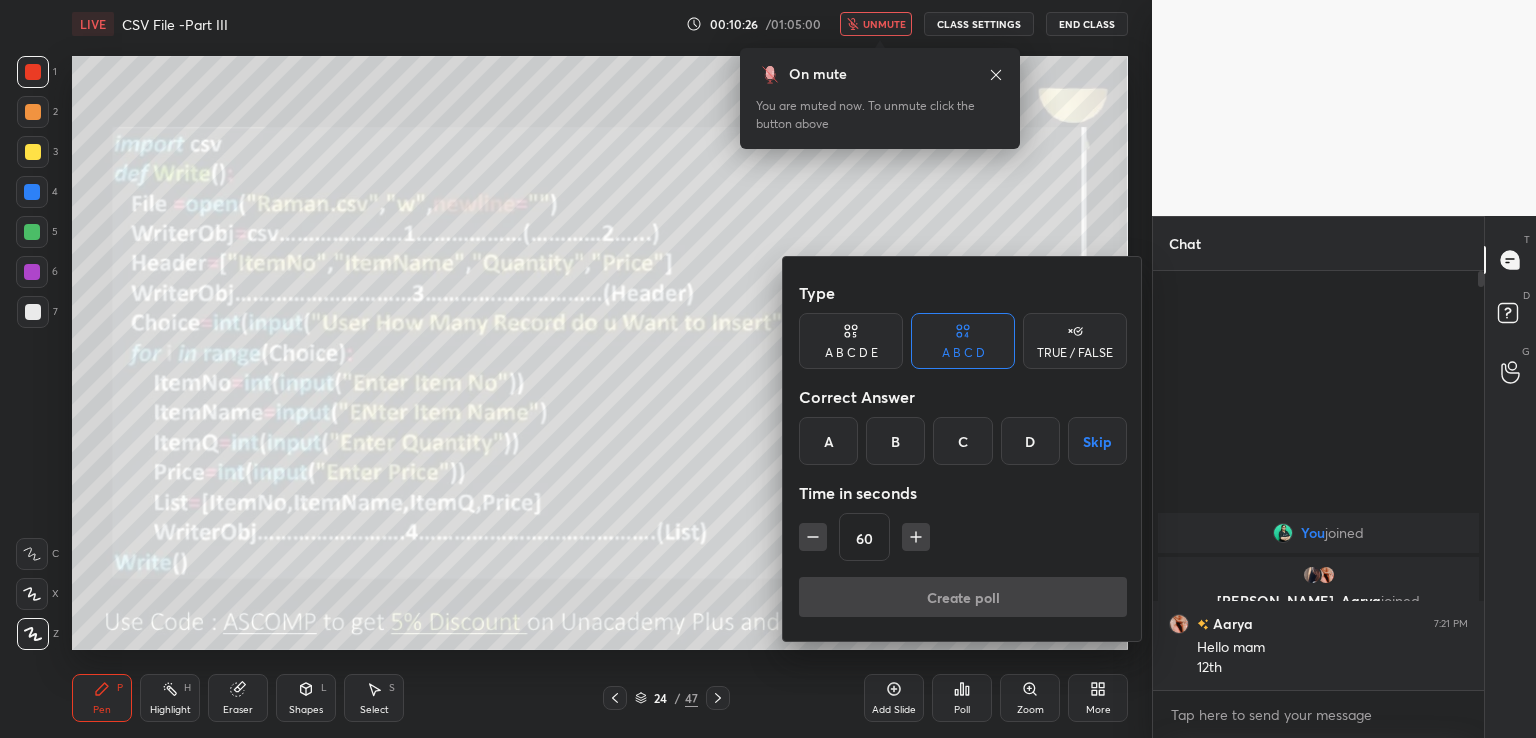 drag, startPoint x: 850, startPoint y: 336, endPoint x: 839, endPoint y: 365, distance: 31.016125 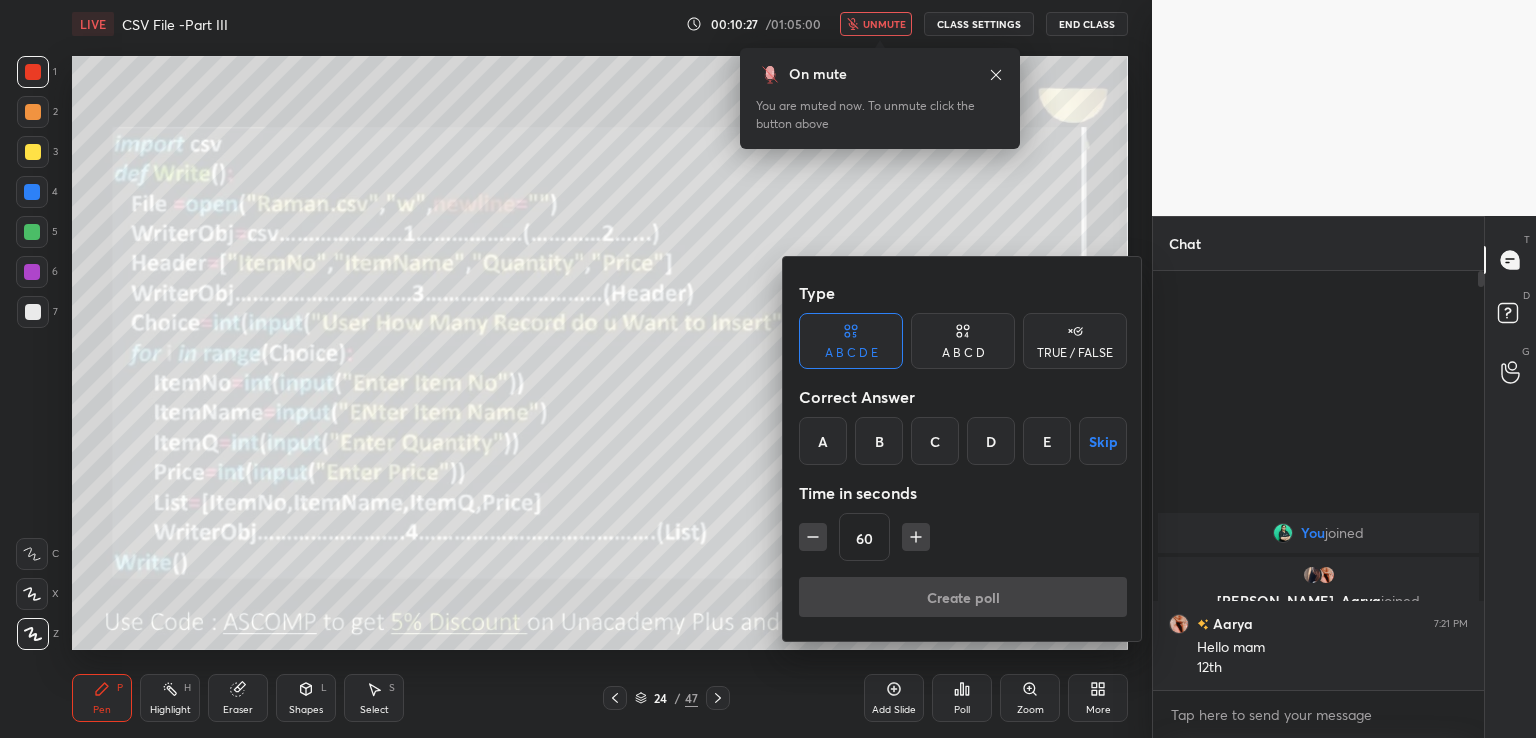 click on "A" at bounding box center (823, 441) 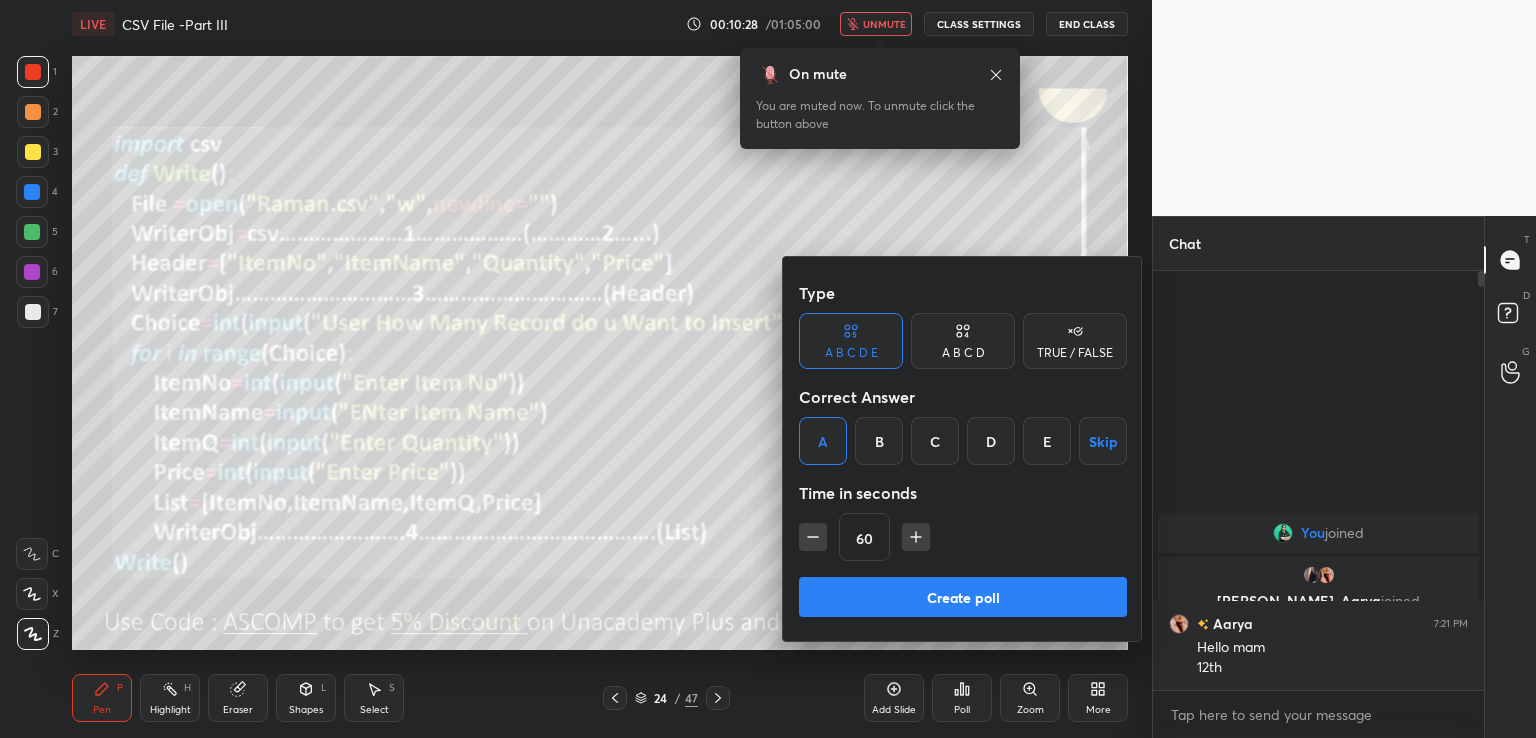 click on "Create poll" at bounding box center (963, 597) 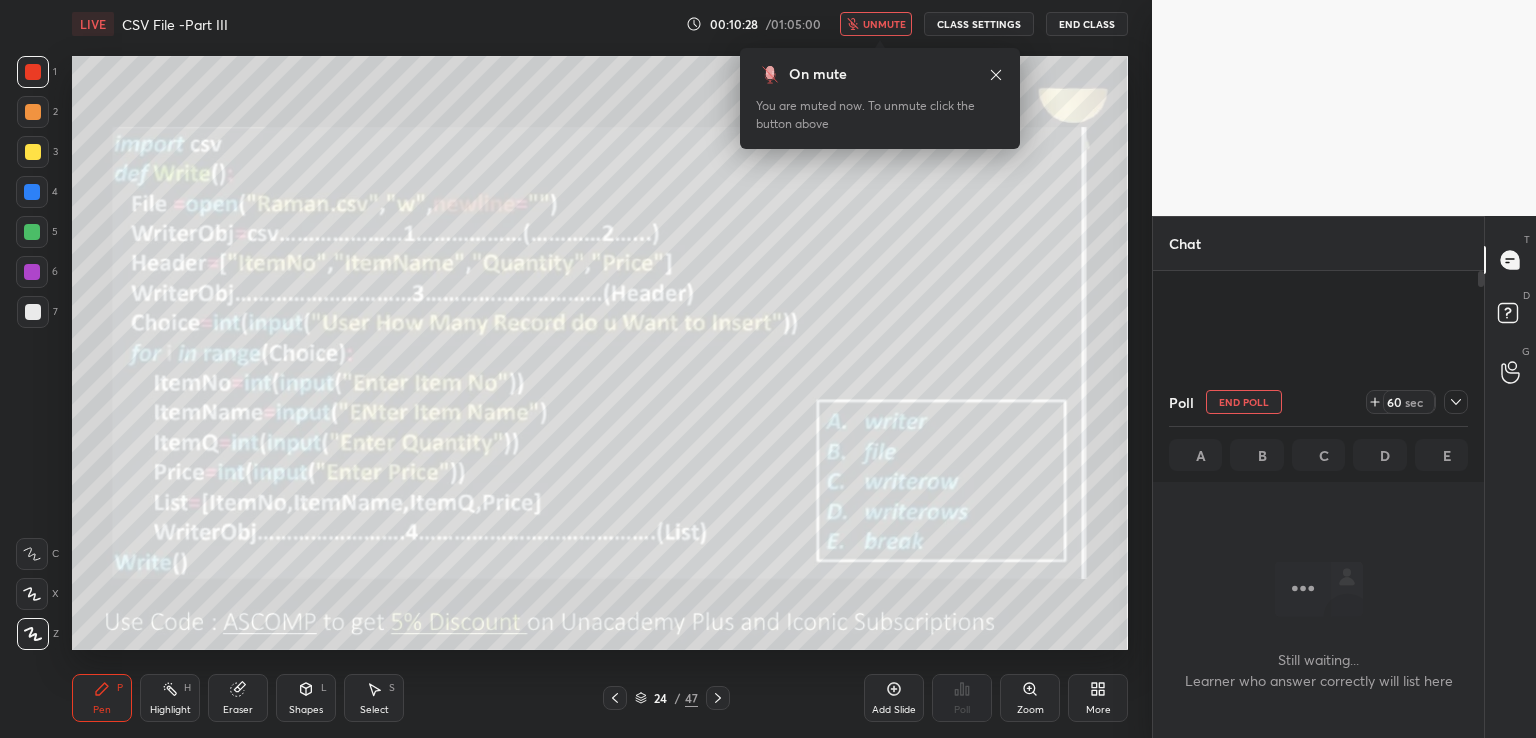 scroll, scrollTop: 390, scrollLeft: 325, axis: both 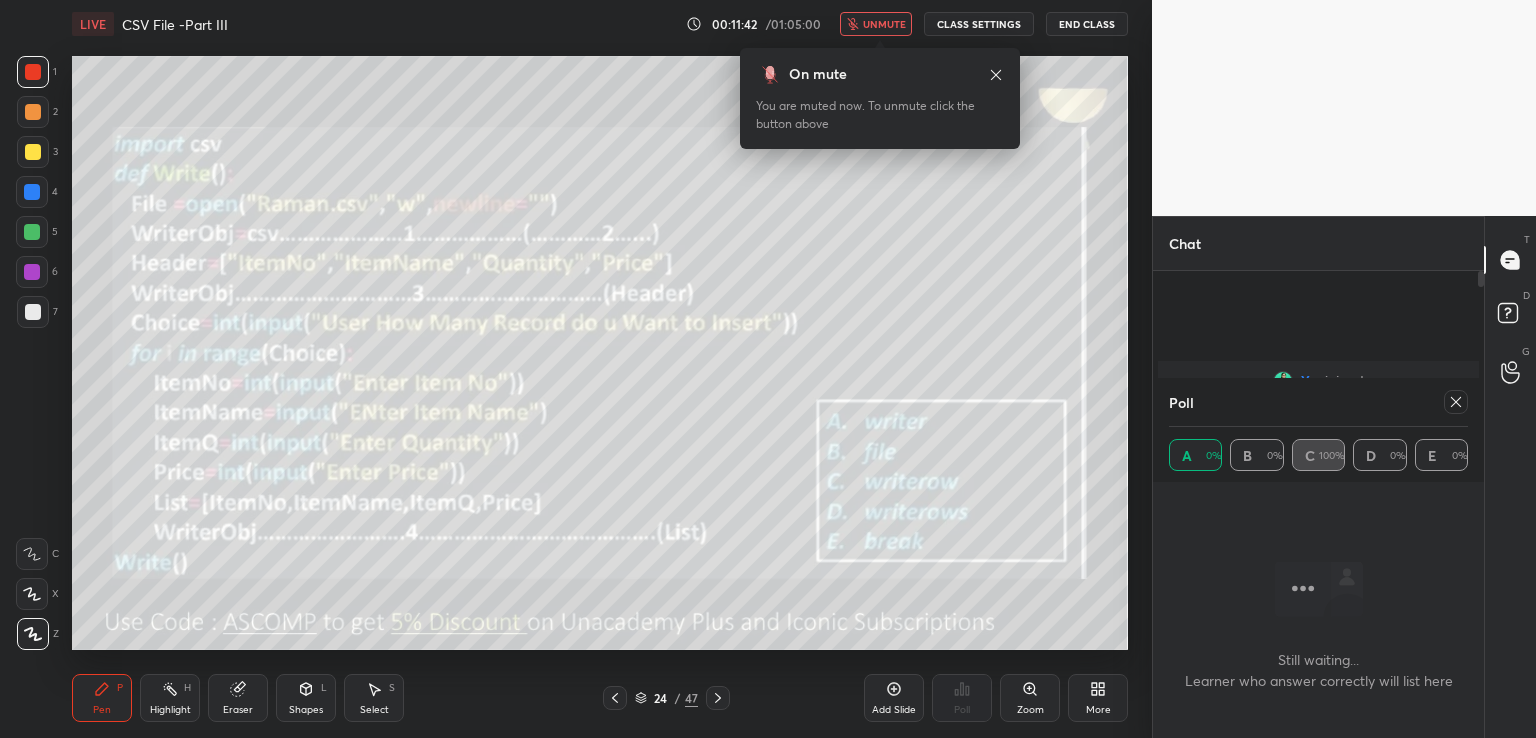 click 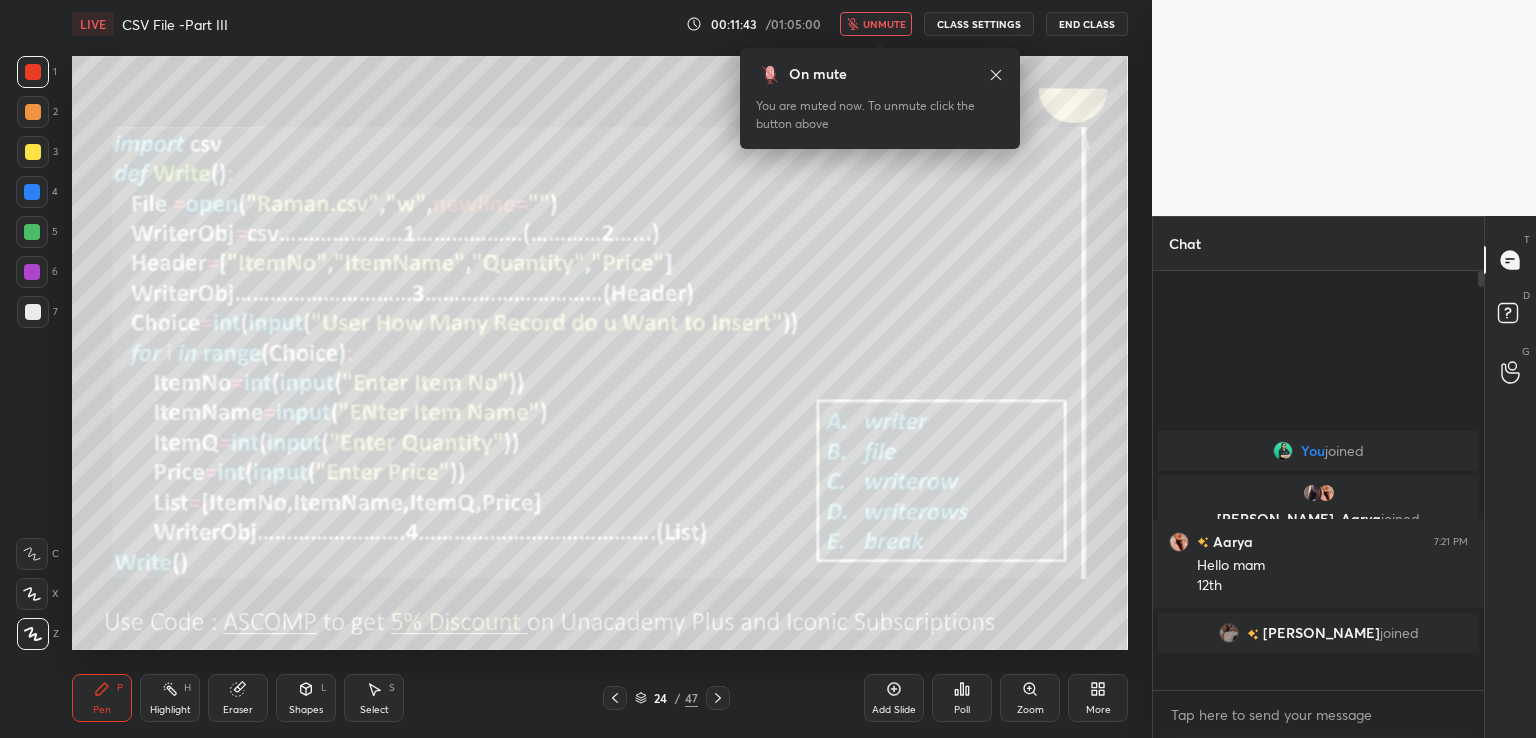 scroll, scrollTop: 7, scrollLeft: 6, axis: both 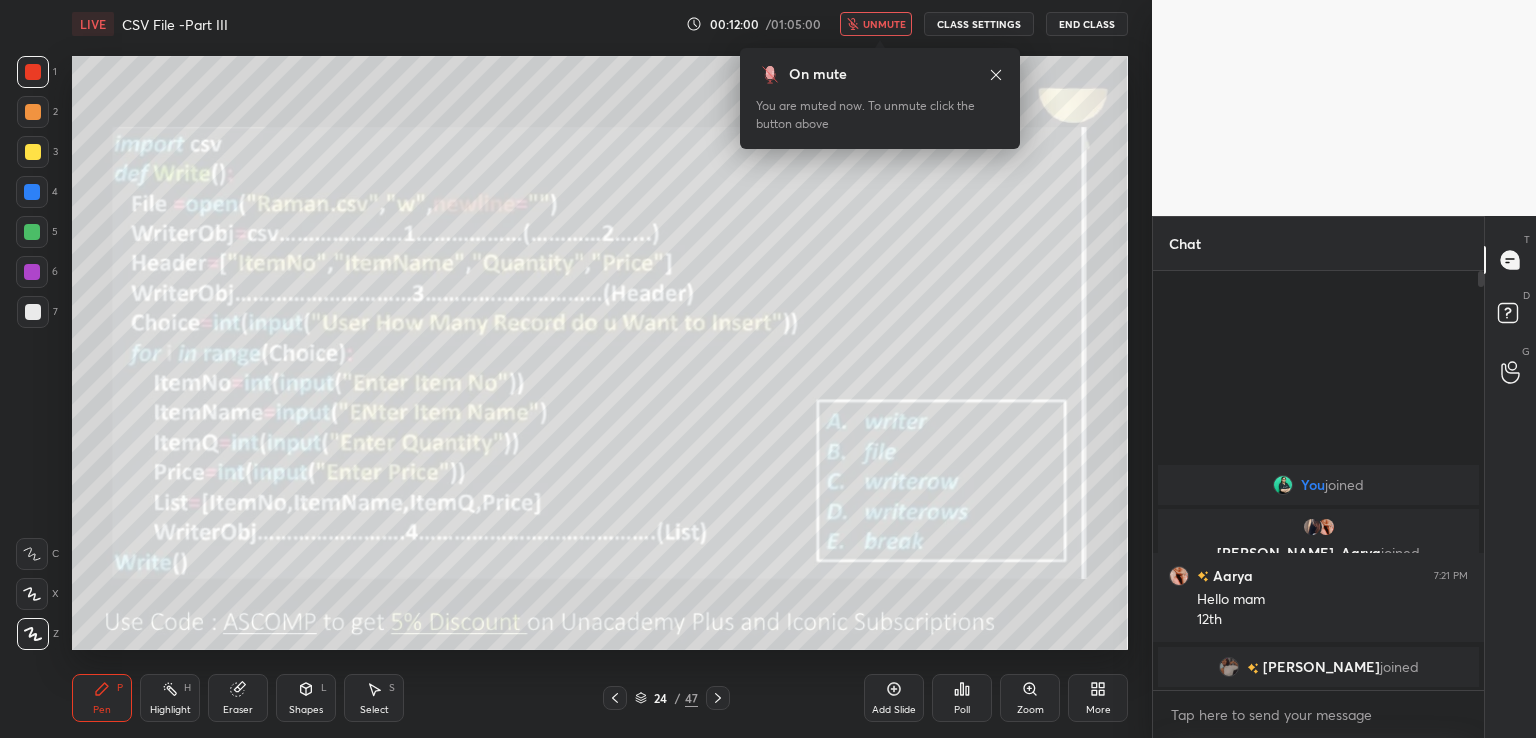 click on "On mute You are muted now. To unmute click the
button above" at bounding box center (880, 92) 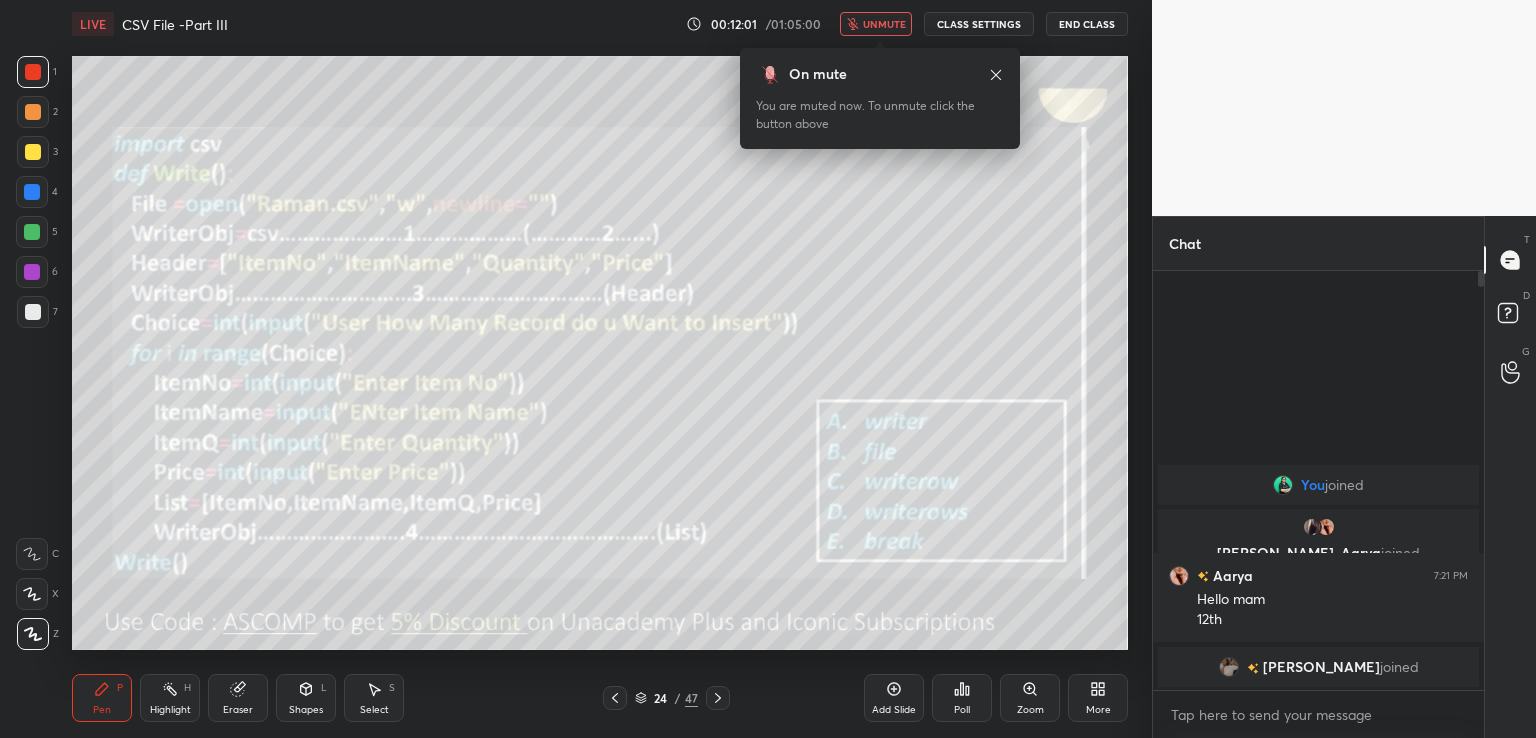 click on "unmute" at bounding box center (884, 24) 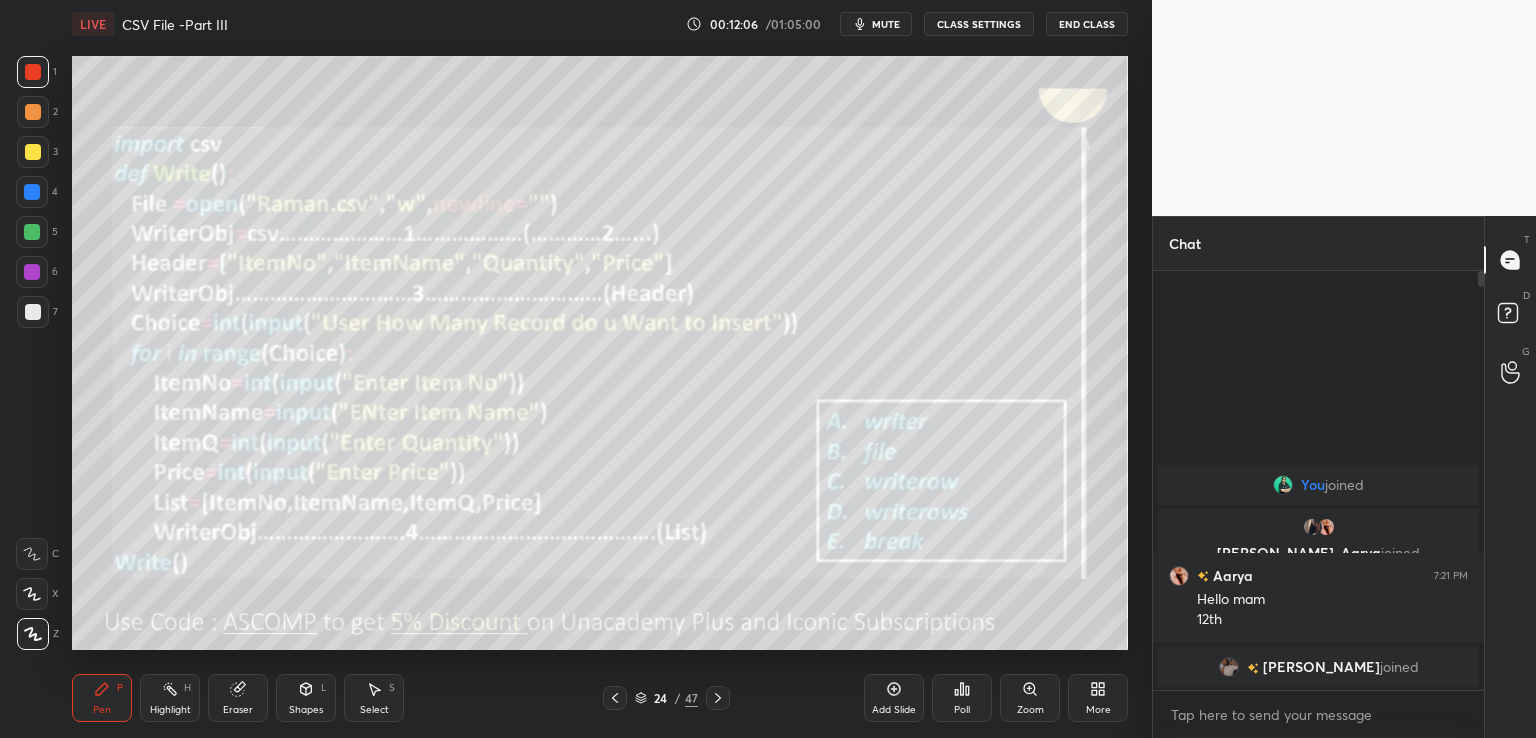 click 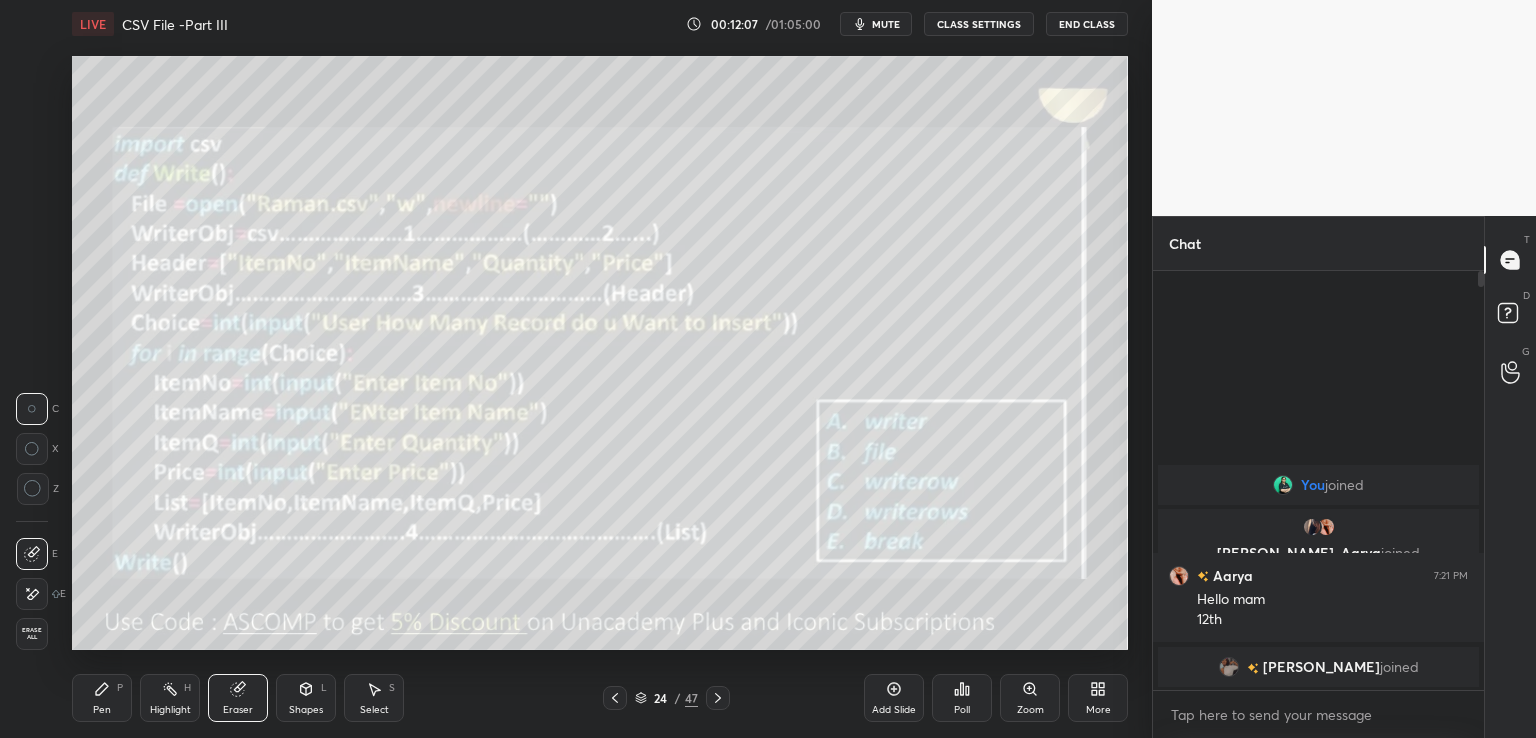 click on "Erase all" at bounding box center (32, 634) 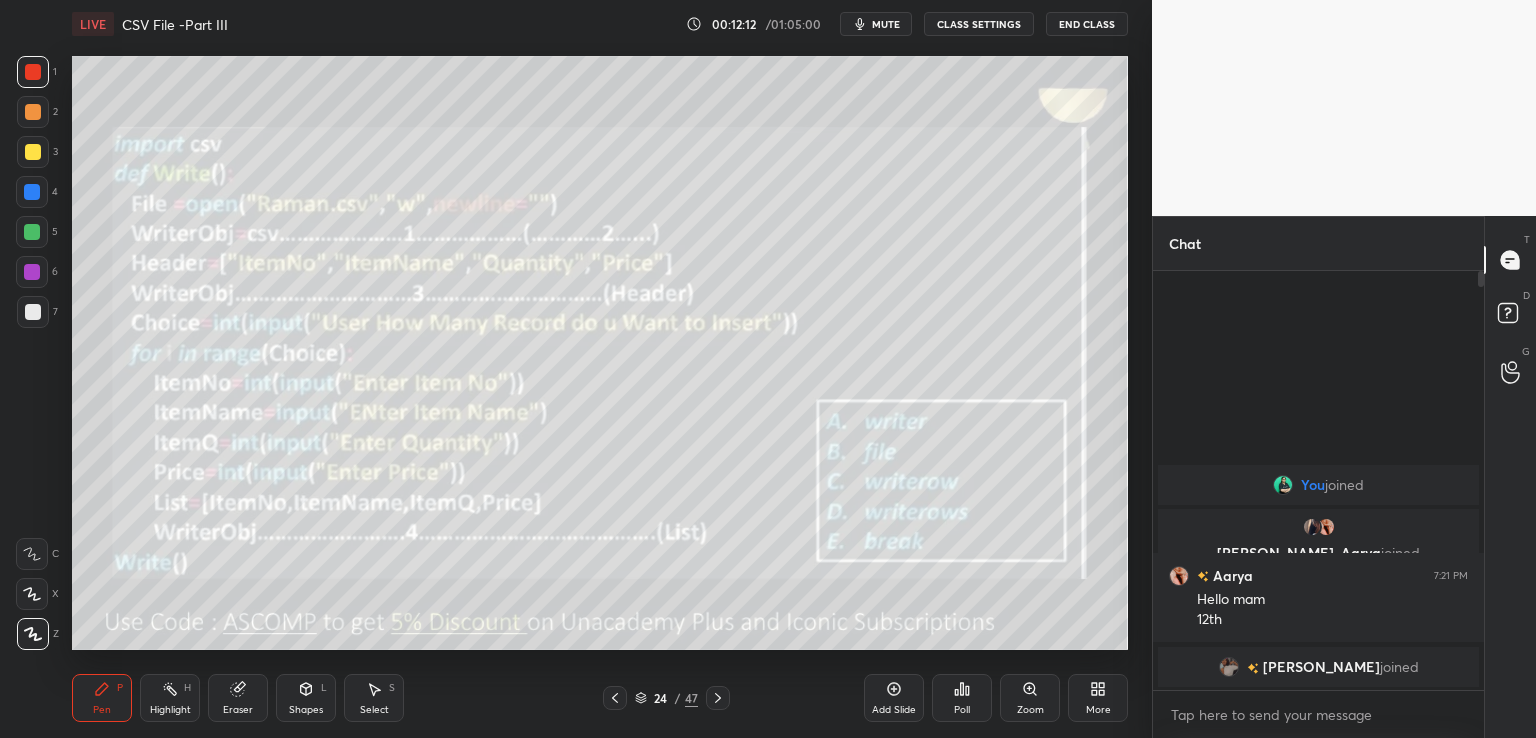 click at bounding box center [718, 698] 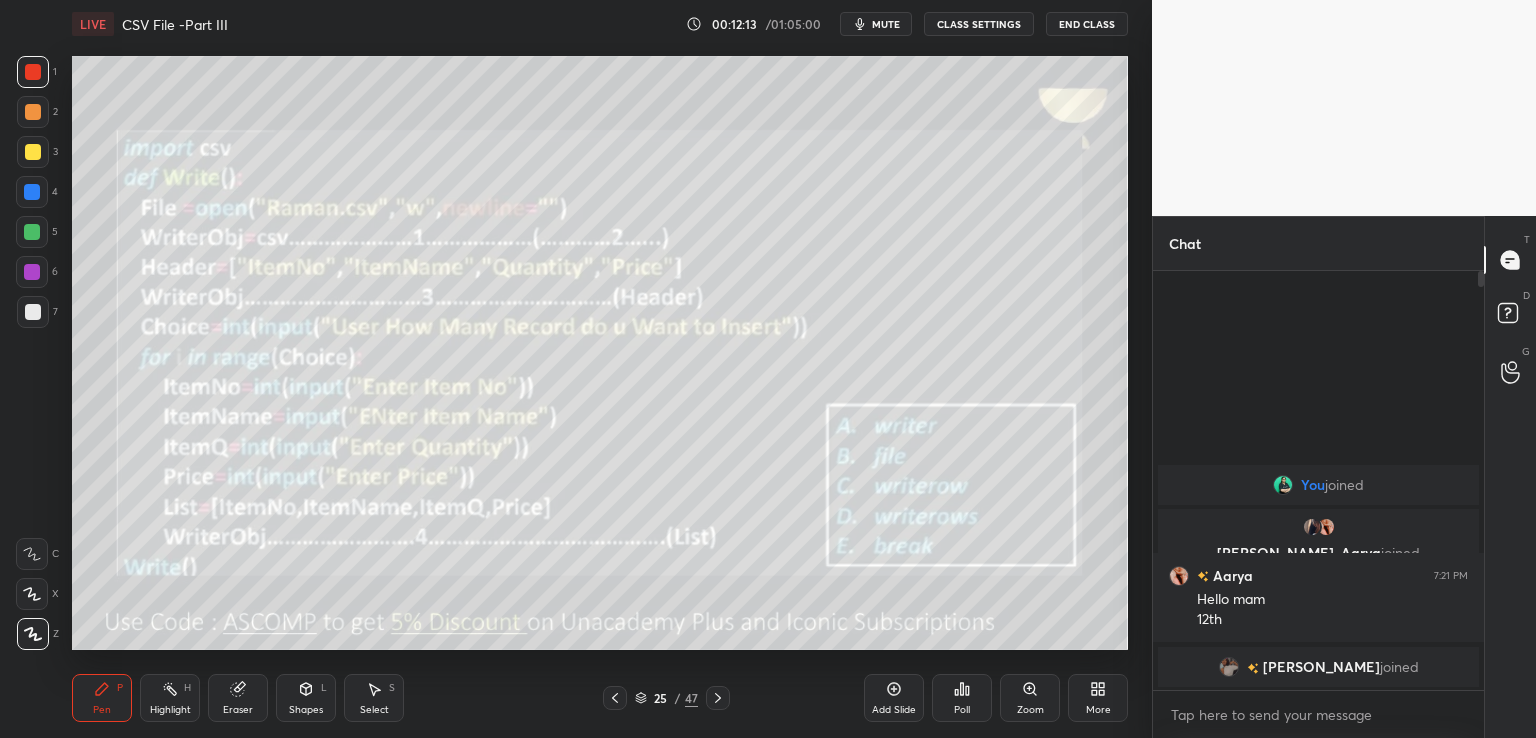 click at bounding box center [33, 152] 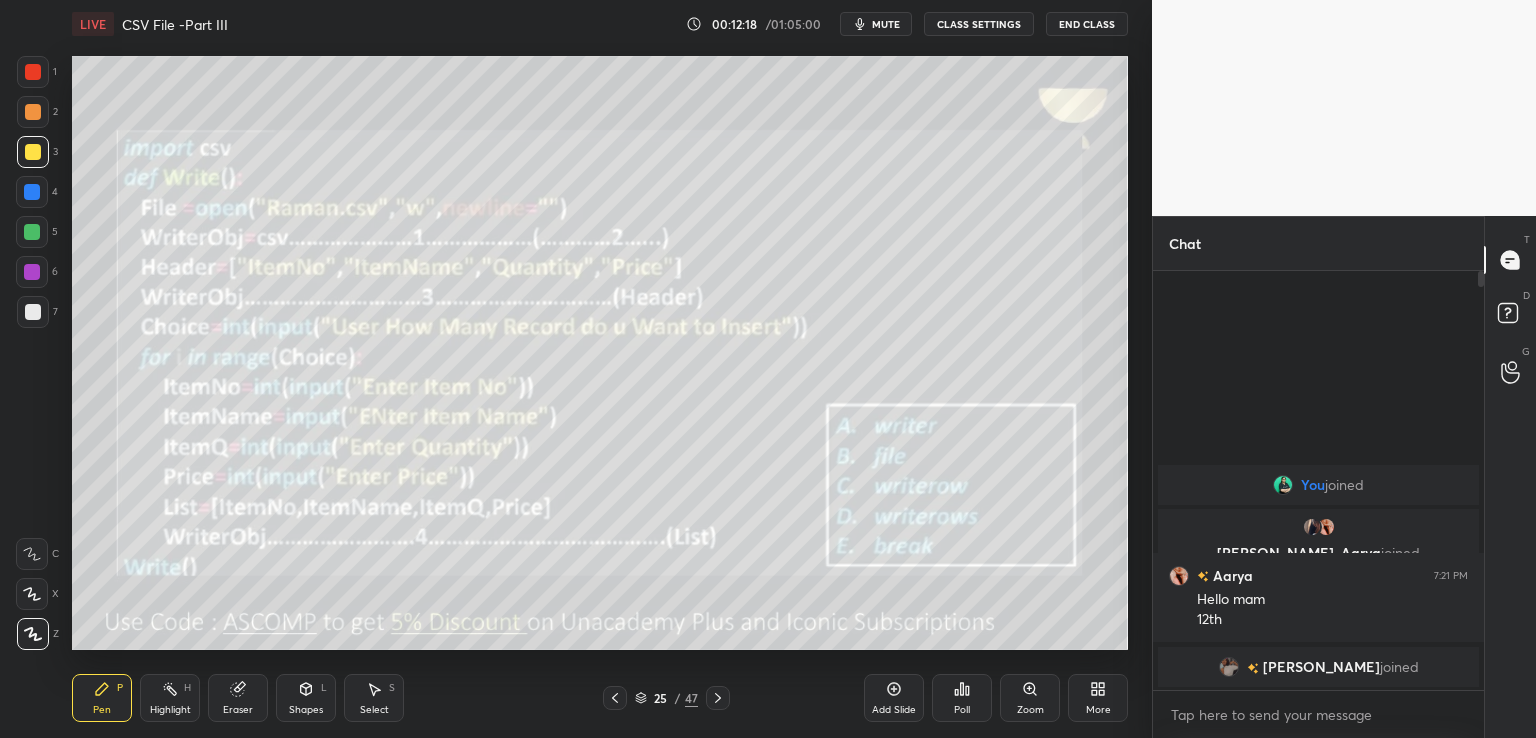 click on "Poll" at bounding box center [962, 698] 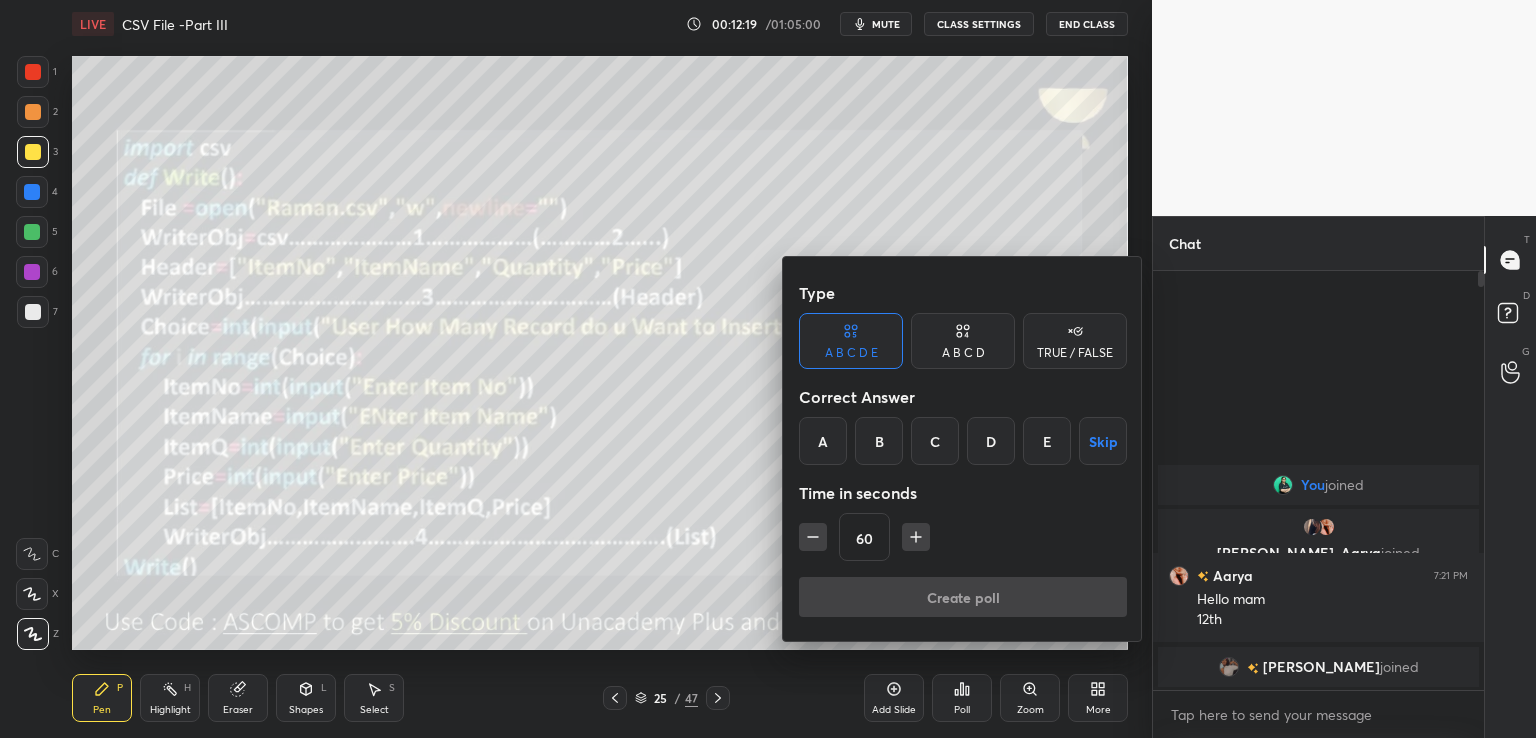 click on "B" at bounding box center (879, 441) 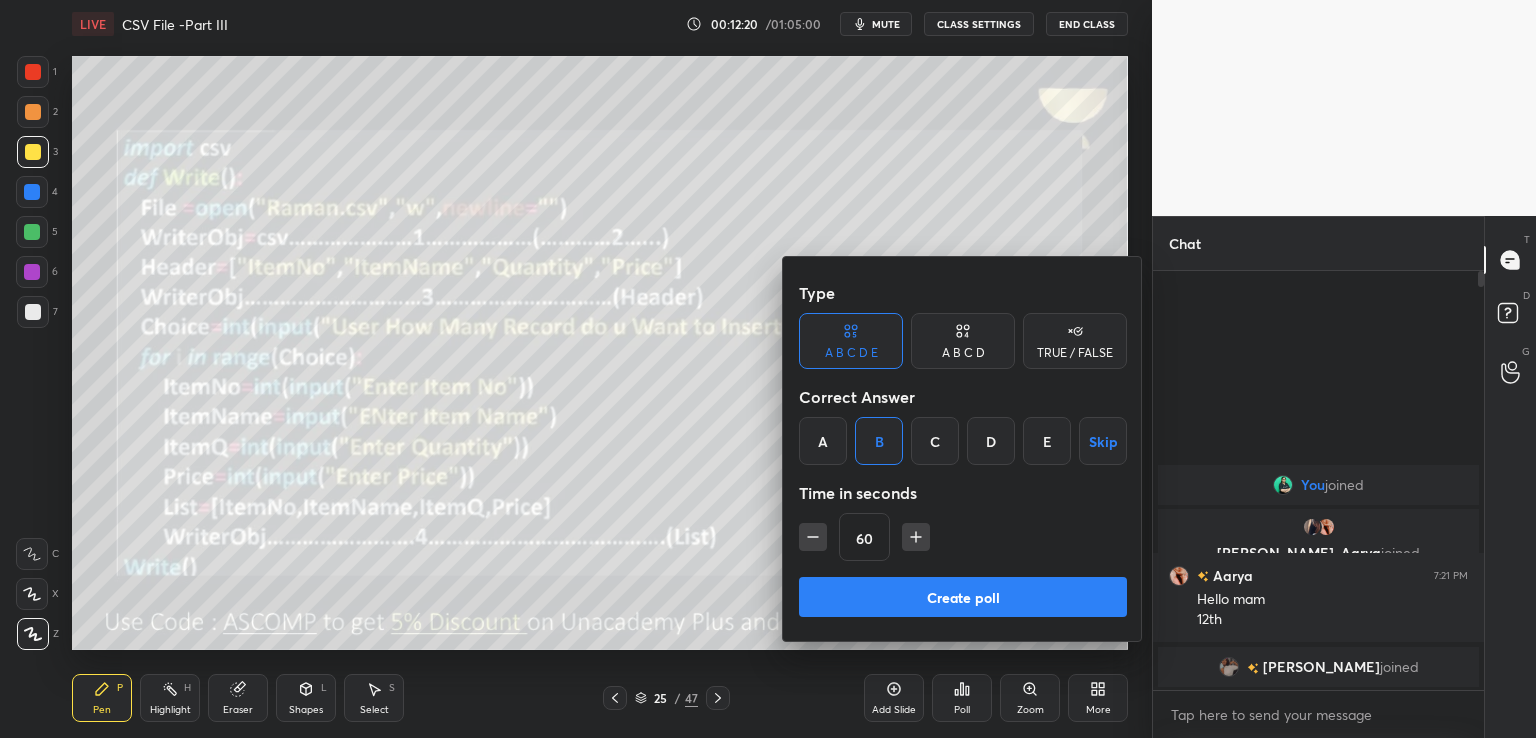 click on "Create poll" at bounding box center [963, 597] 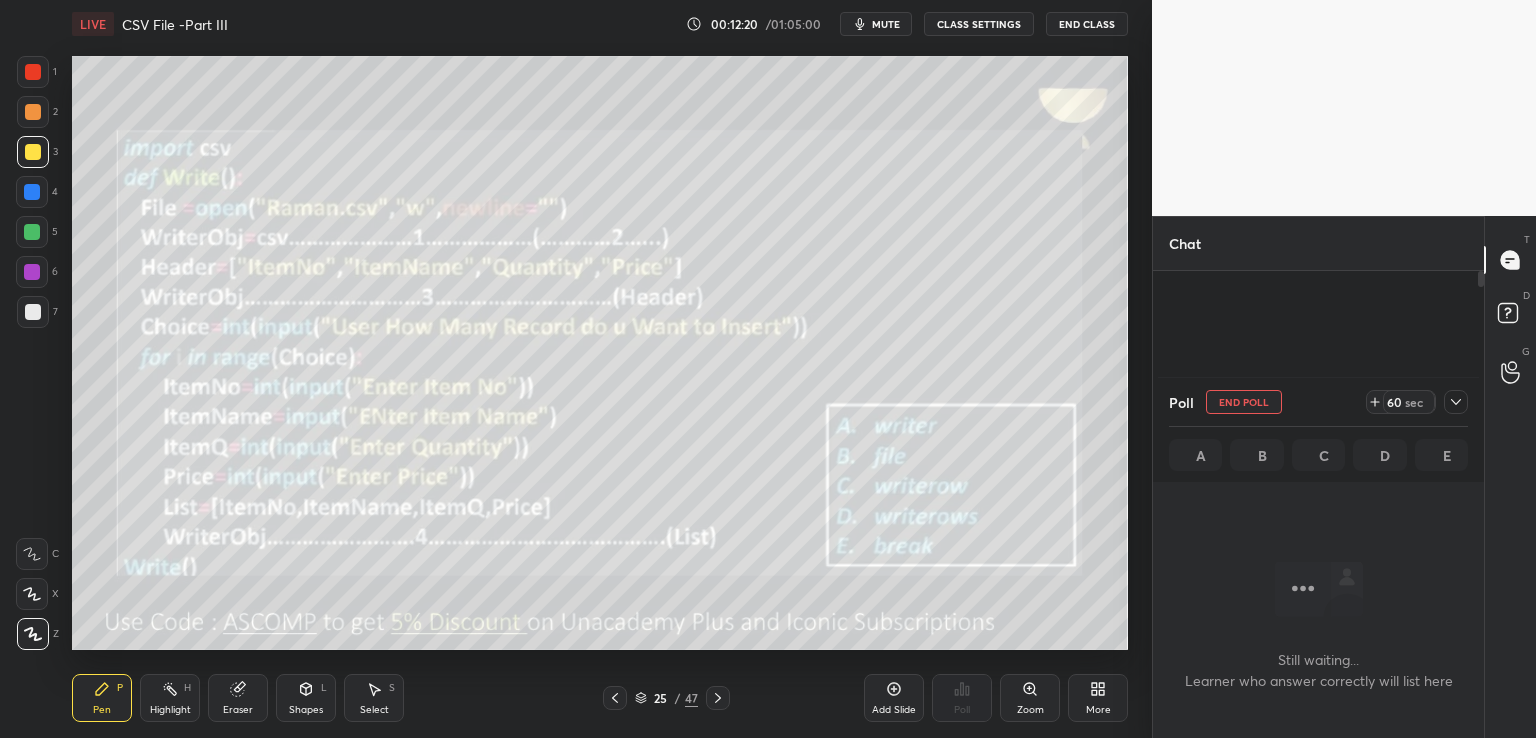 scroll, scrollTop: 312, scrollLeft: 325, axis: both 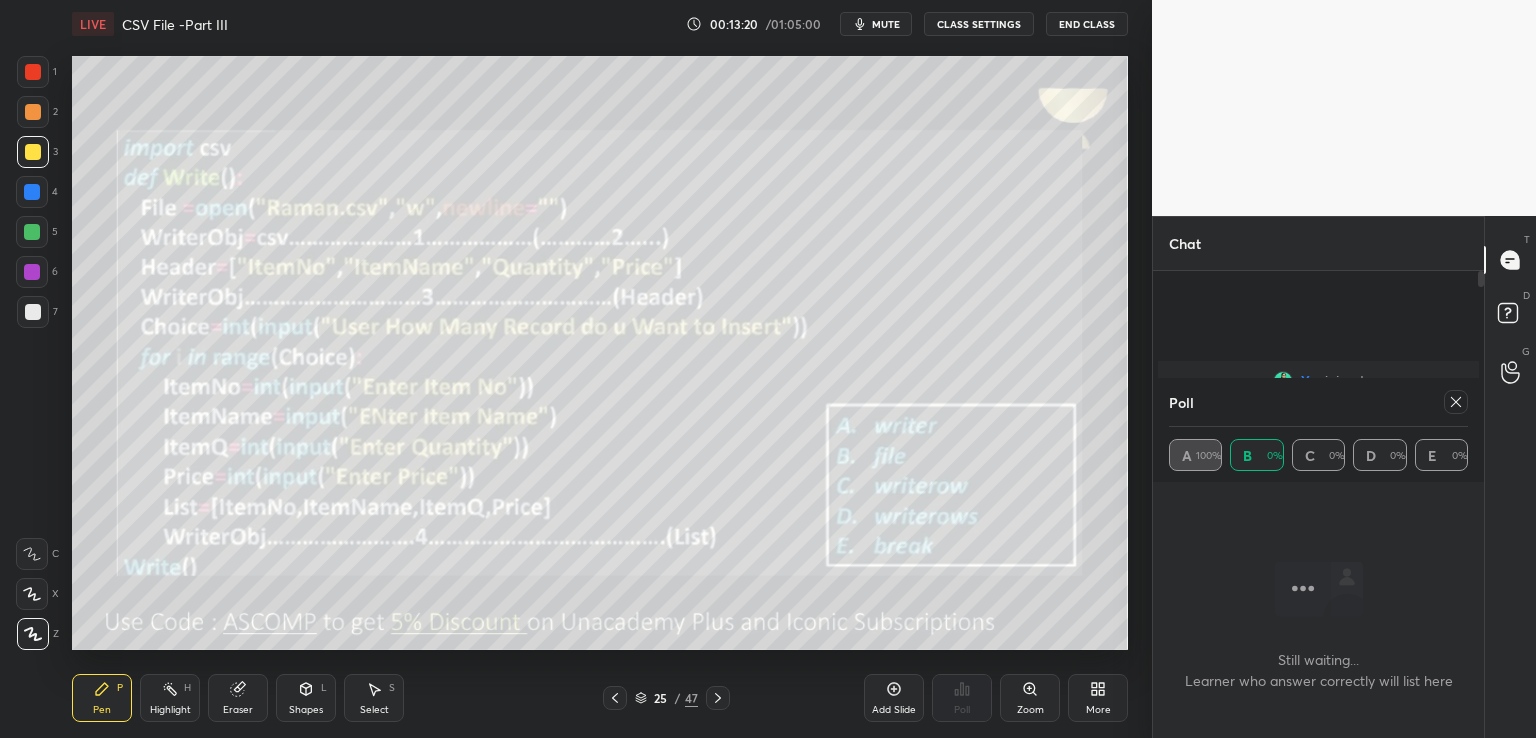 click at bounding box center (1452, 402) 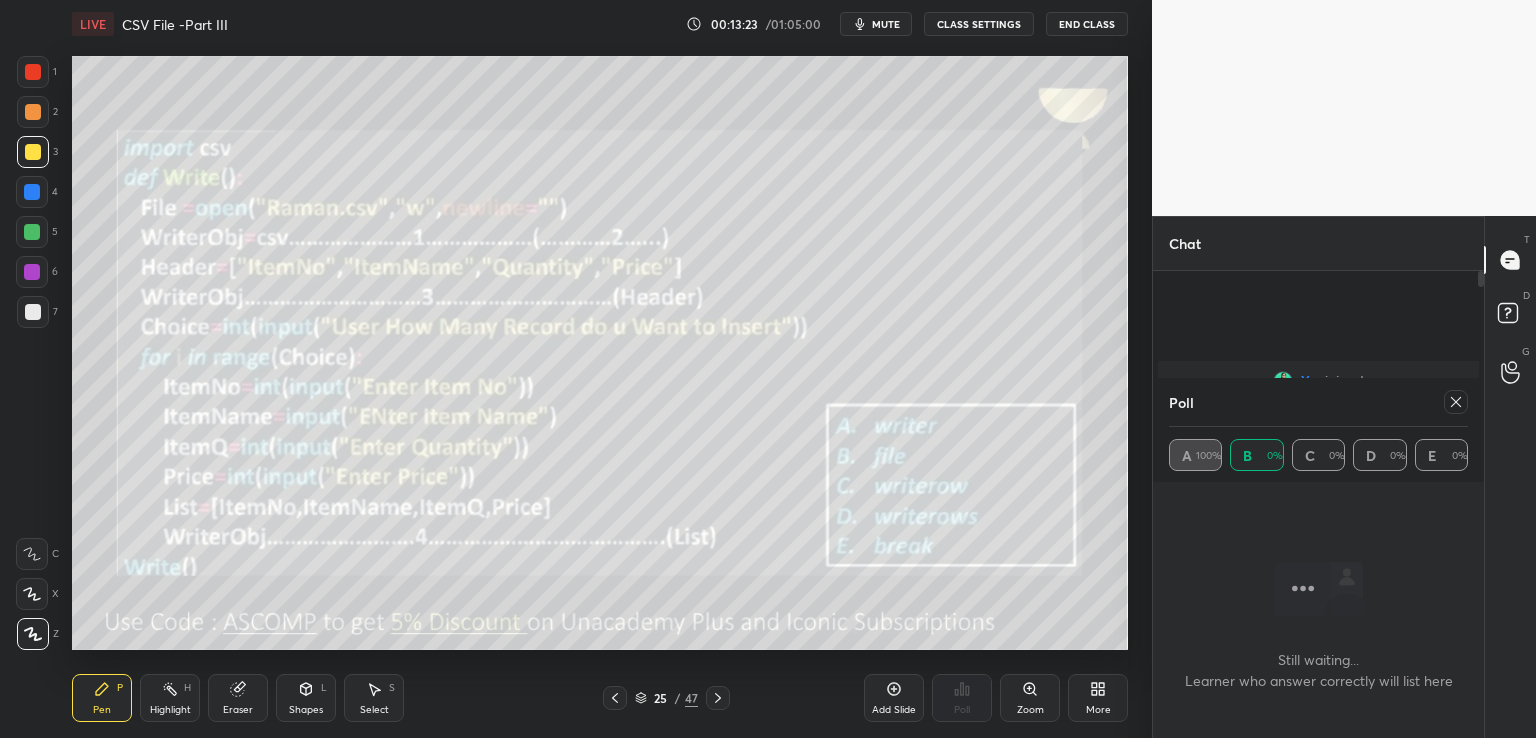 click 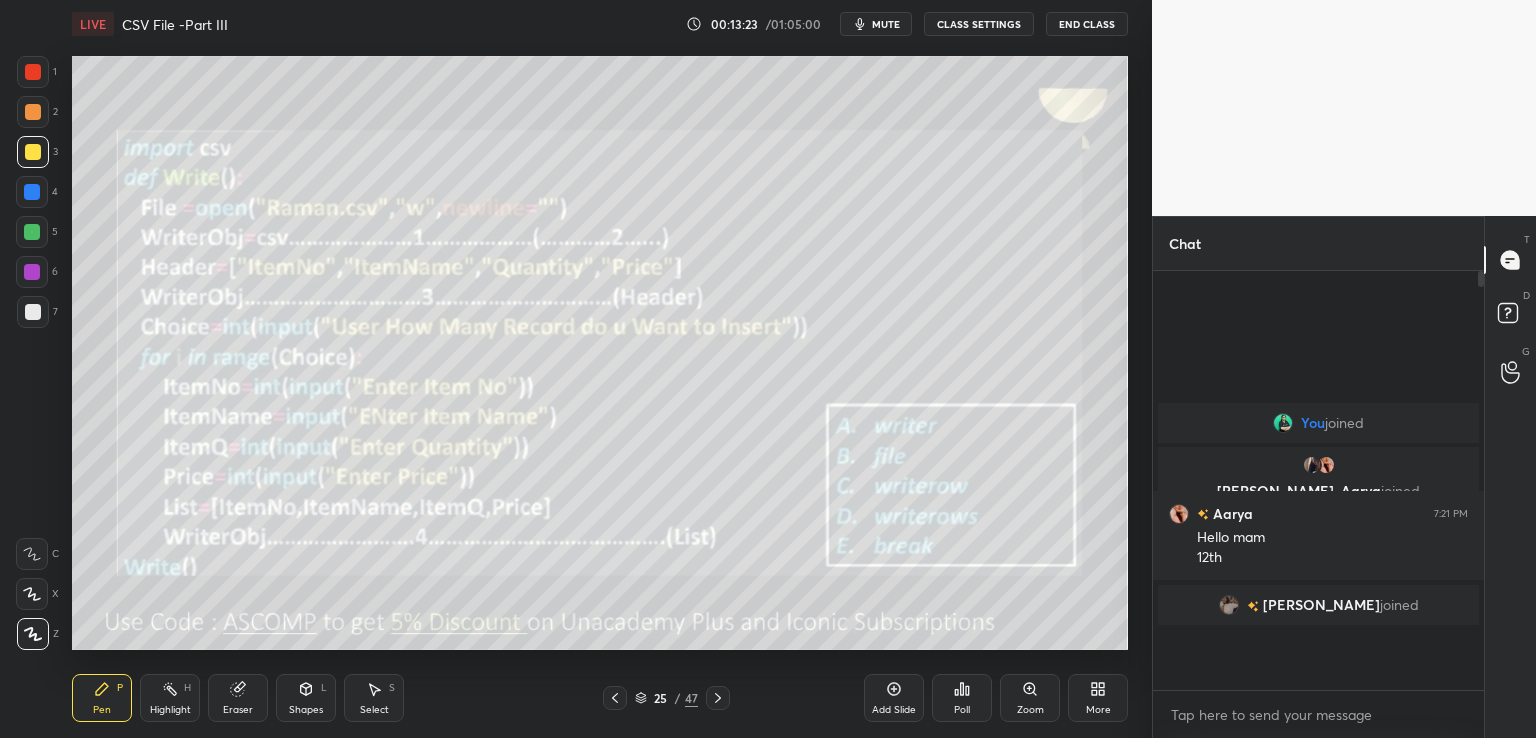 scroll, scrollTop: 413, scrollLeft: 325, axis: both 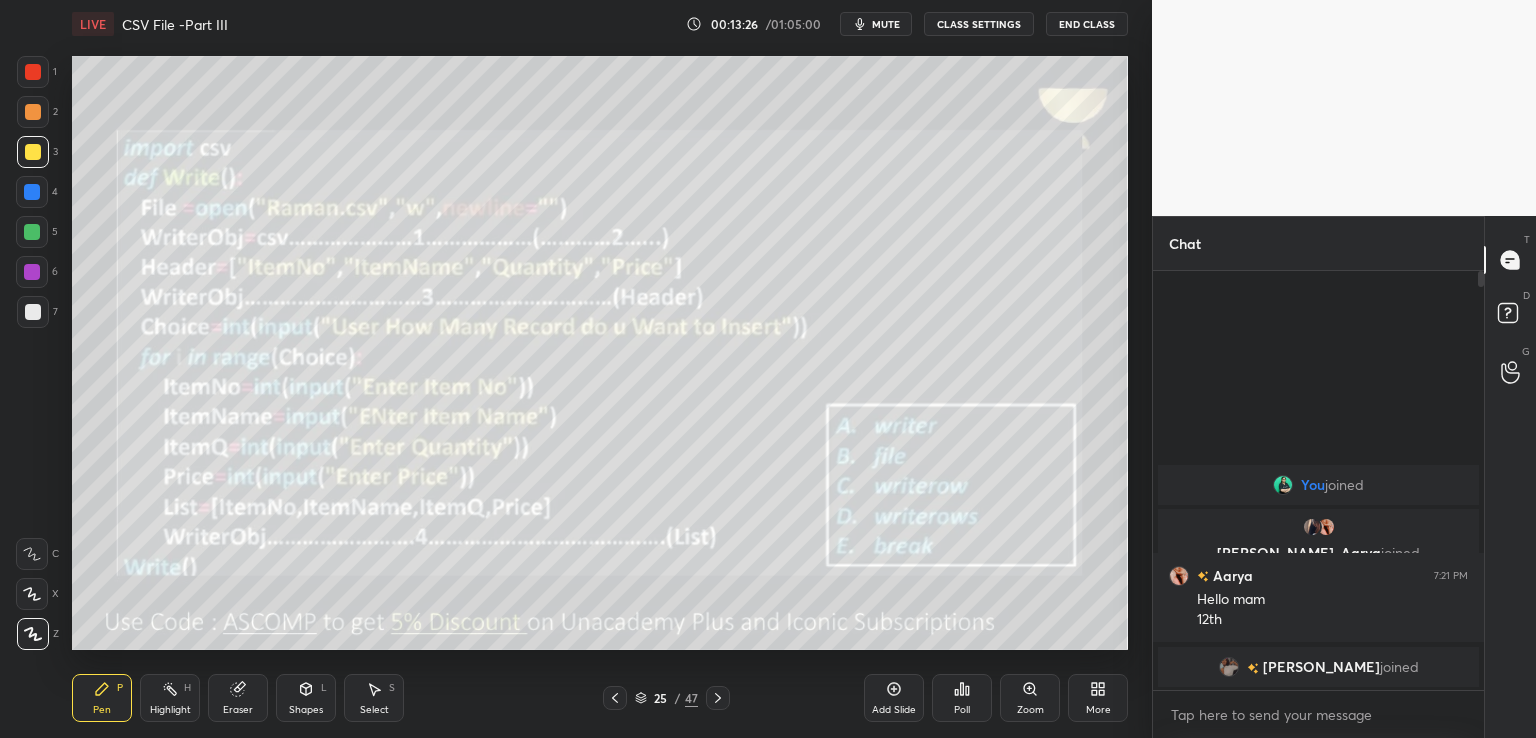 click 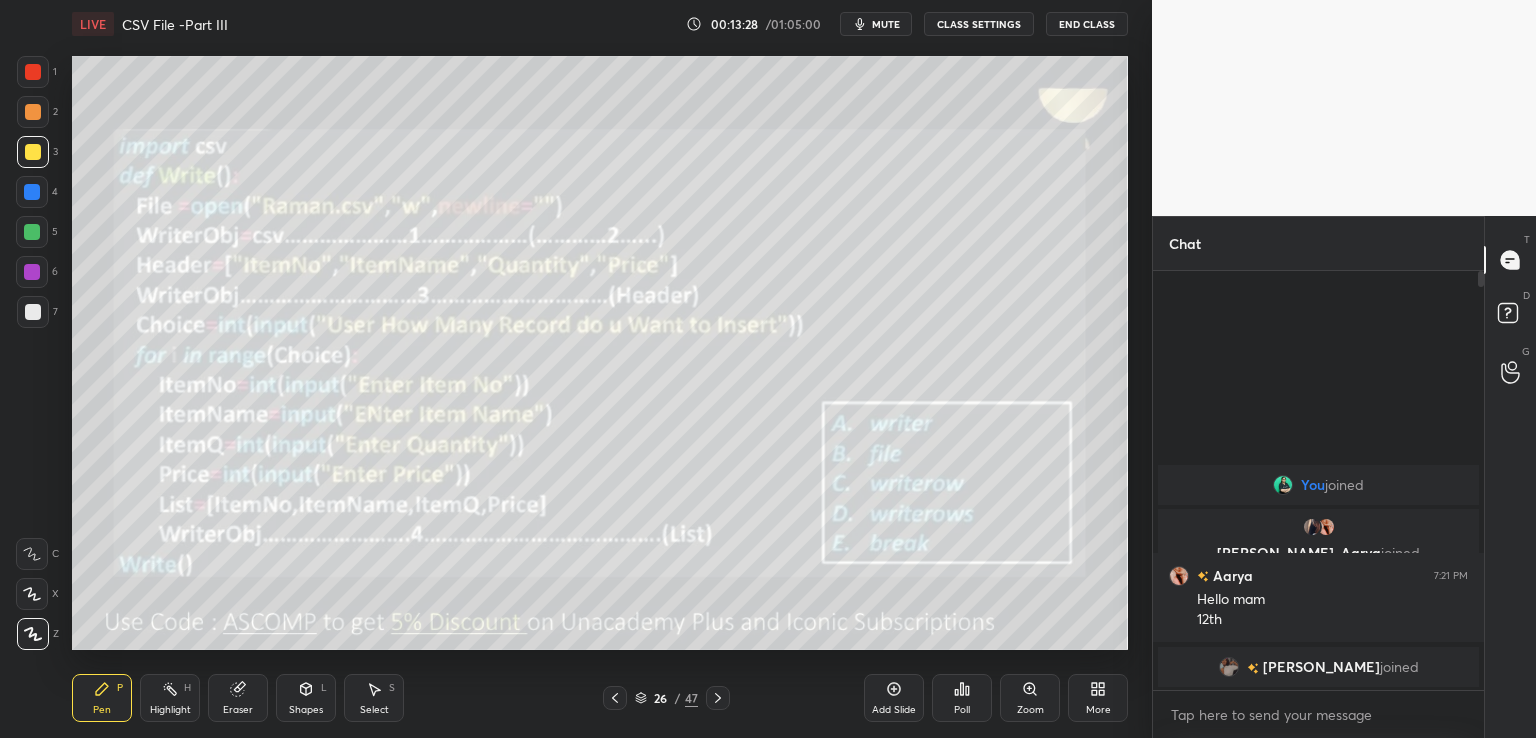 drag, startPoint x: 992, startPoint y: 701, endPoint x: 996, endPoint y: 682, distance: 19.416489 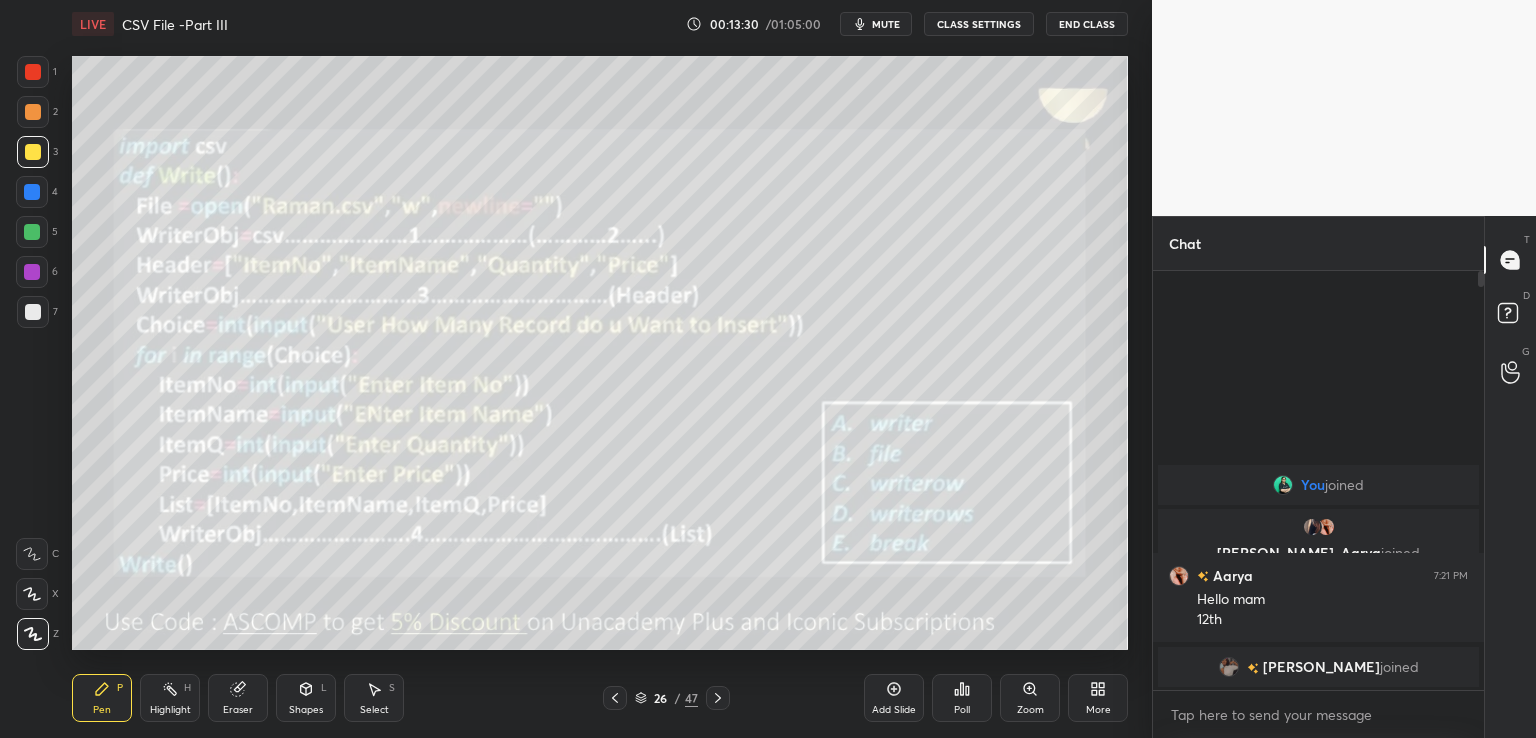 click 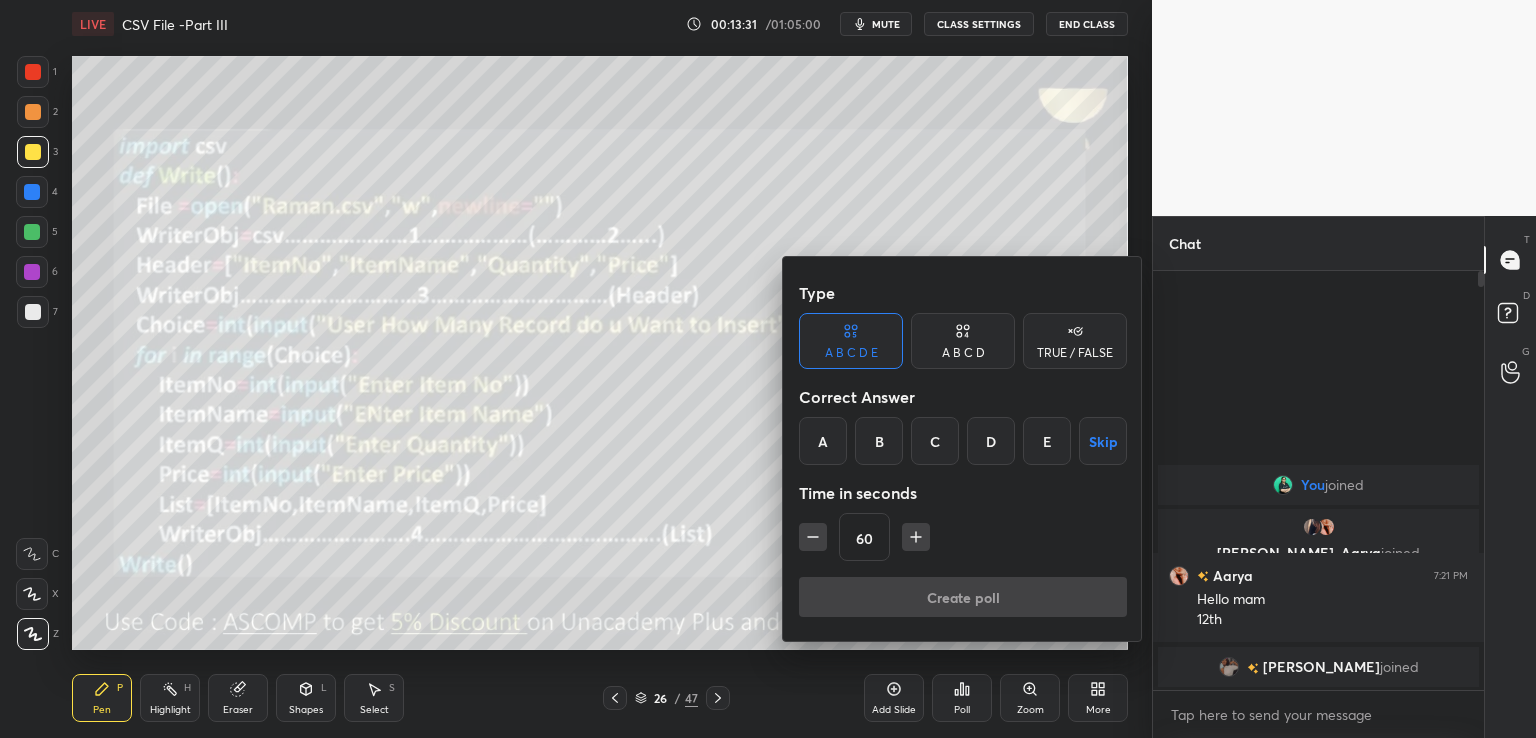 click on "C" at bounding box center (935, 441) 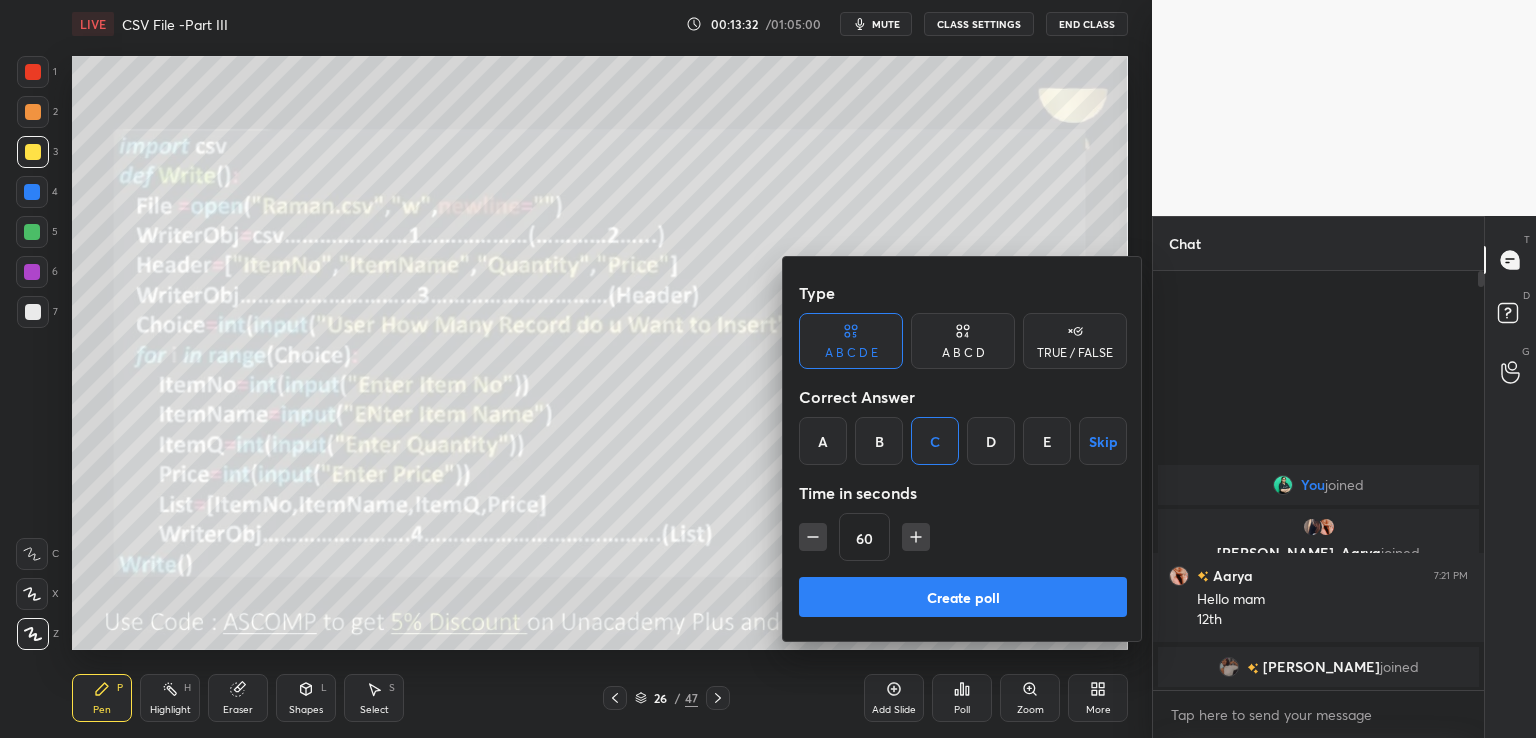 click on "Create poll" at bounding box center [963, 597] 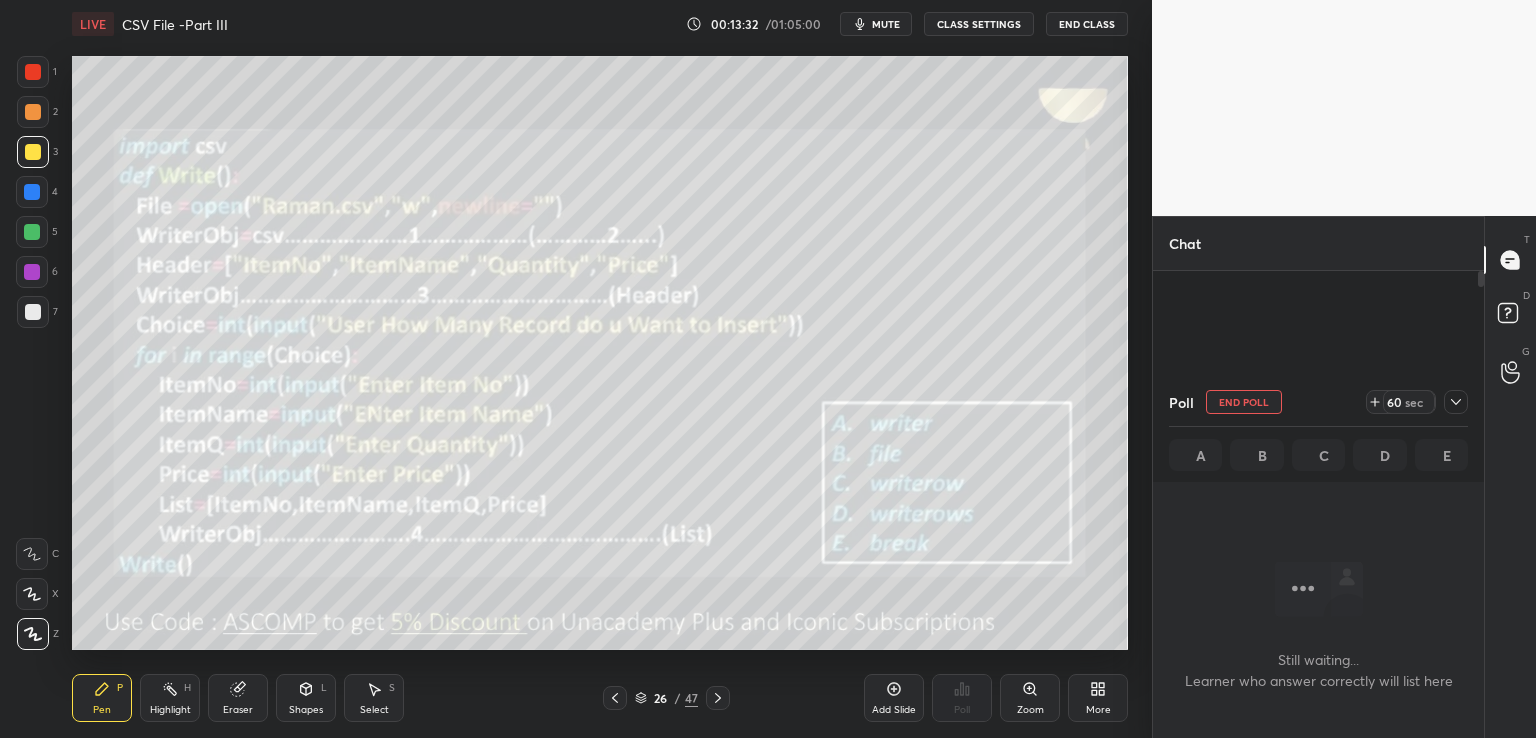 scroll, scrollTop: 327, scrollLeft: 325, axis: both 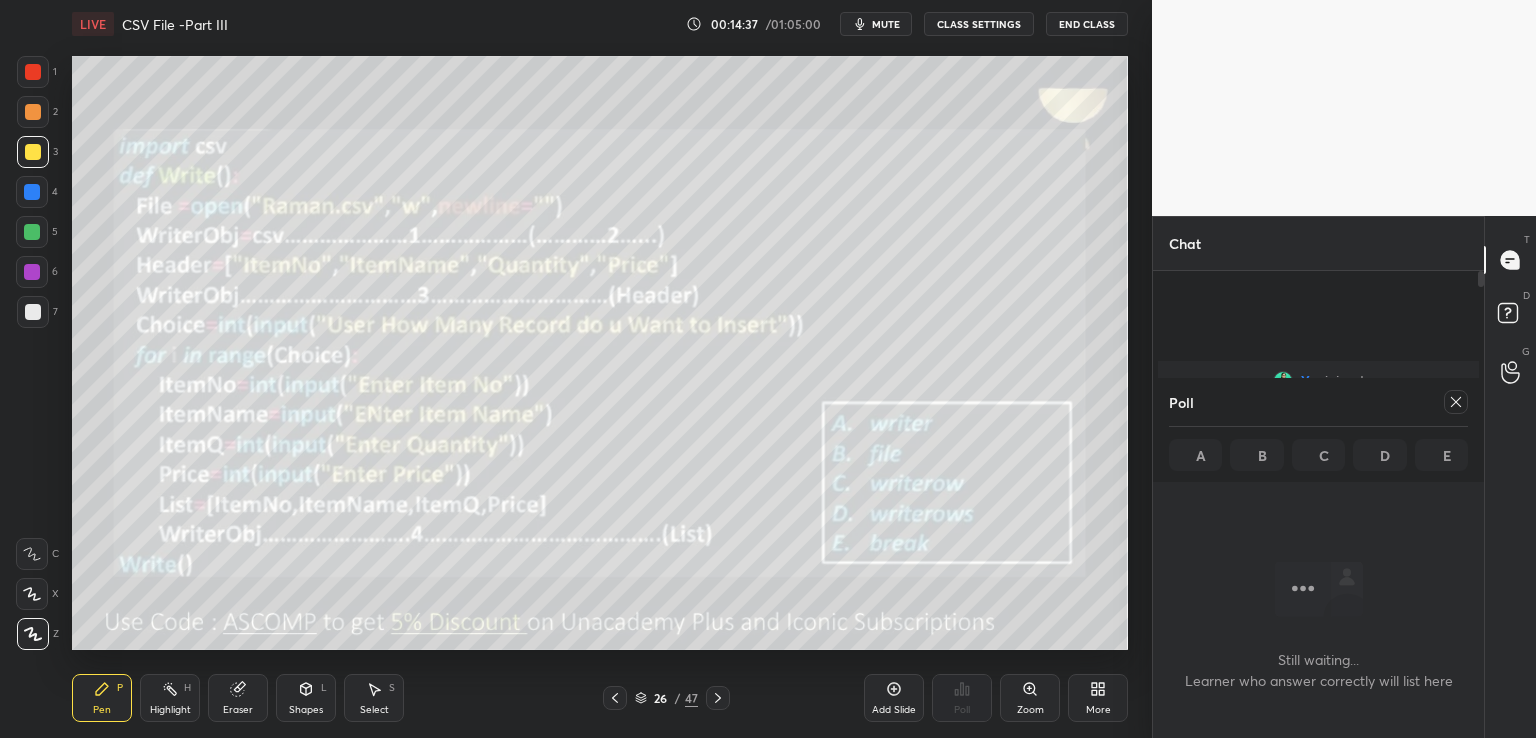 click 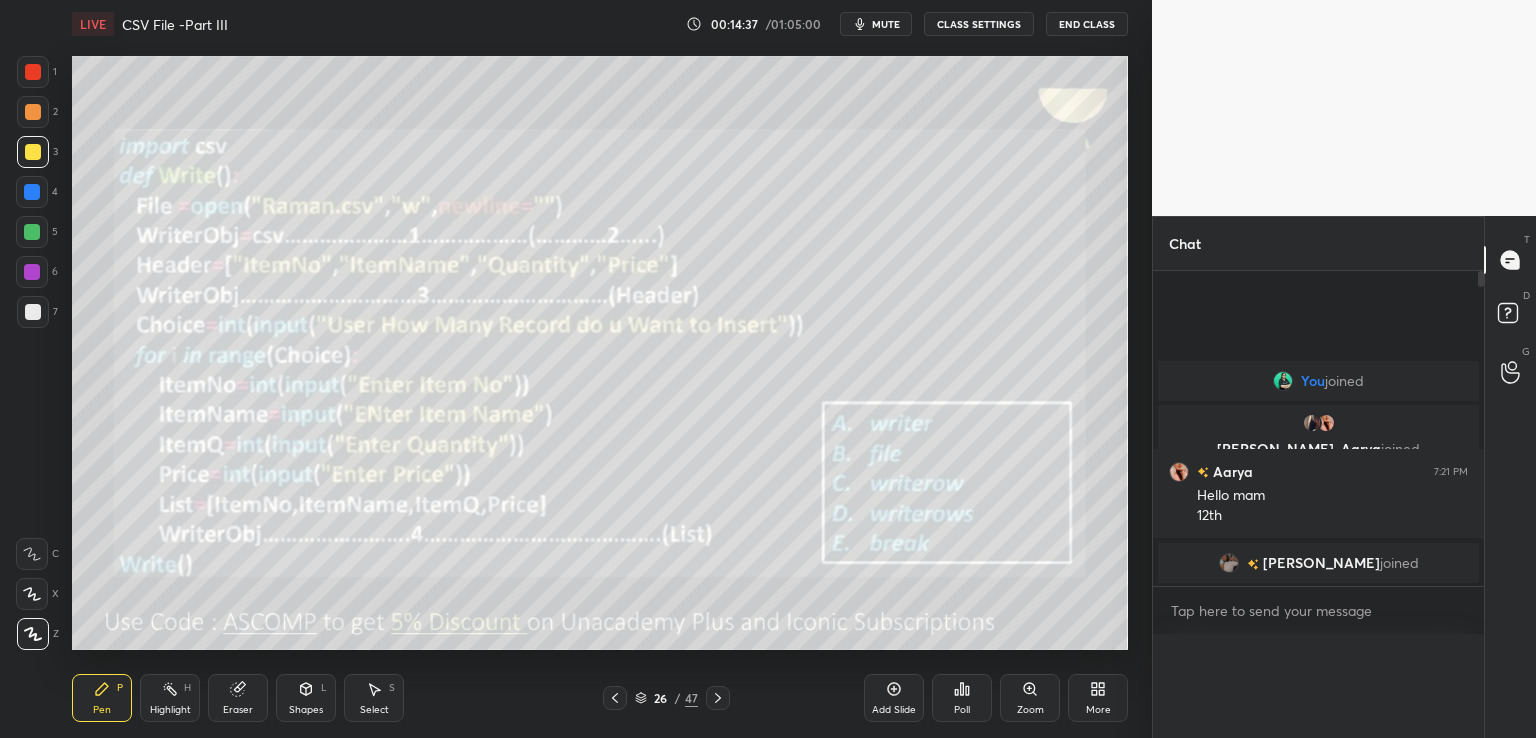 scroll, scrollTop: 7, scrollLeft: 6, axis: both 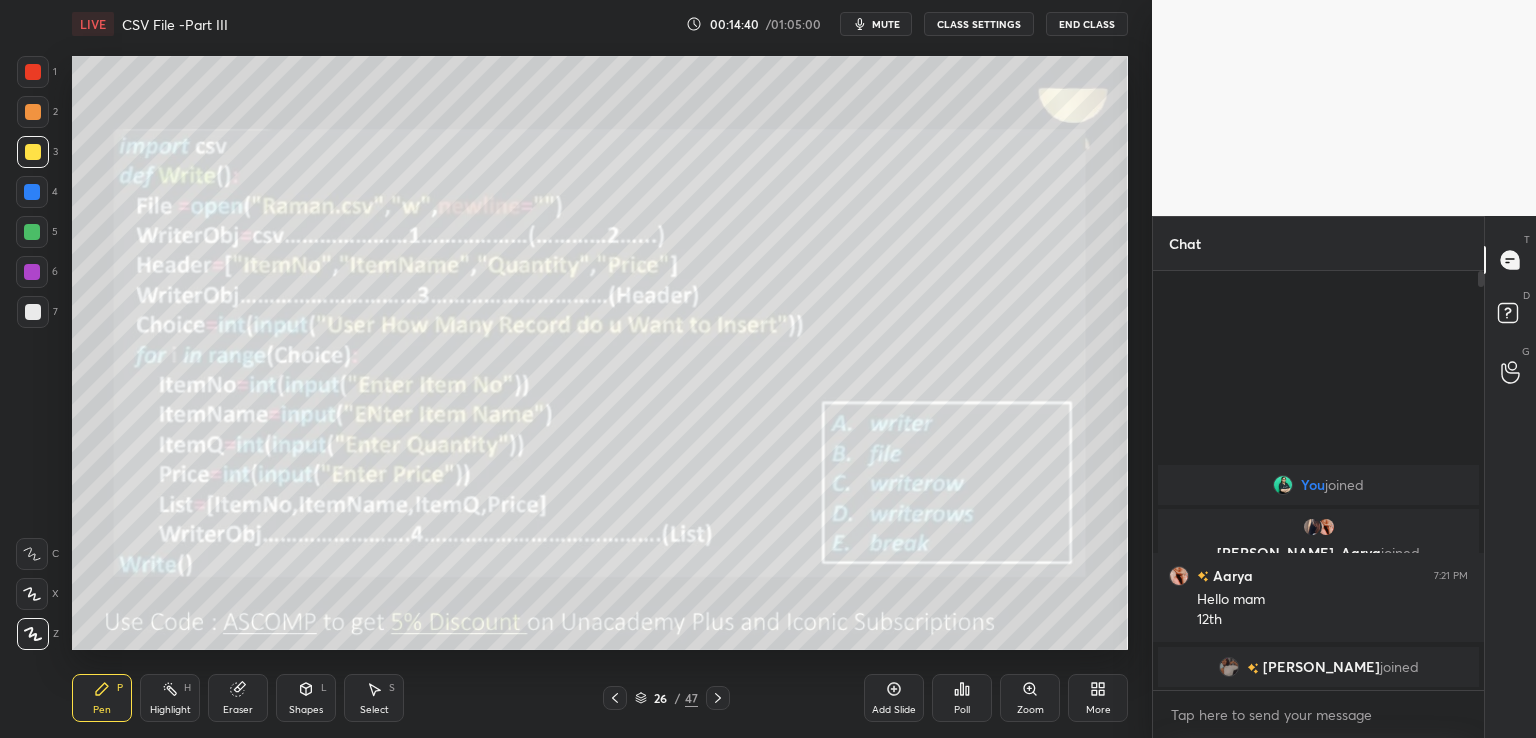 click 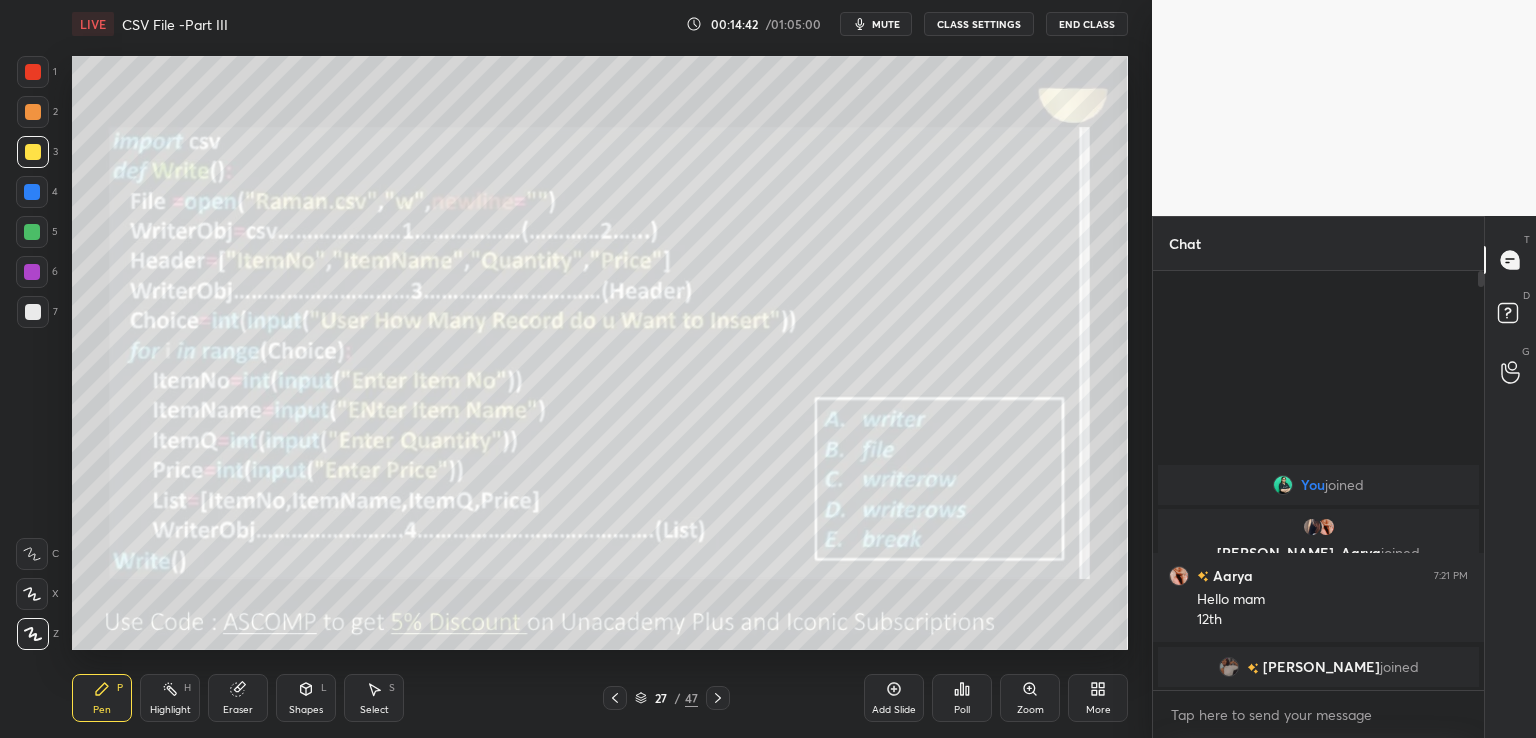 click 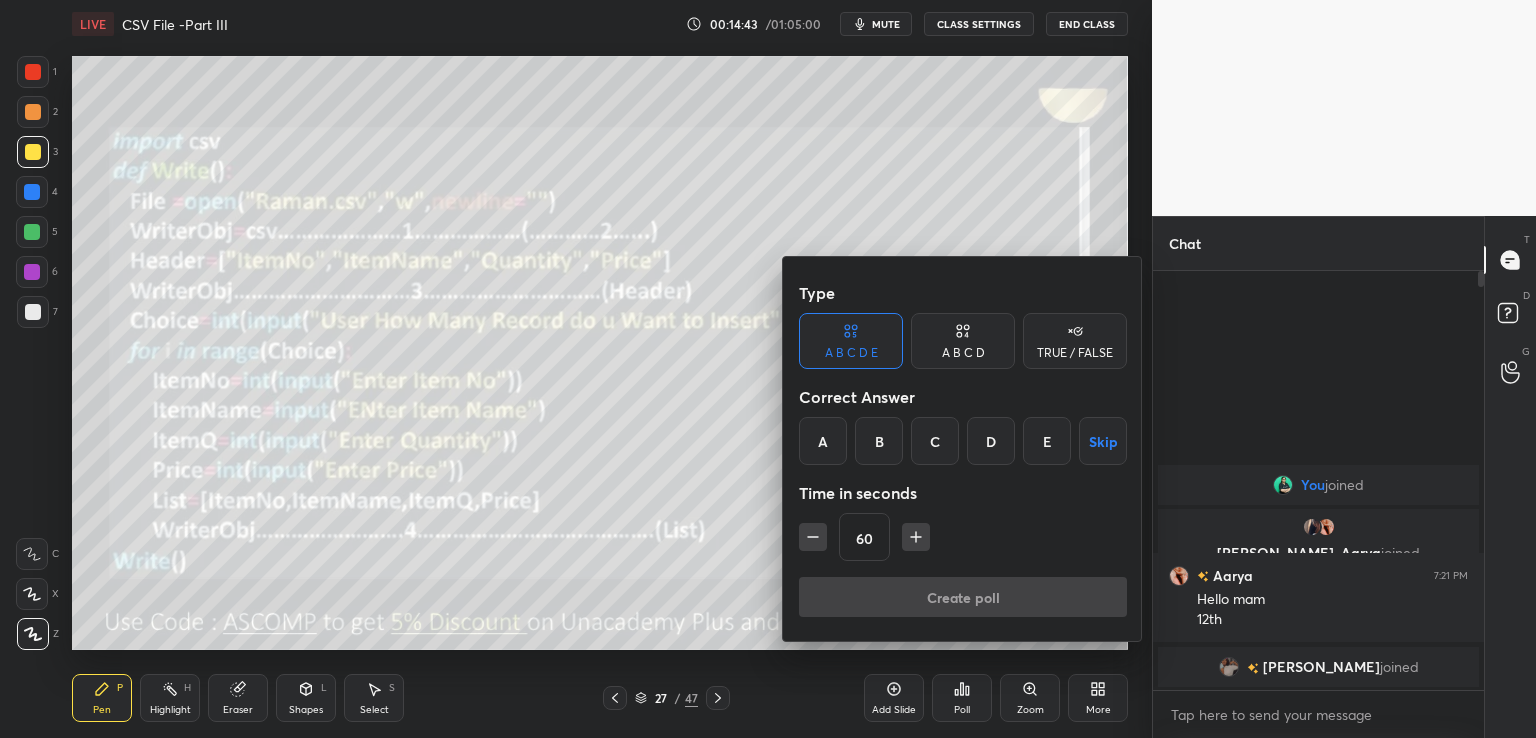 drag, startPoint x: 949, startPoint y: 431, endPoint x: 933, endPoint y: 456, distance: 29.681644 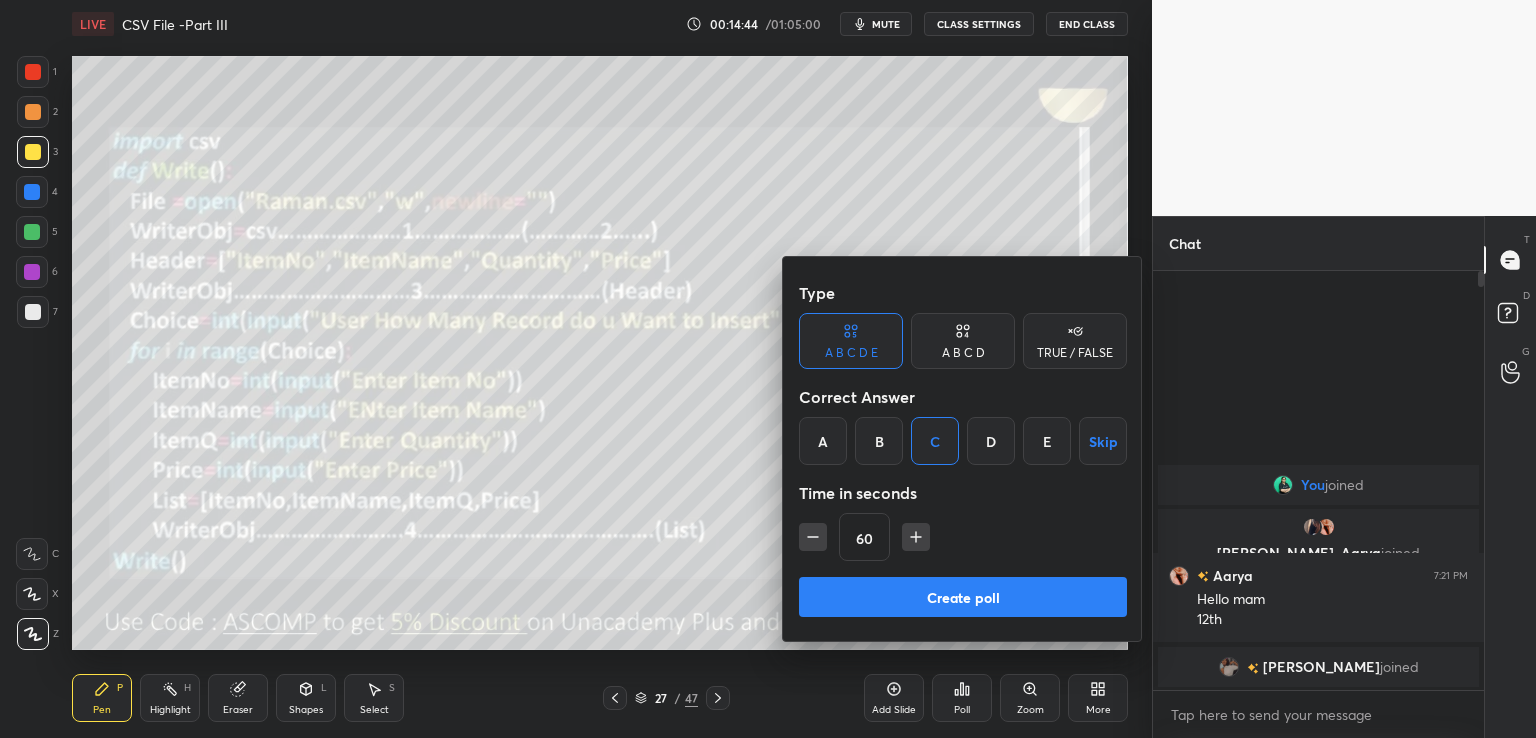 click on "Create poll" at bounding box center (963, 597) 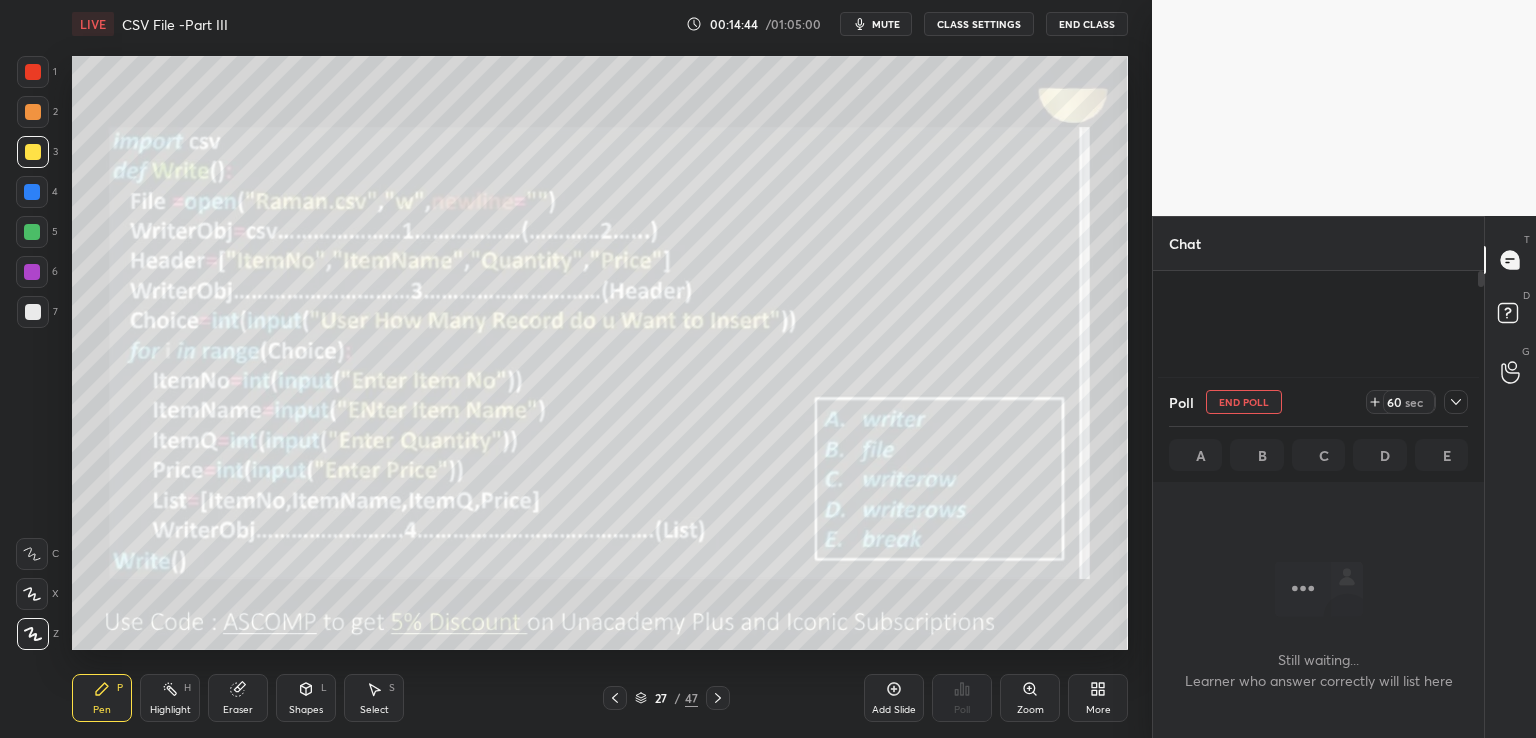 scroll, scrollTop: 309, scrollLeft: 325, axis: both 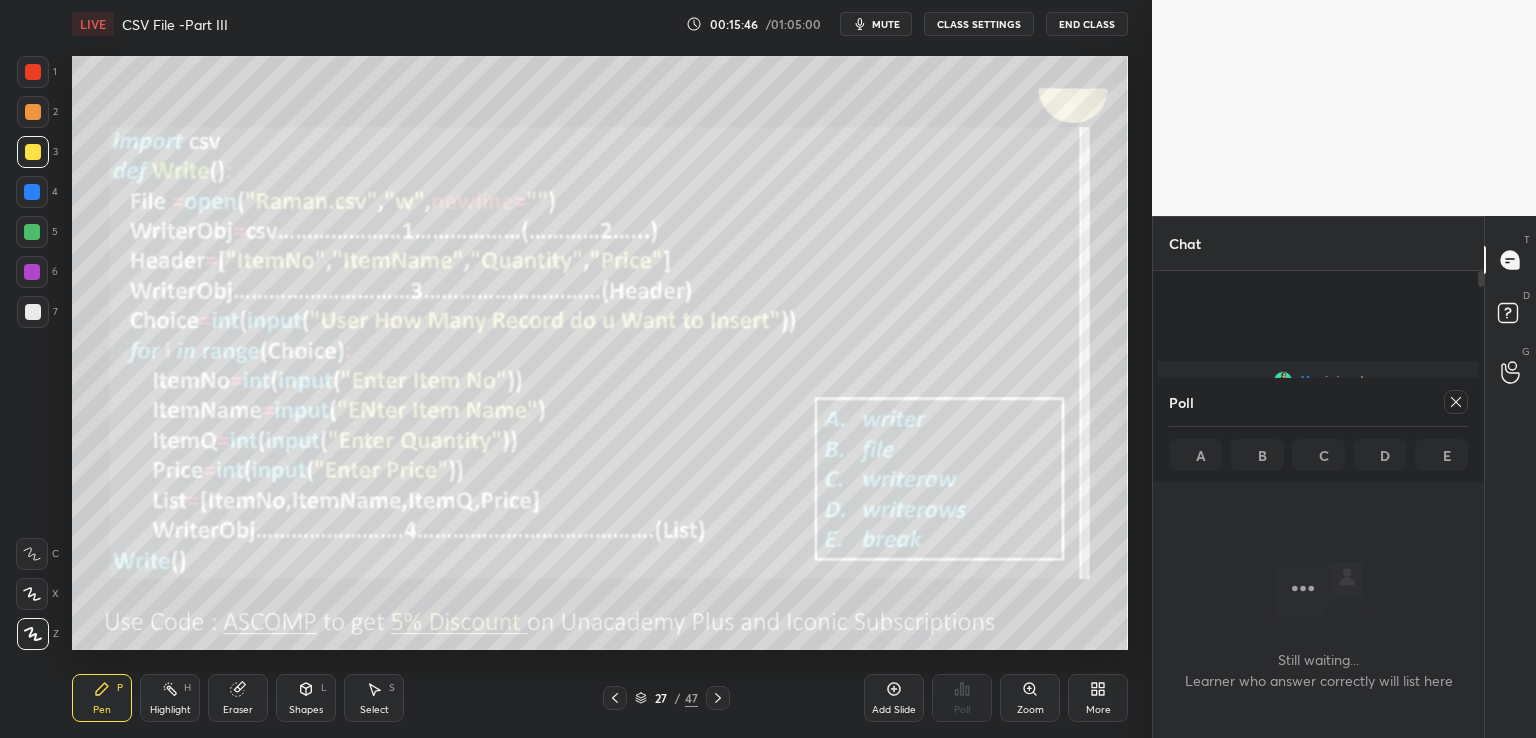 drag, startPoint x: 1458, startPoint y: 403, endPoint x: 1406, endPoint y: 405, distance: 52.03845 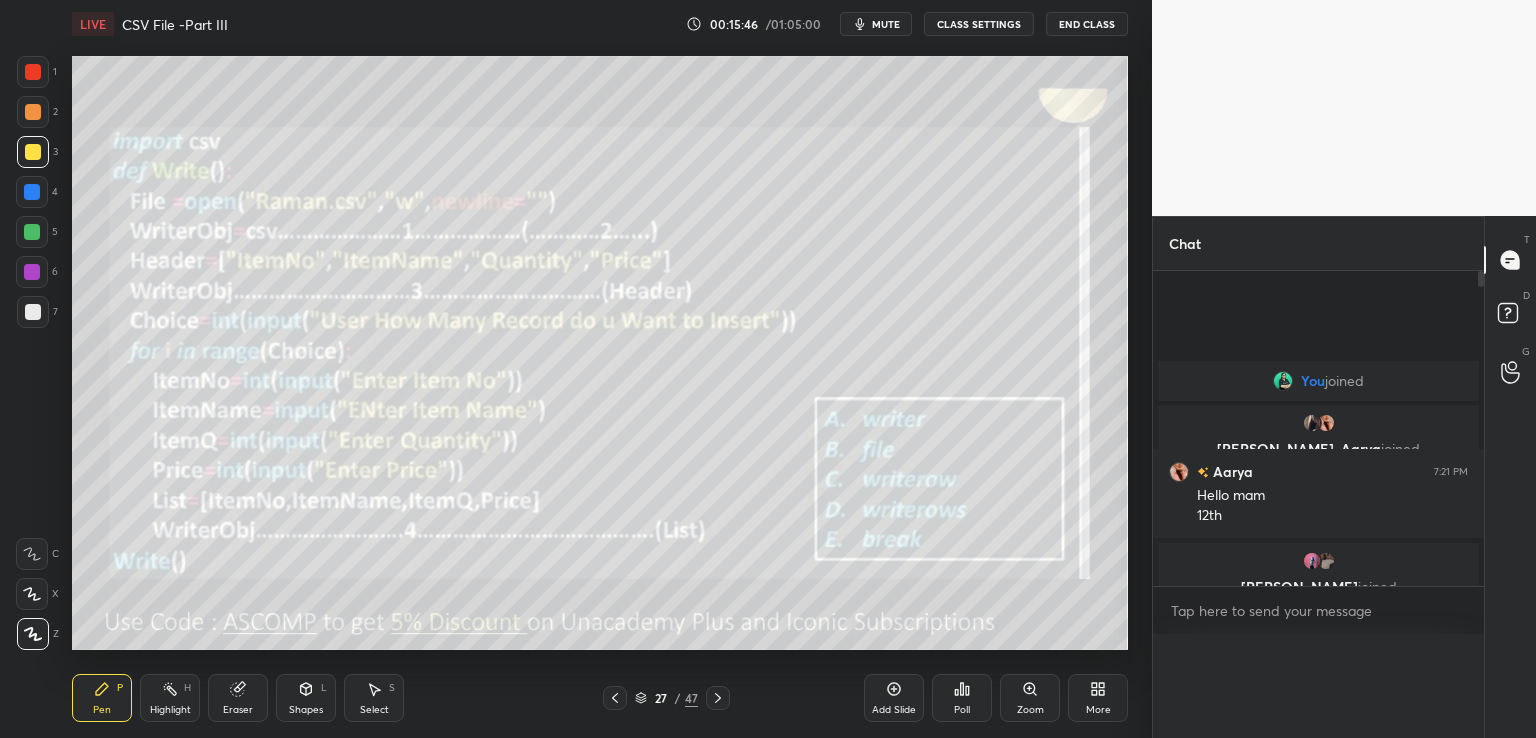 scroll, scrollTop: 0, scrollLeft: 0, axis: both 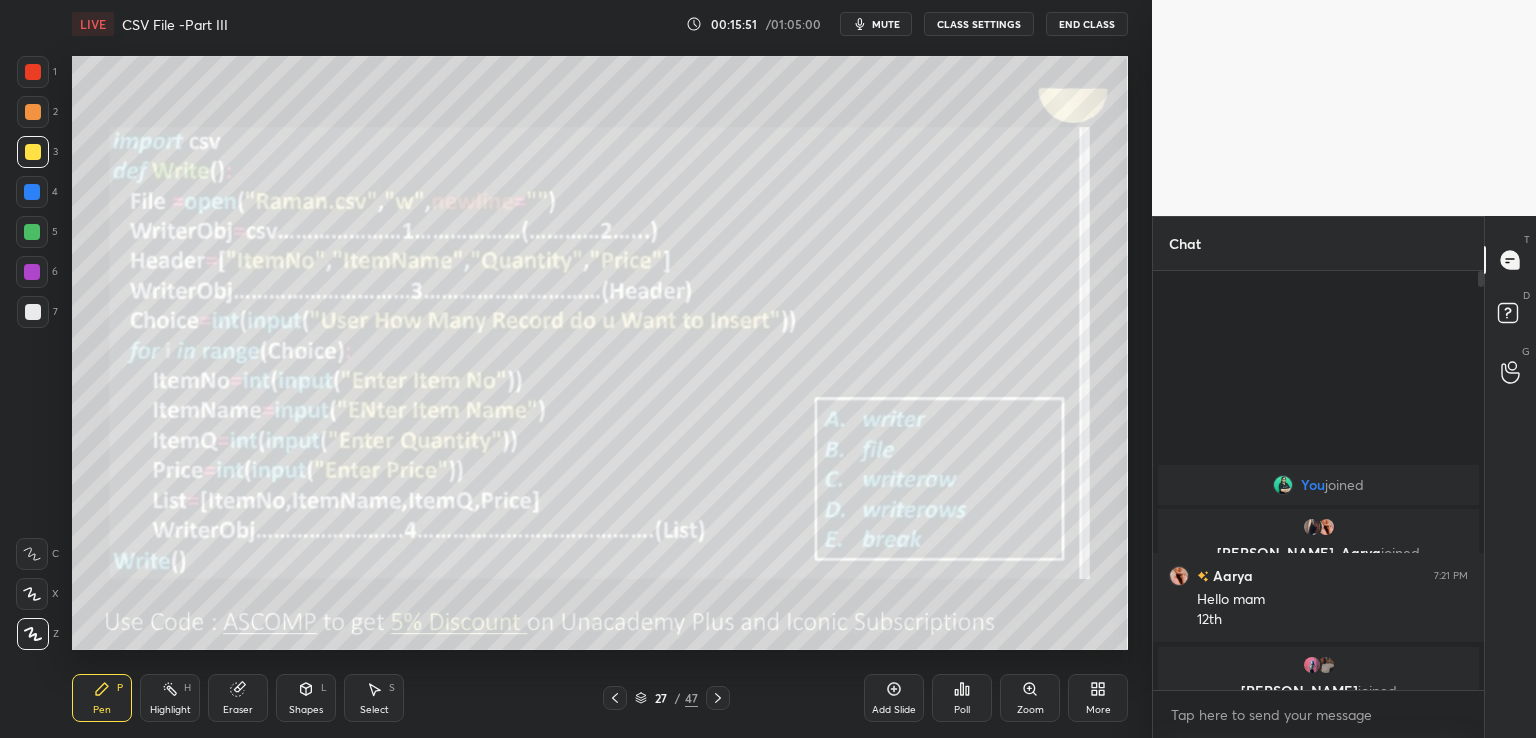 click at bounding box center [718, 698] 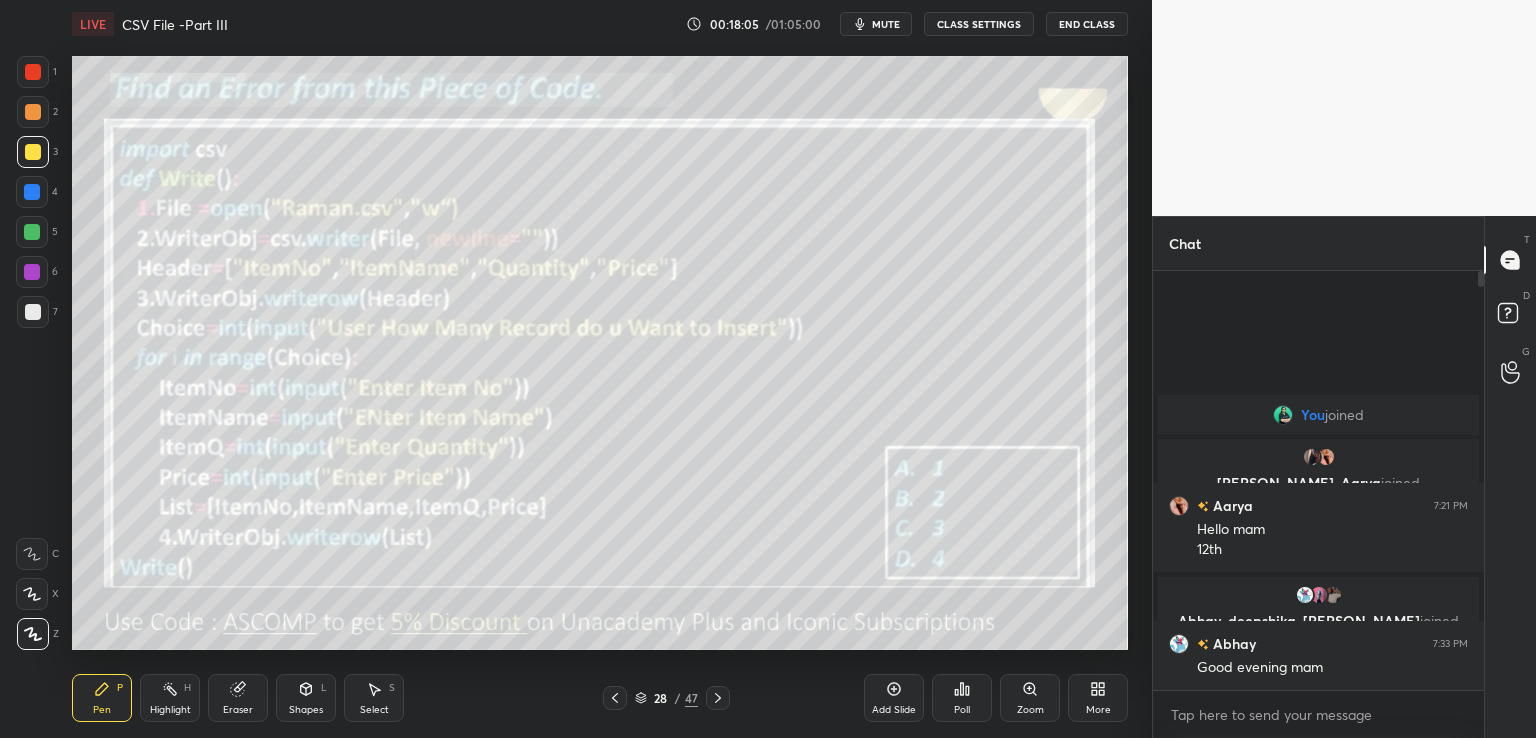 click on "mute" at bounding box center [886, 24] 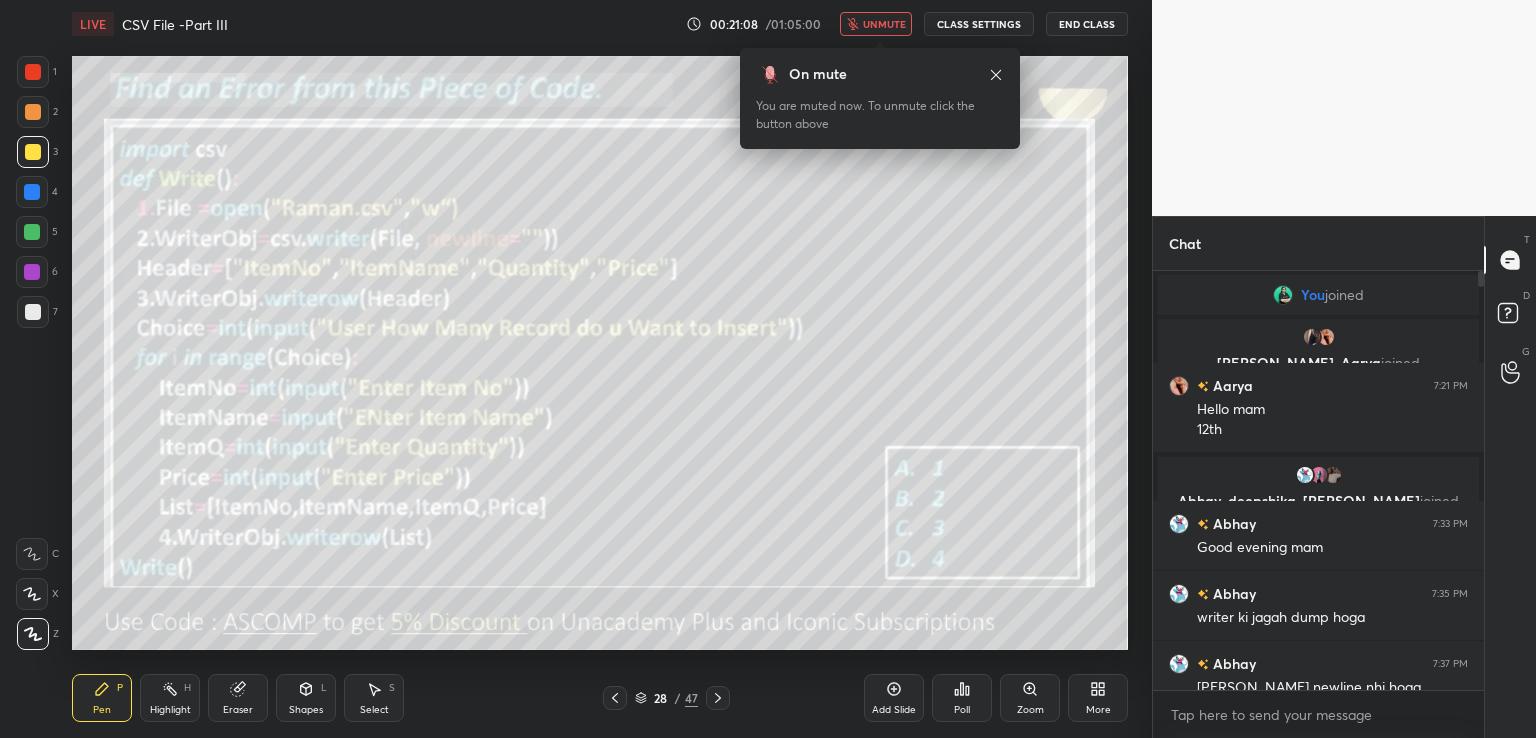 click on "unmute" at bounding box center (884, 24) 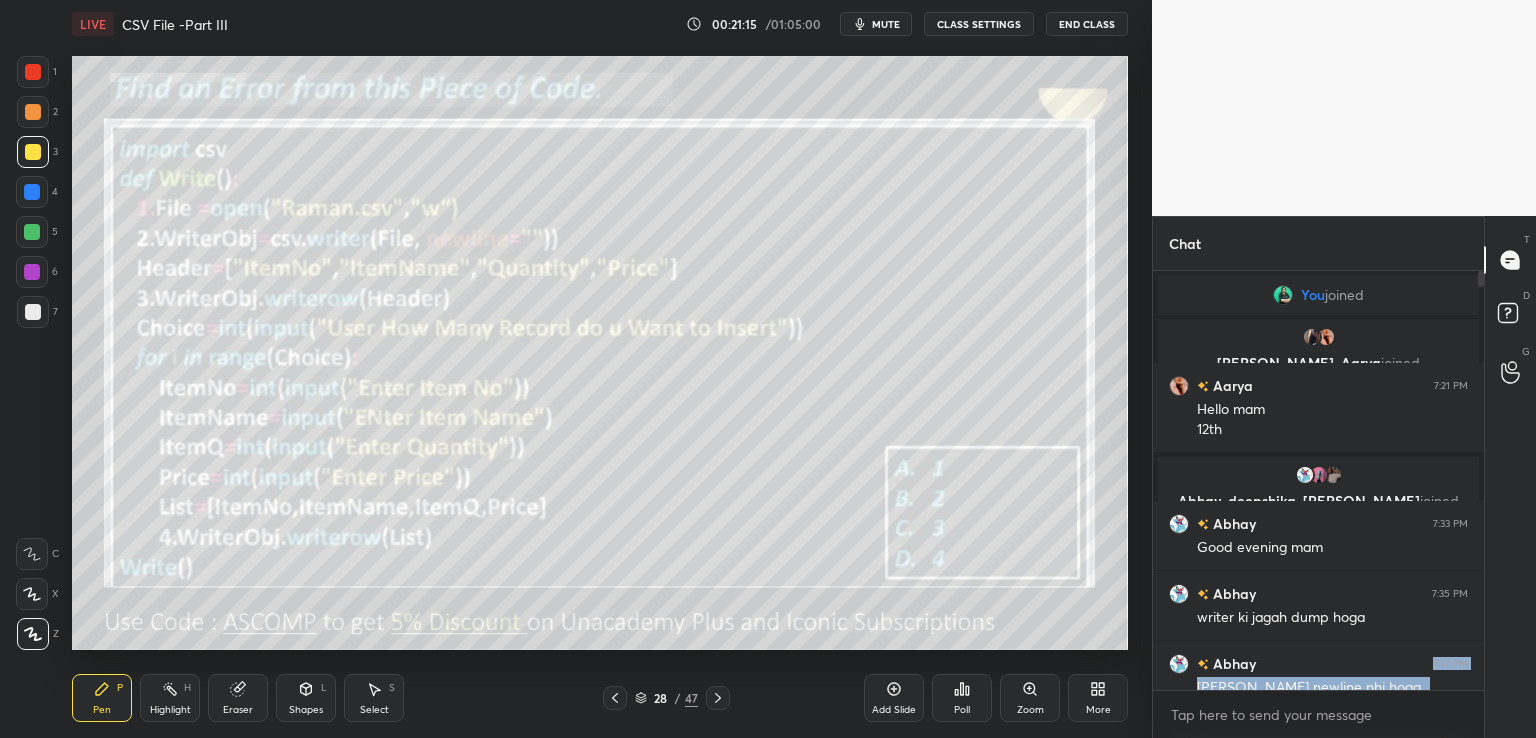 drag, startPoint x: 1396, startPoint y: 647, endPoint x: 1501, endPoint y: 517, distance: 167.10774 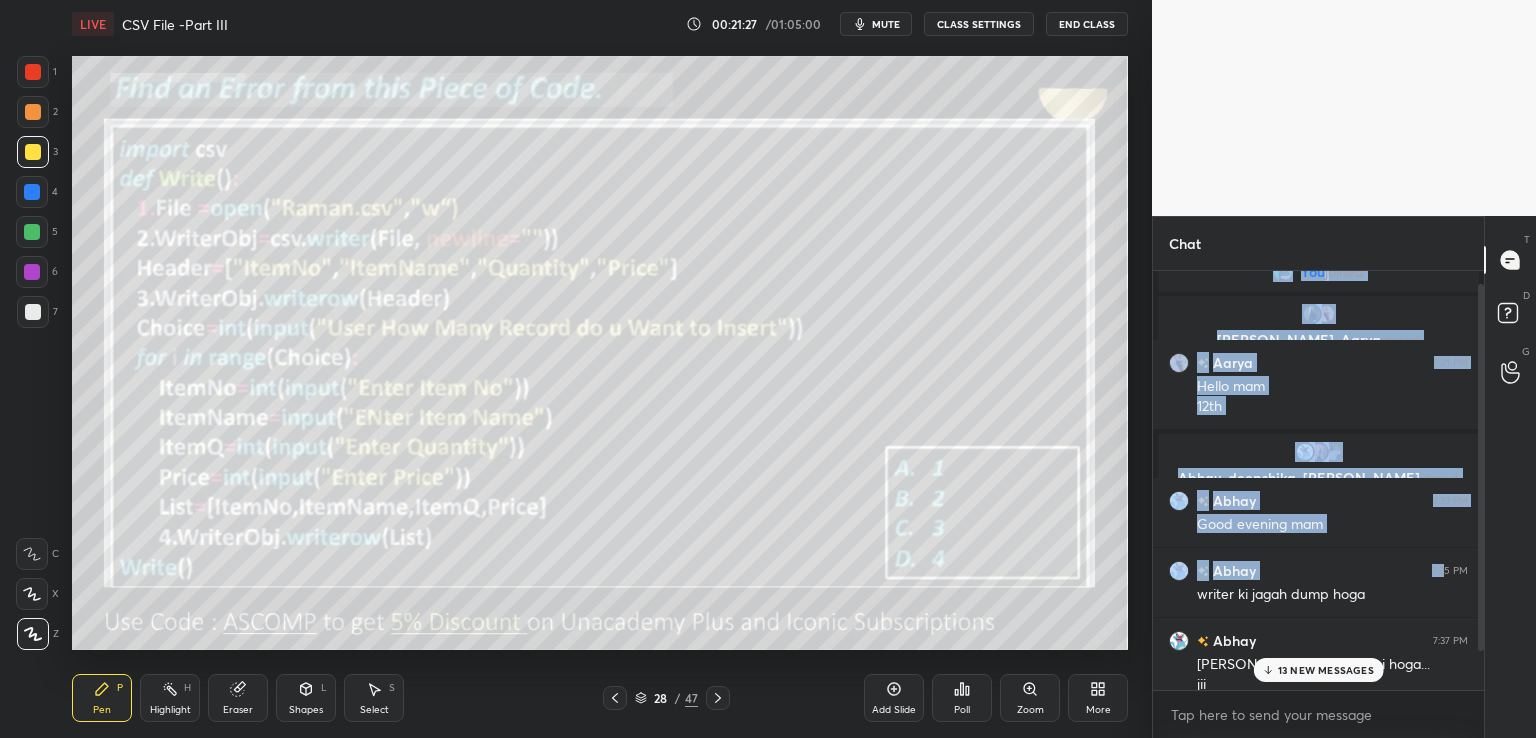 scroll, scrollTop: 60, scrollLeft: 0, axis: vertical 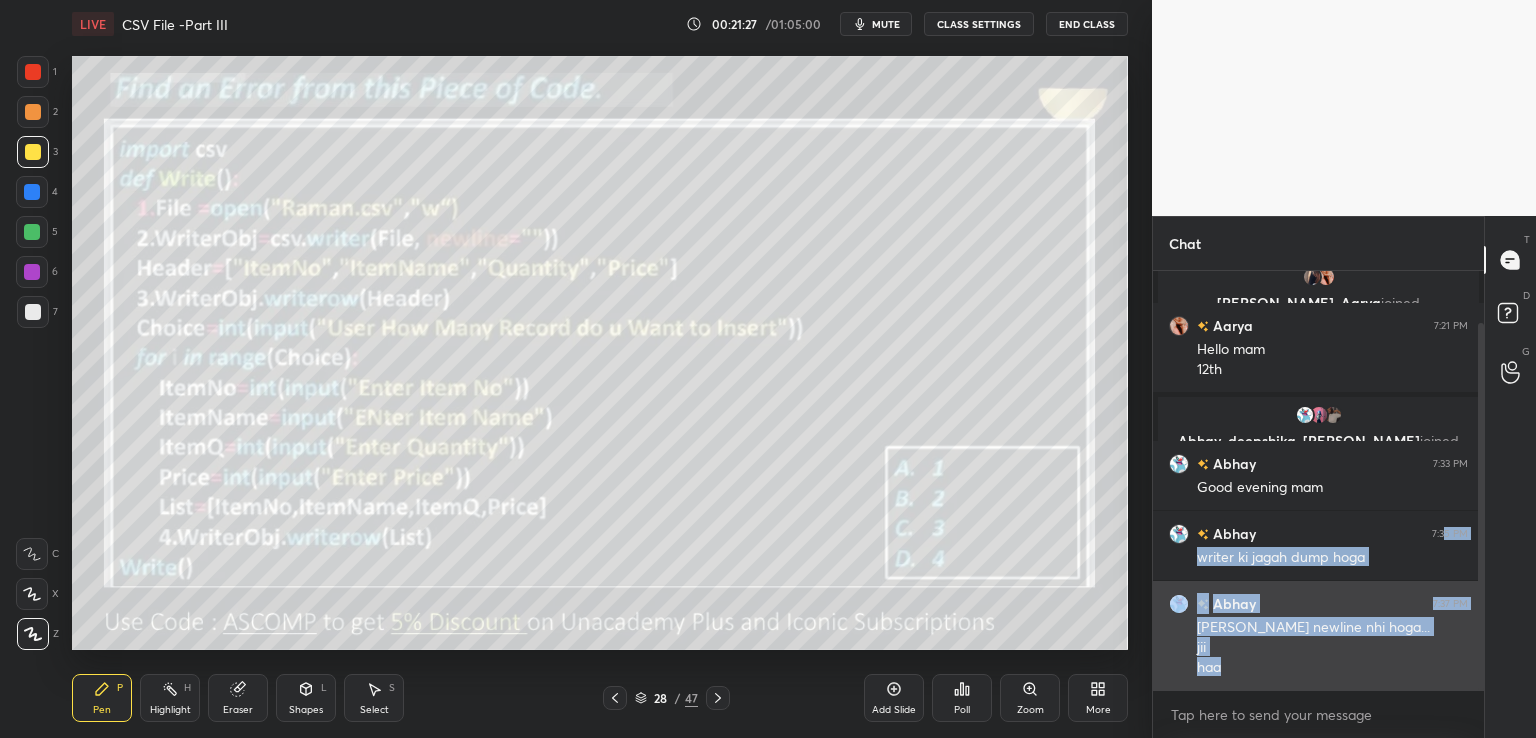 drag, startPoint x: 1444, startPoint y: 571, endPoint x: 1458, endPoint y: 661, distance: 91.08238 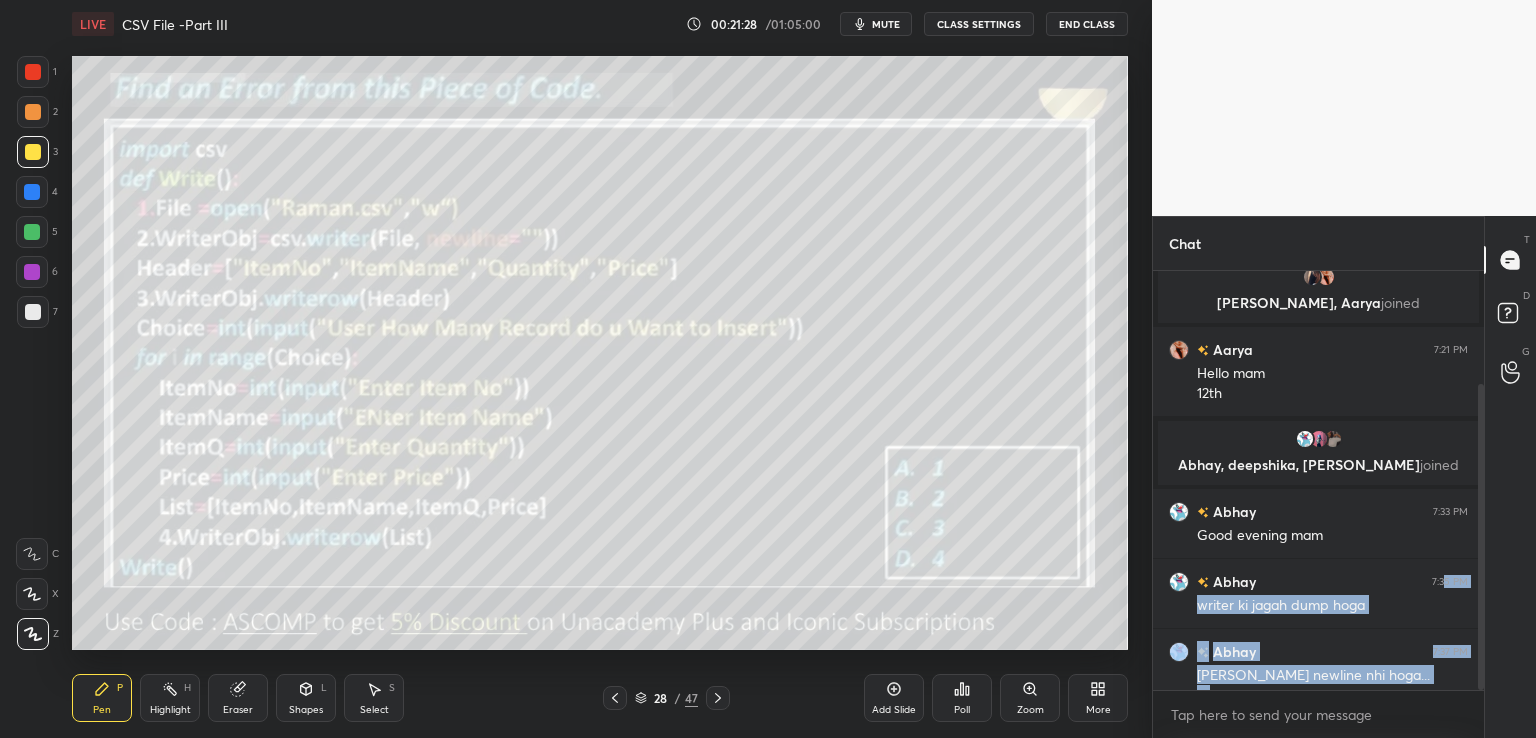 scroll, scrollTop: 156, scrollLeft: 0, axis: vertical 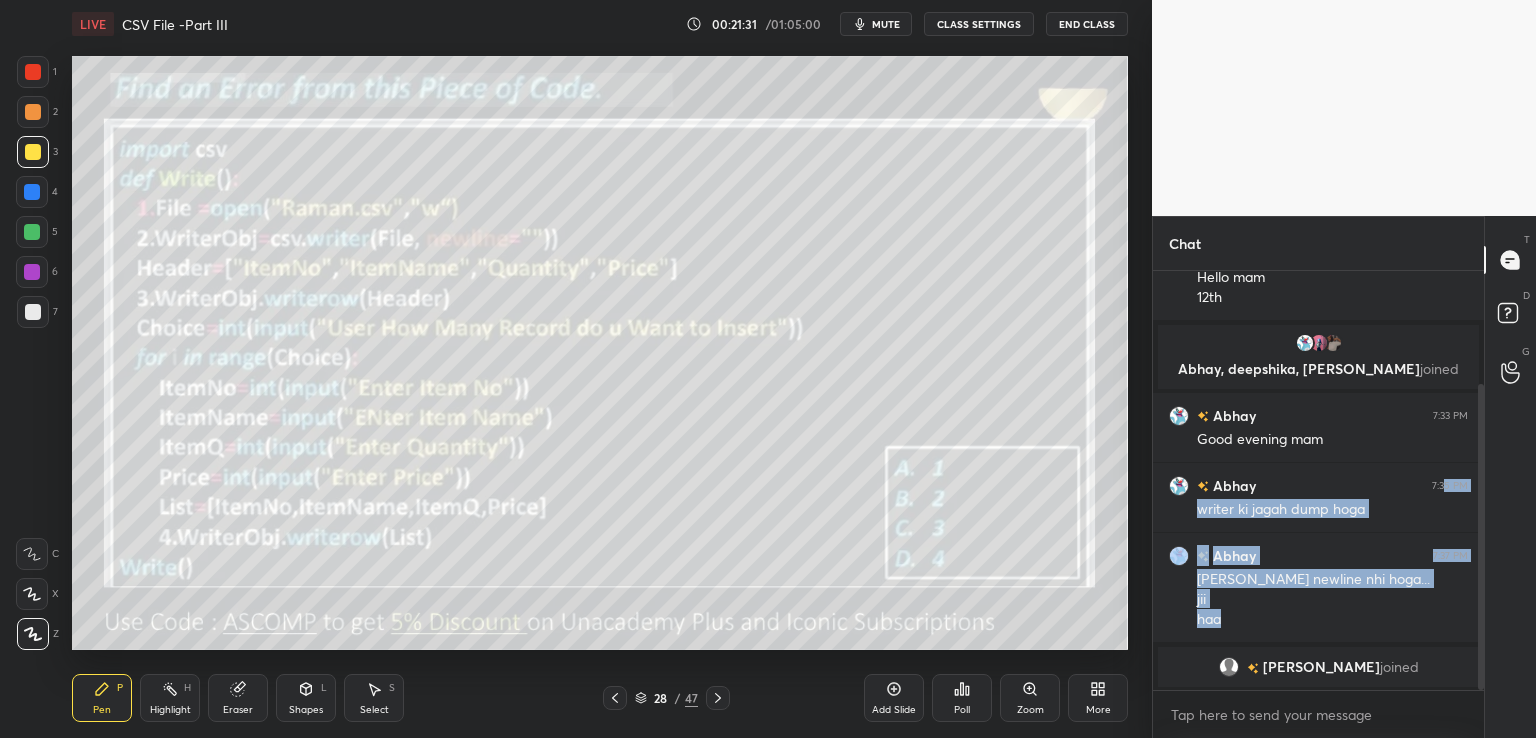 click 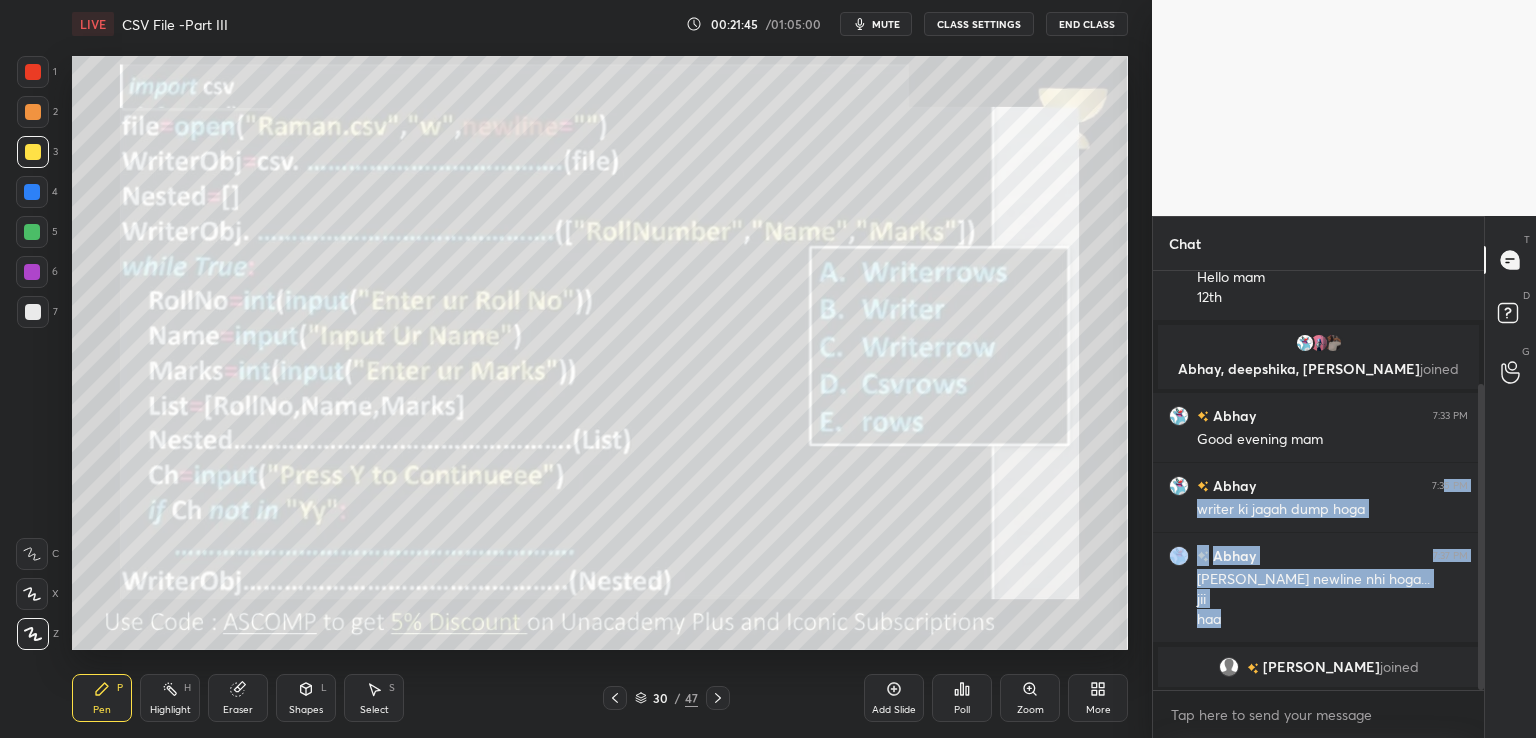 click on "Poll" at bounding box center (962, 710) 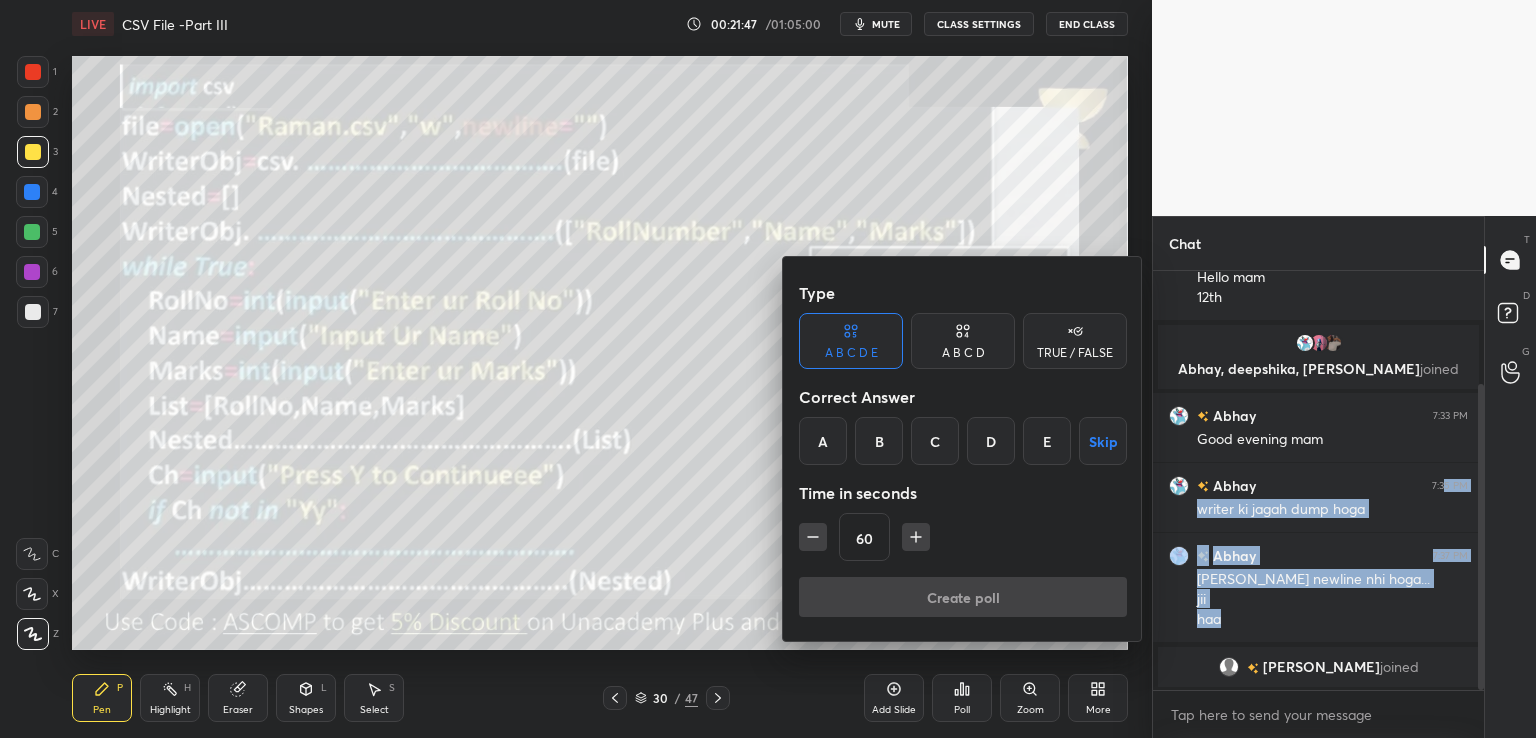 drag, startPoint x: 897, startPoint y: 449, endPoint x: 888, endPoint y: 441, distance: 12.0415945 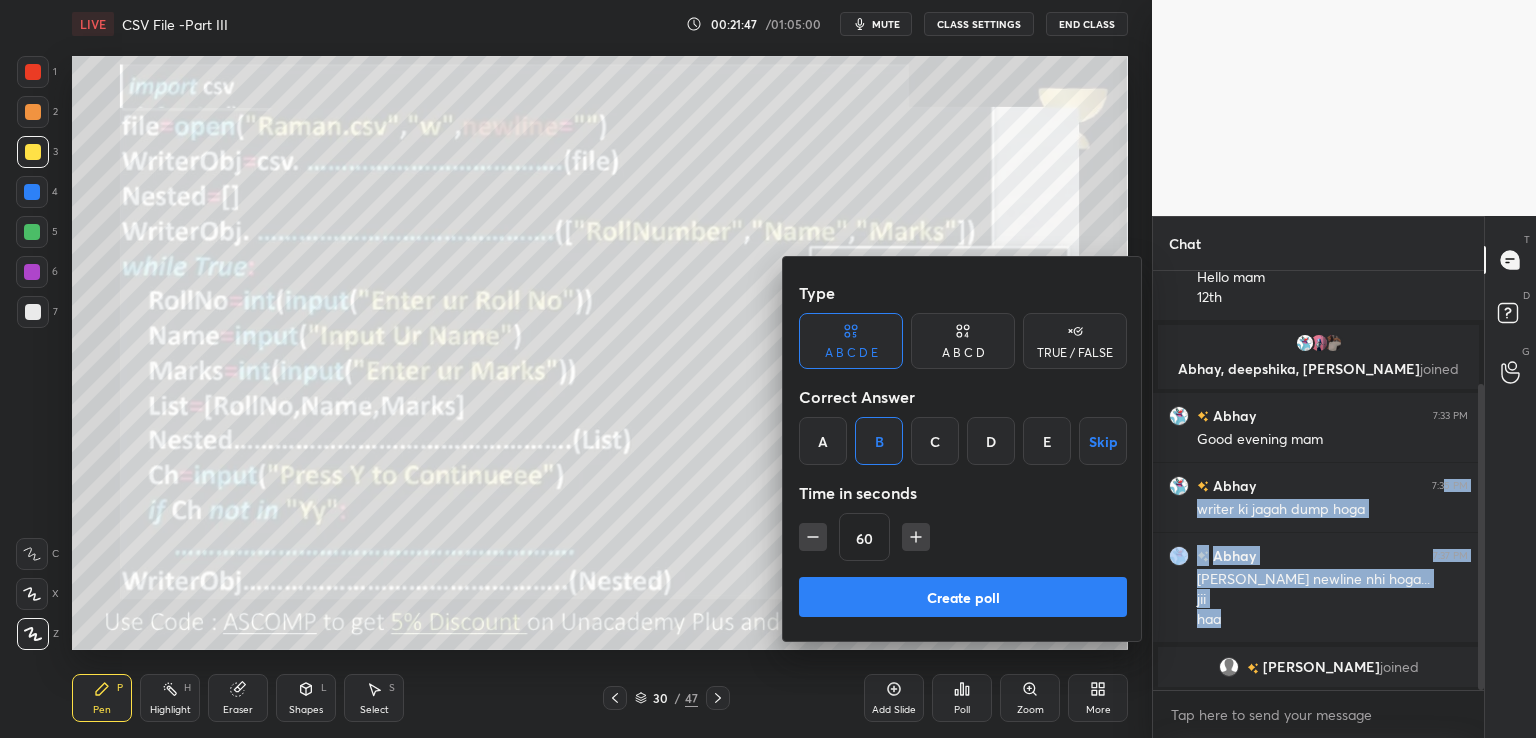 drag, startPoint x: 881, startPoint y: 444, endPoint x: 878, endPoint y: 464, distance: 20.22375 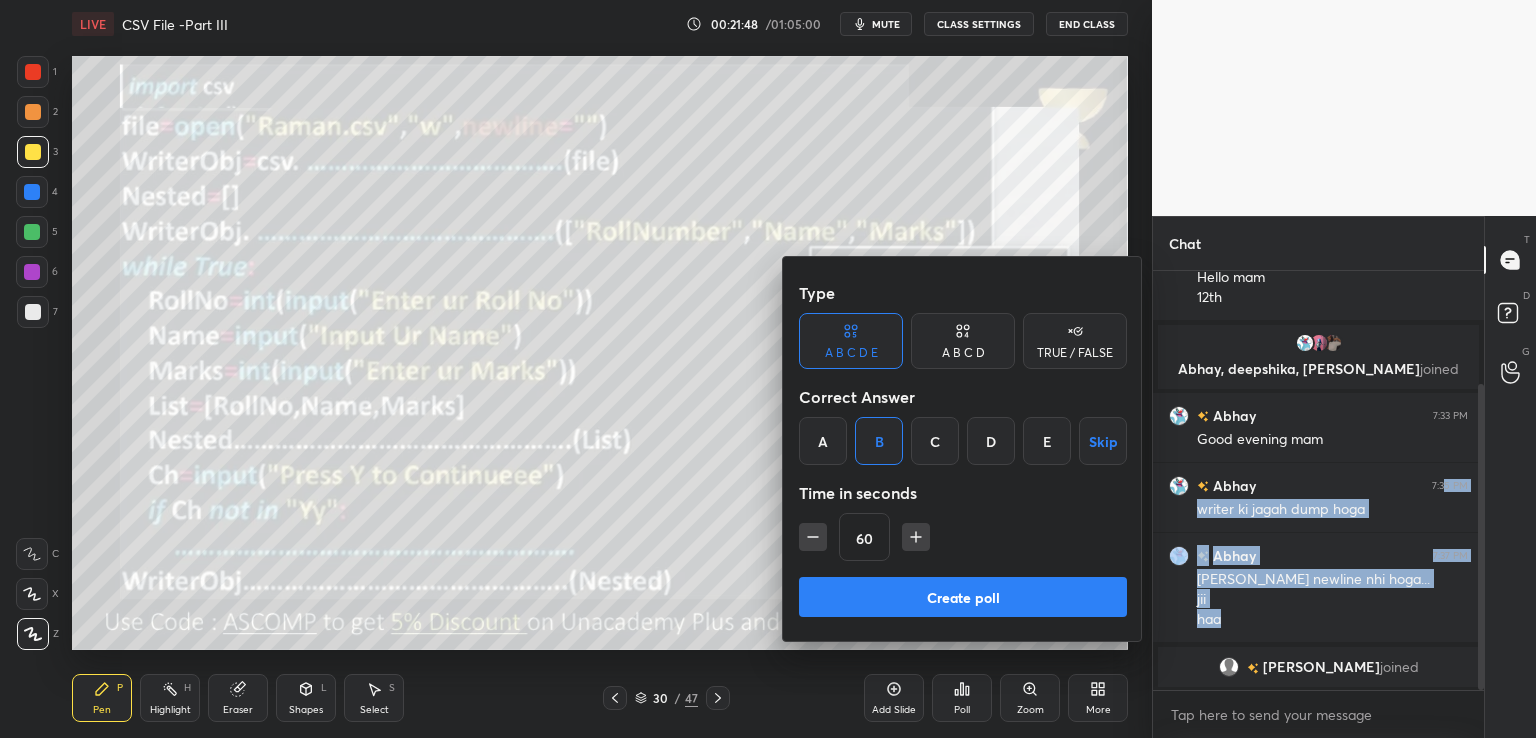 click on "Create poll" at bounding box center [963, 597] 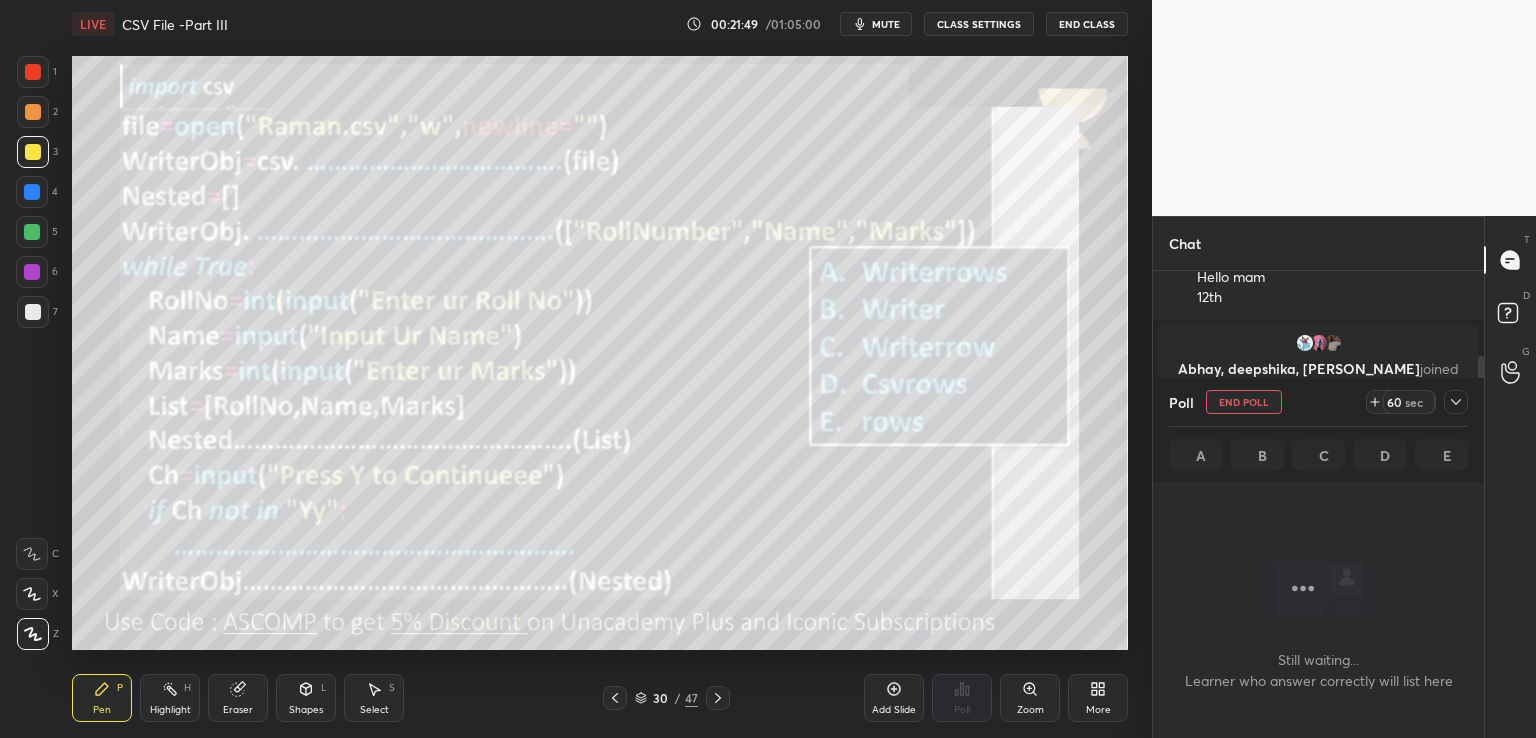 scroll, scrollTop: 343, scrollLeft: 325, axis: both 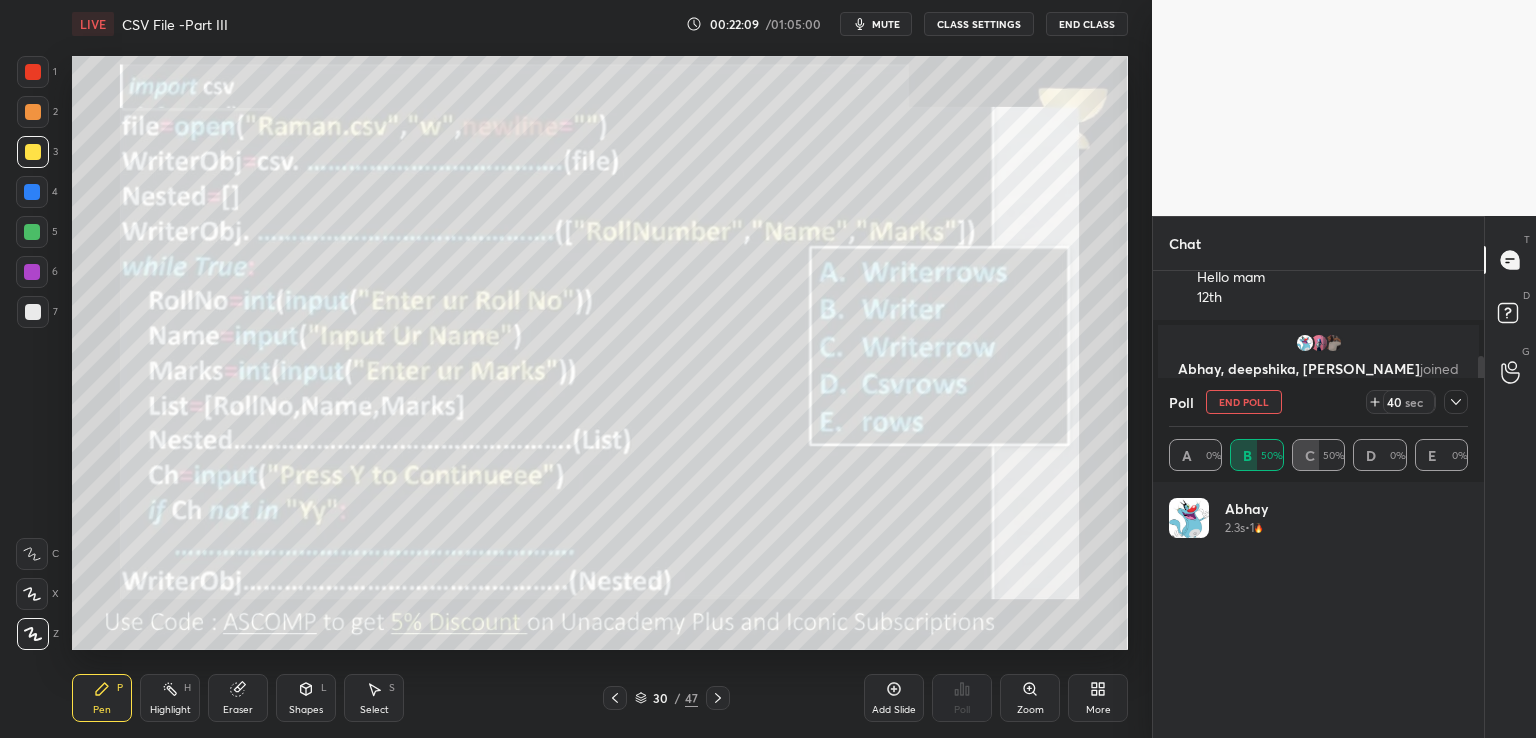 click on "mute" at bounding box center (886, 24) 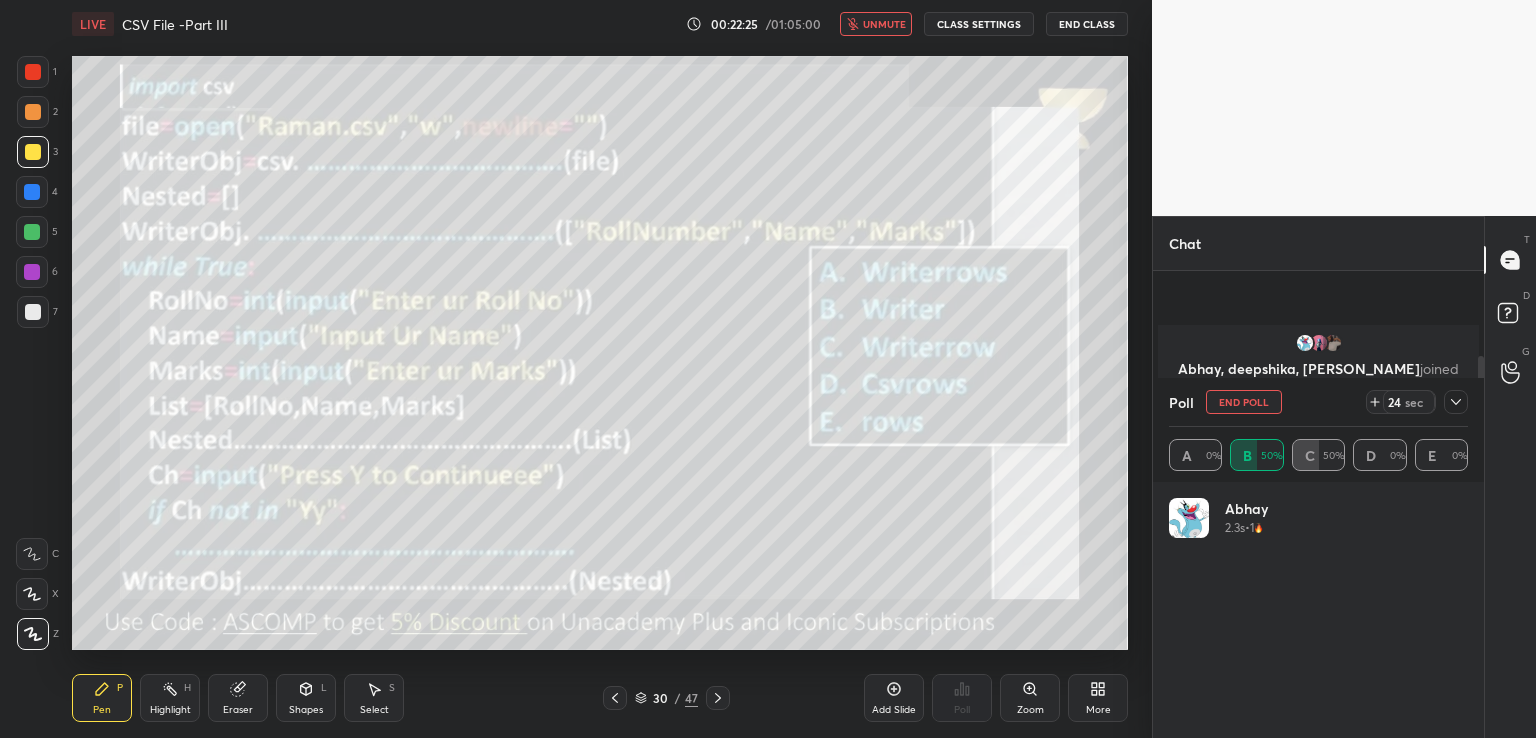 scroll, scrollTop: 330, scrollLeft: 0, axis: vertical 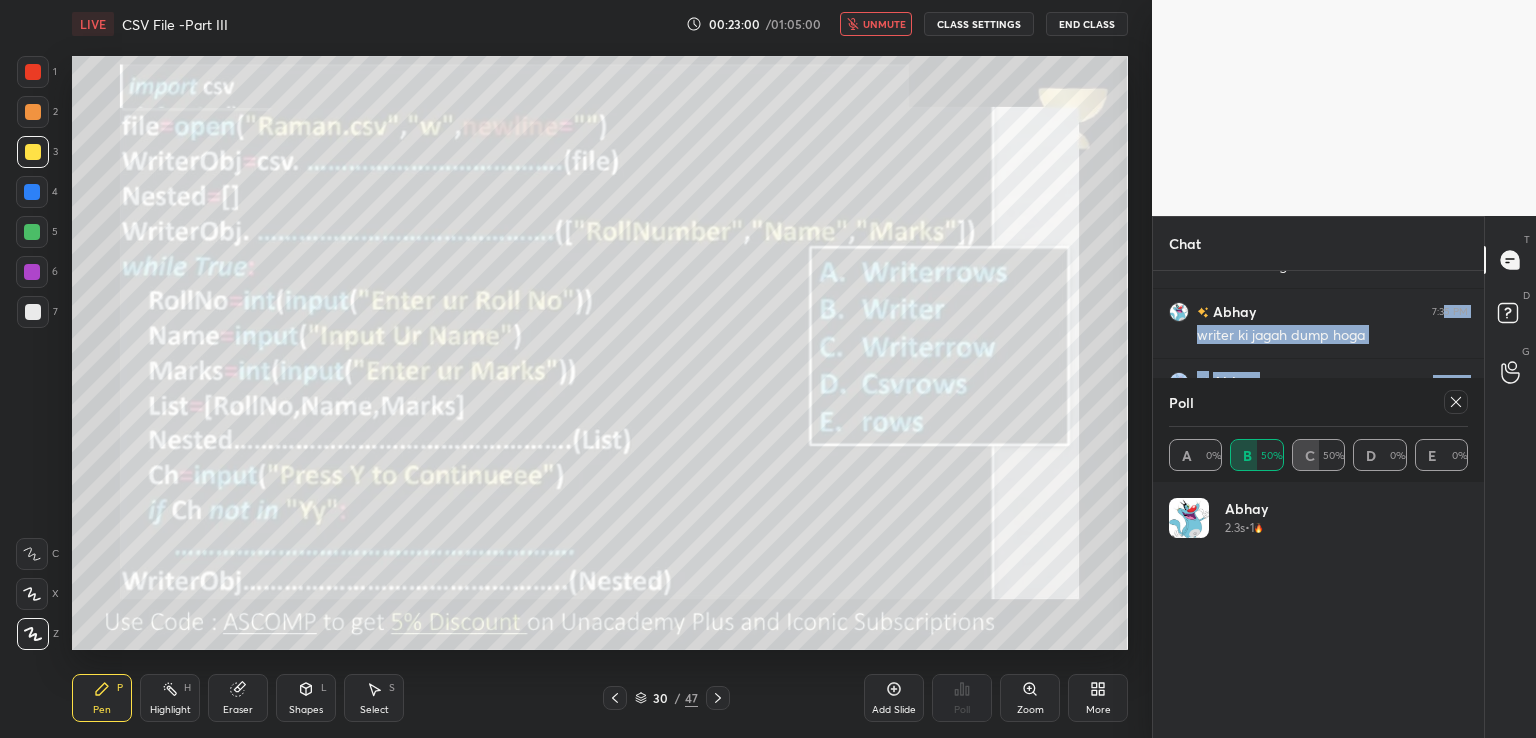 click 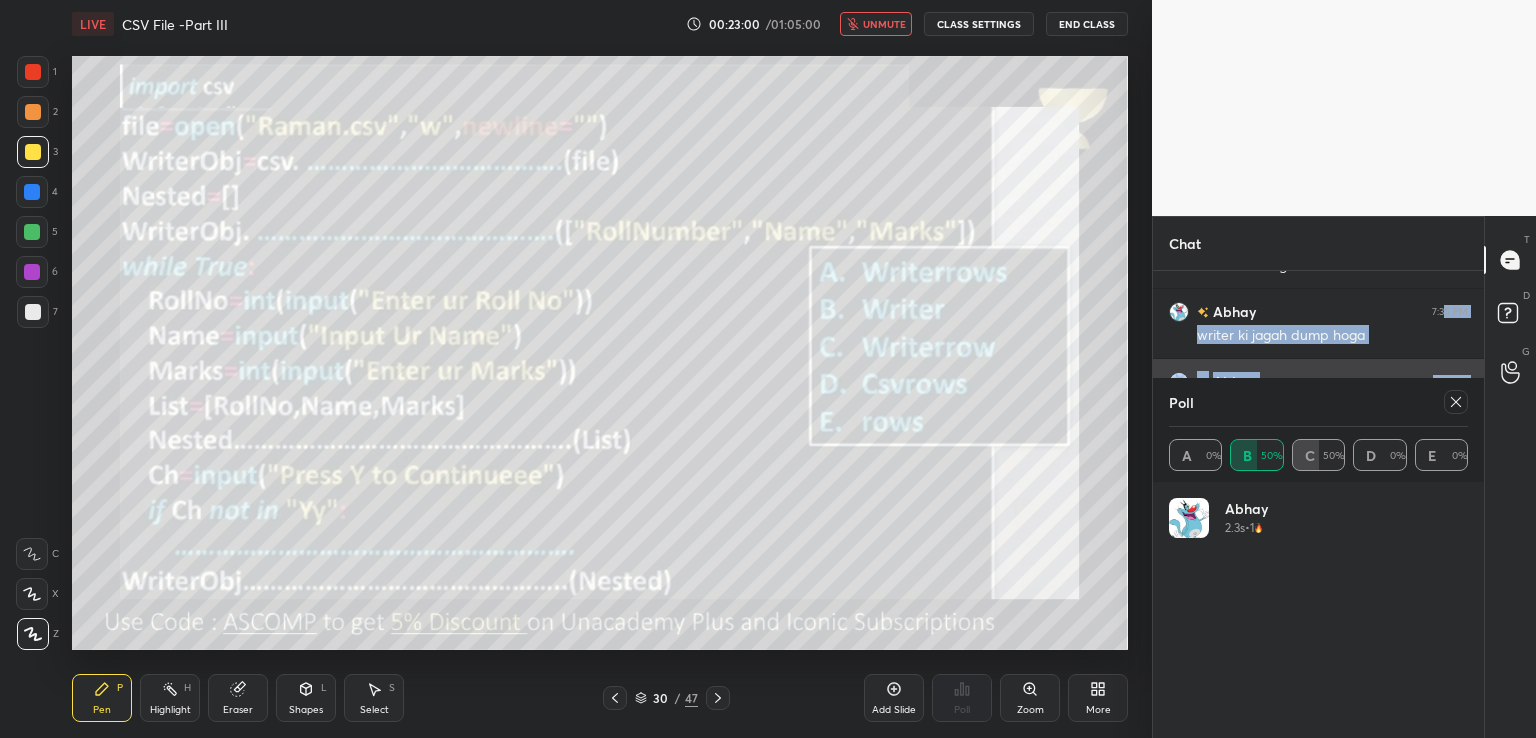 scroll, scrollTop: 121, scrollLeft: 293, axis: both 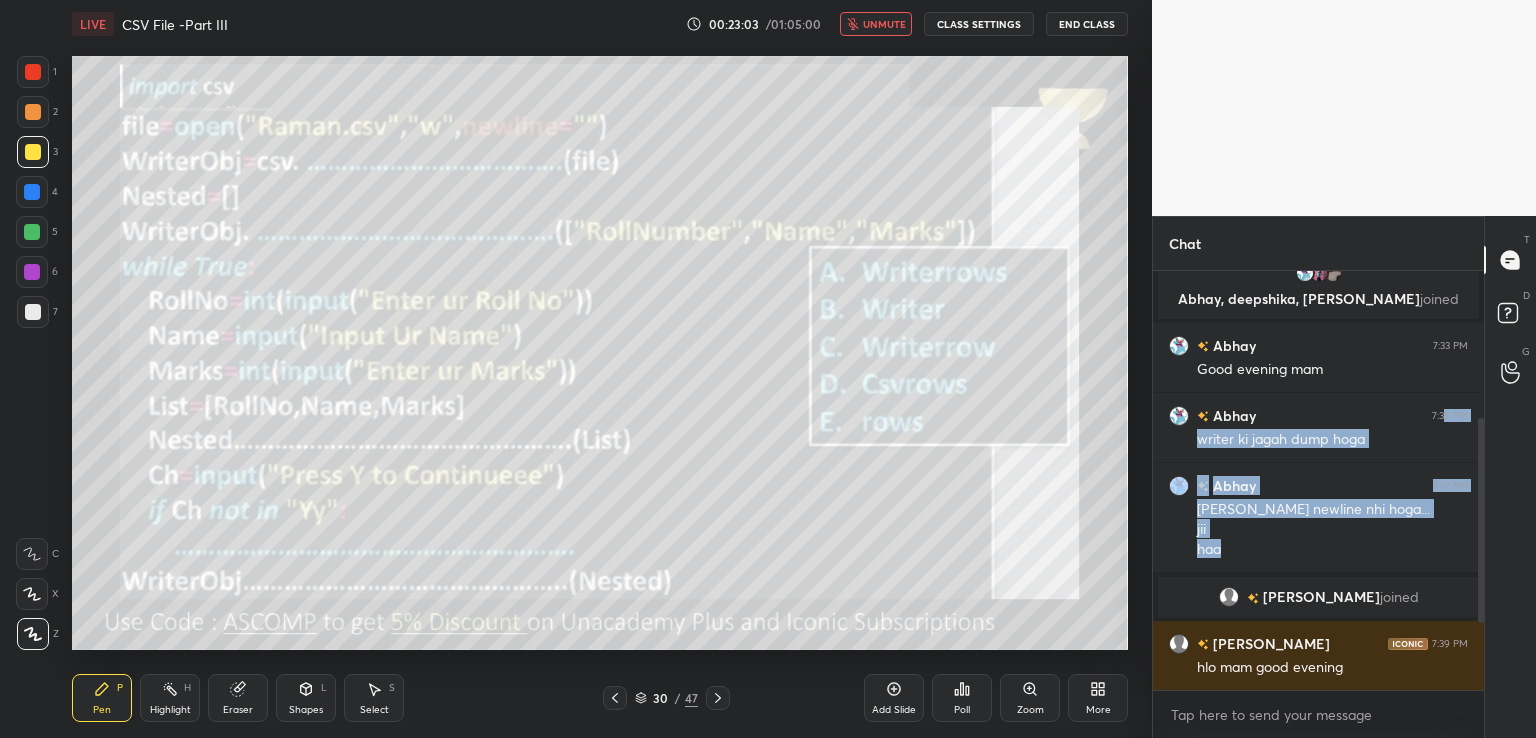 click on "unmute" at bounding box center [876, 24] 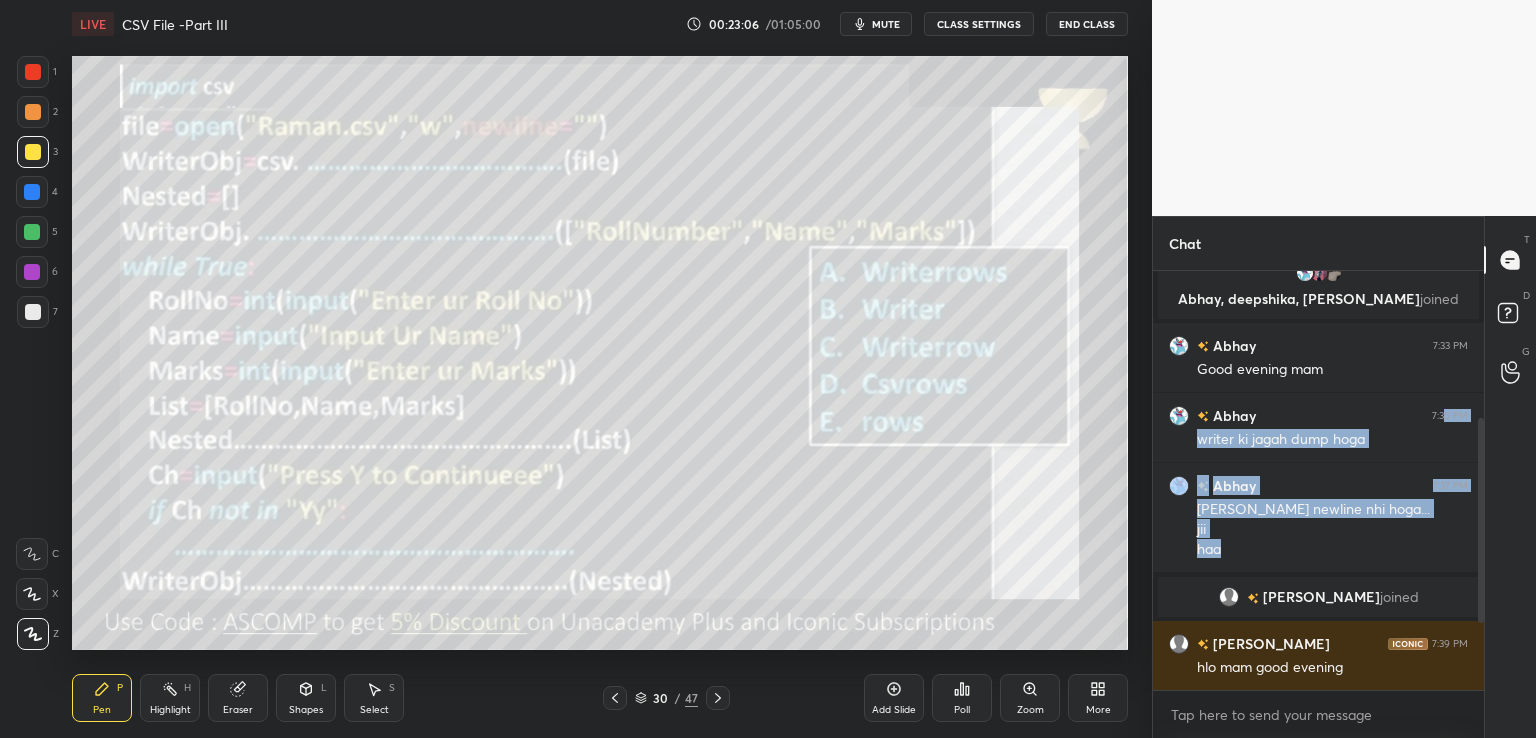 click 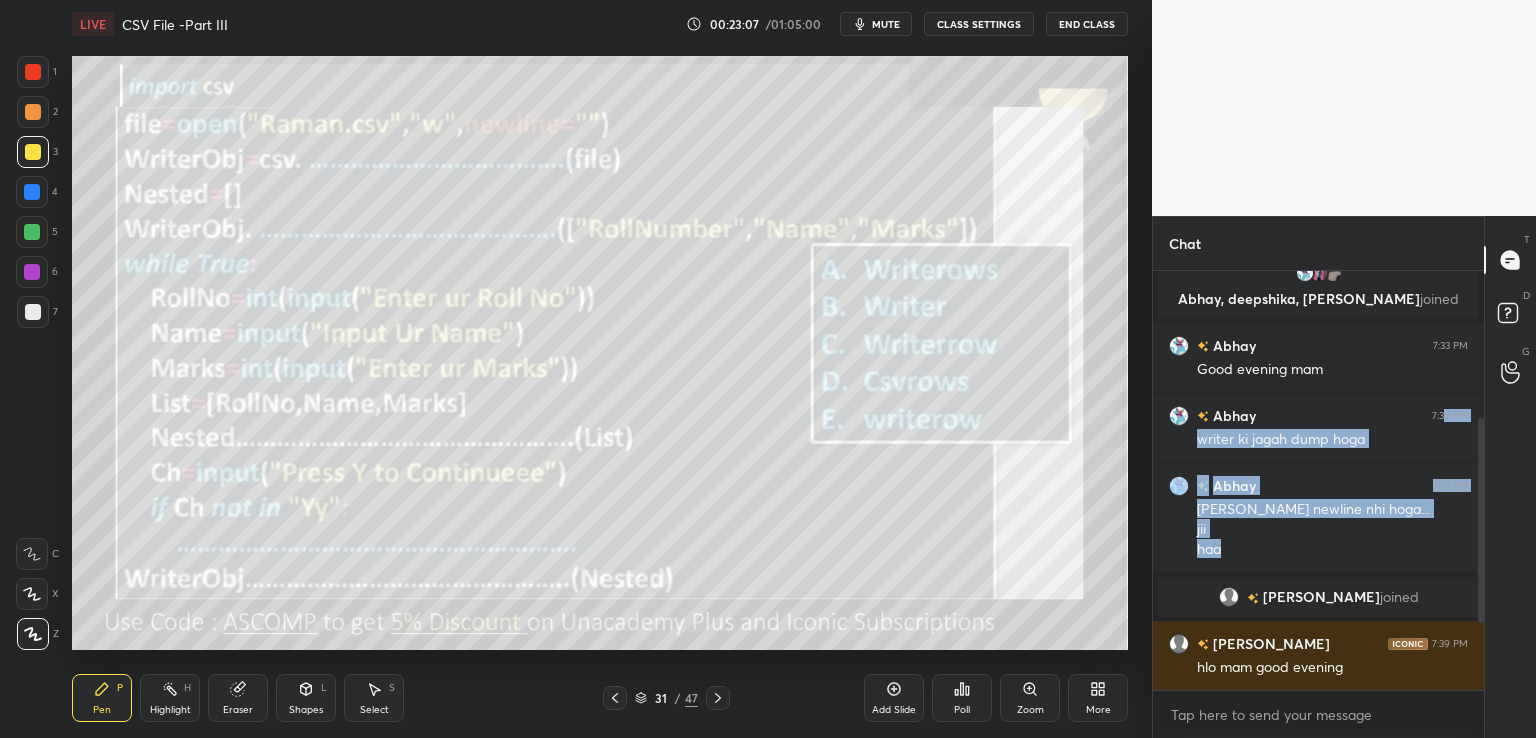 click 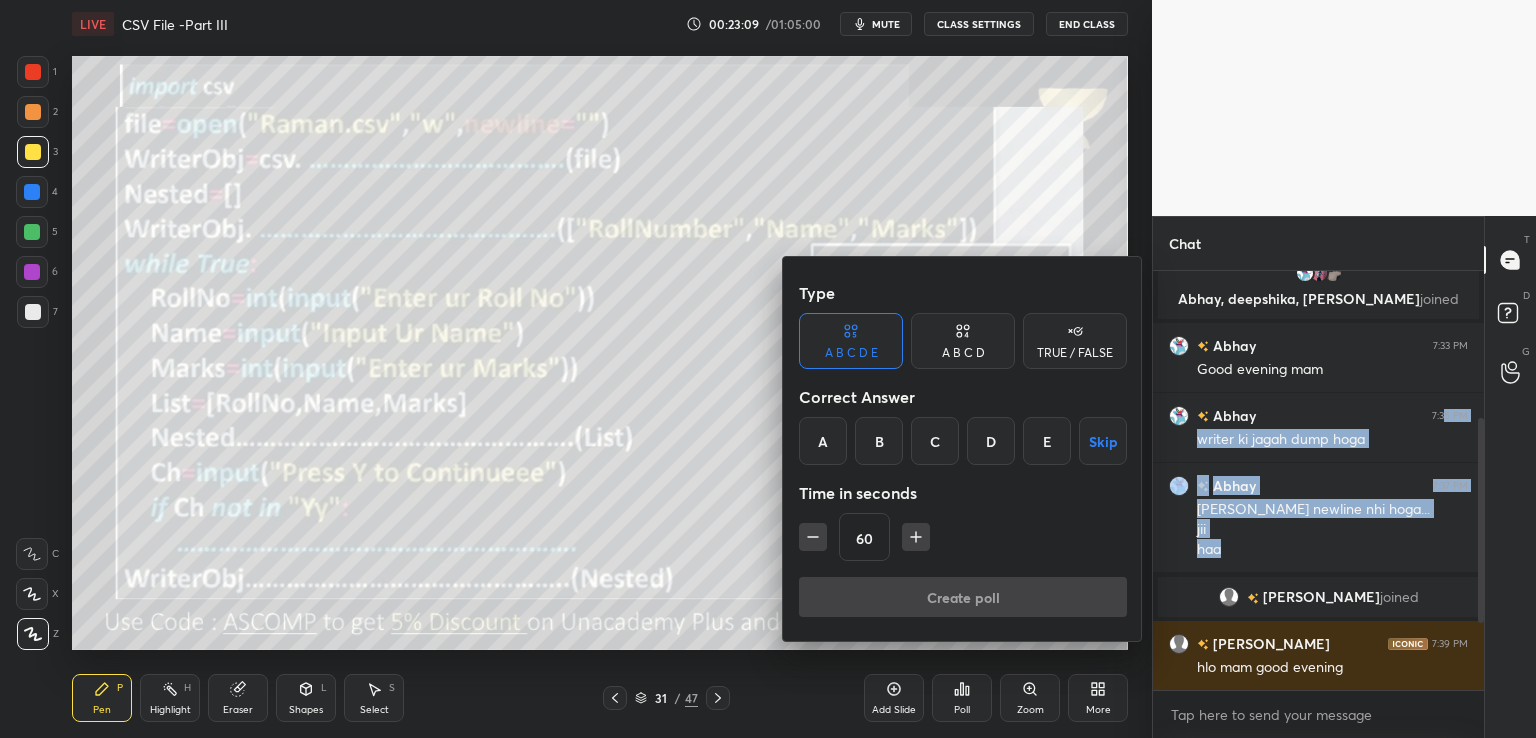 click on "E" at bounding box center [1047, 441] 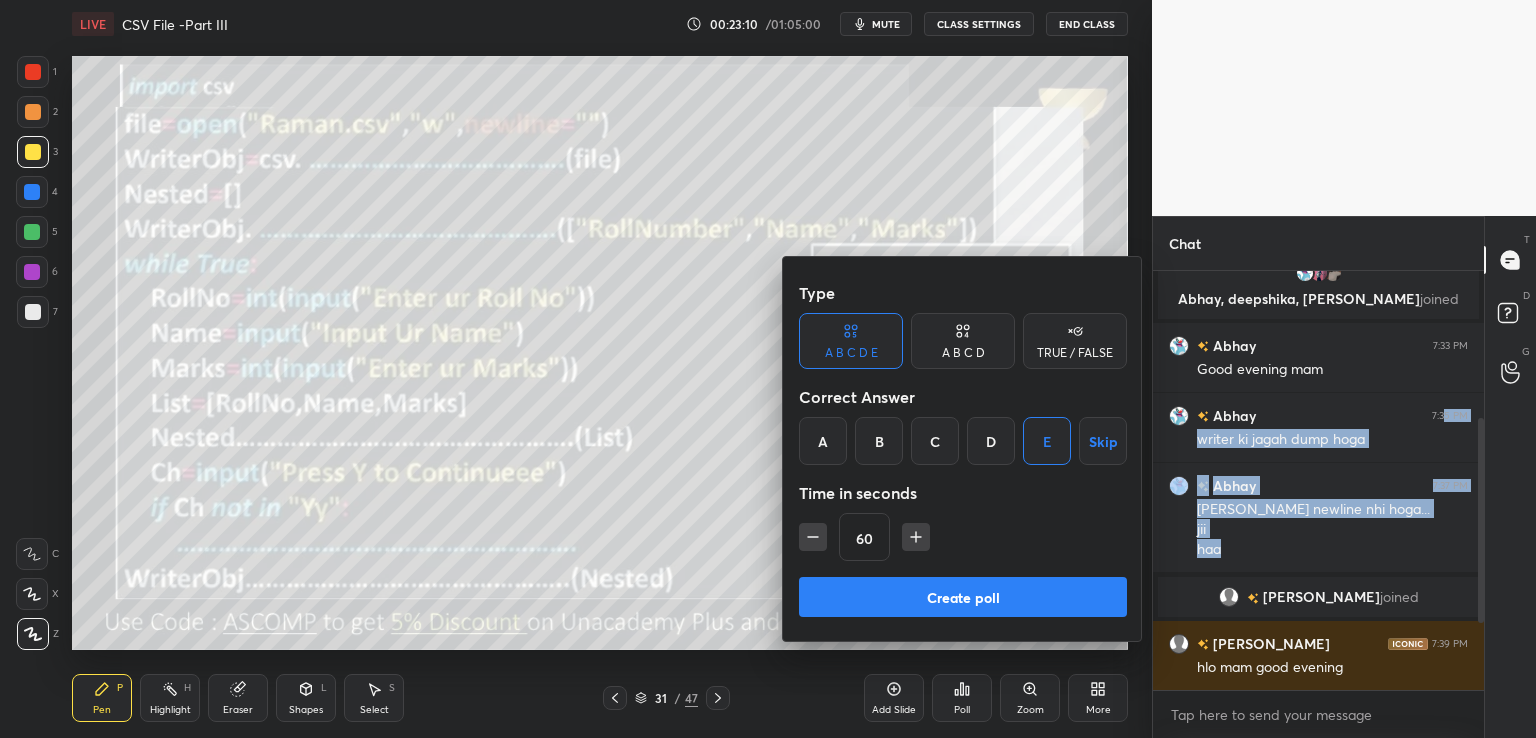 click on "Create poll" at bounding box center (963, 597) 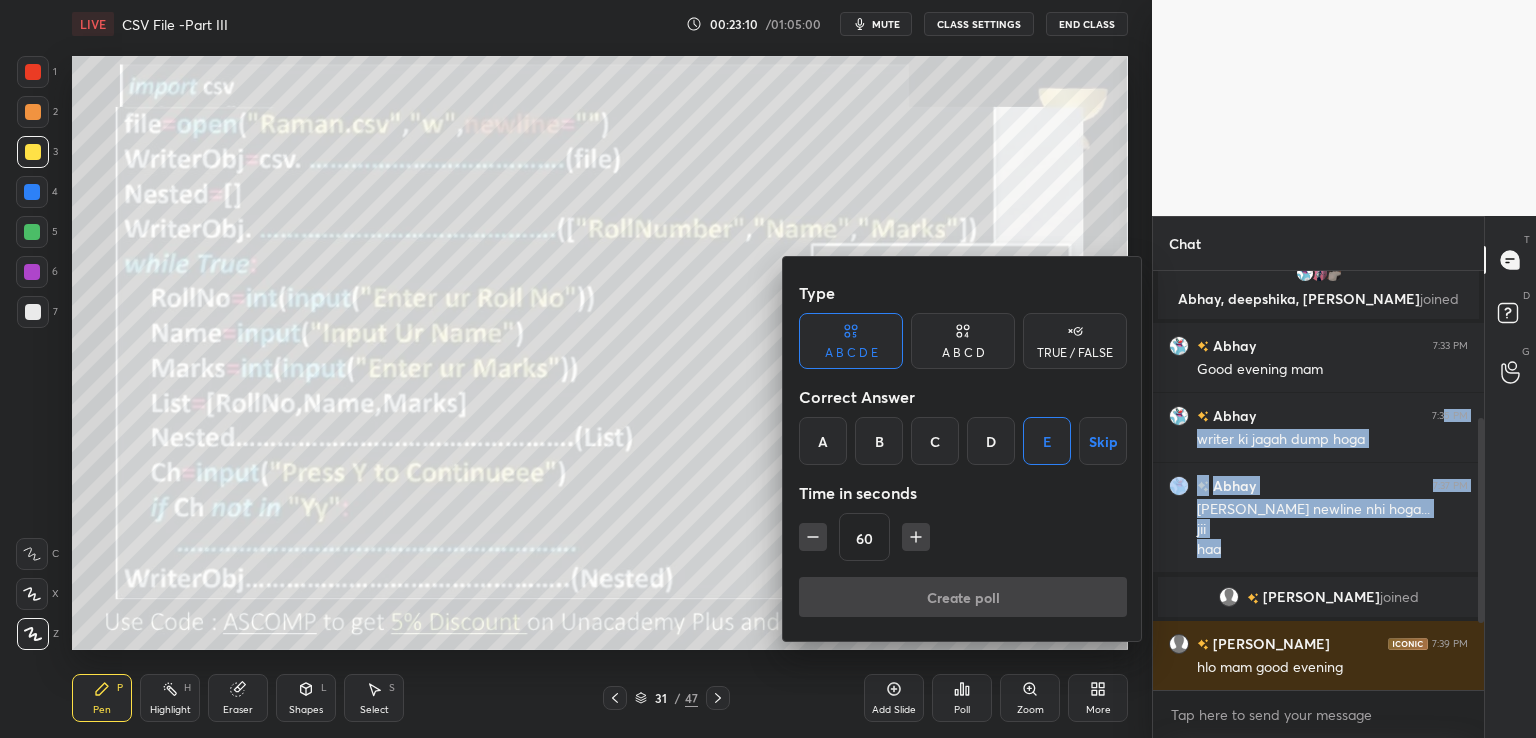 scroll, scrollTop: 343, scrollLeft: 325, axis: both 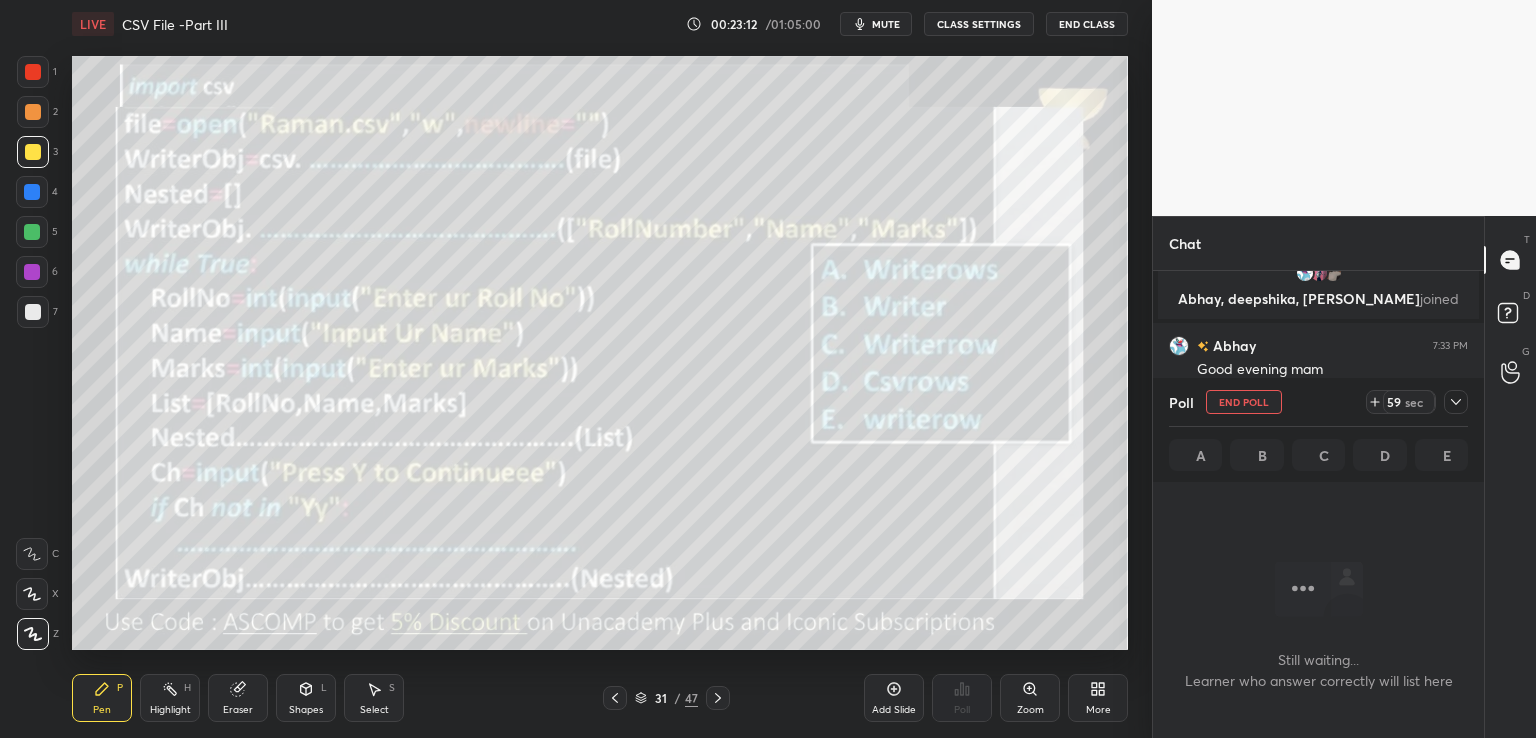 click on "mute" at bounding box center (886, 24) 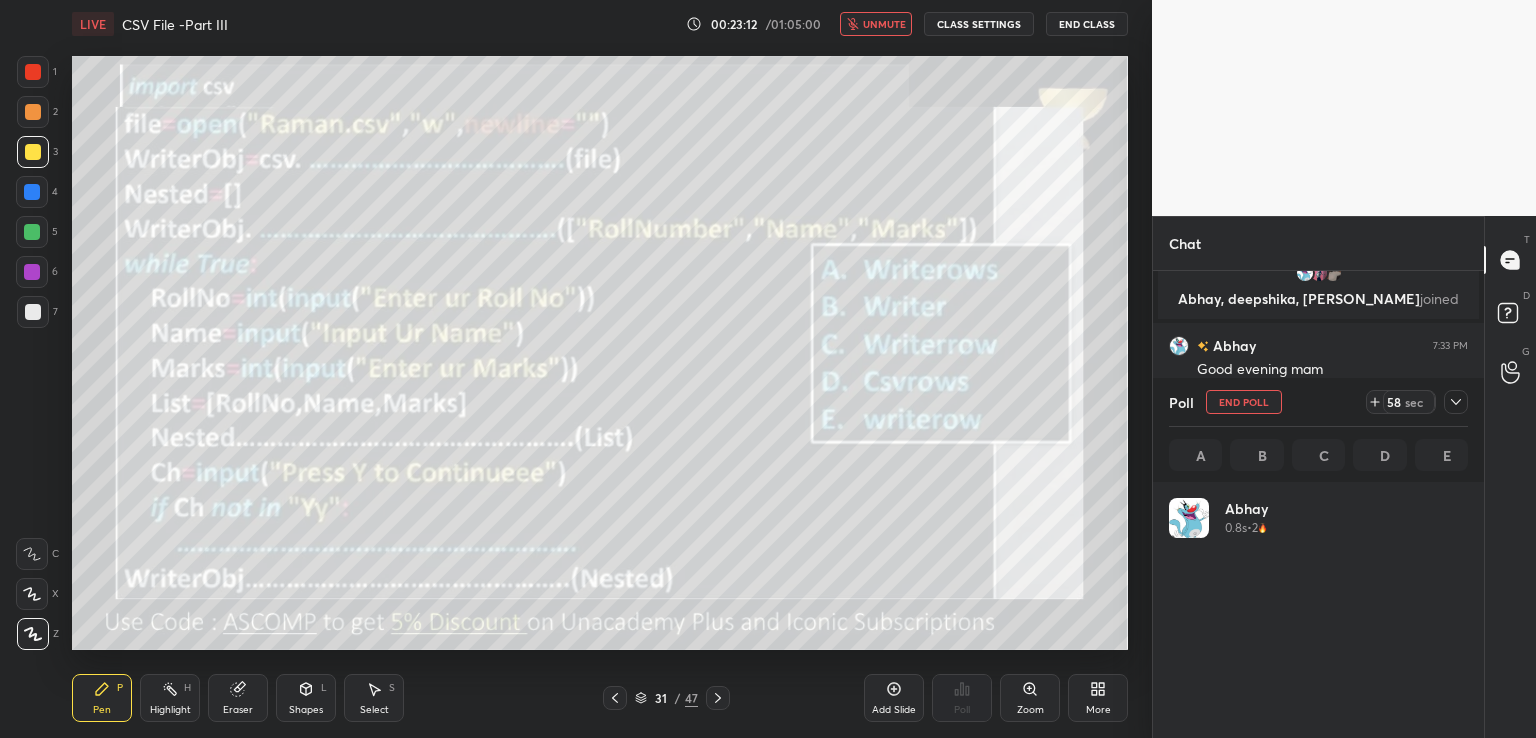 scroll, scrollTop: 6, scrollLeft: 6, axis: both 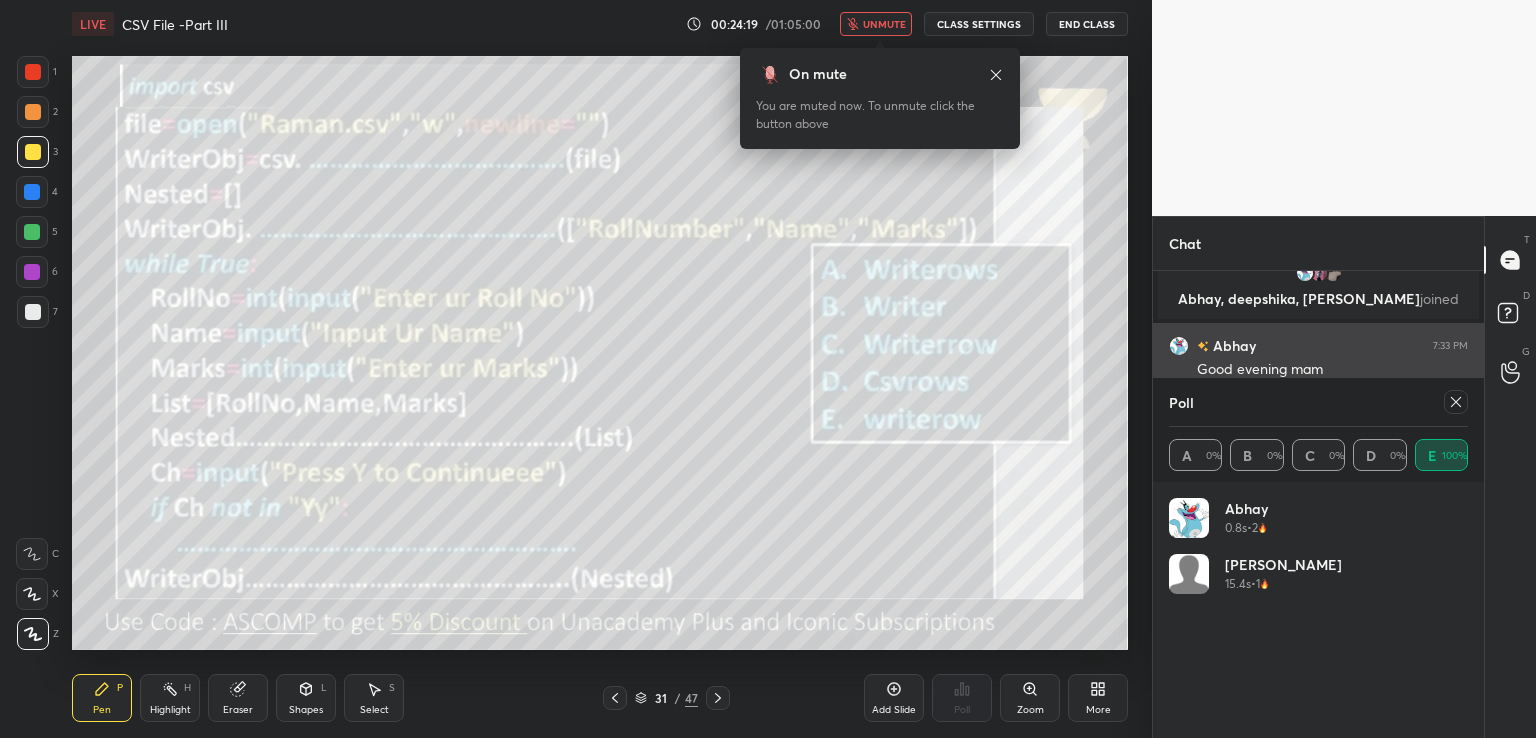click on "Abhay, deepshika, [PERSON_NAME]  joined" at bounding box center [1318, 299] 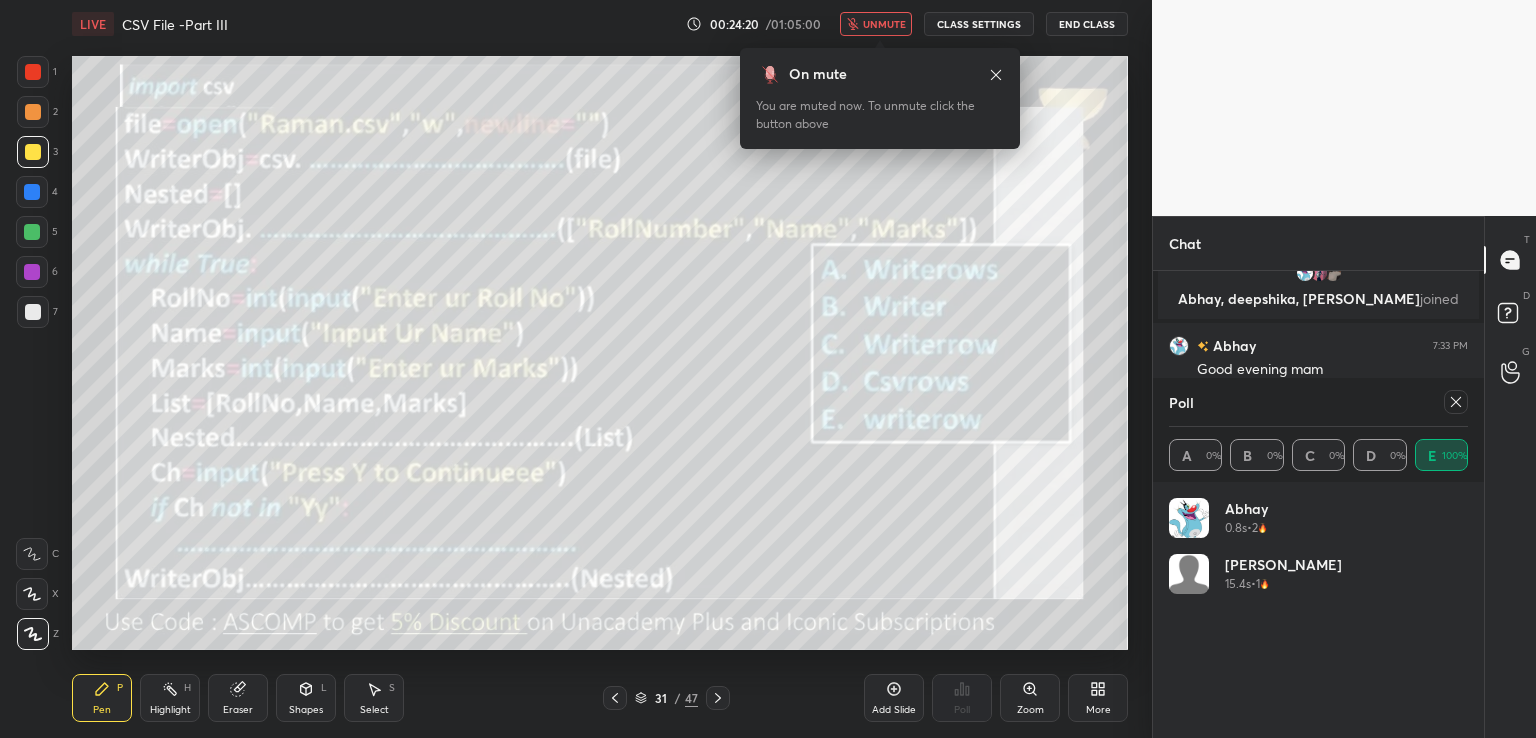 drag, startPoint x: 1460, startPoint y: 406, endPoint x: 1416, endPoint y: 397, distance: 44.911022 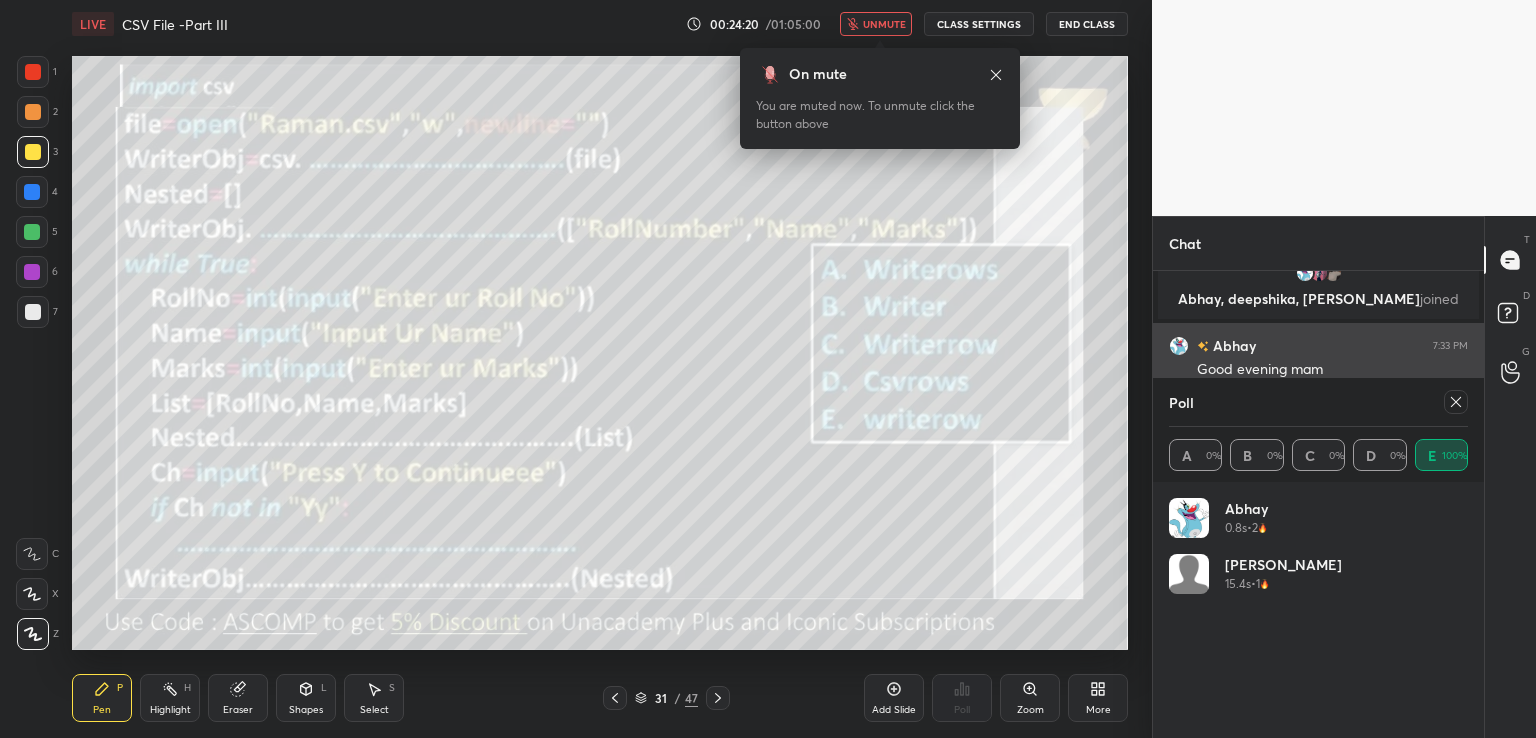 scroll, scrollTop: 88, scrollLeft: 293, axis: both 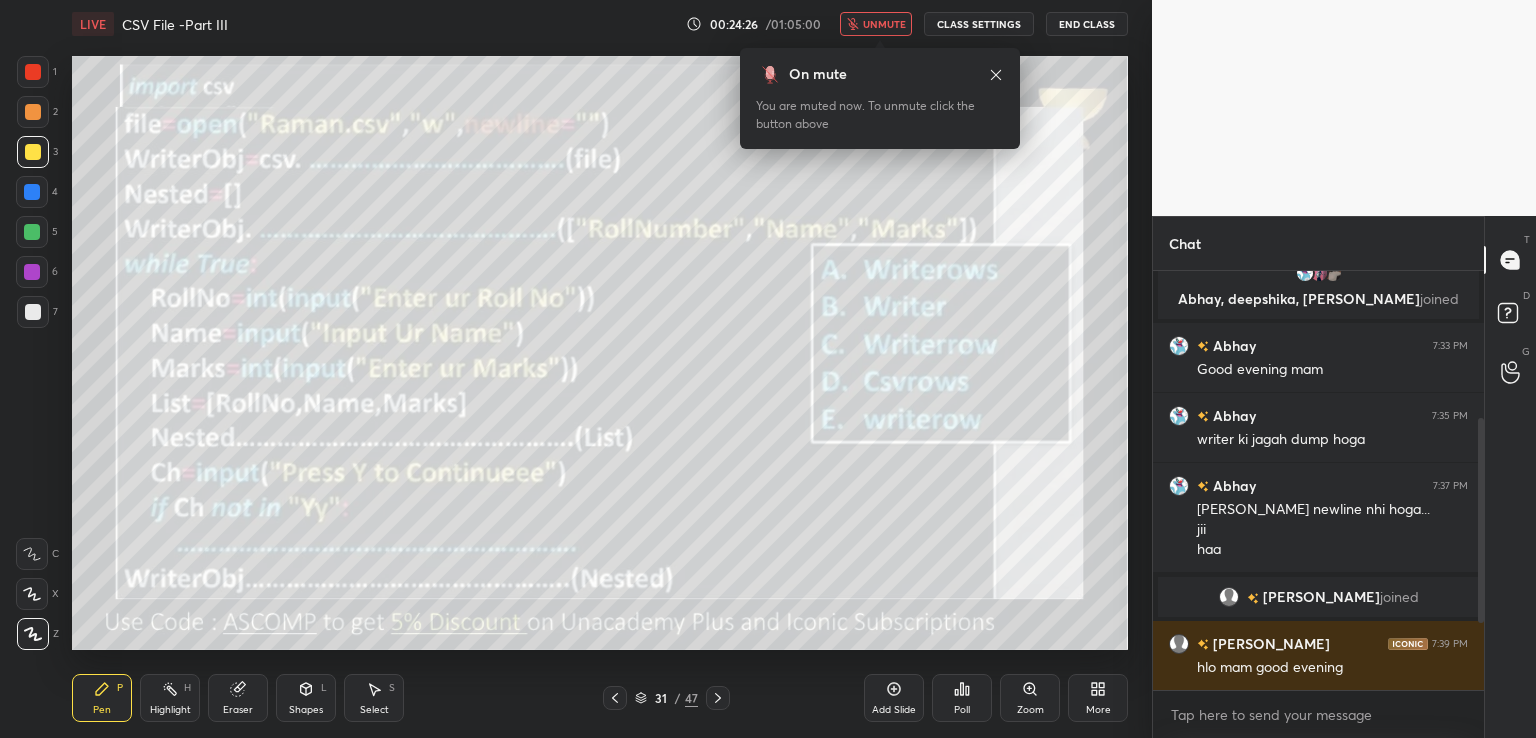 click on "unmute" at bounding box center [884, 24] 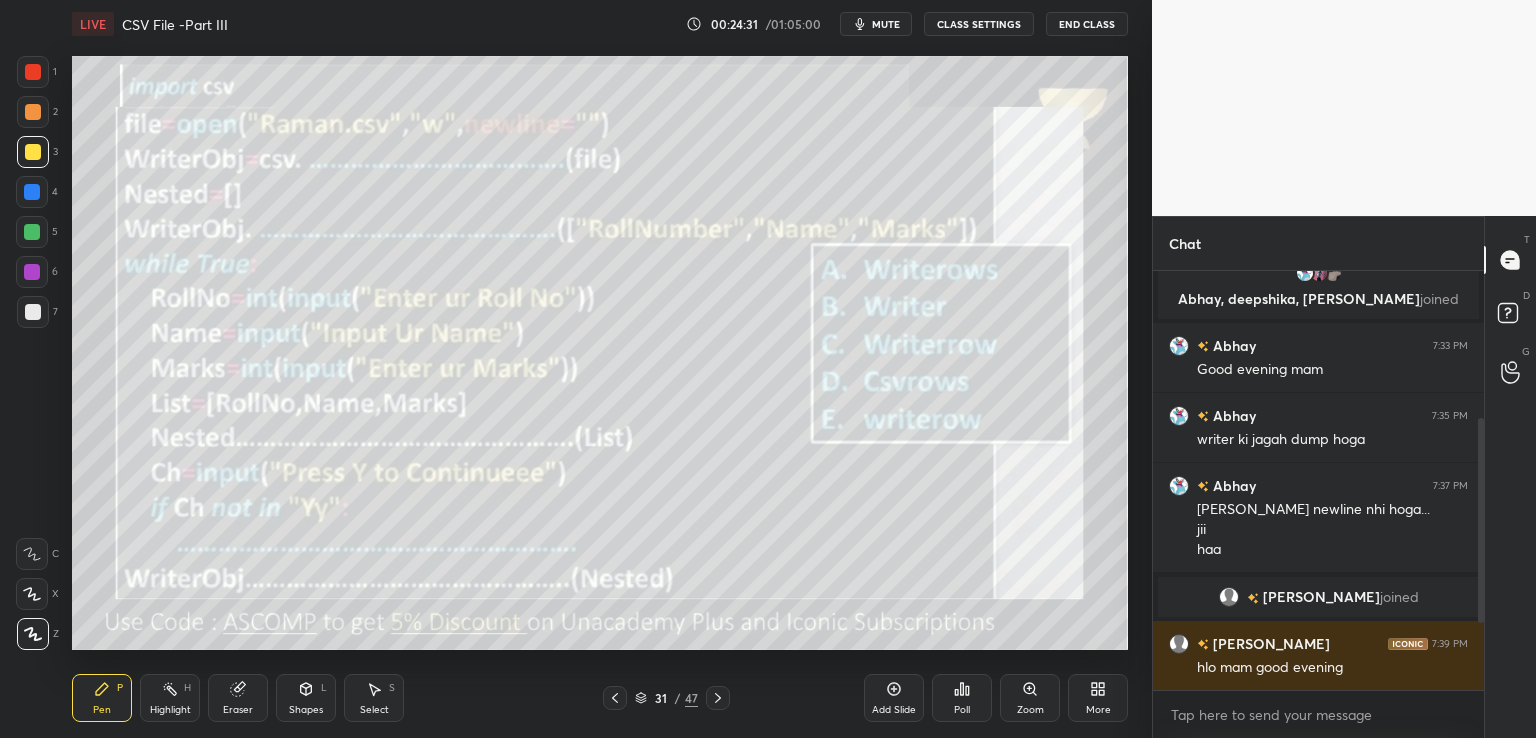 click at bounding box center (718, 698) 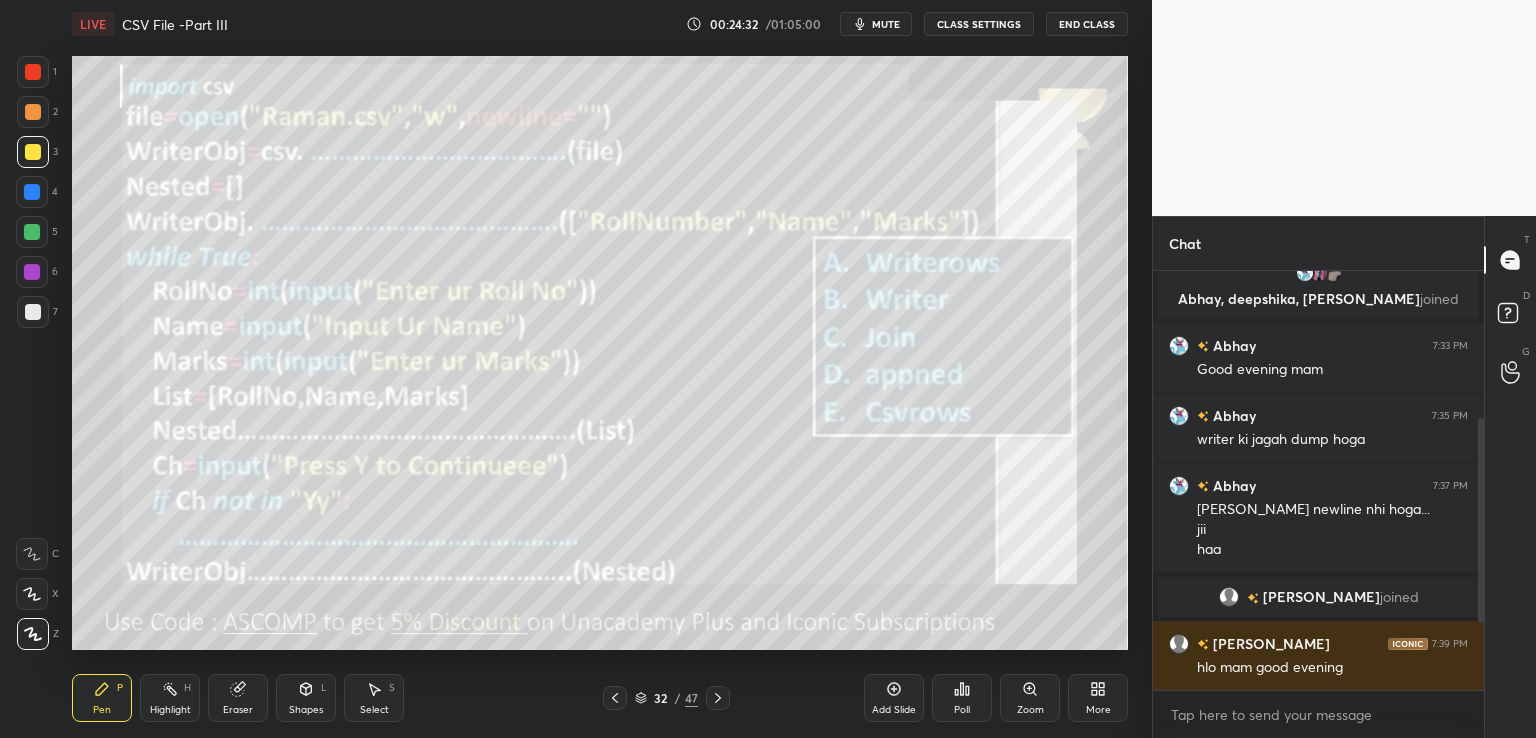 click on "mute" at bounding box center [886, 24] 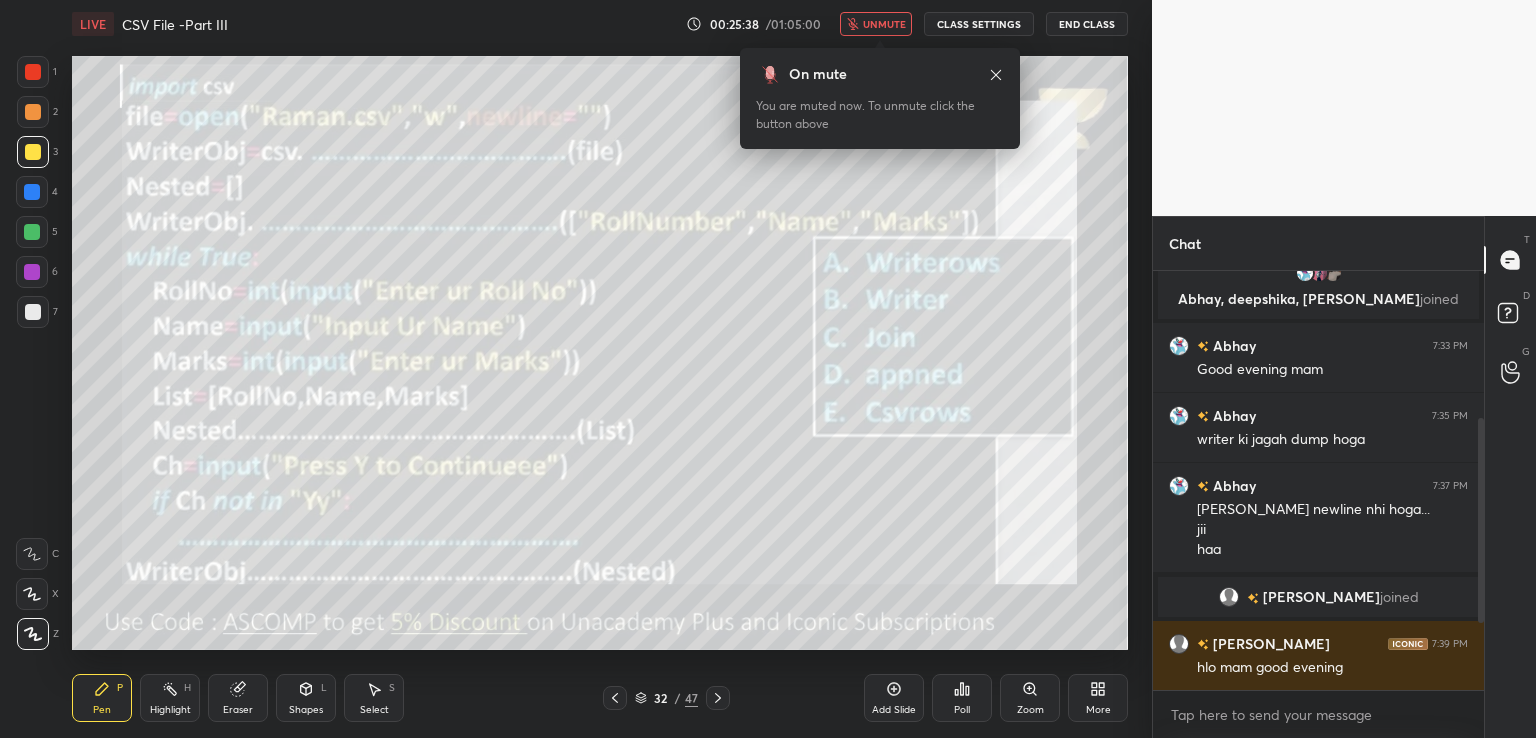 drag, startPoint x: 646, startPoint y: 697, endPoint x: 615, endPoint y: 703, distance: 31.575306 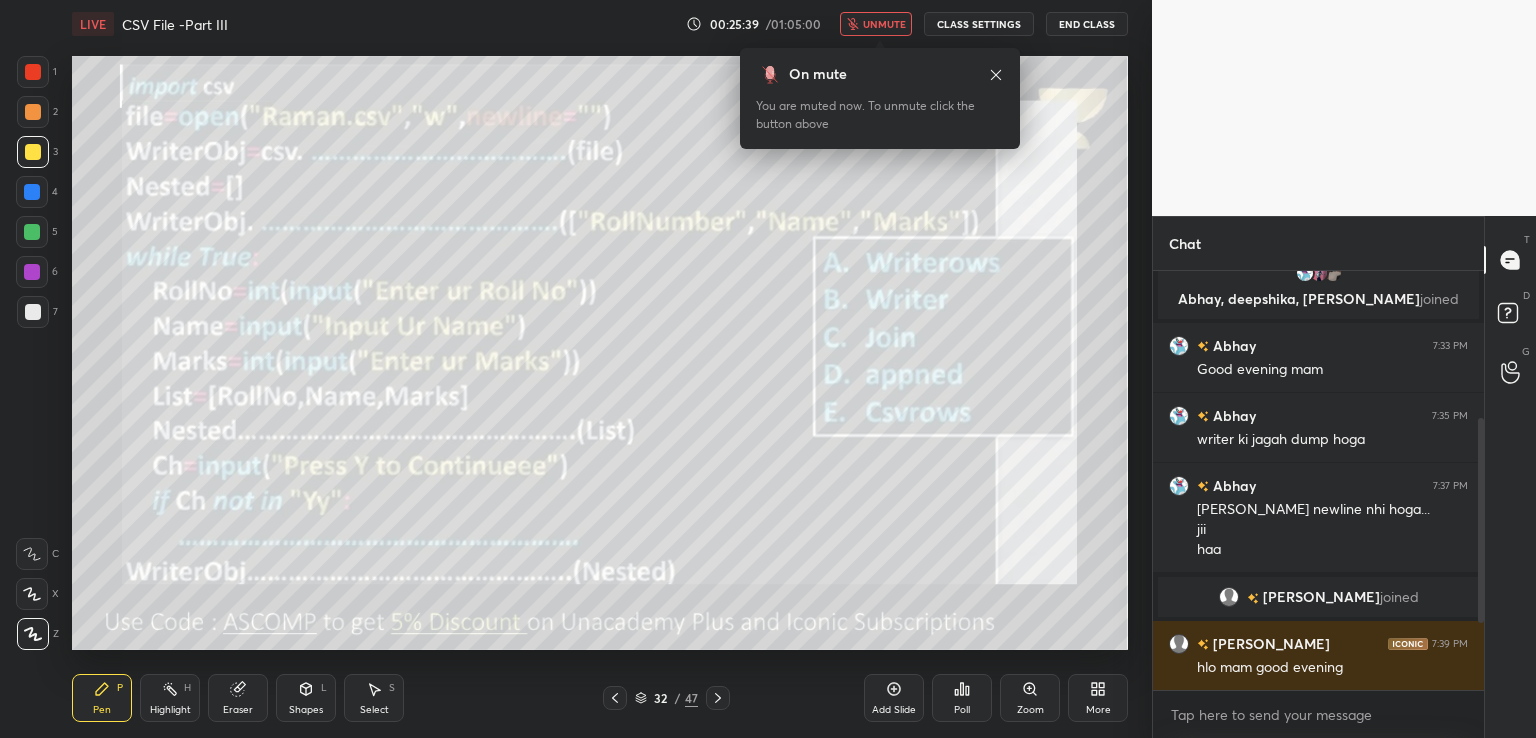 click 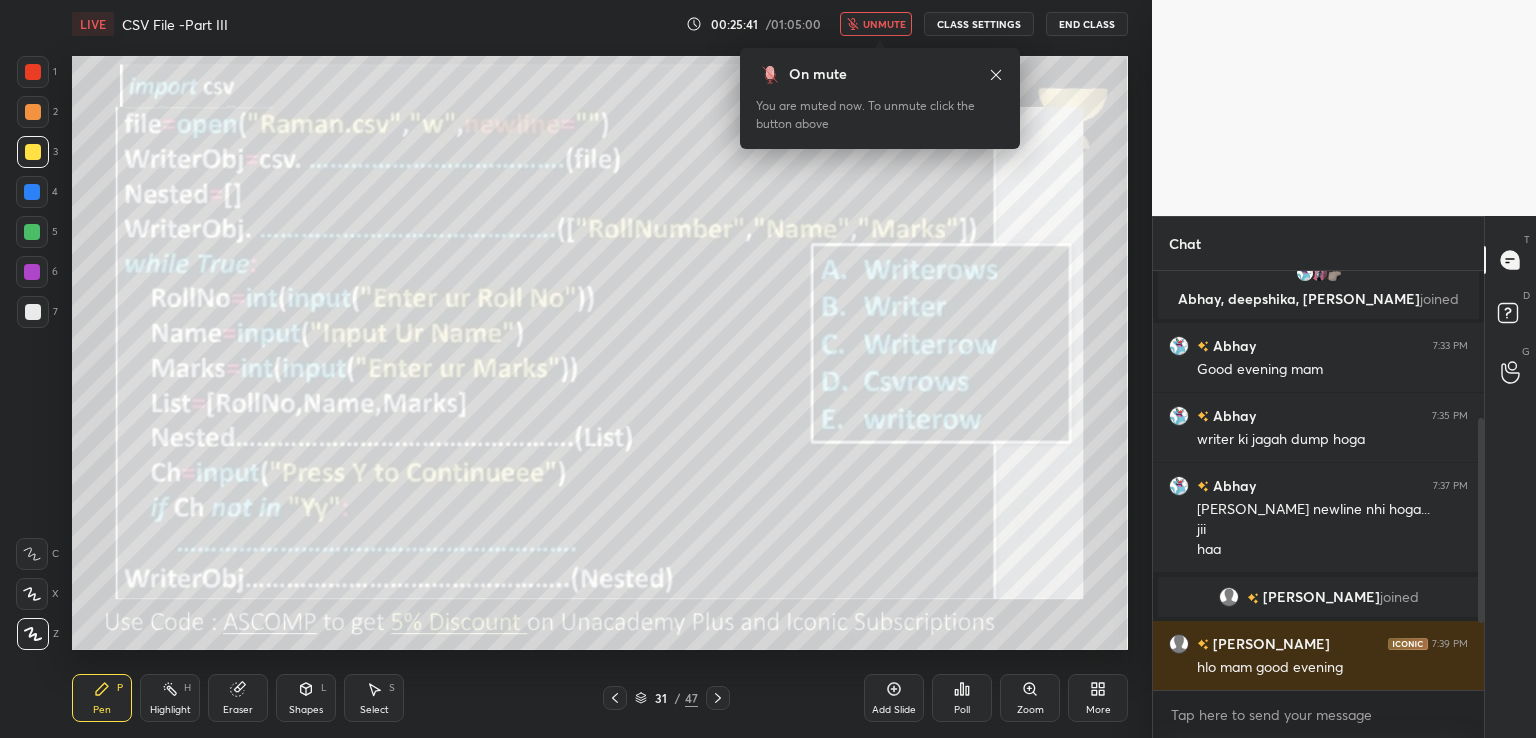 click 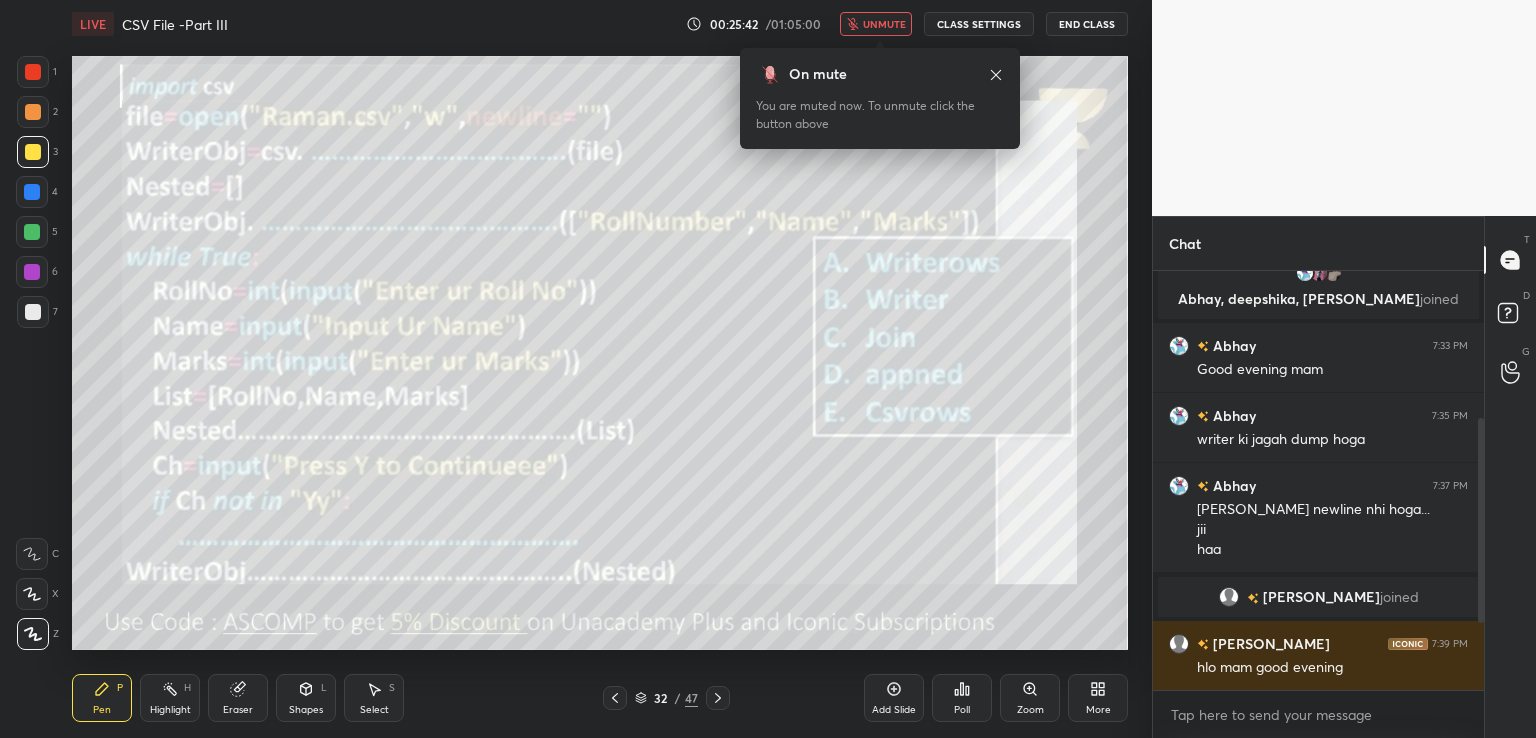 click on "Poll" at bounding box center (962, 710) 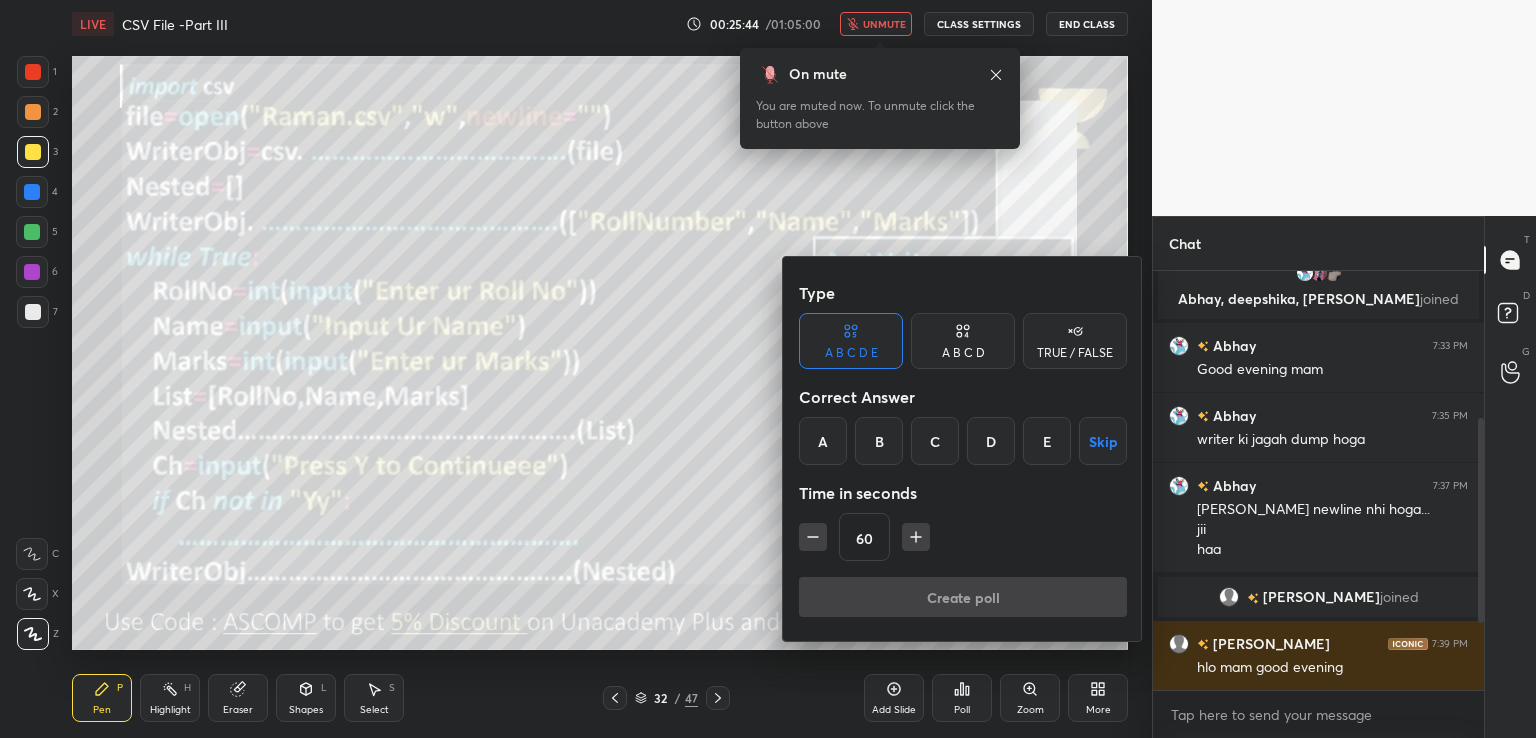 click on "D" at bounding box center (991, 441) 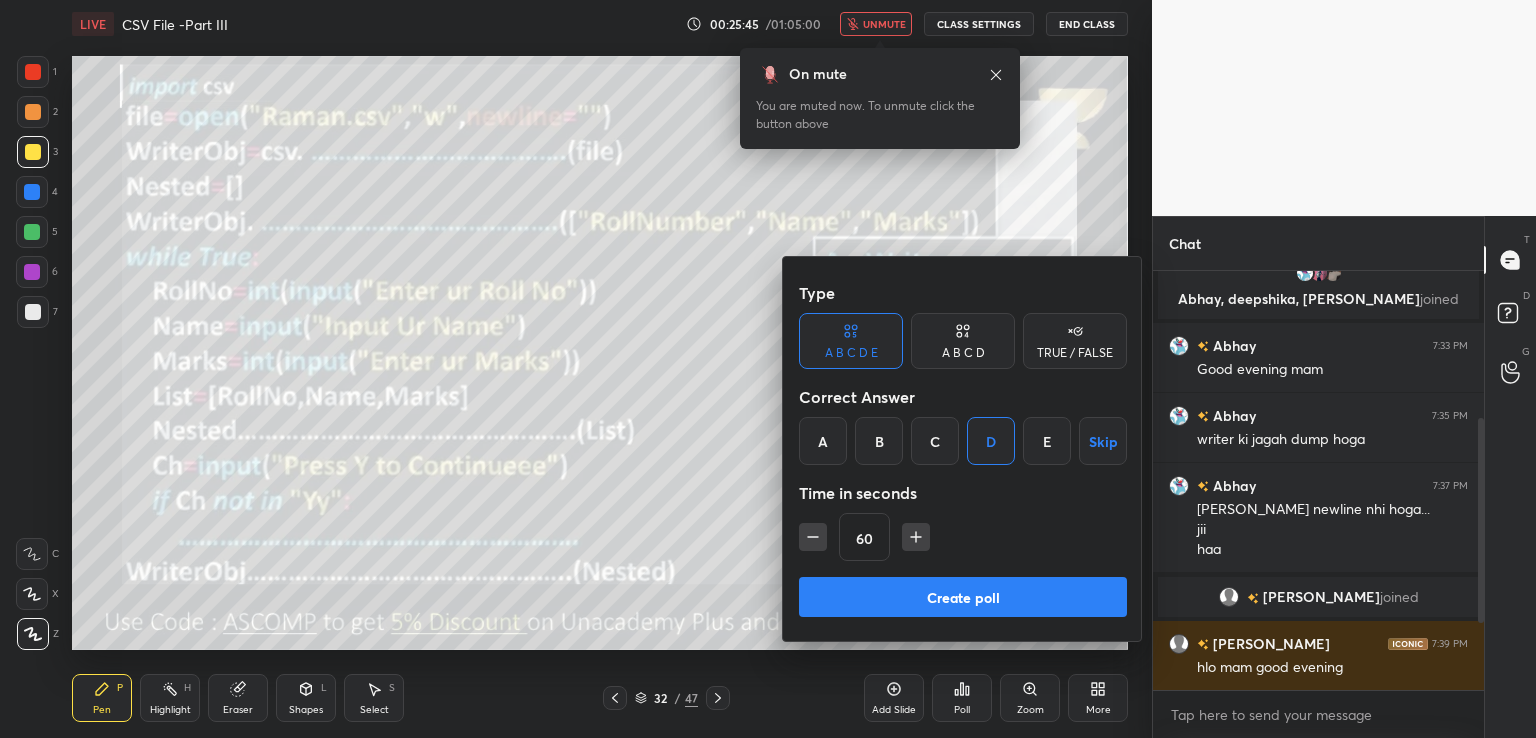 click on "Create poll" at bounding box center [963, 597] 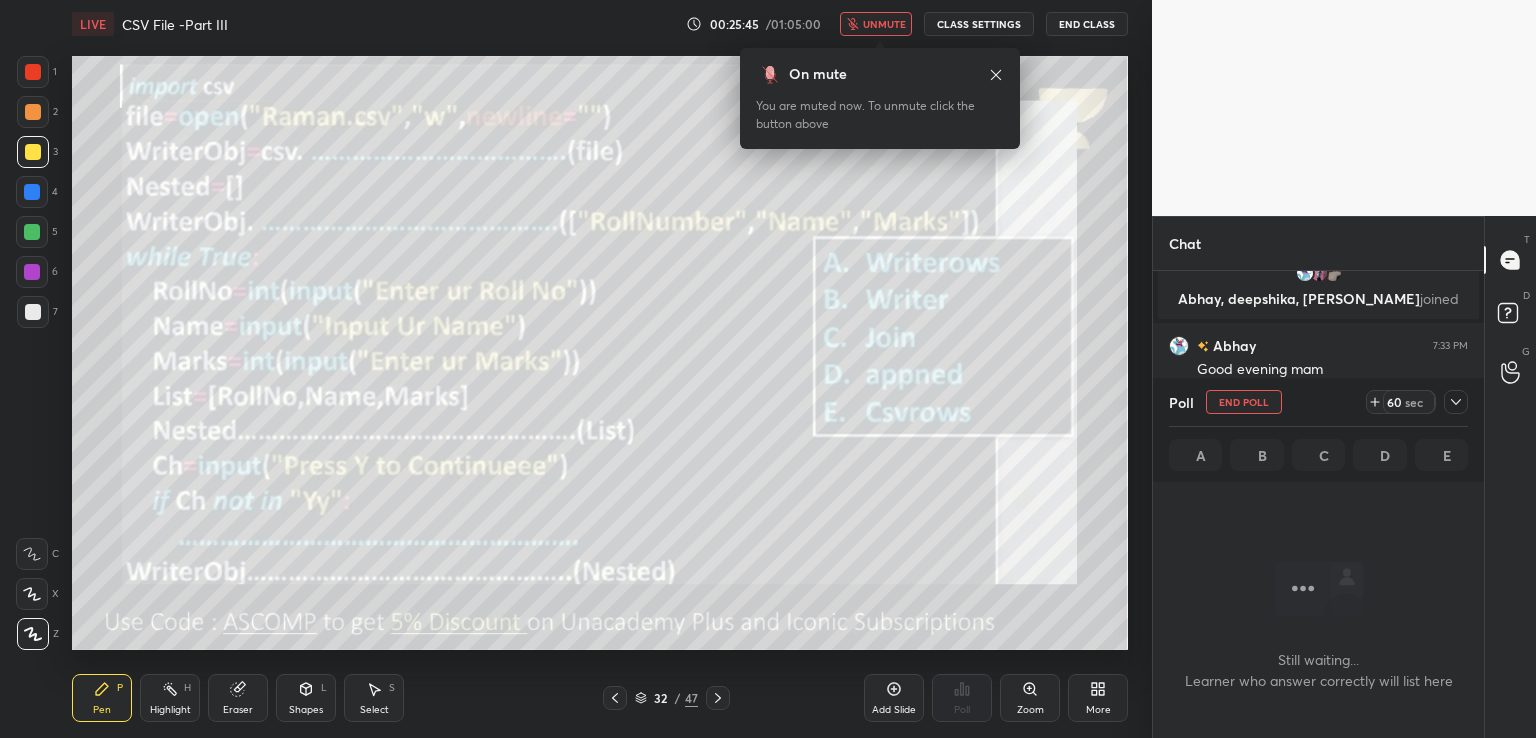 scroll, scrollTop: 361, scrollLeft: 325, axis: both 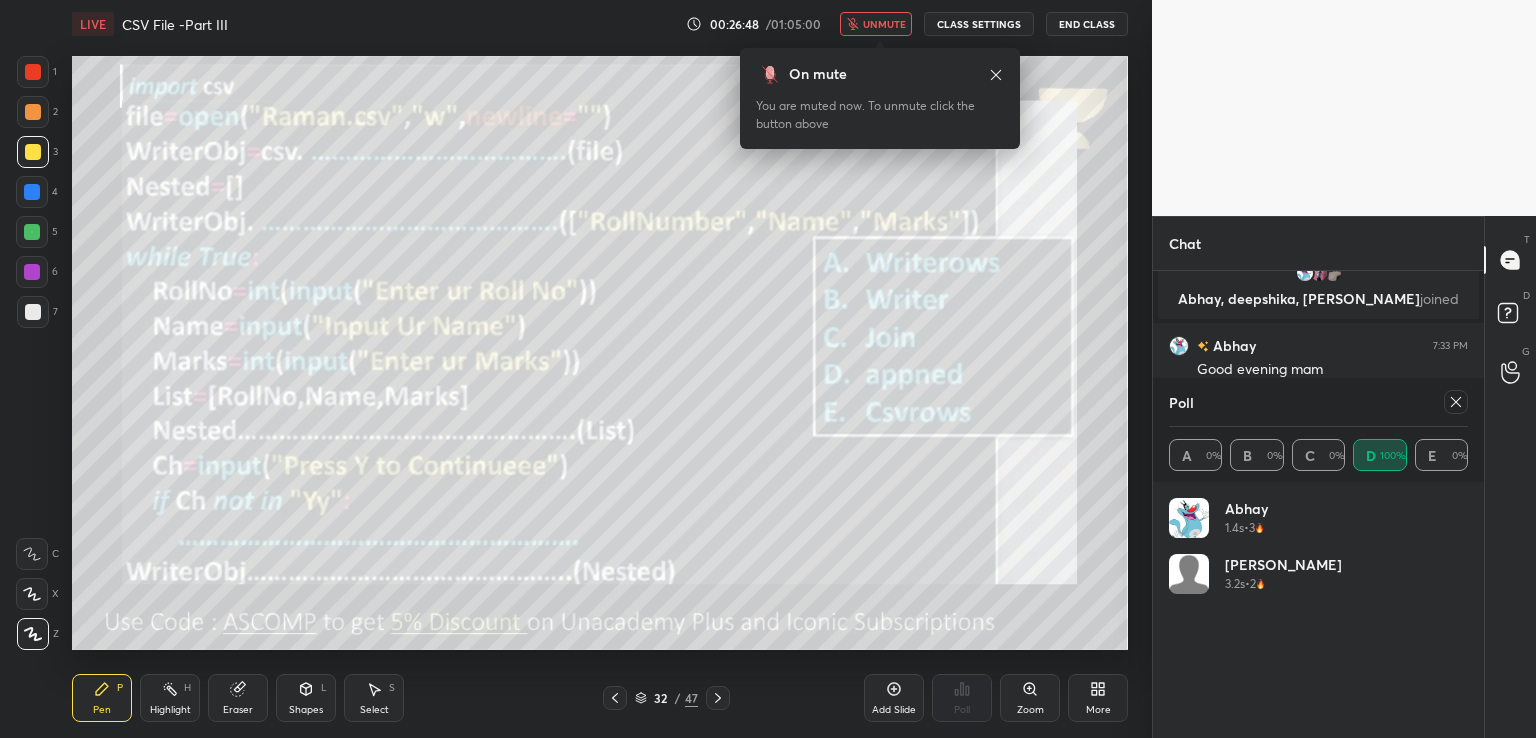 click on "unmute" at bounding box center (884, 24) 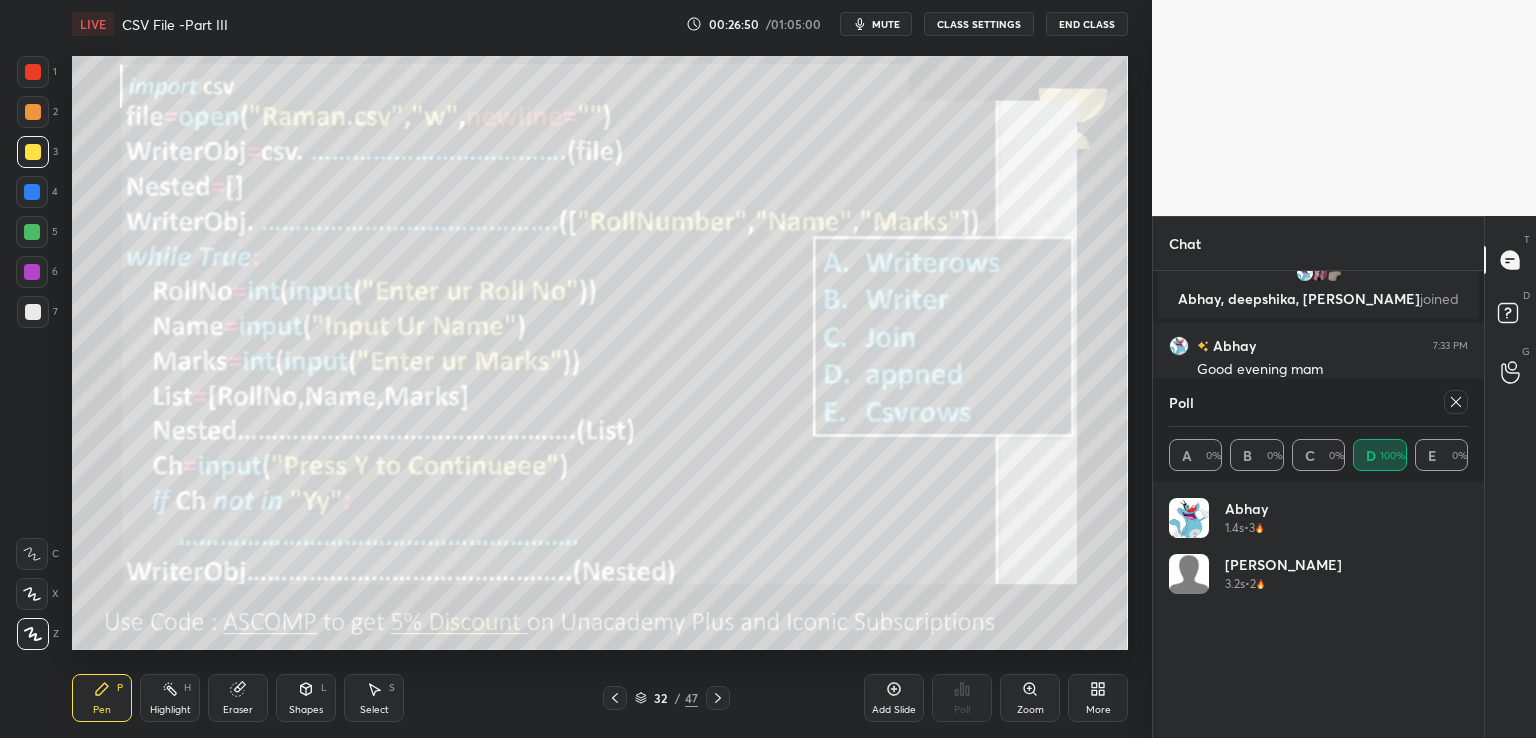click on "Poll A 0% B 0% C 0% D 100% E 0%" at bounding box center (1318, 430) 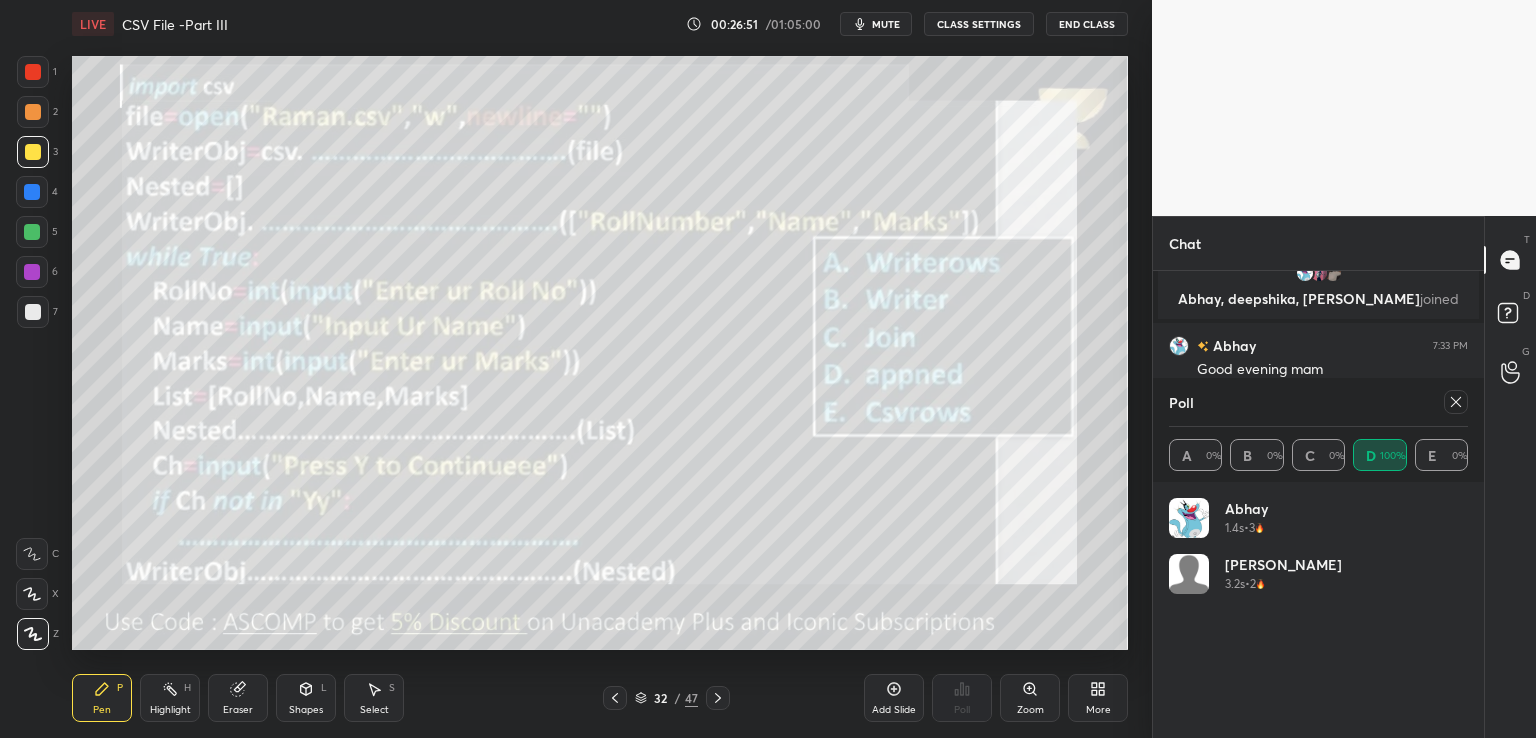 click 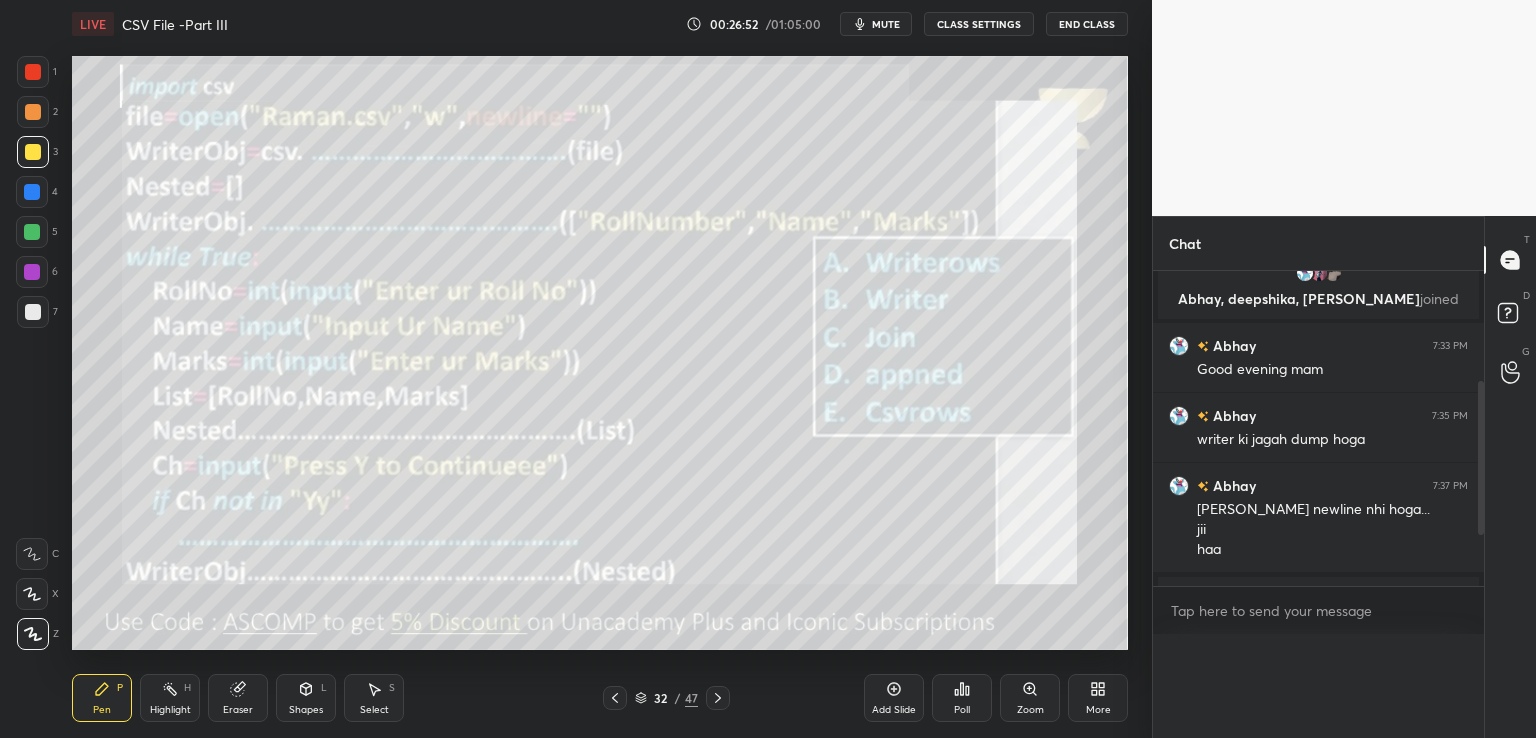 scroll, scrollTop: 0, scrollLeft: 0, axis: both 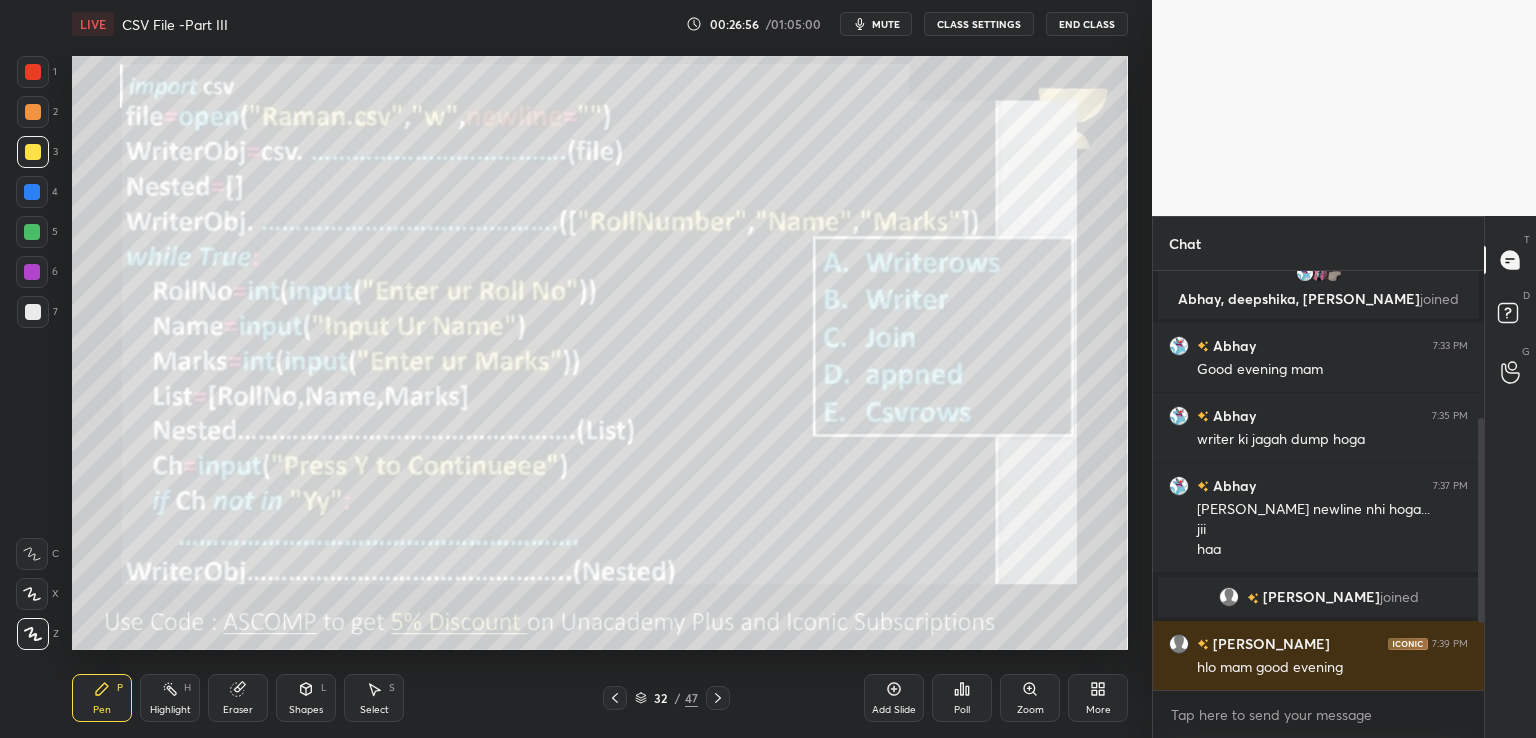 click 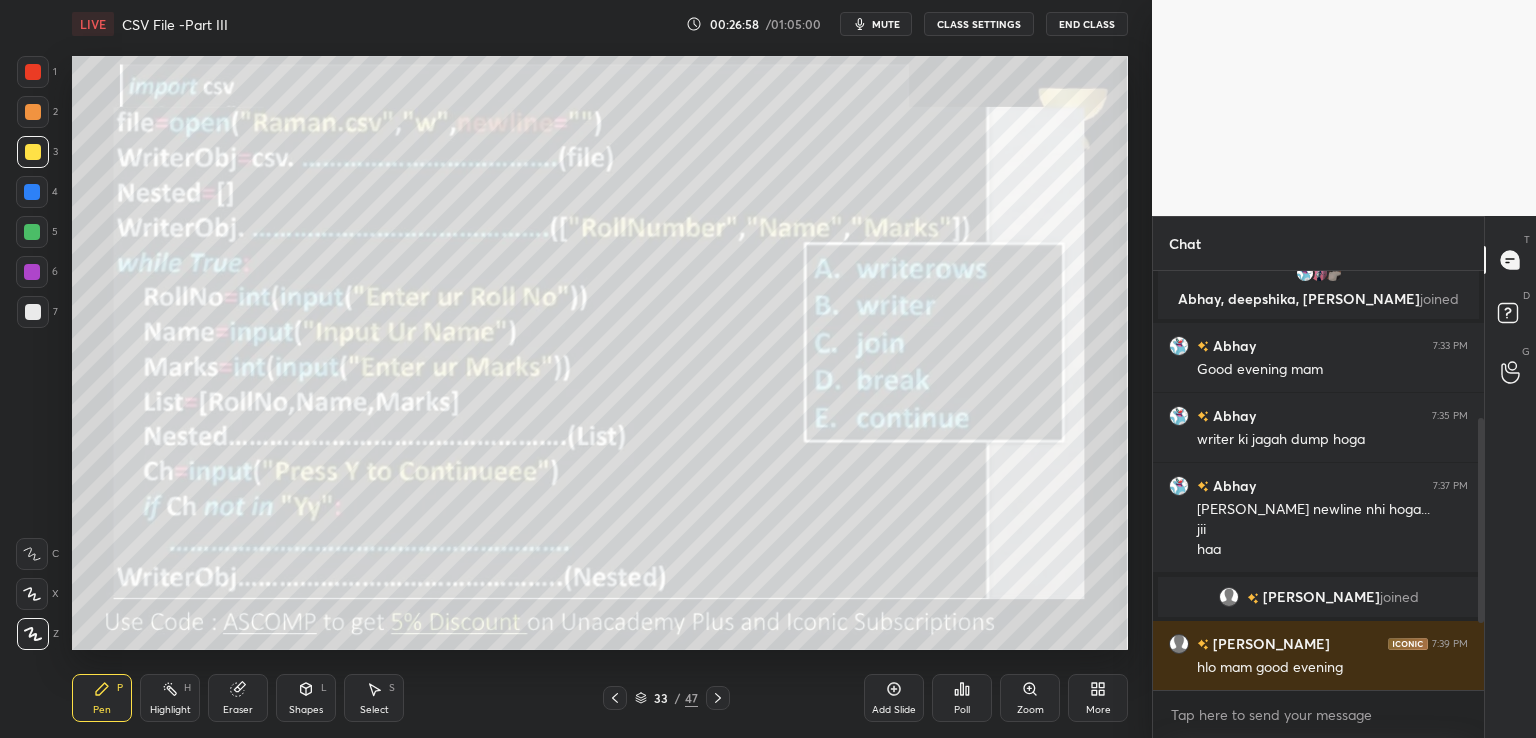 click on "Poll" at bounding box center (962, 710) 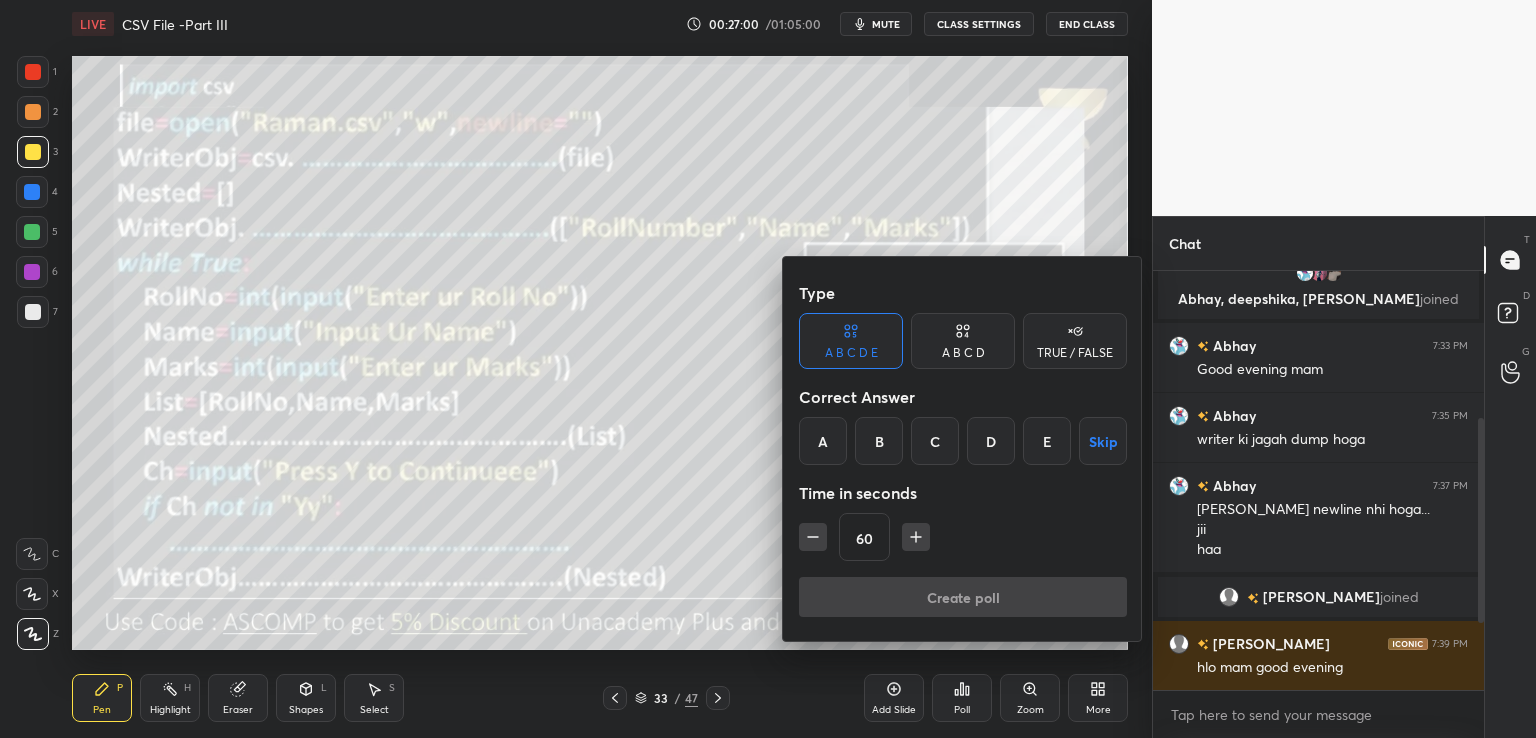 click on "D" at bounding box center (991, 441) 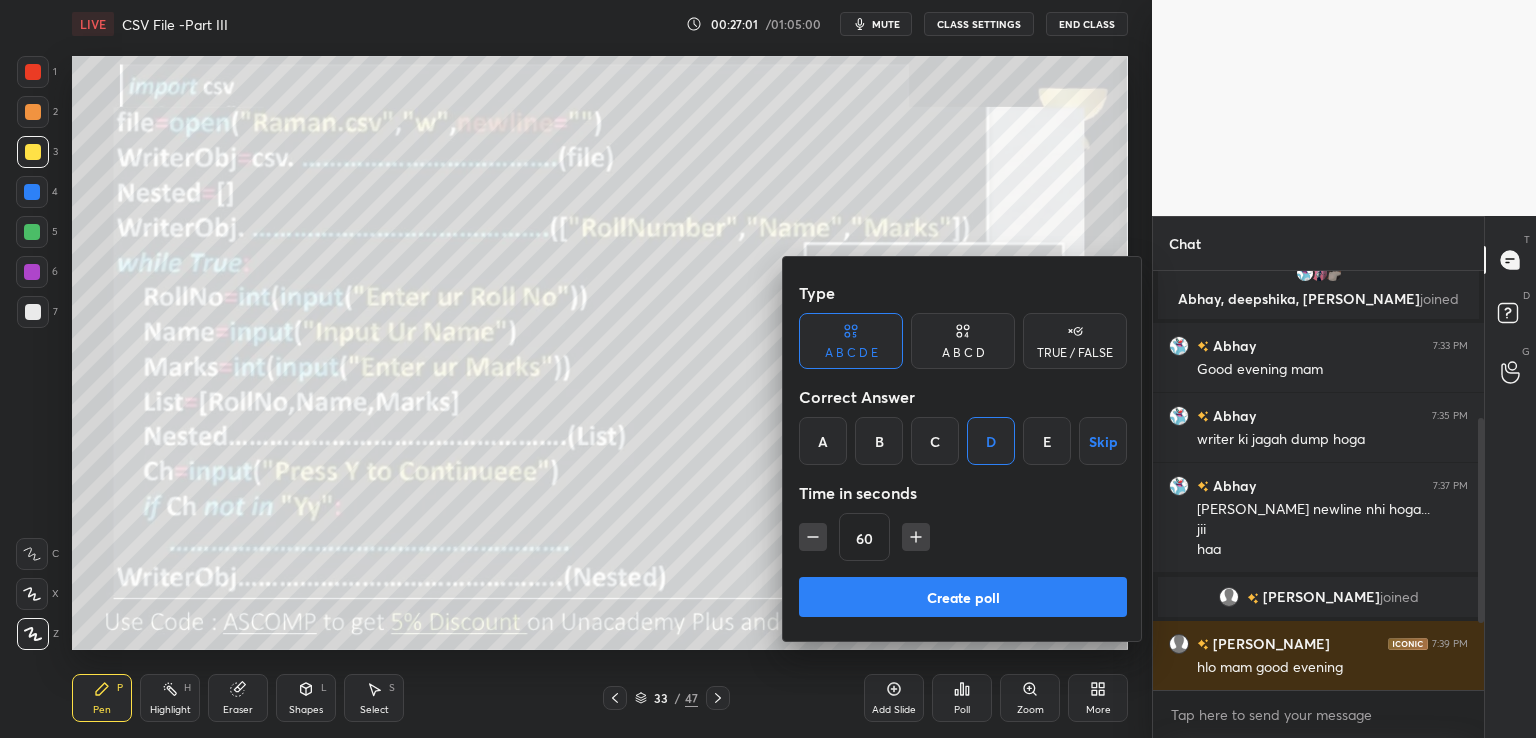 click on "Create poll" at bounding box center [963, 597] 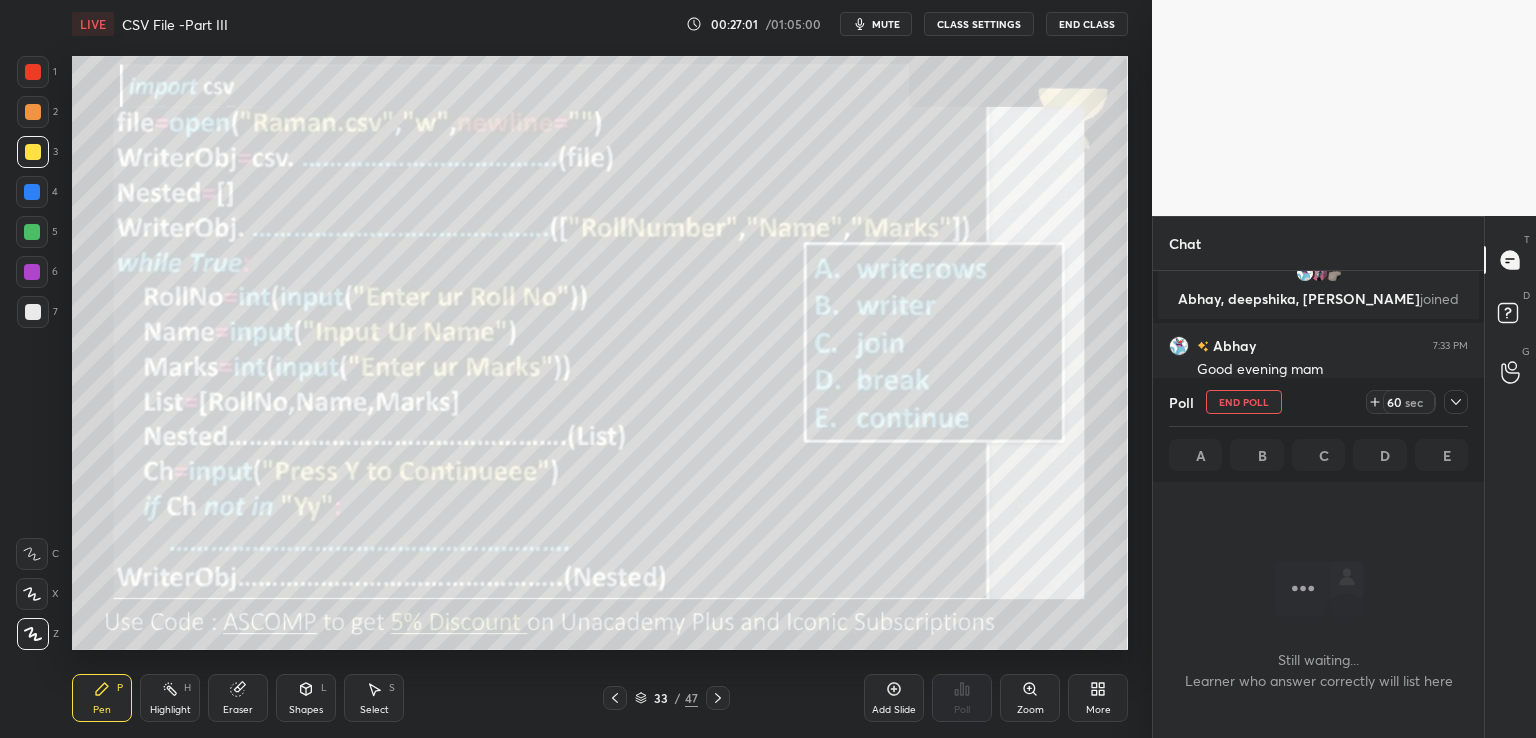 scroll, scrollTop: 316, scrollLeft: 325, axis: both 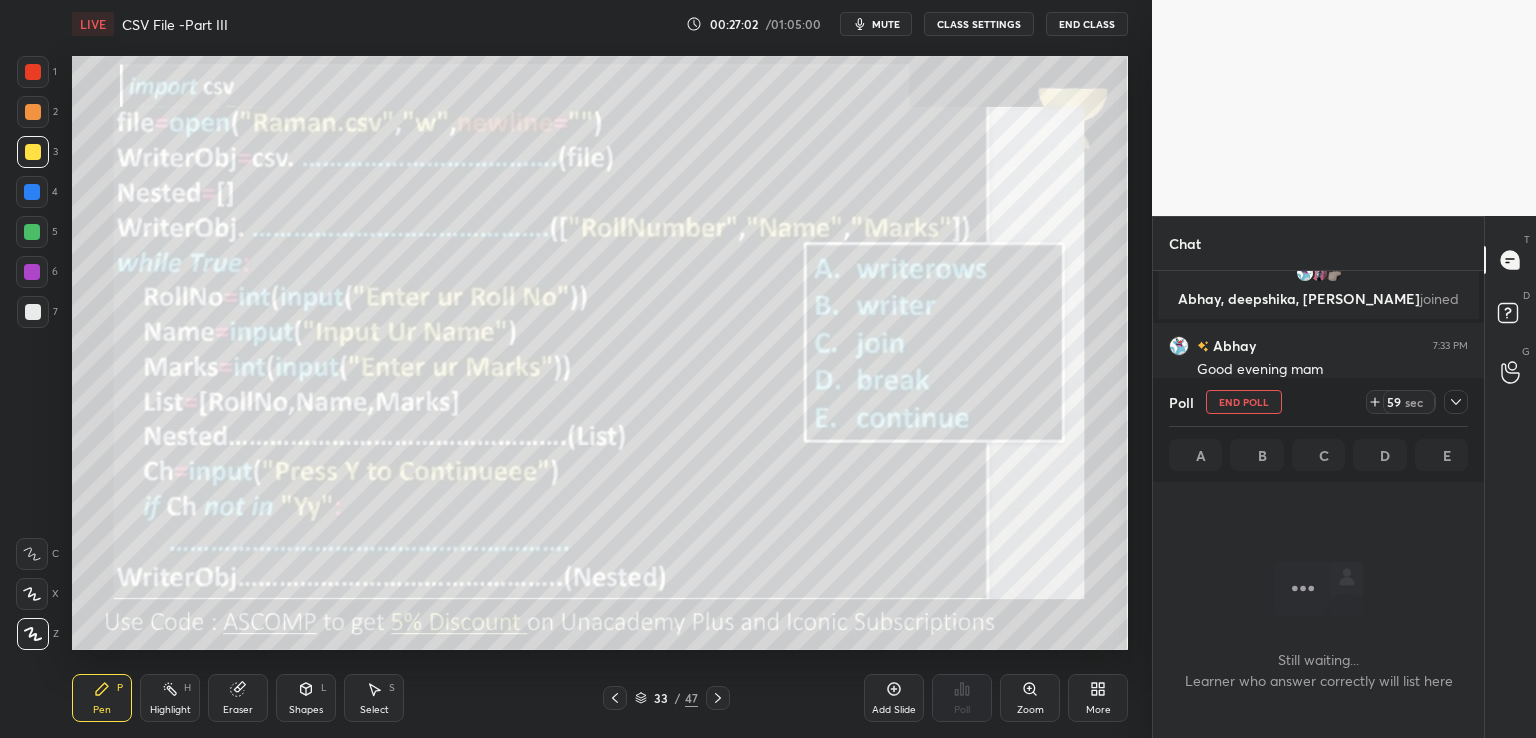 click on "mute" at bounding box center [876, 24] 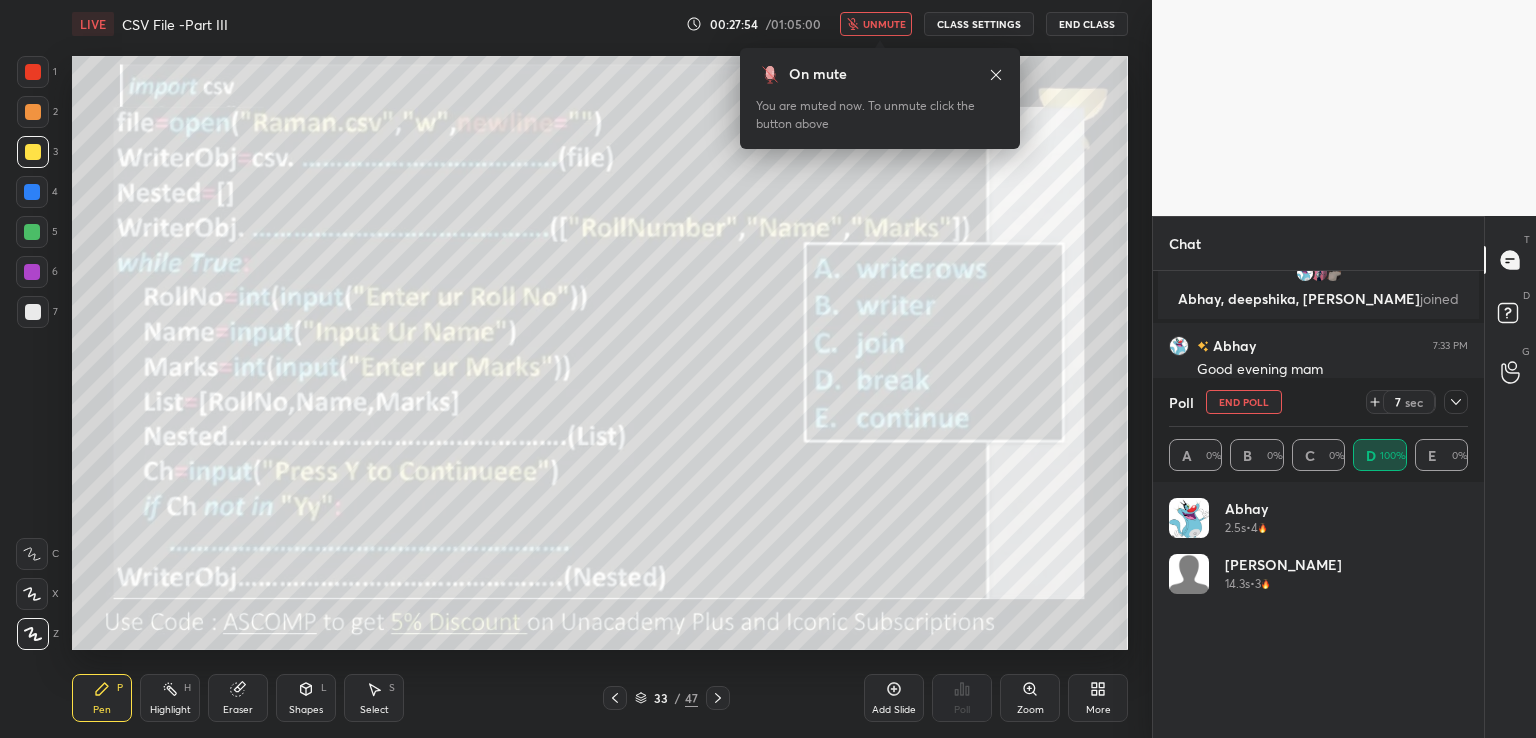 scroll, scrollTop: 234, scrollLeft: 293, axis: both 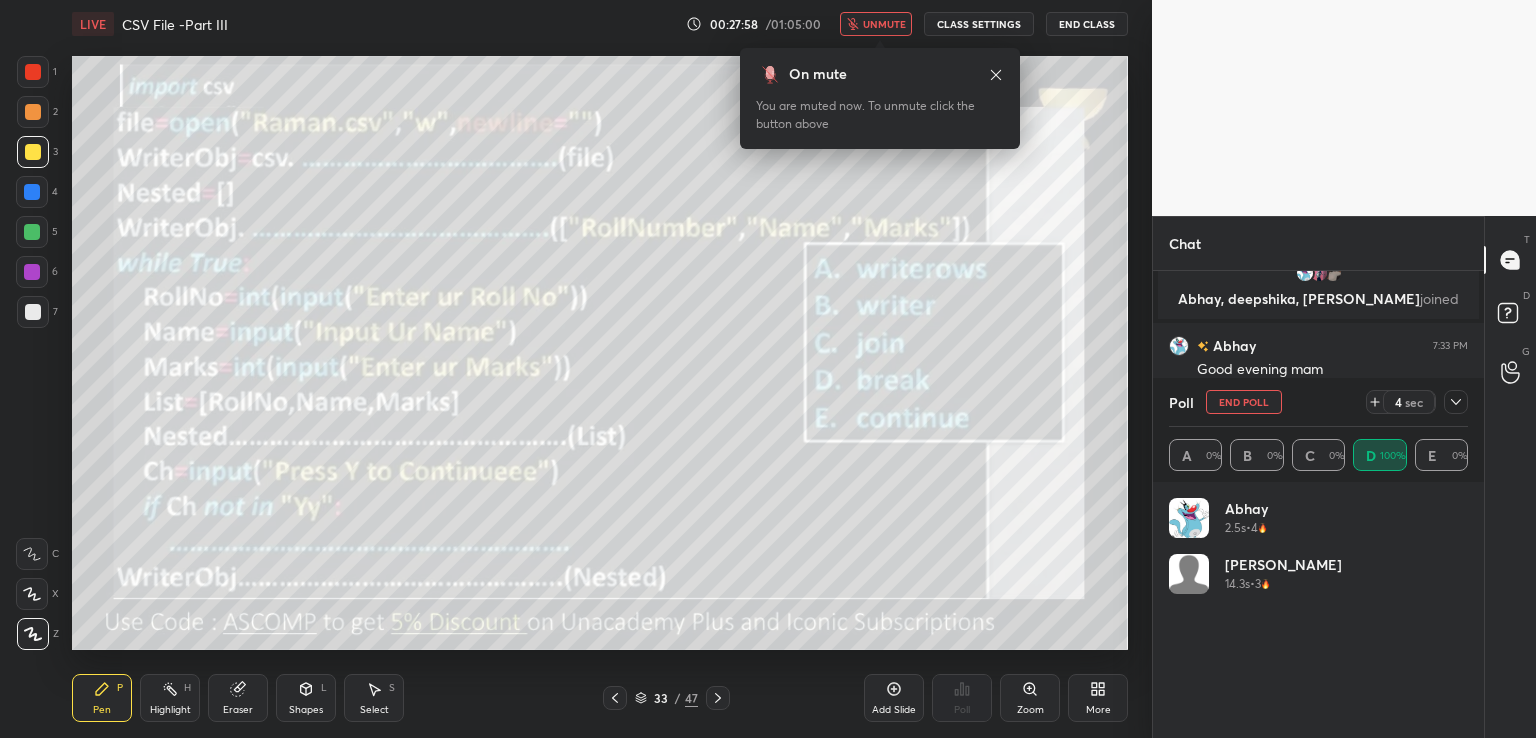 click on "unmute" at bounding box center [884, 24] 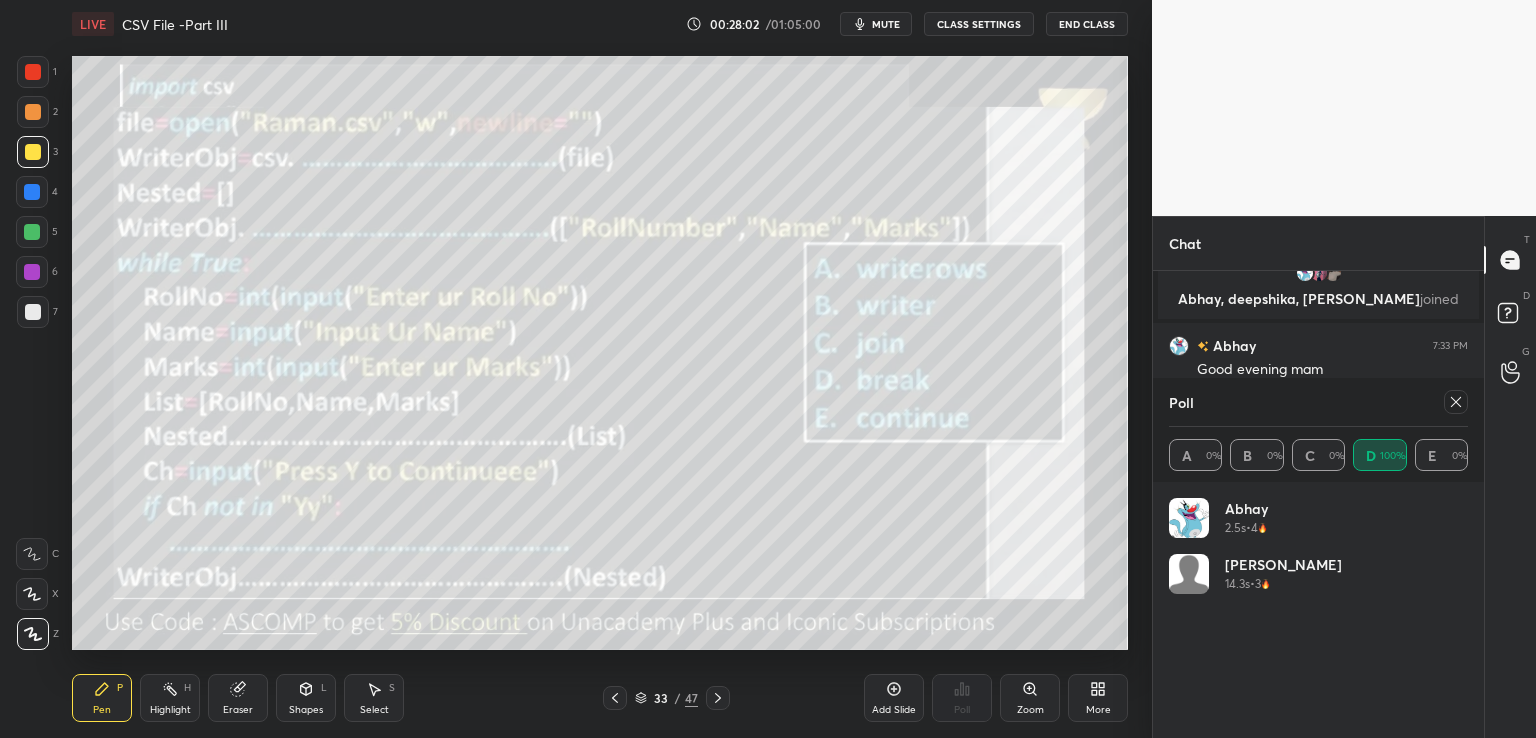 click 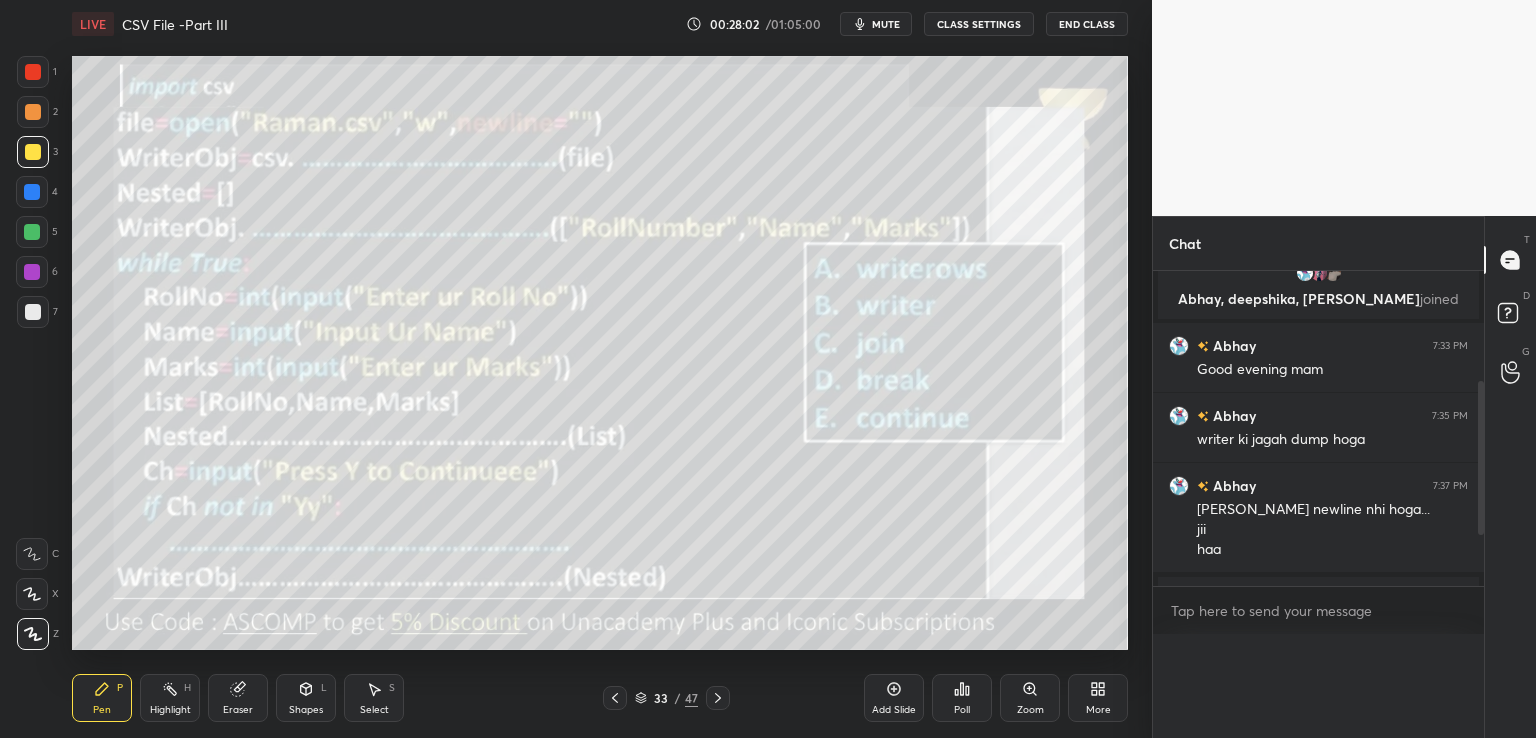 scroll, scrollTop: 0, scrollLeft: 0, axis: both 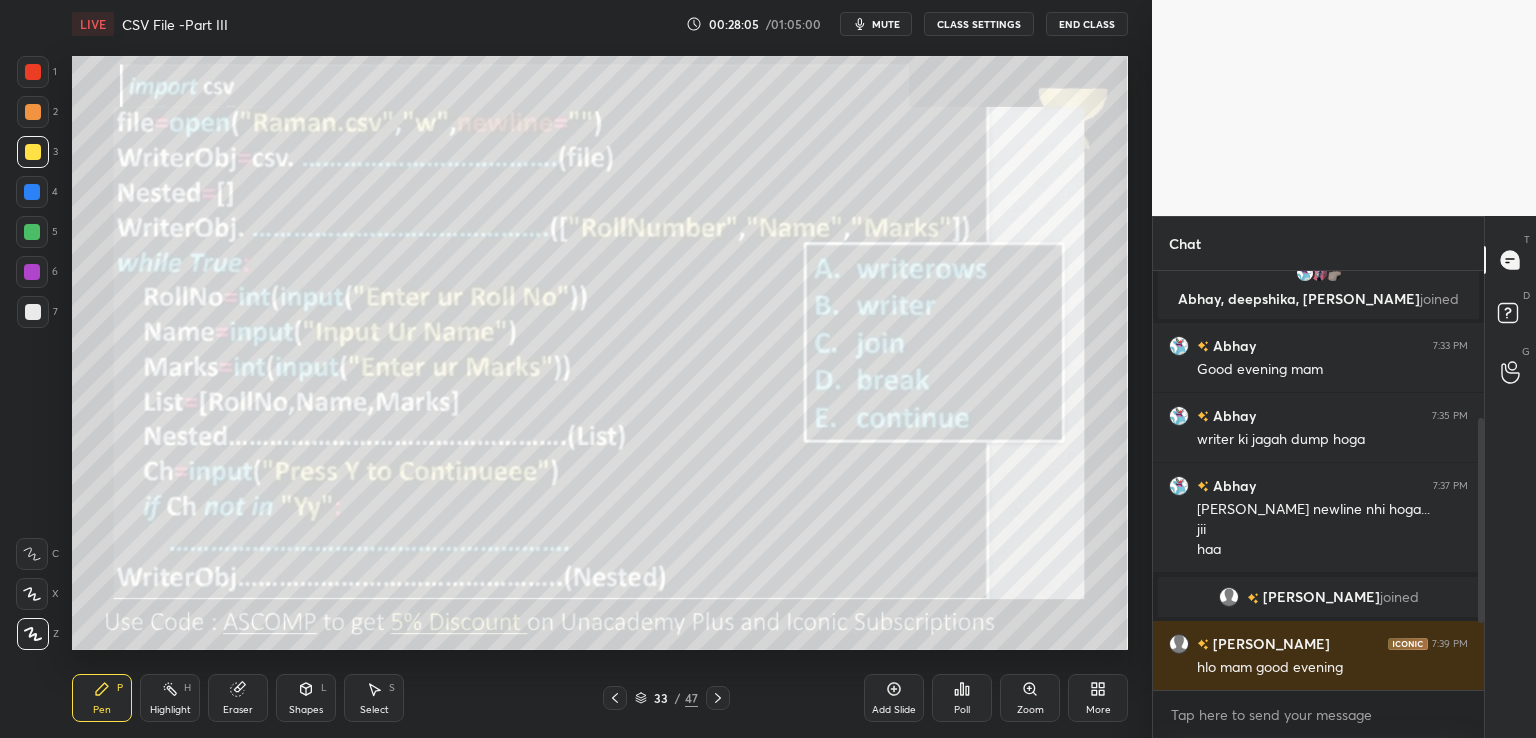 drag, startPoint x: 812, startPoint y: 725, endPoint x: 714, endPoint y: 692, distance: 103.40696 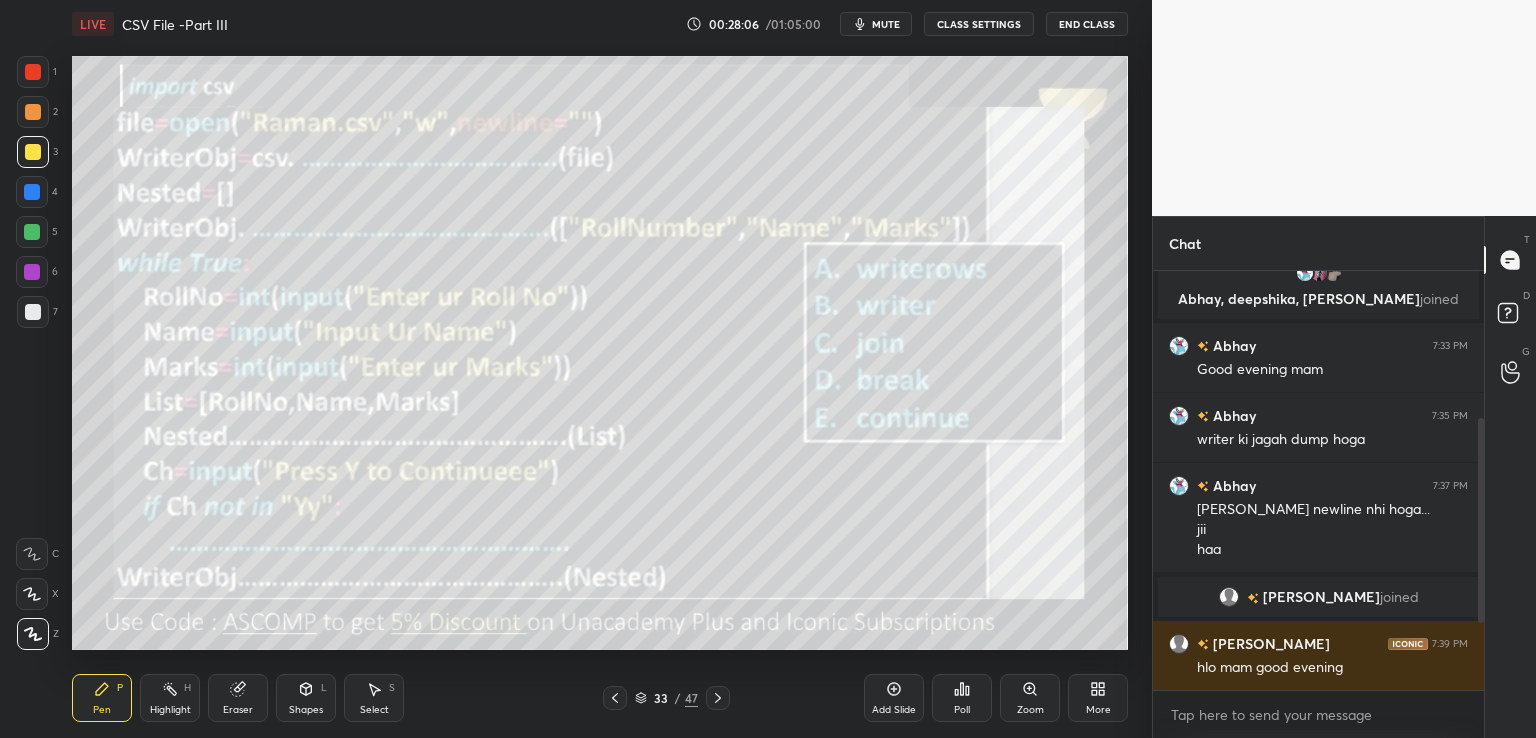 click 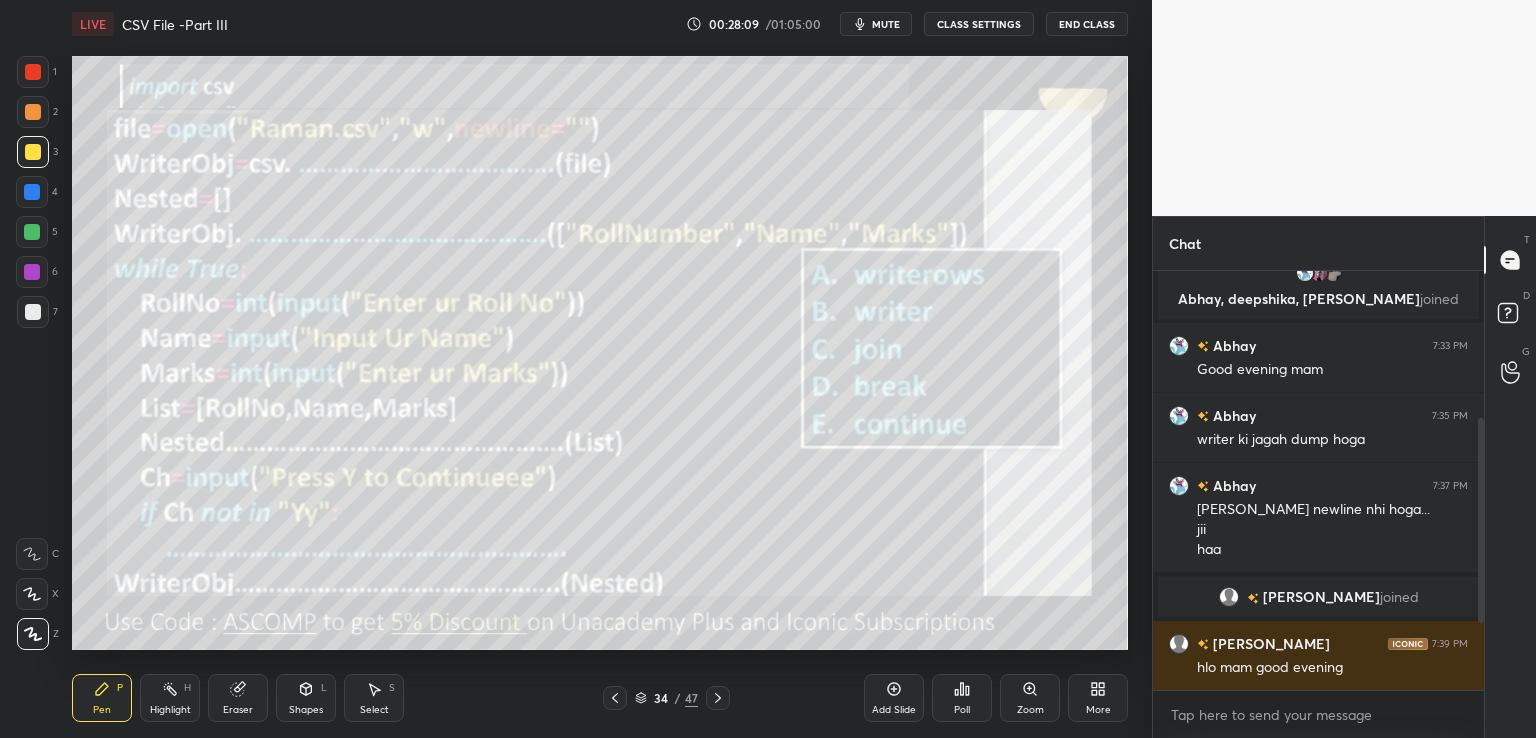 click 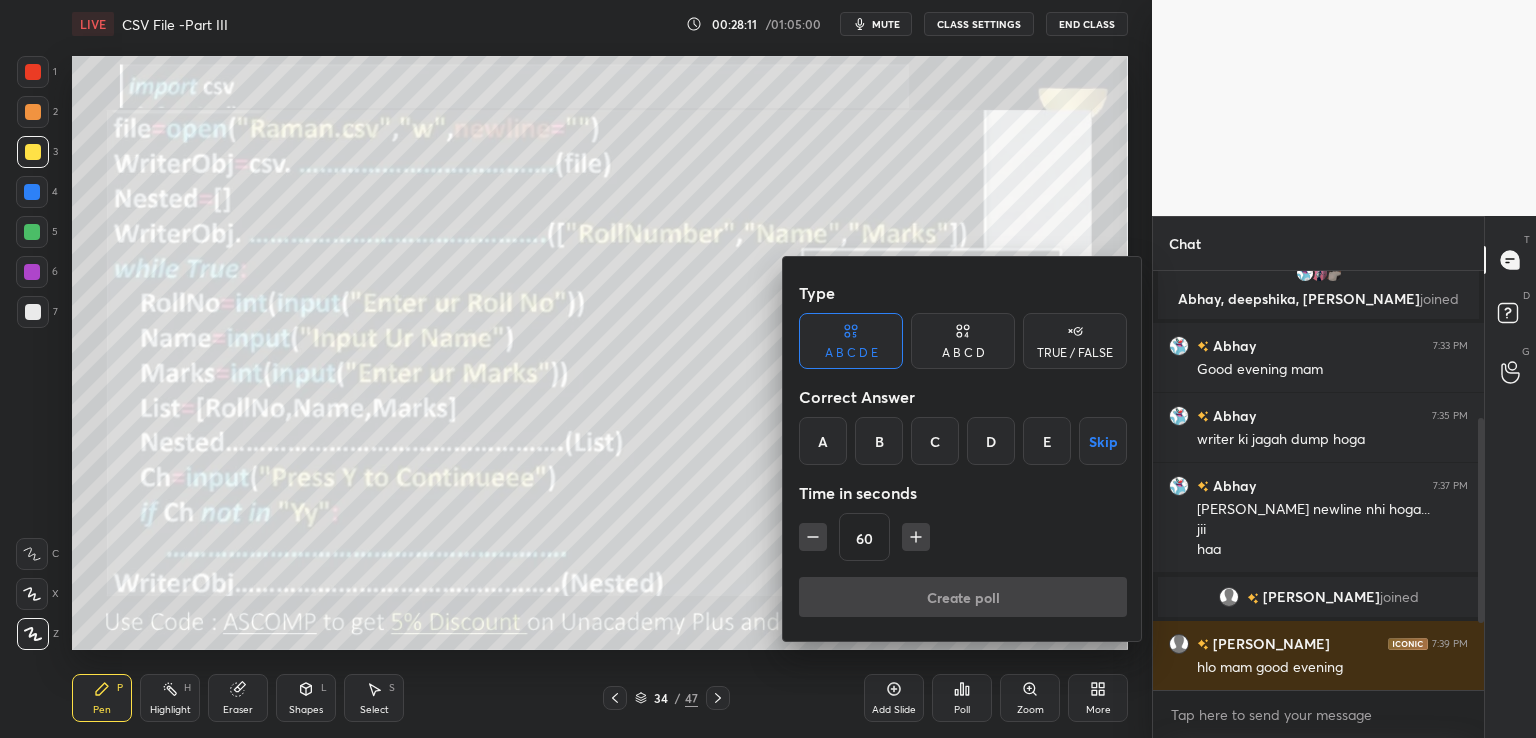 click 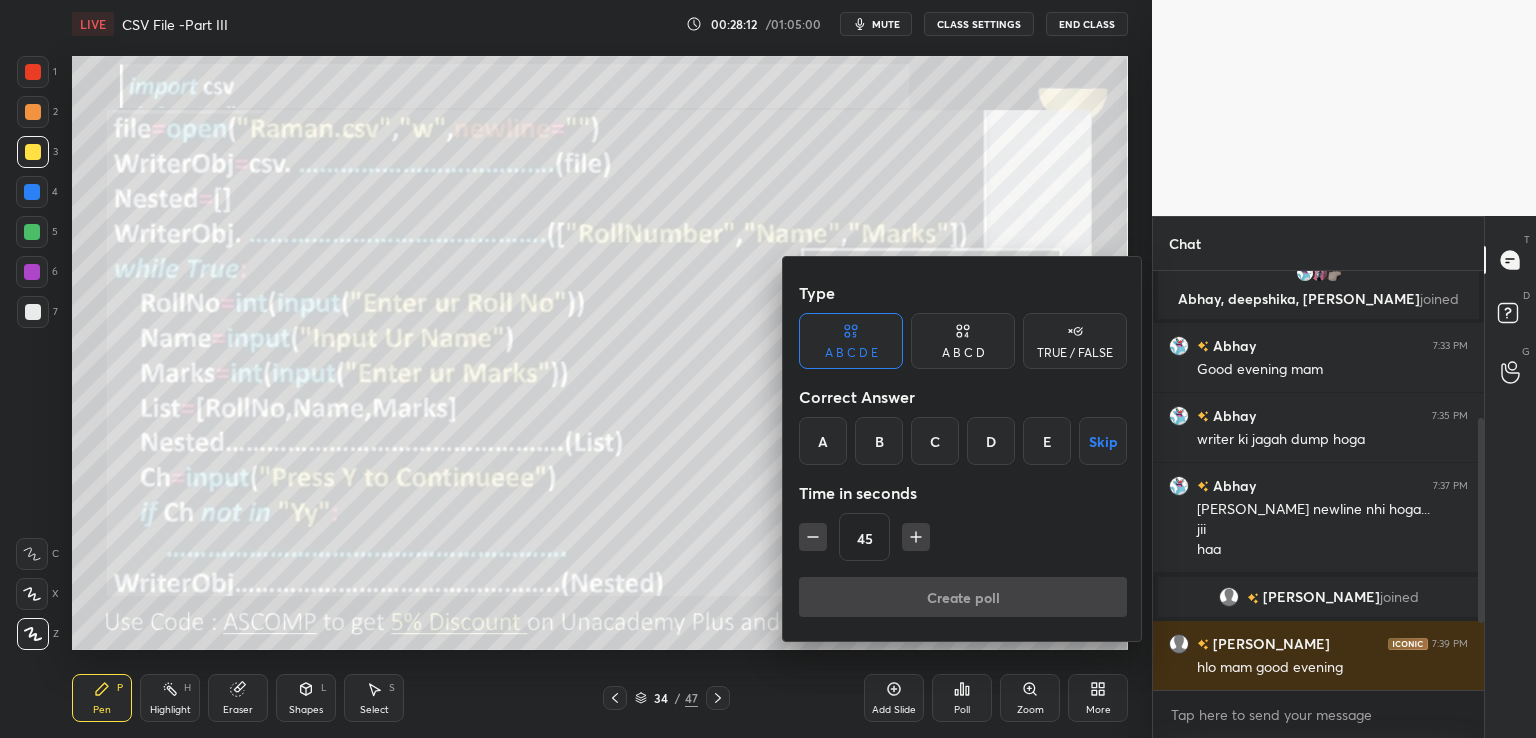 click on "A" at bounding box center [823, 441] 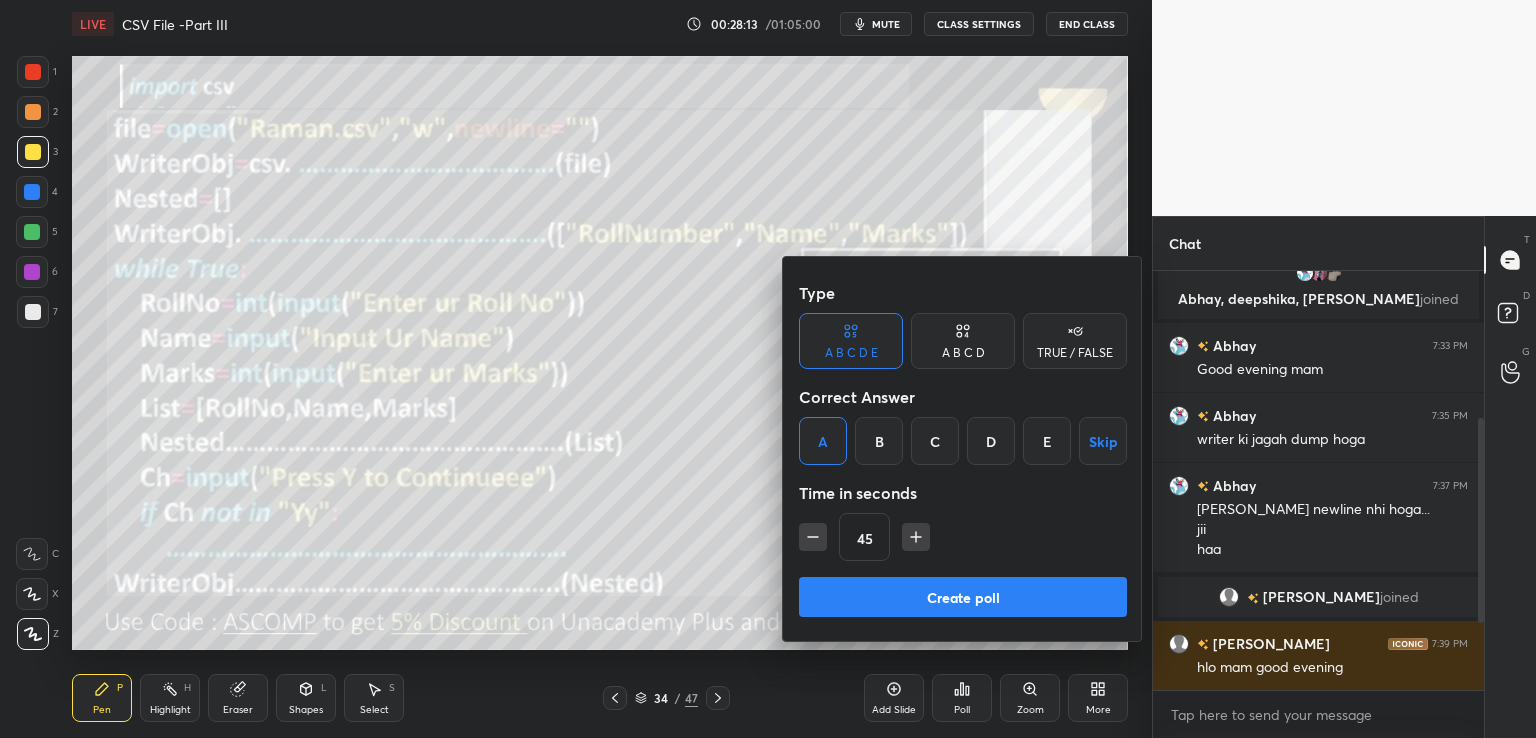 click on "Create poll" at bounding box center (963, 597) 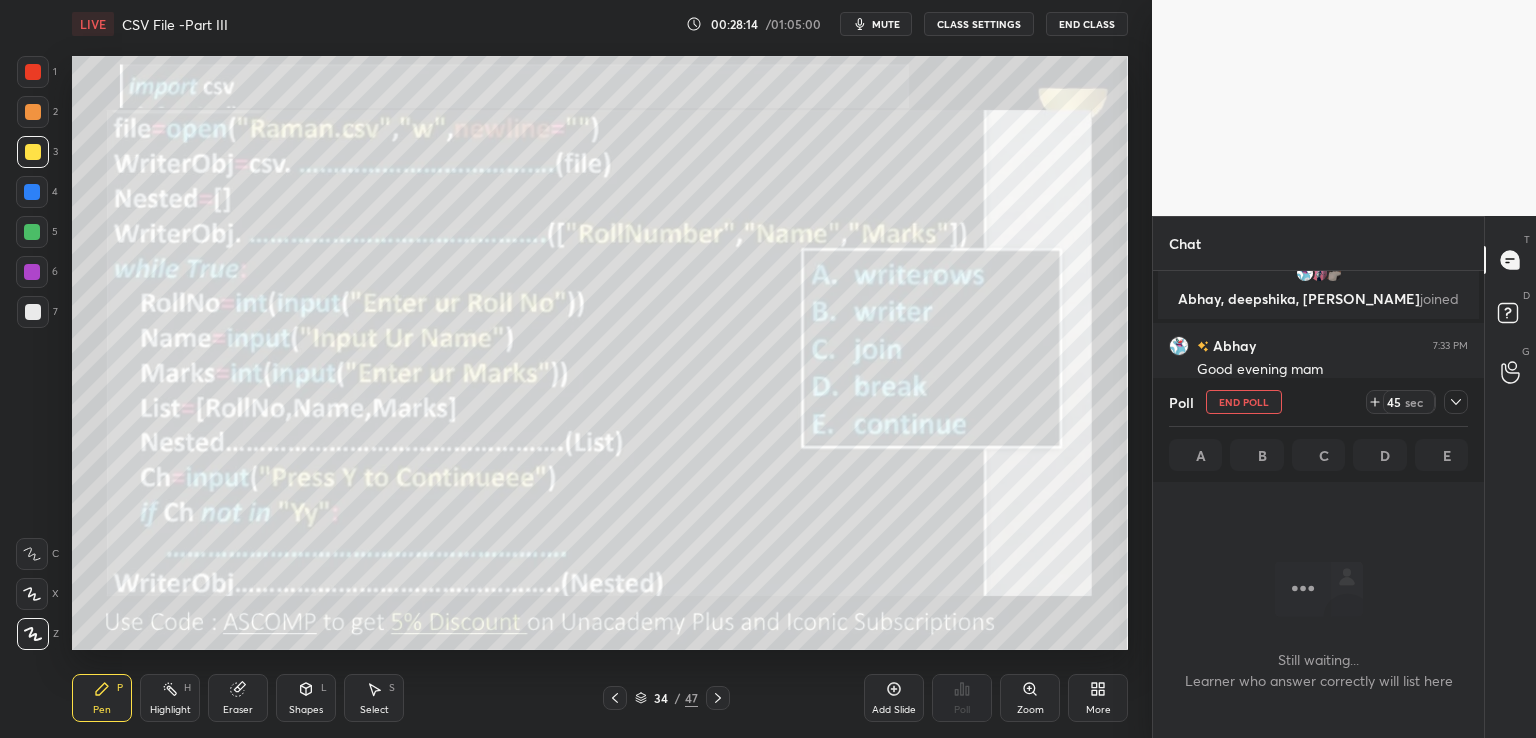 scroll, scrollTop: 309, scrollLeft: 325, axis: both 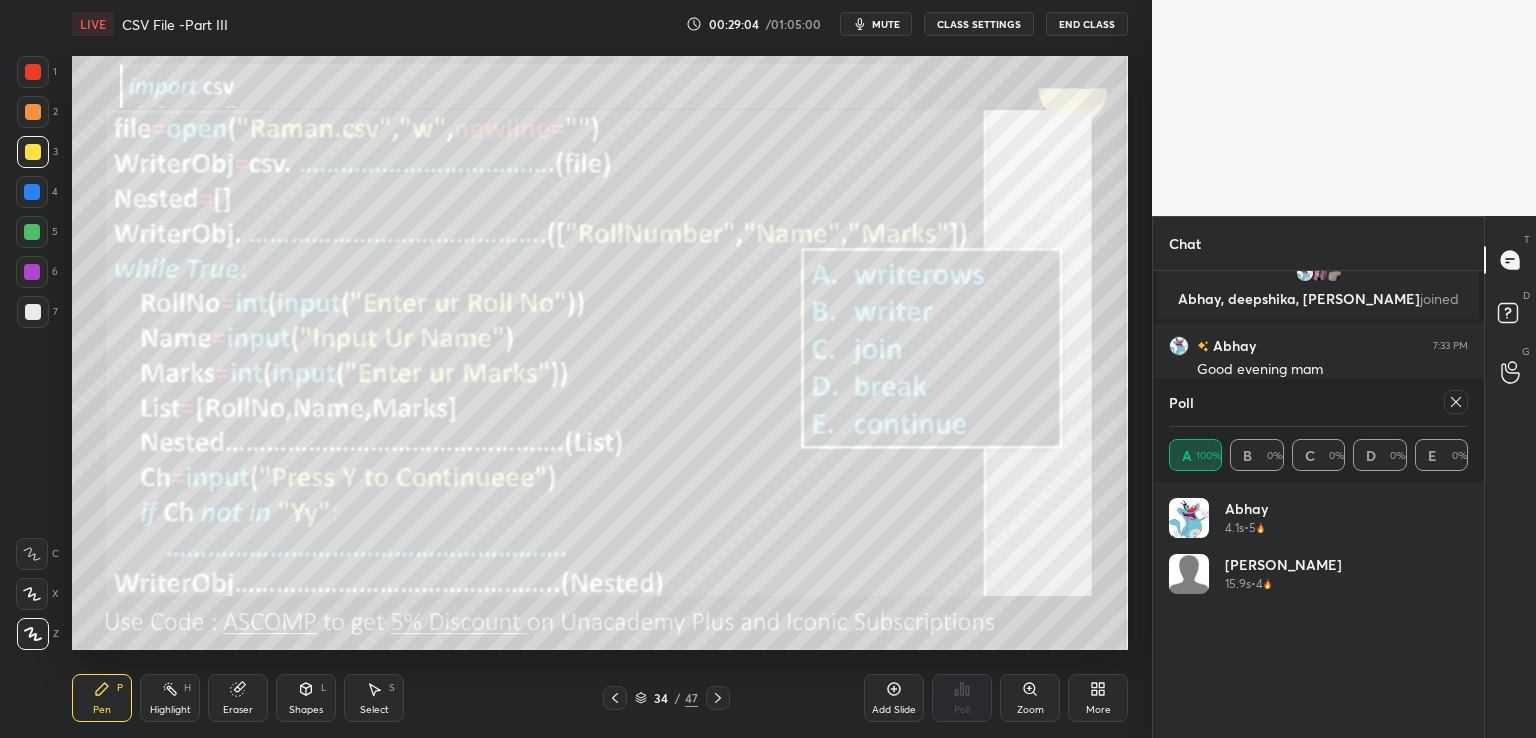 click 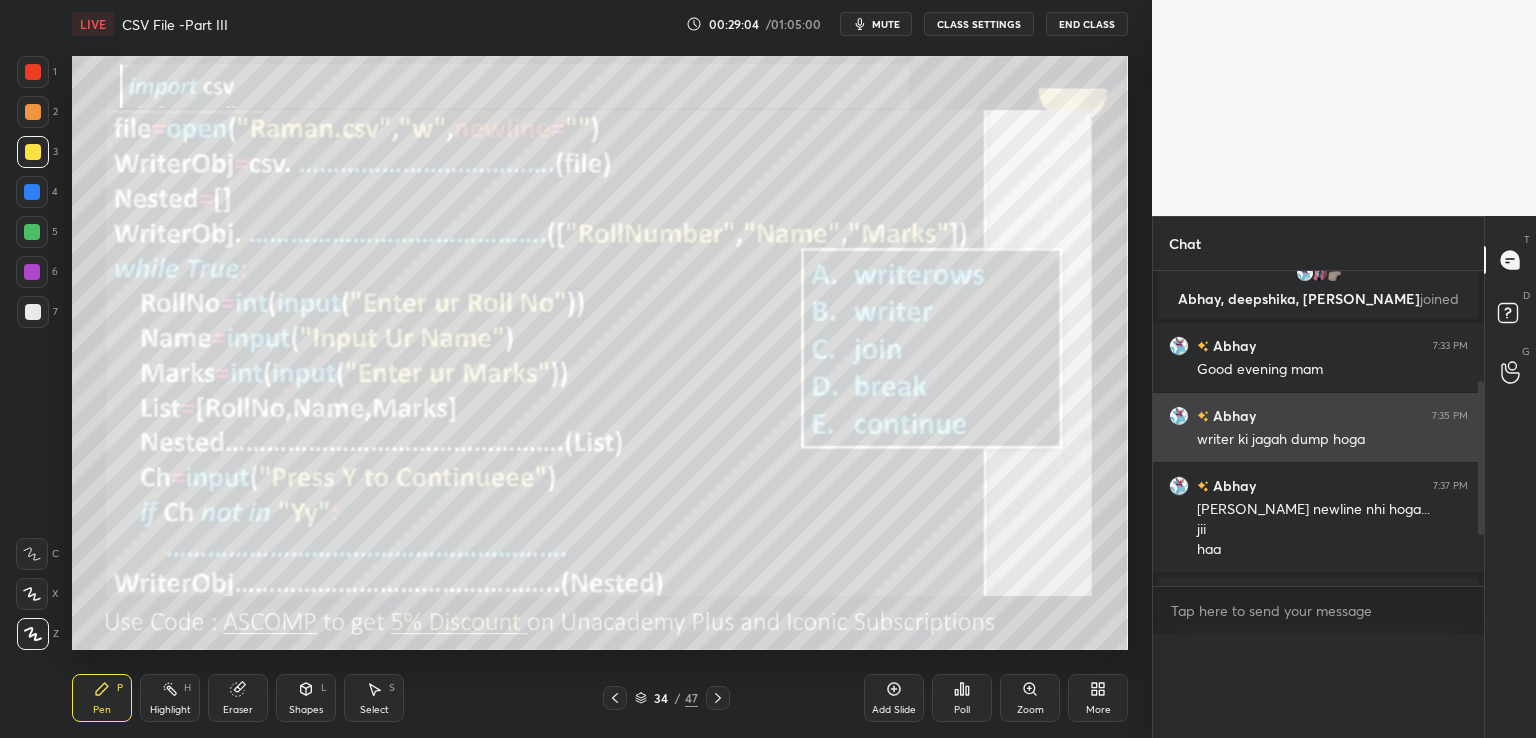 scroll, scrollTop: 0, scrollLeft: 6, axis: horizontal 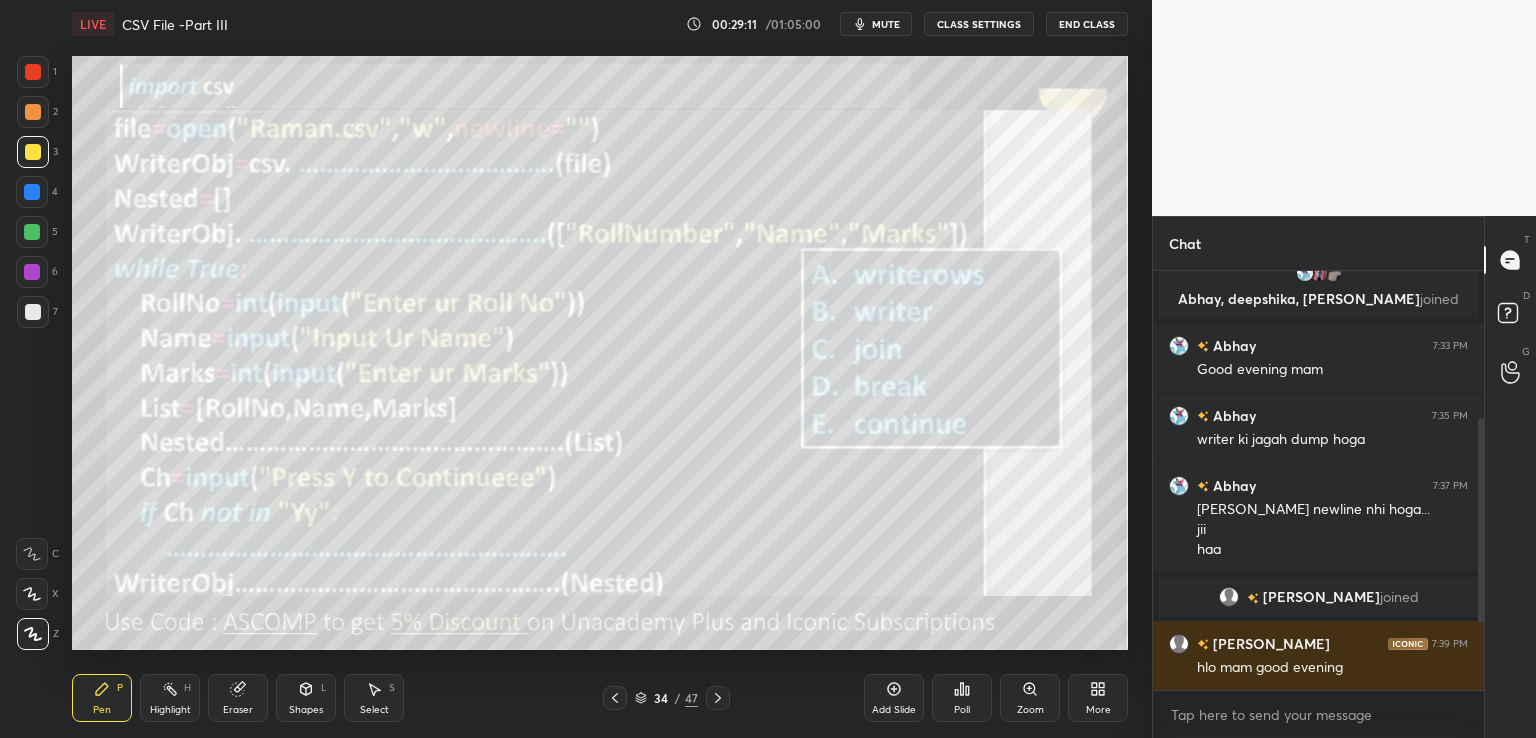 click 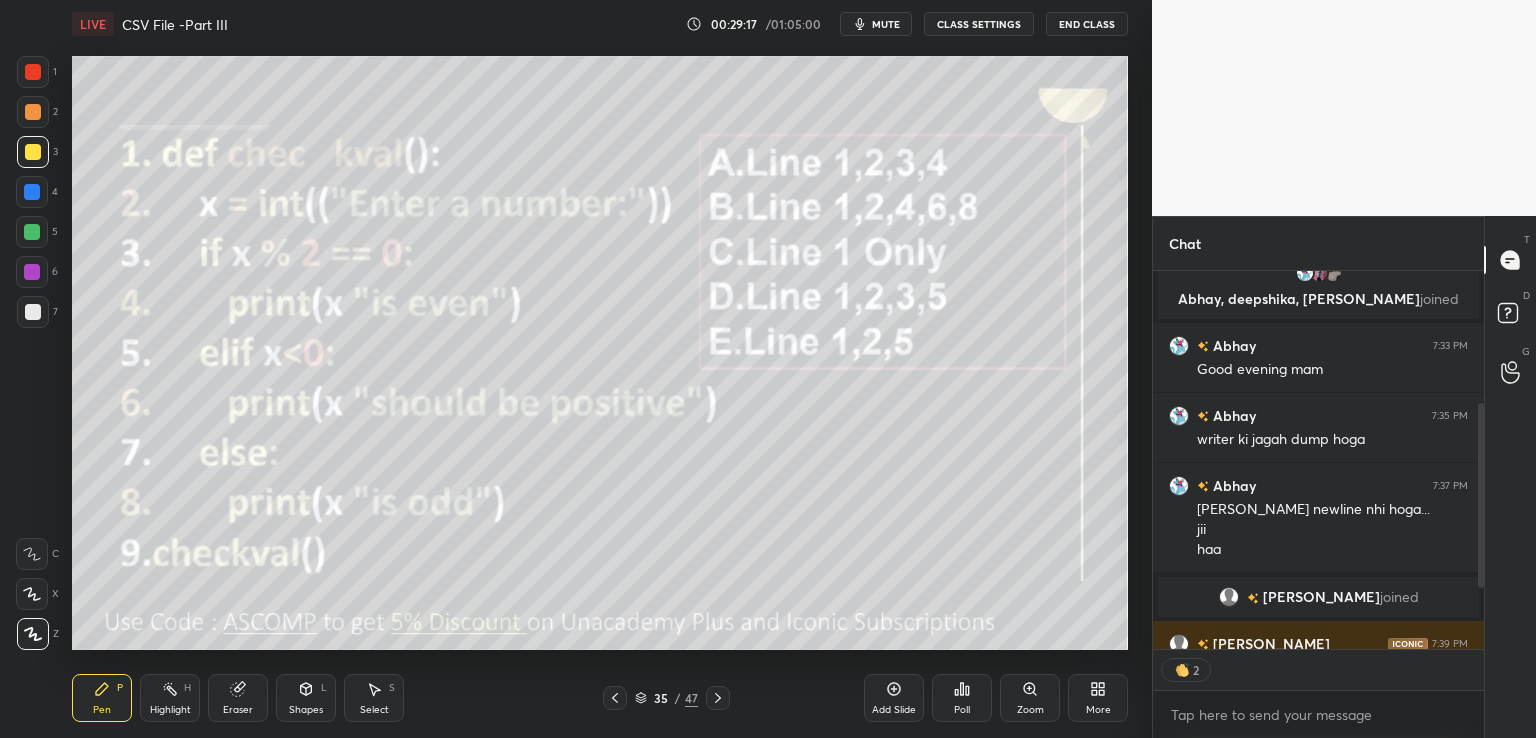 scroll, scrollTop: 373, scrollLeft: 325, axis: both 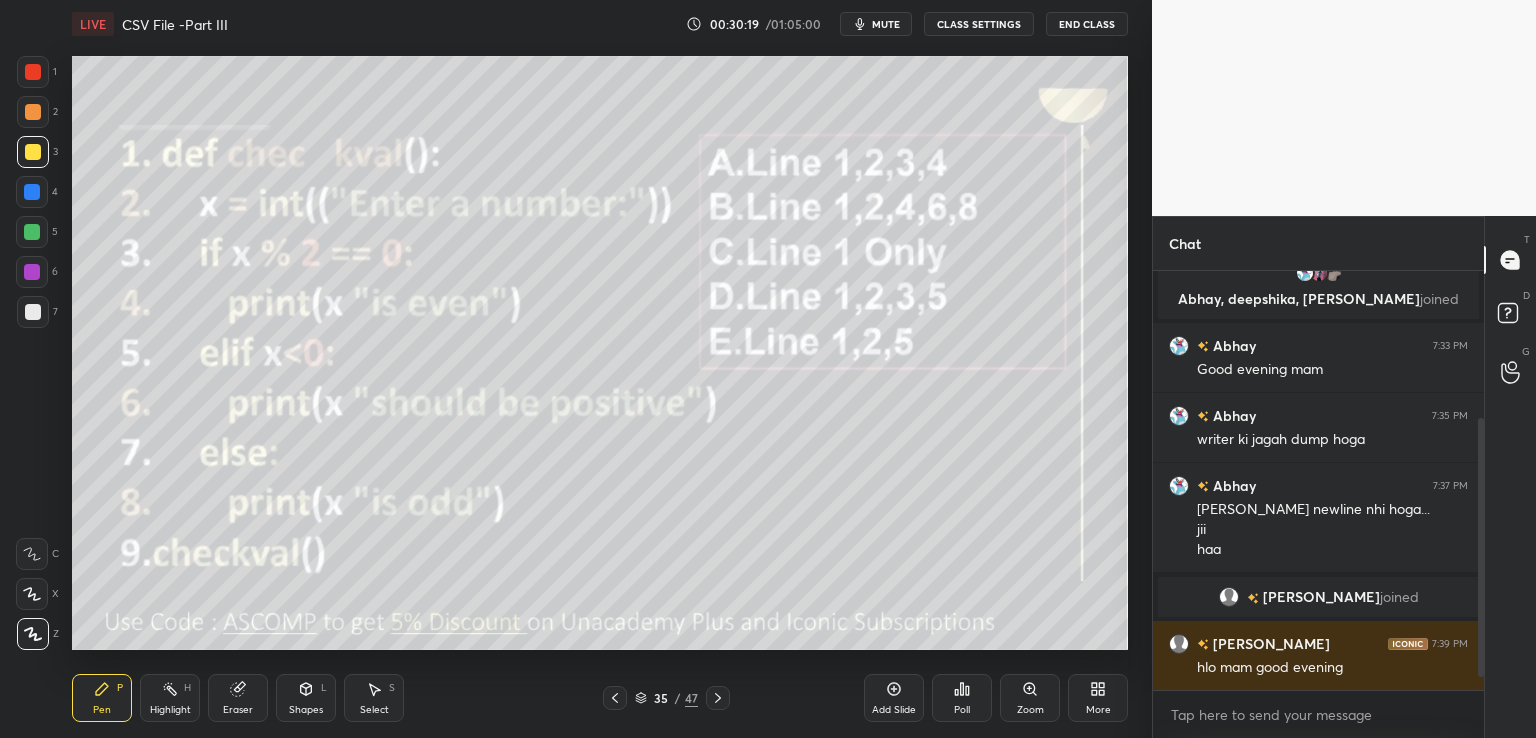 click 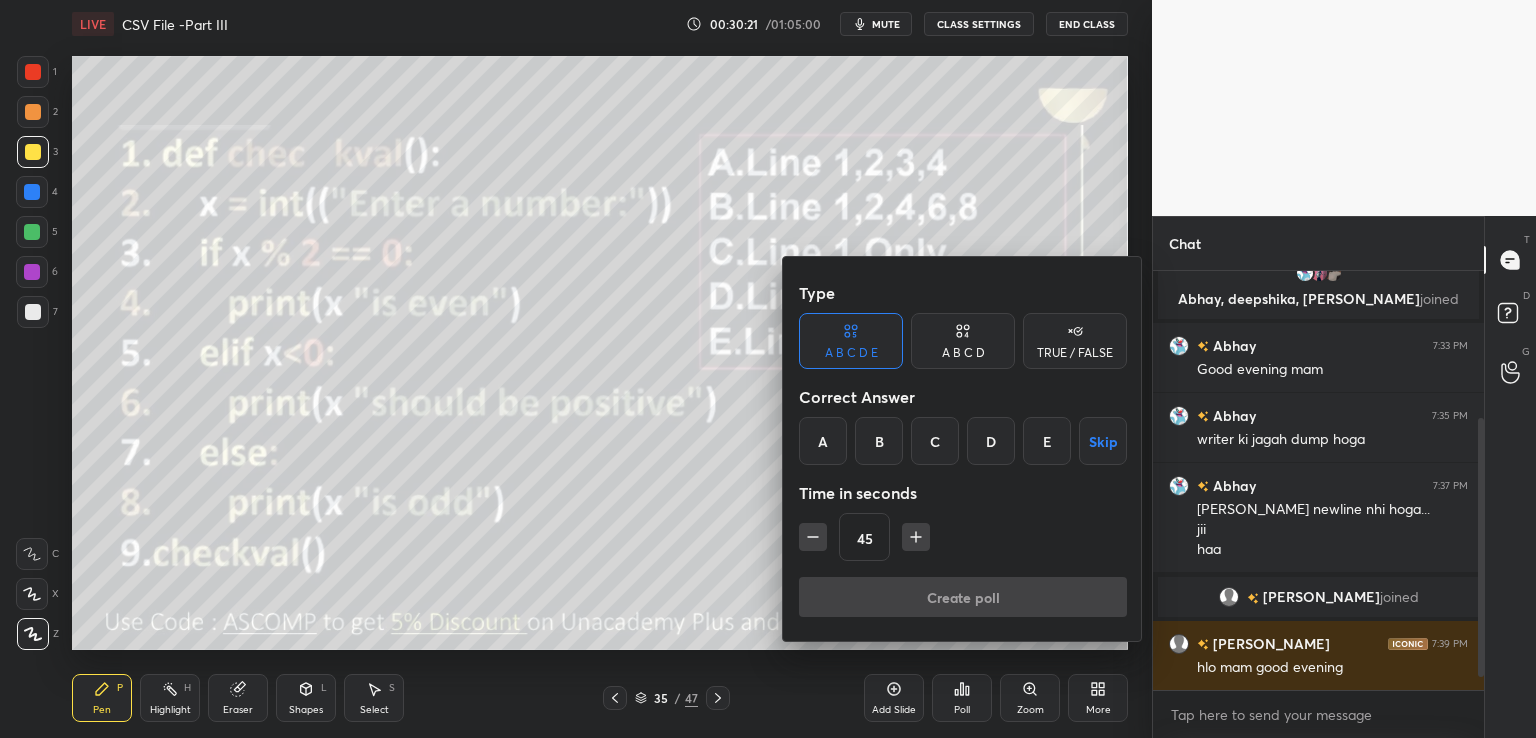 click on "B" at bounding box center (879, 441) 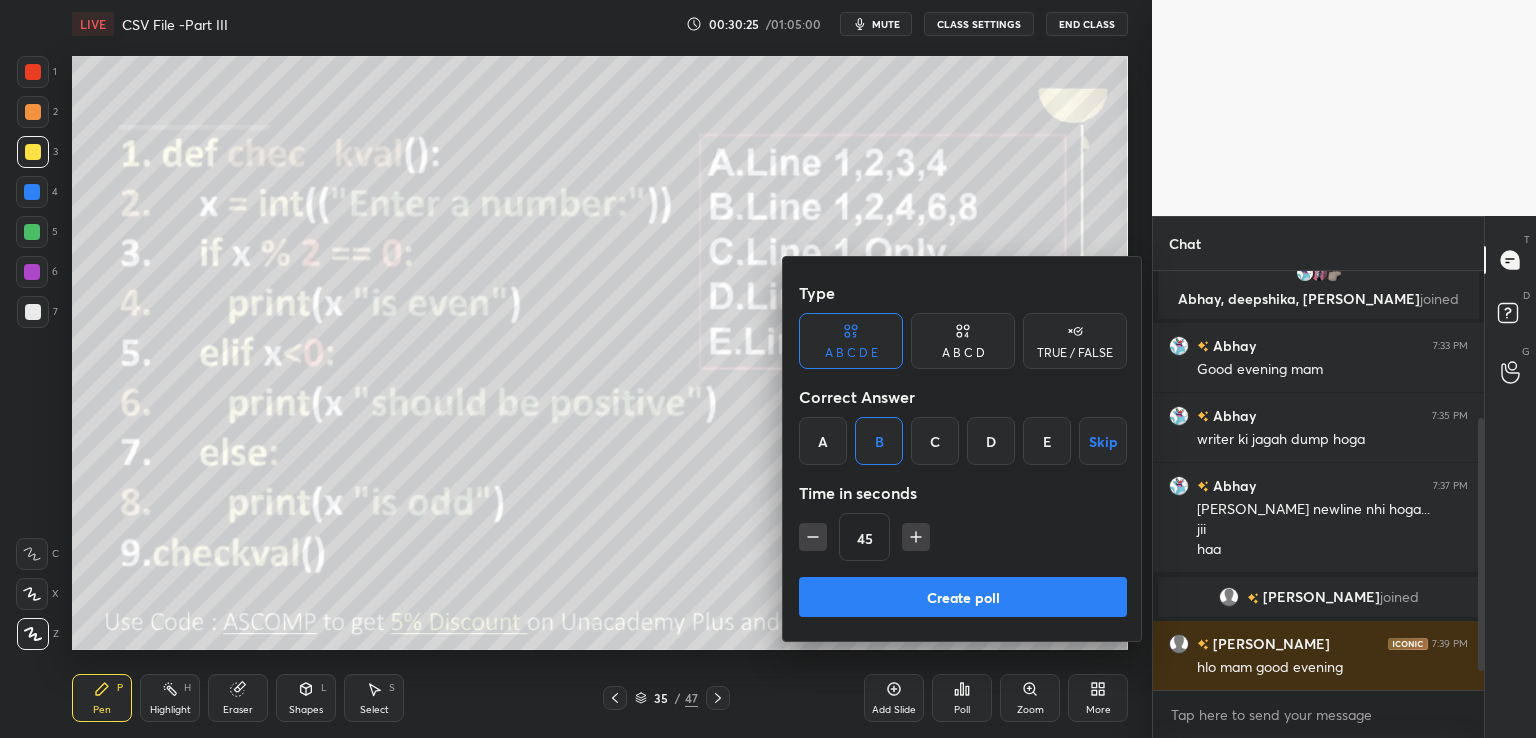 scroll, scrollTop: 296, scrollLeft: 0, axis: vertical 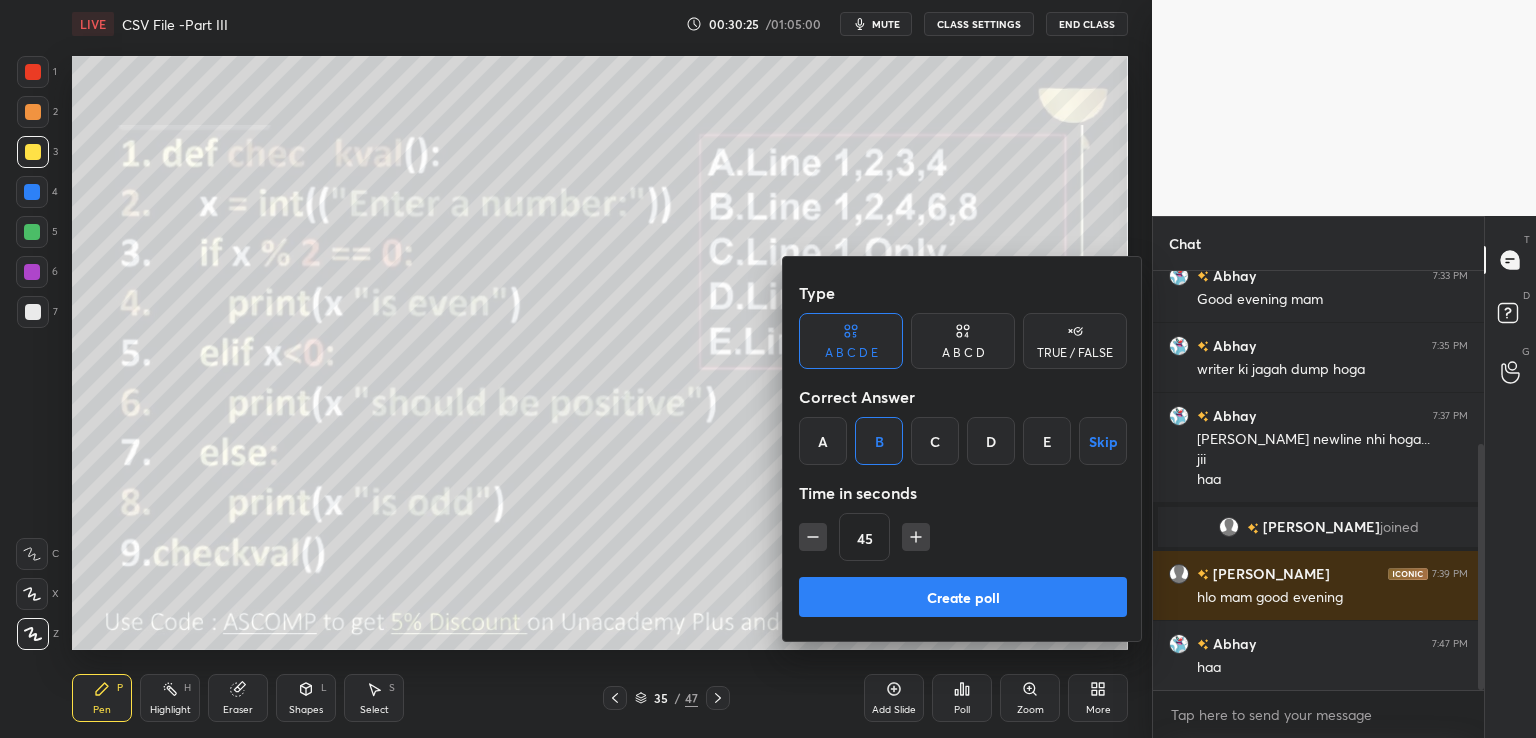 click on "Create poll" at bounding box center [963, 597] 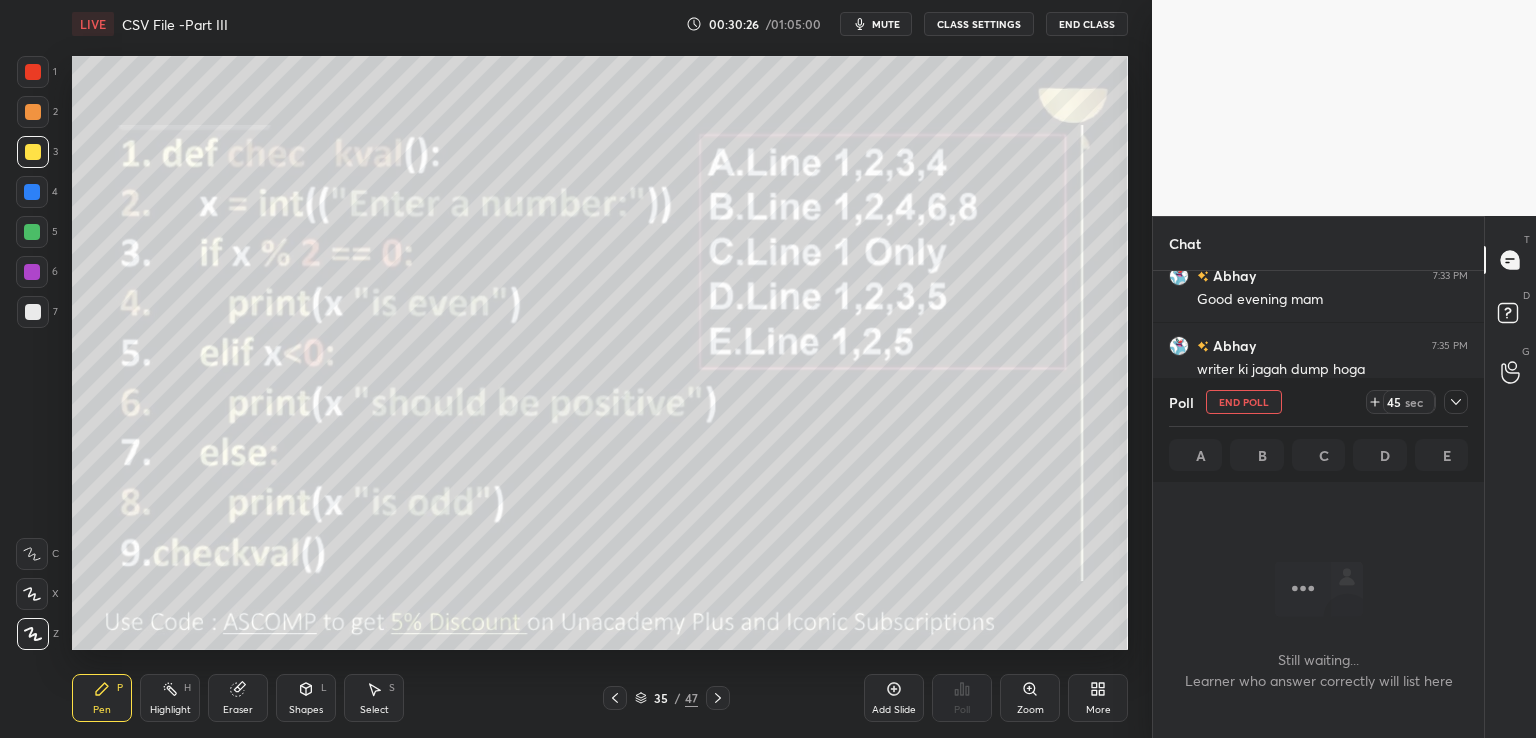 scroll, scrollTop: 343, scrollLeft: 325, axis: both 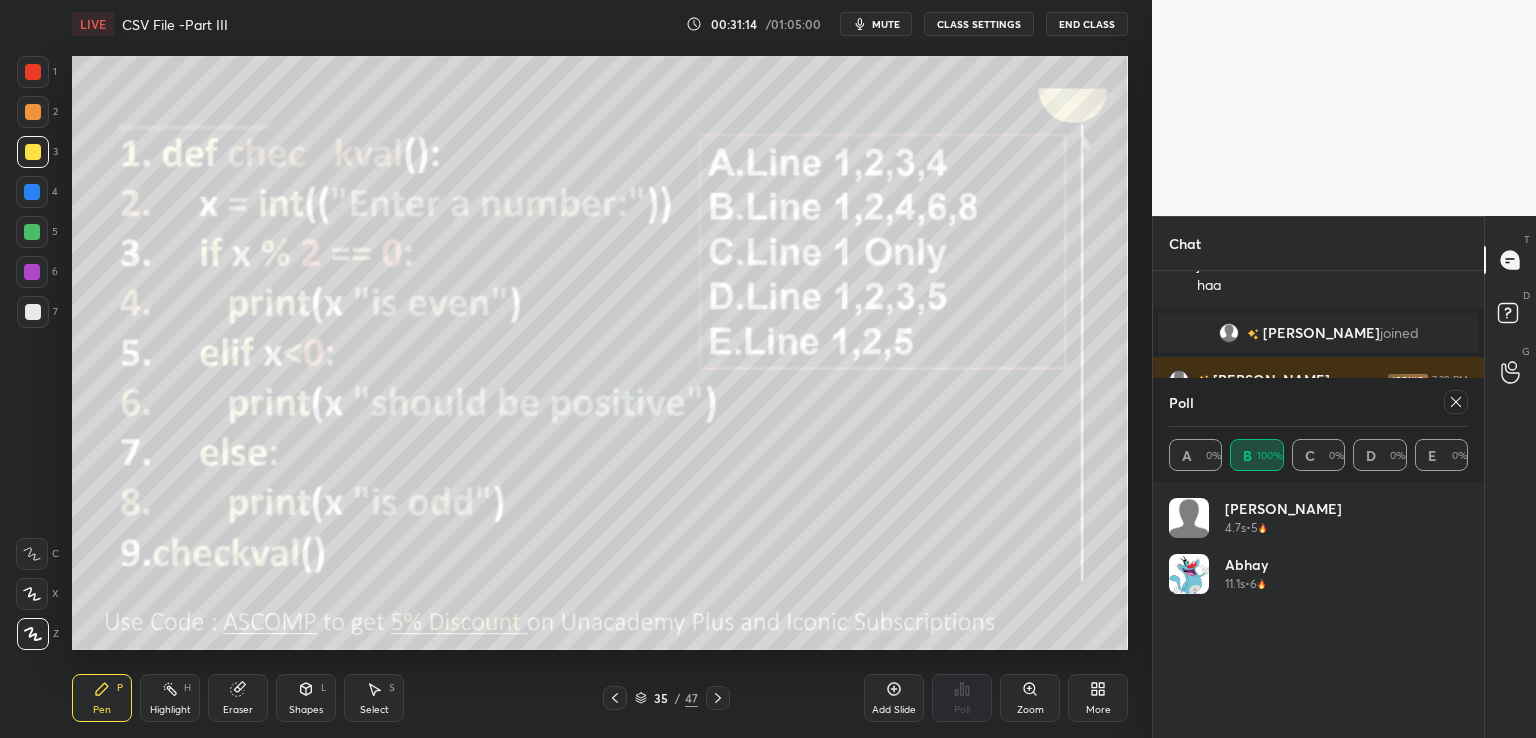 click 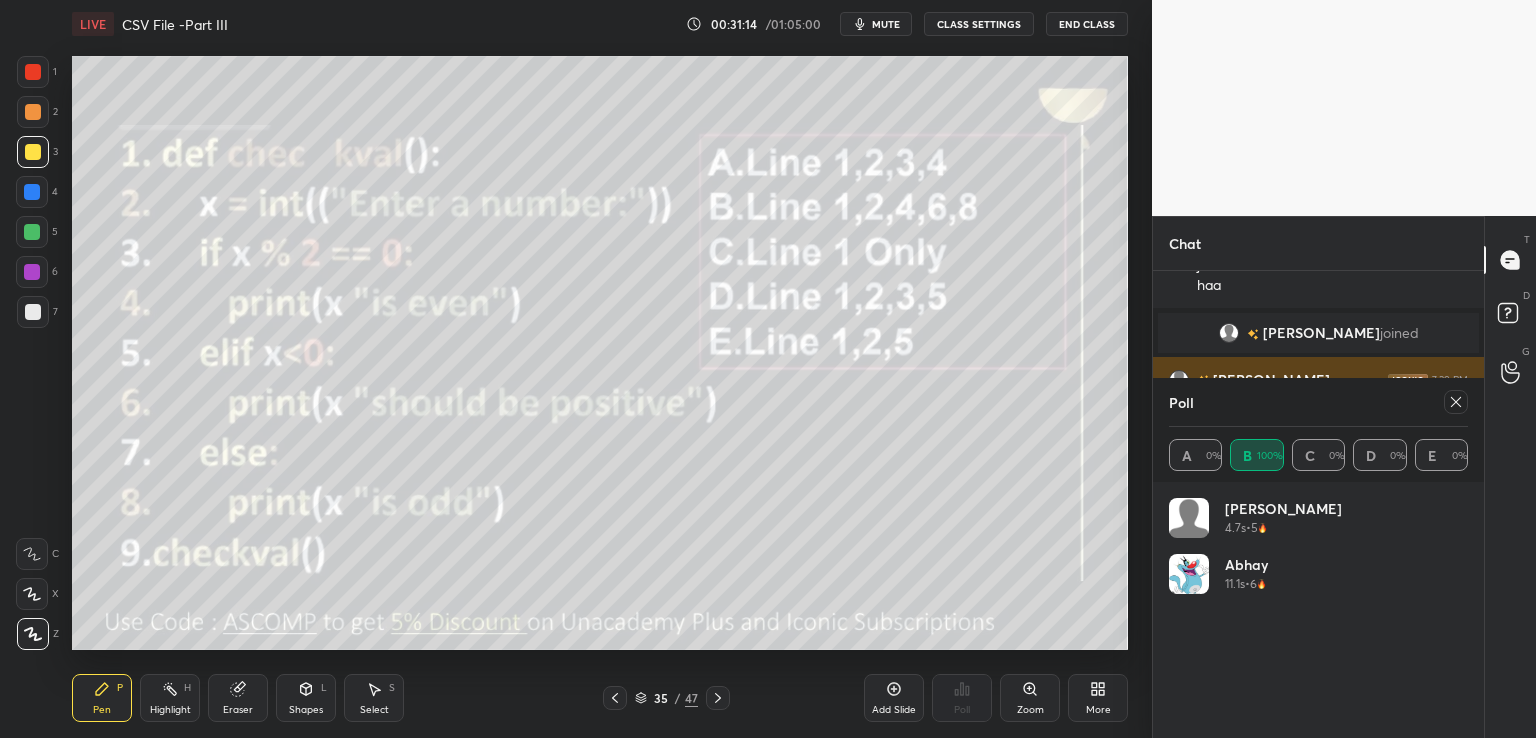 scroll, scrollTop: 121, scrollLeft: 293, axis: both 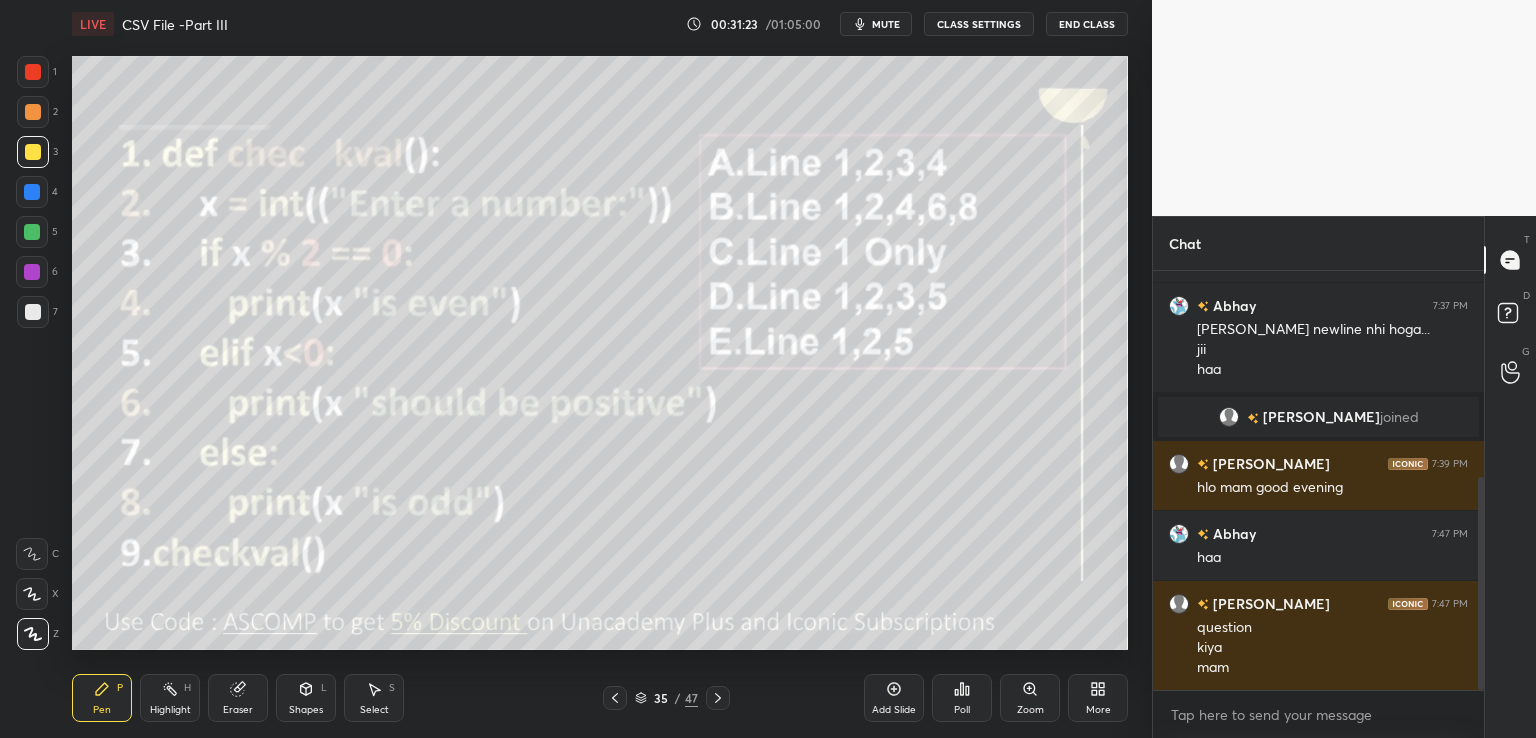 click 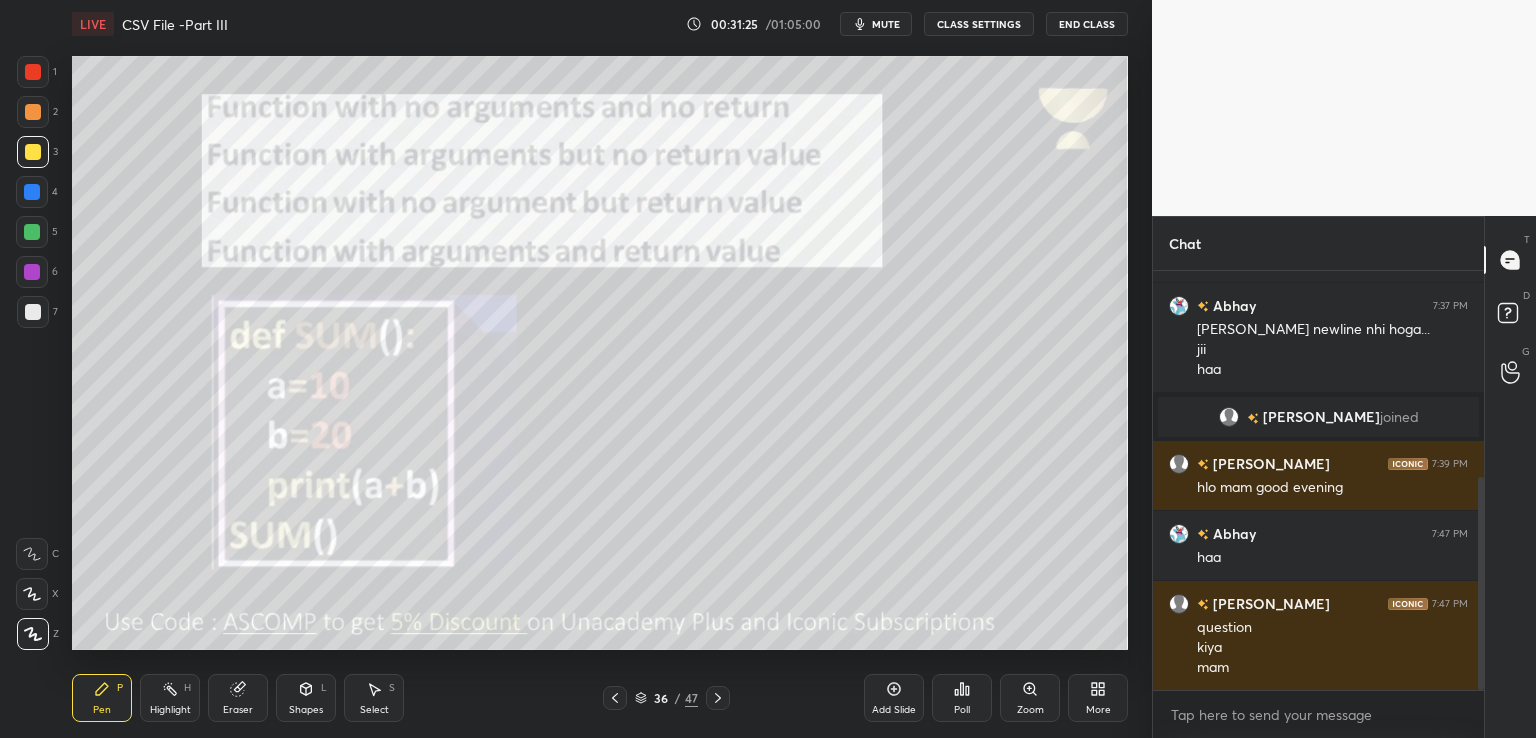 scroll, scrollTop: 476, scrollLeft: 0, axis: vertical 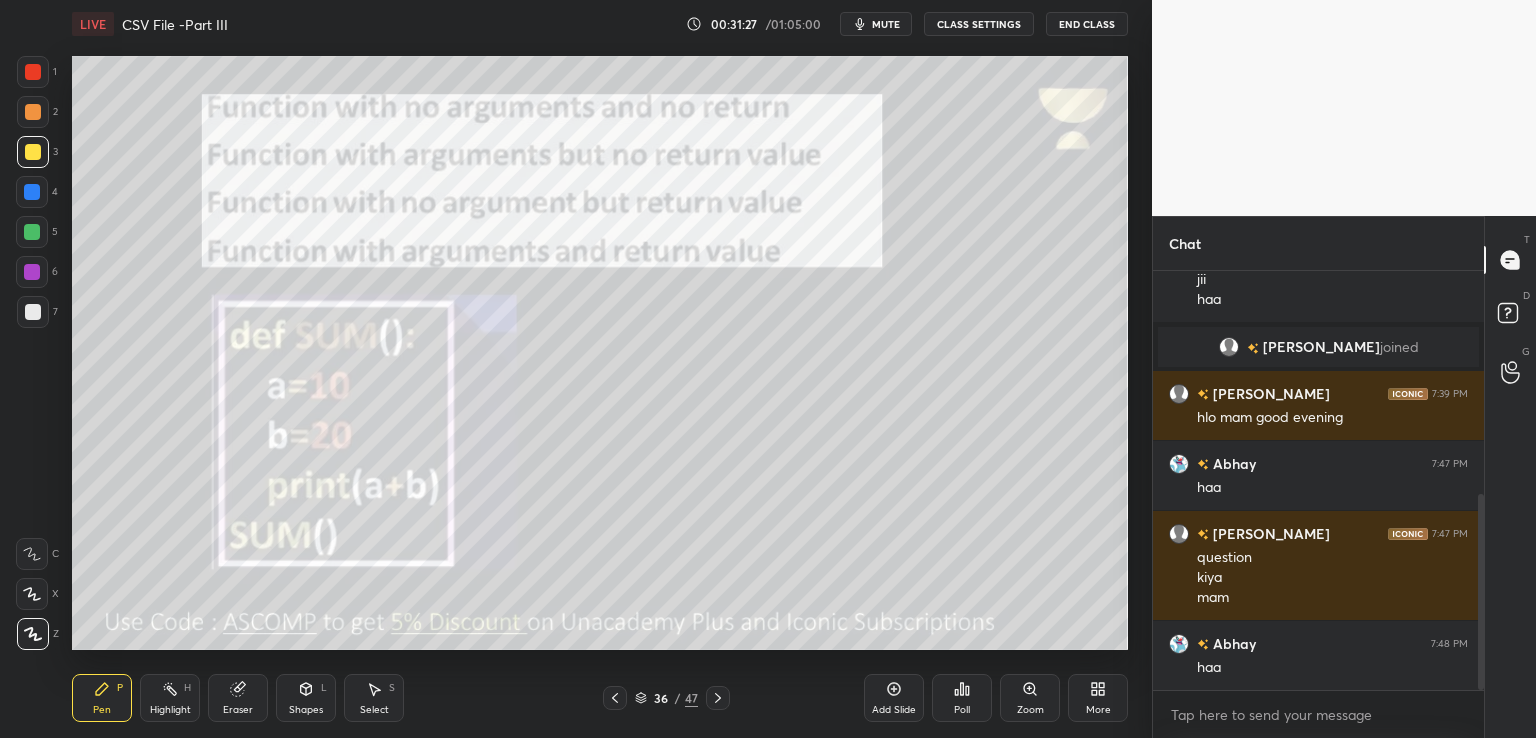 click on "Poll" at bounding box center [962, 710] 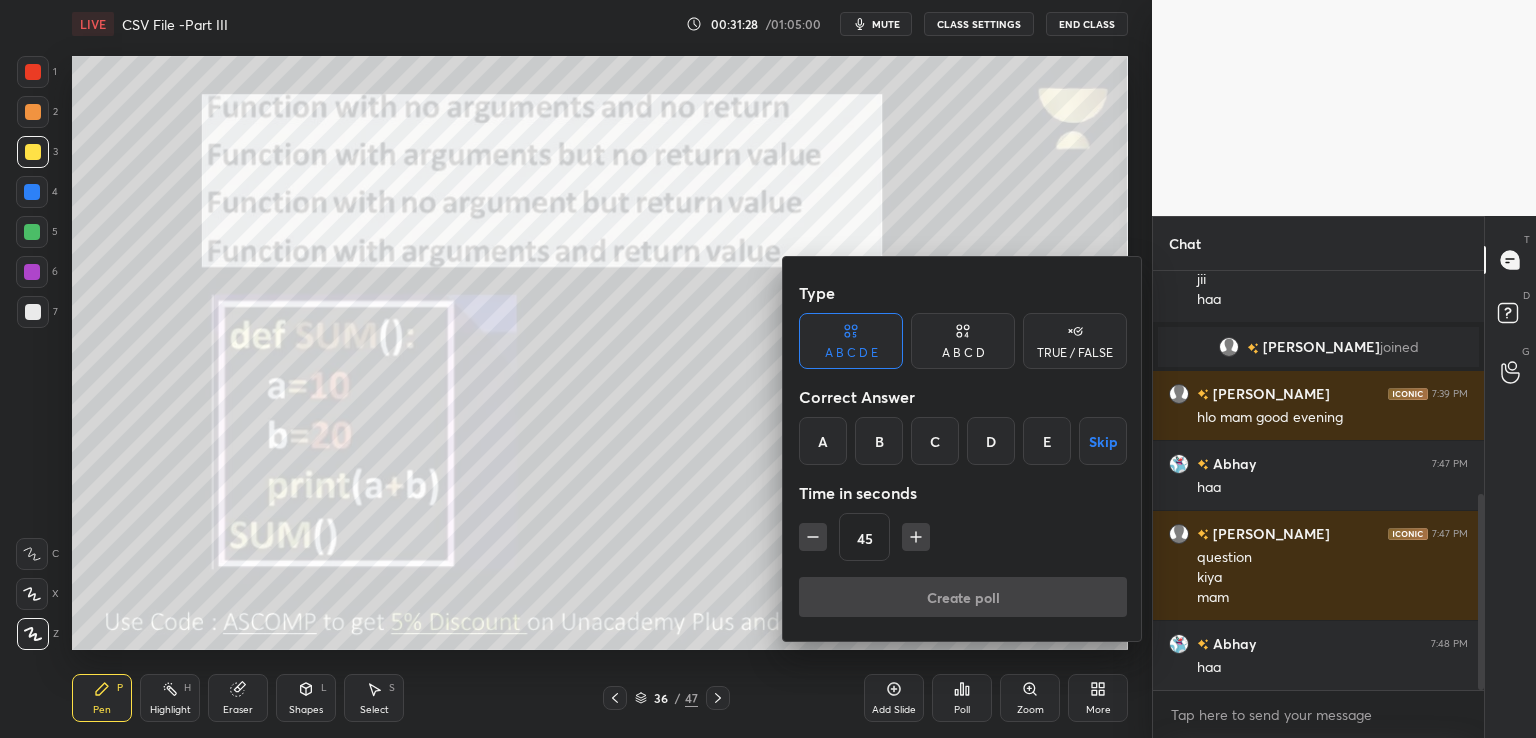 click at bounding box center (768, 369) 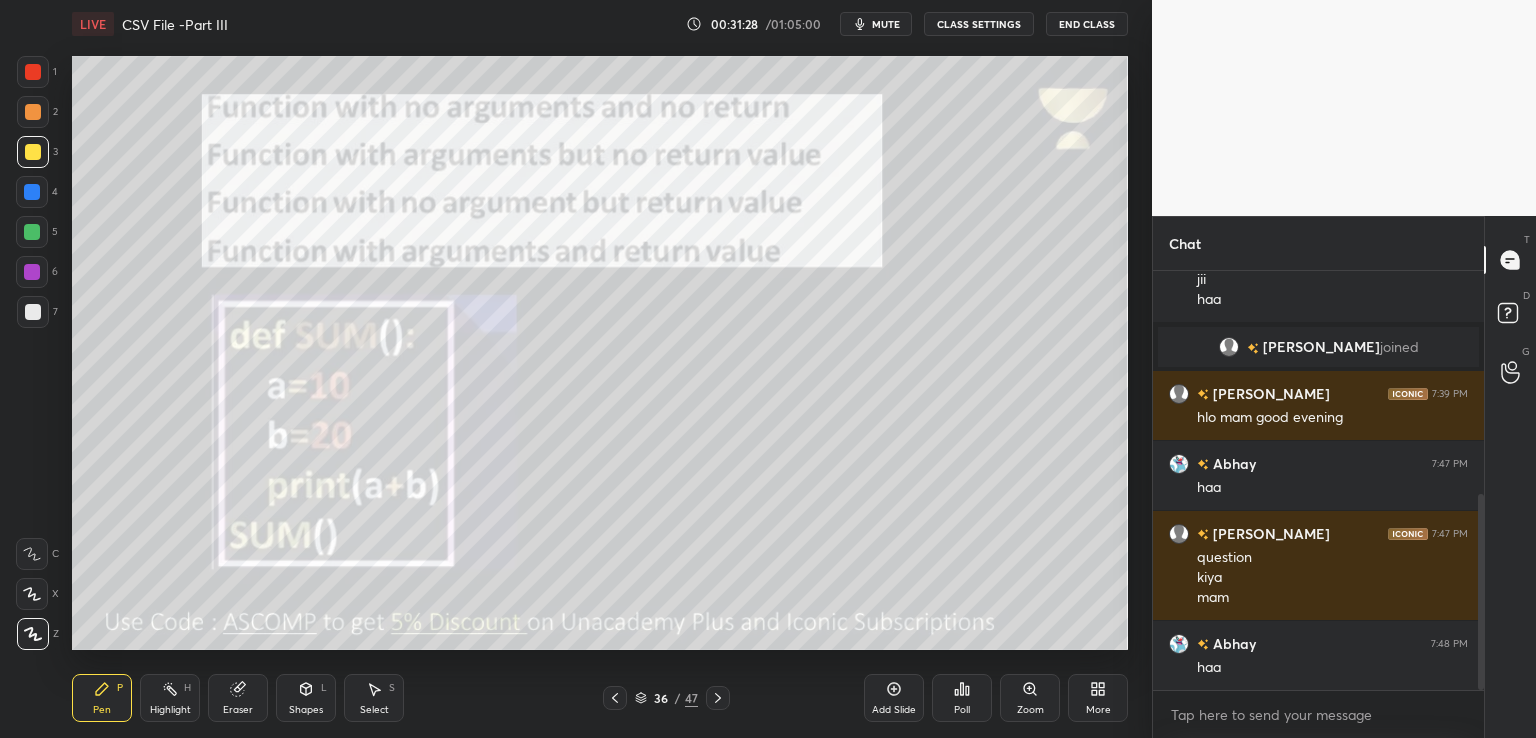 drag, startPoint x: 641, startPoint y: 510, endPoint x: 644, endPoint y: 489, distance: 21.213203 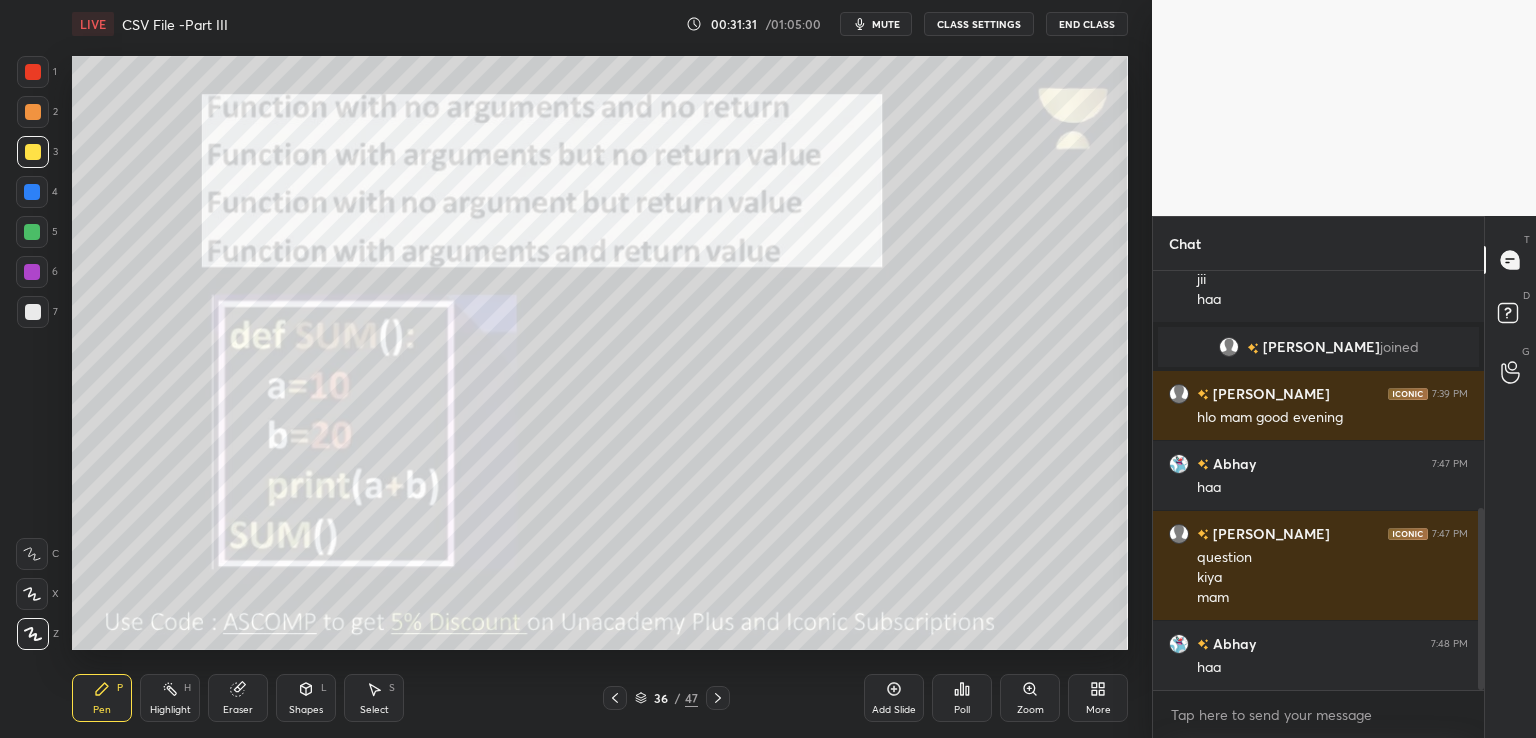 scroll, scrollTop: 546, scrollLeft: 0, axis: vertical 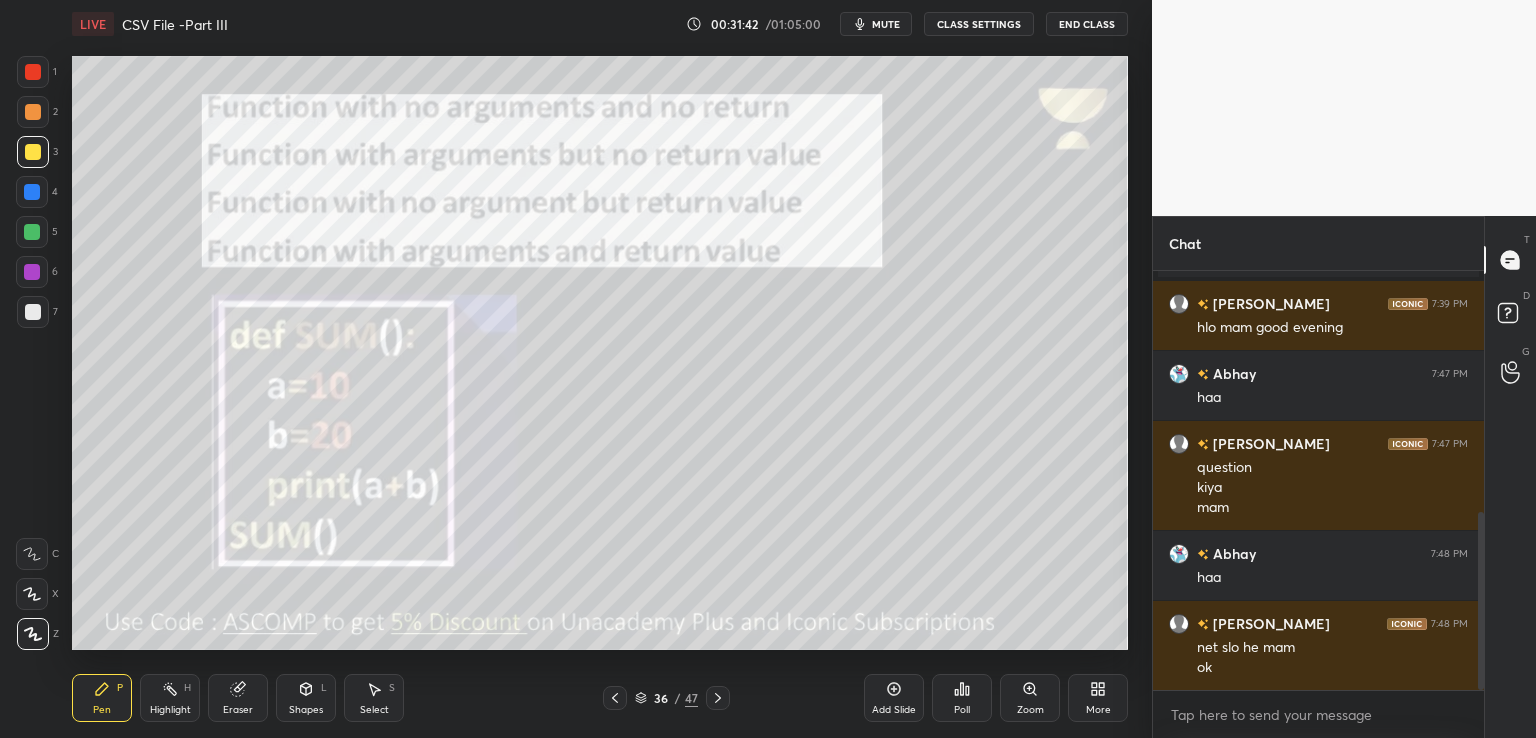 click 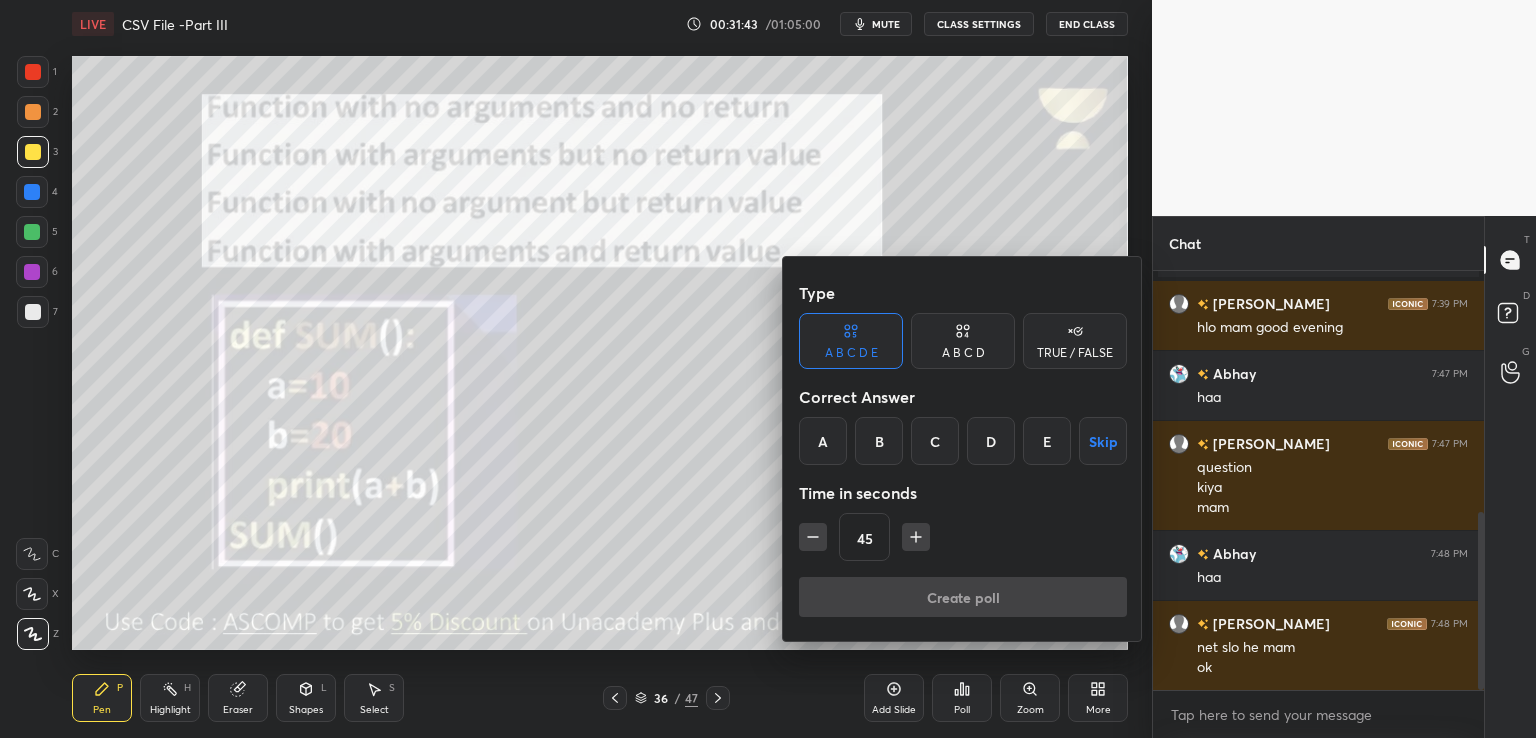click on "B" at bounding box center [879, 441] 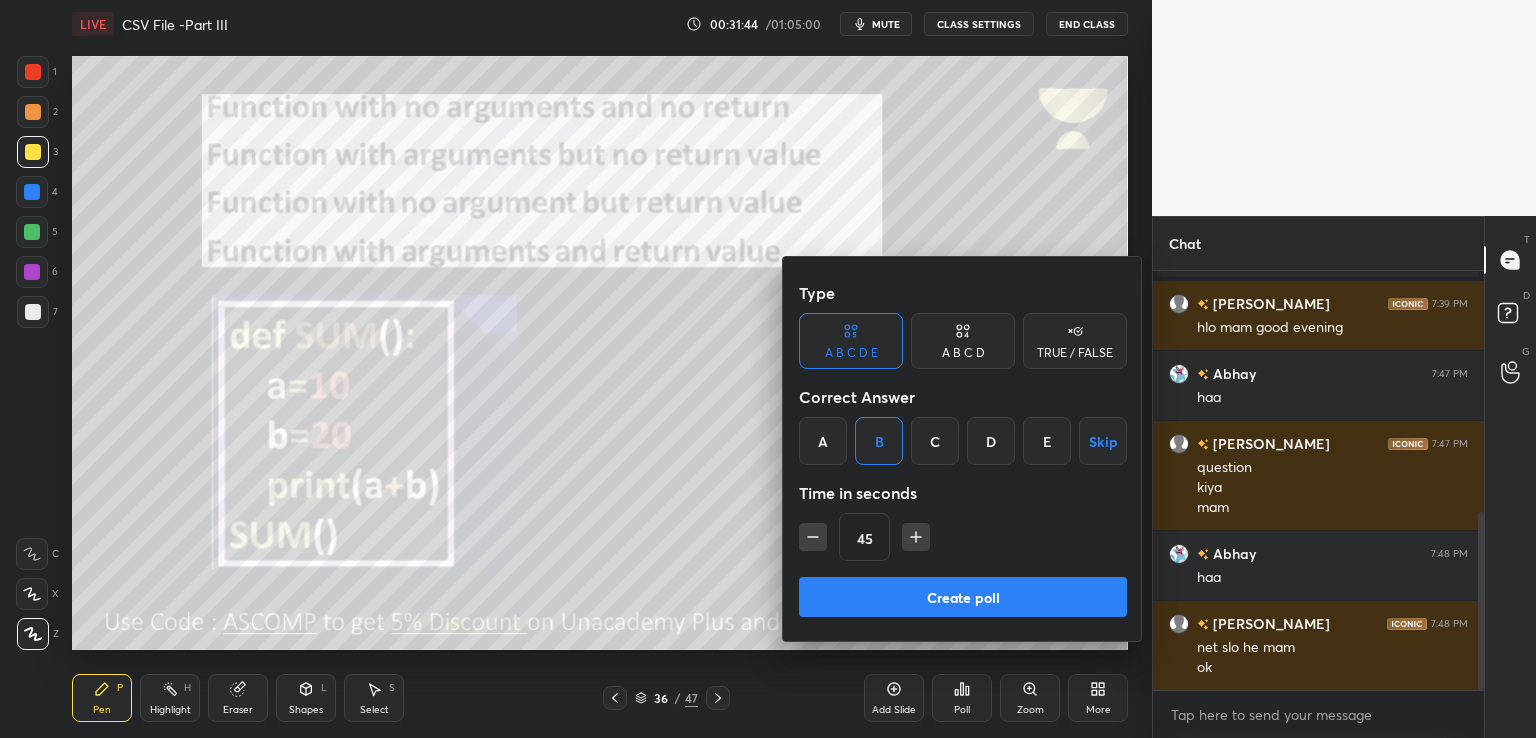 click on "Create poll" at bounding box center [963, 597] 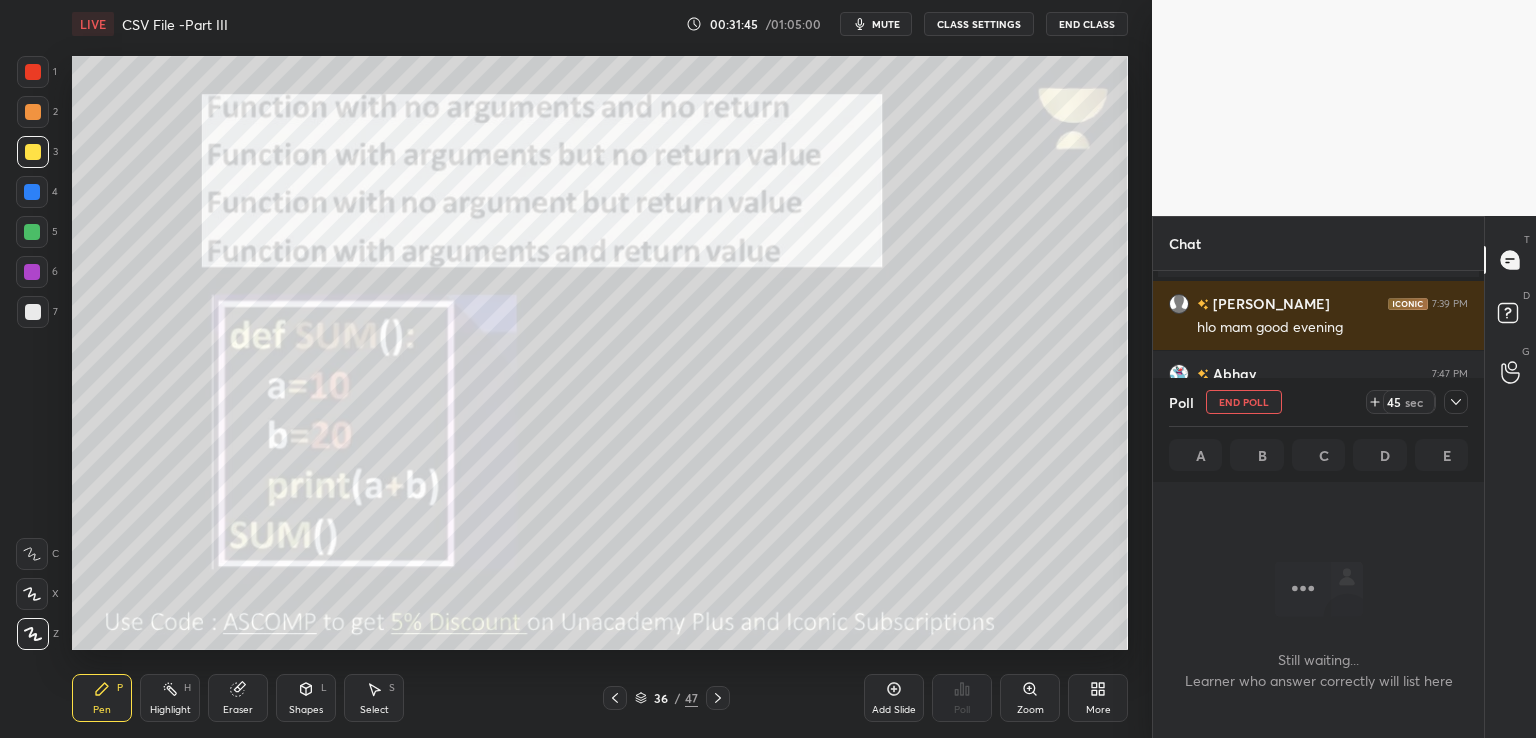 scroll, scrollTop: 333, scrollLeft: 325, axis: both 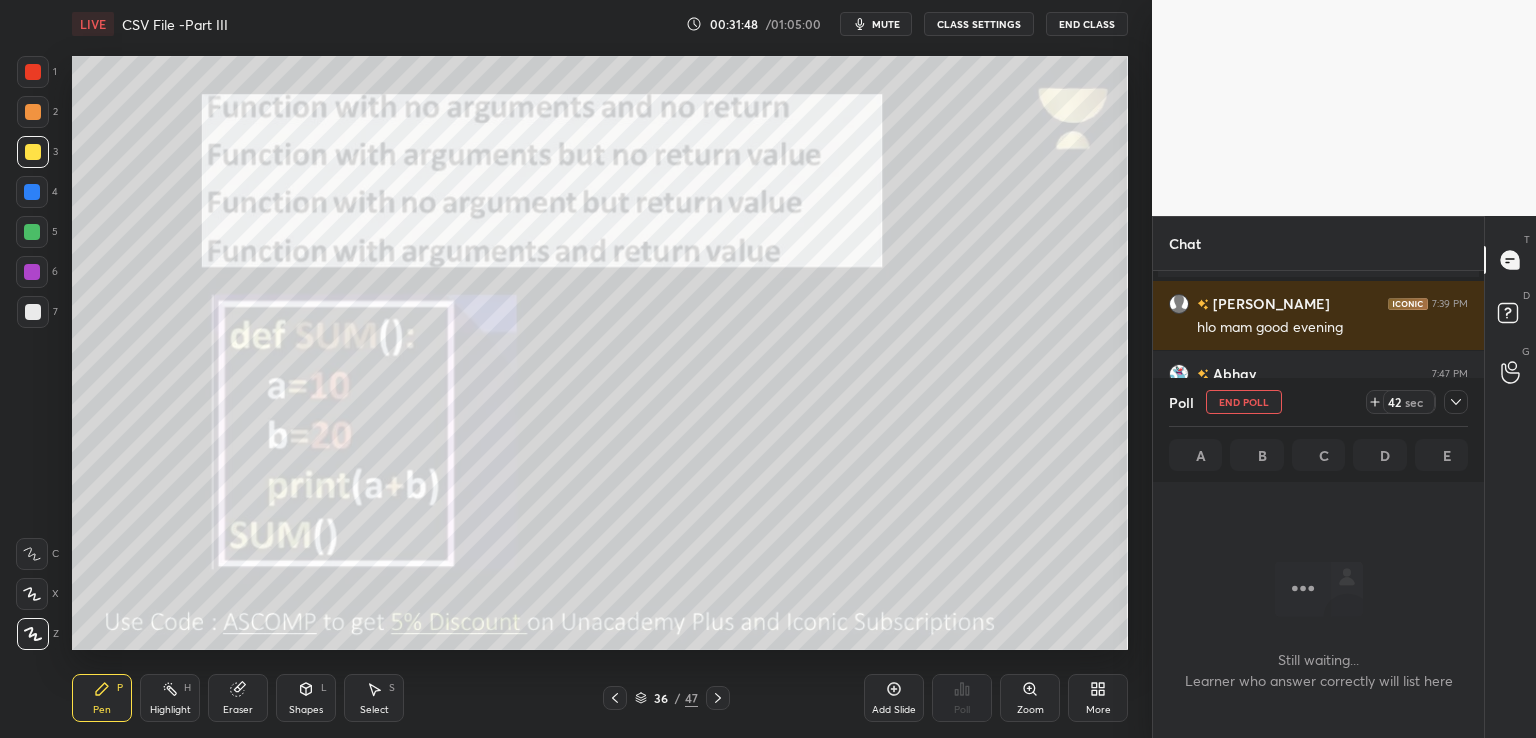 click 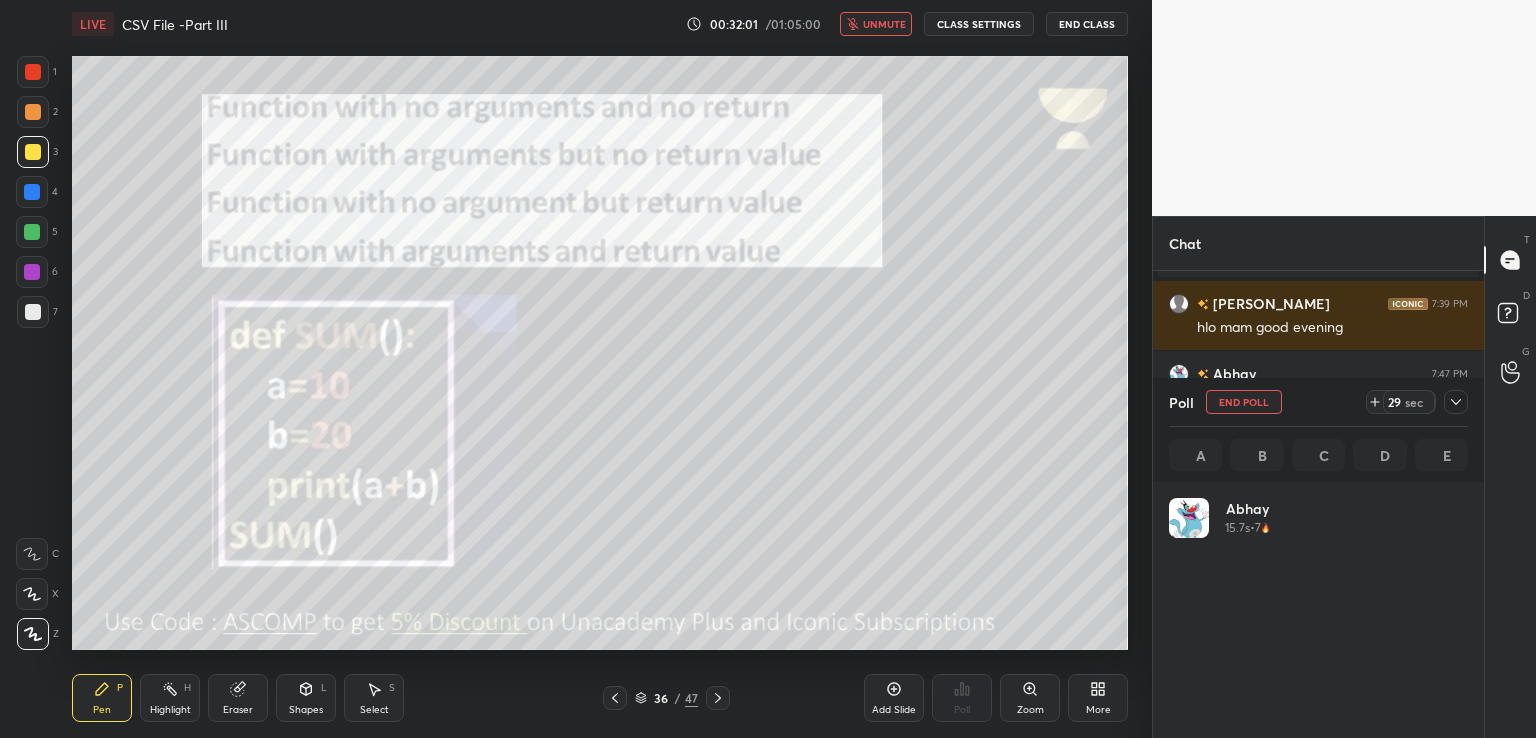 scroll, scrollTop: 6, scrollLeft: 6, axis: both 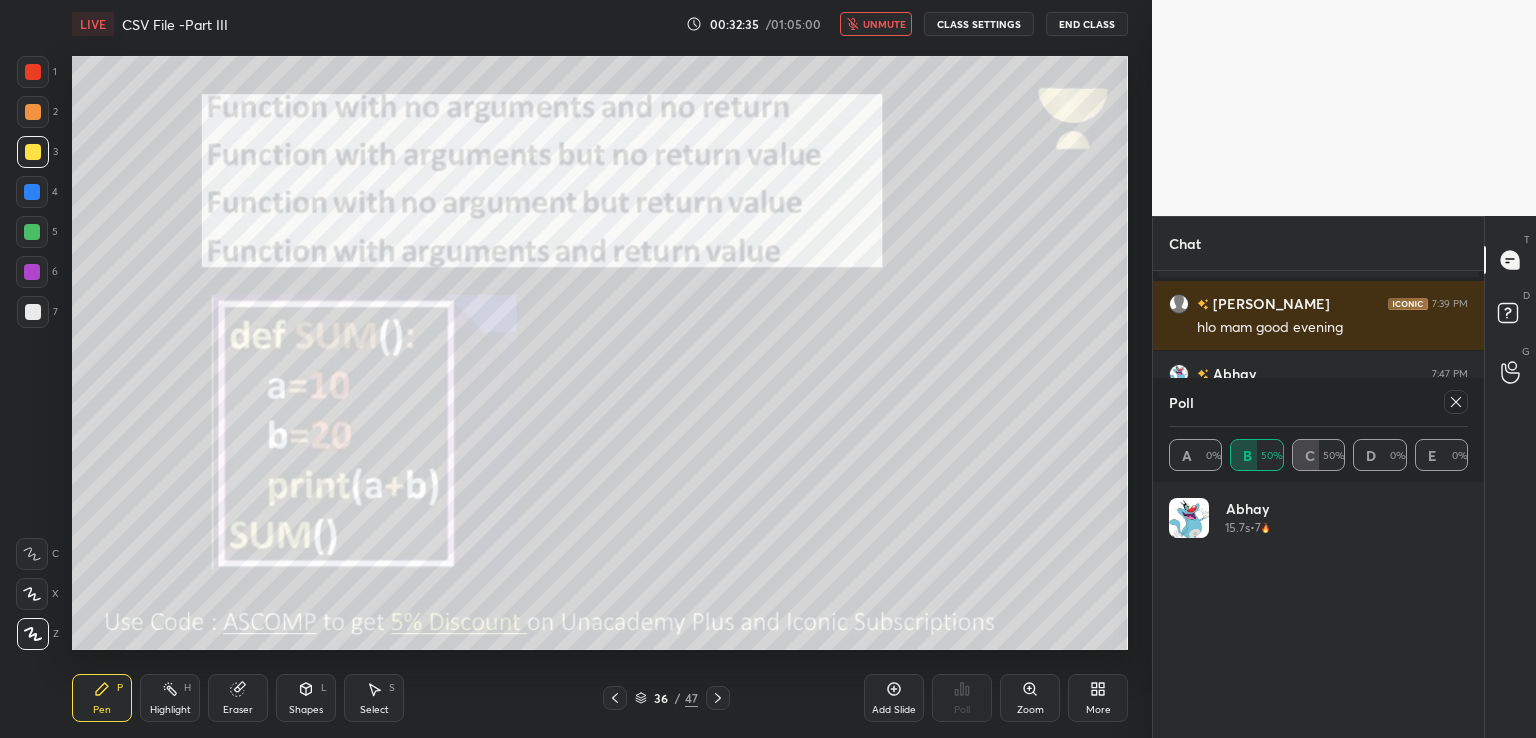 click on "T Messages (T) D Doubts (D) G Raise Hand (G)" at bounding box center (1510, 477) 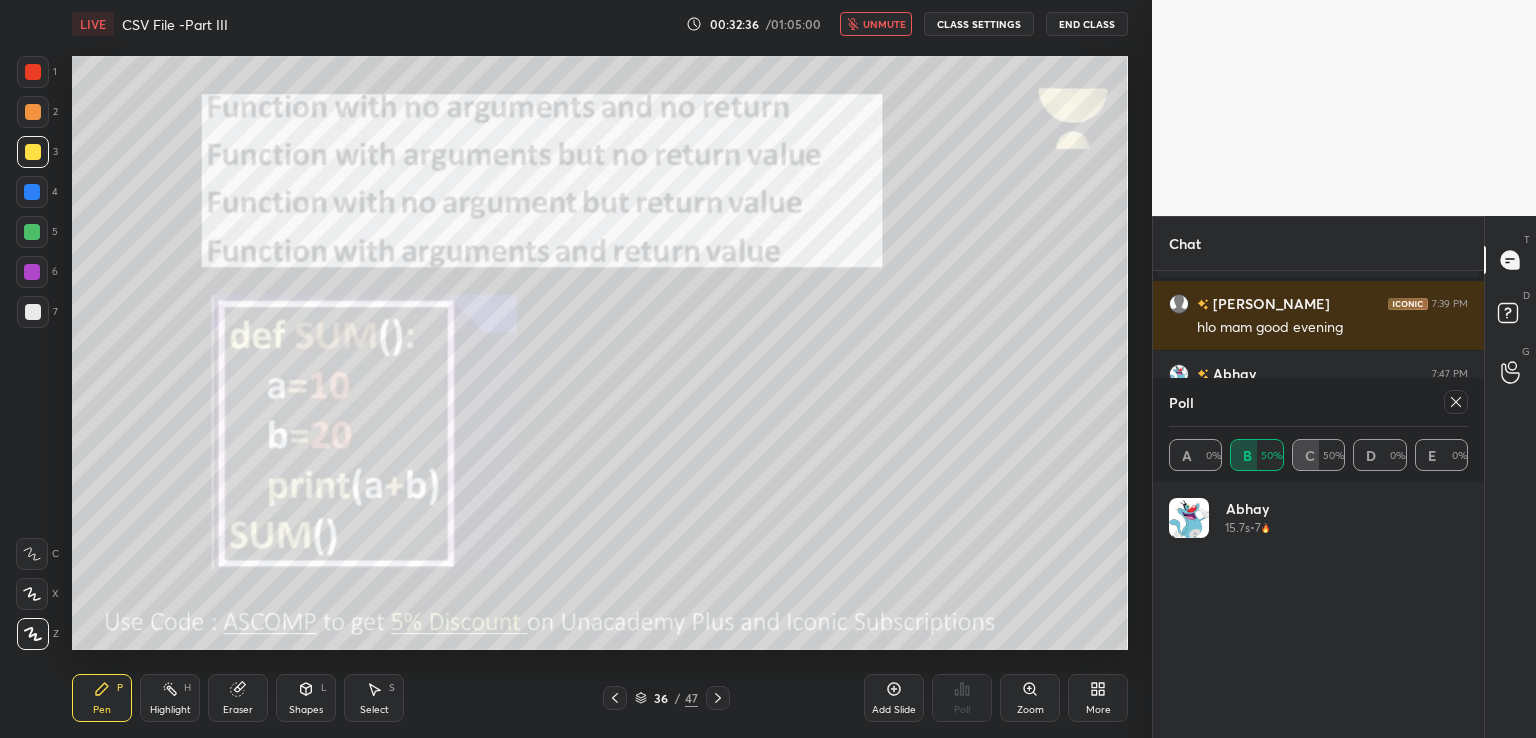 click 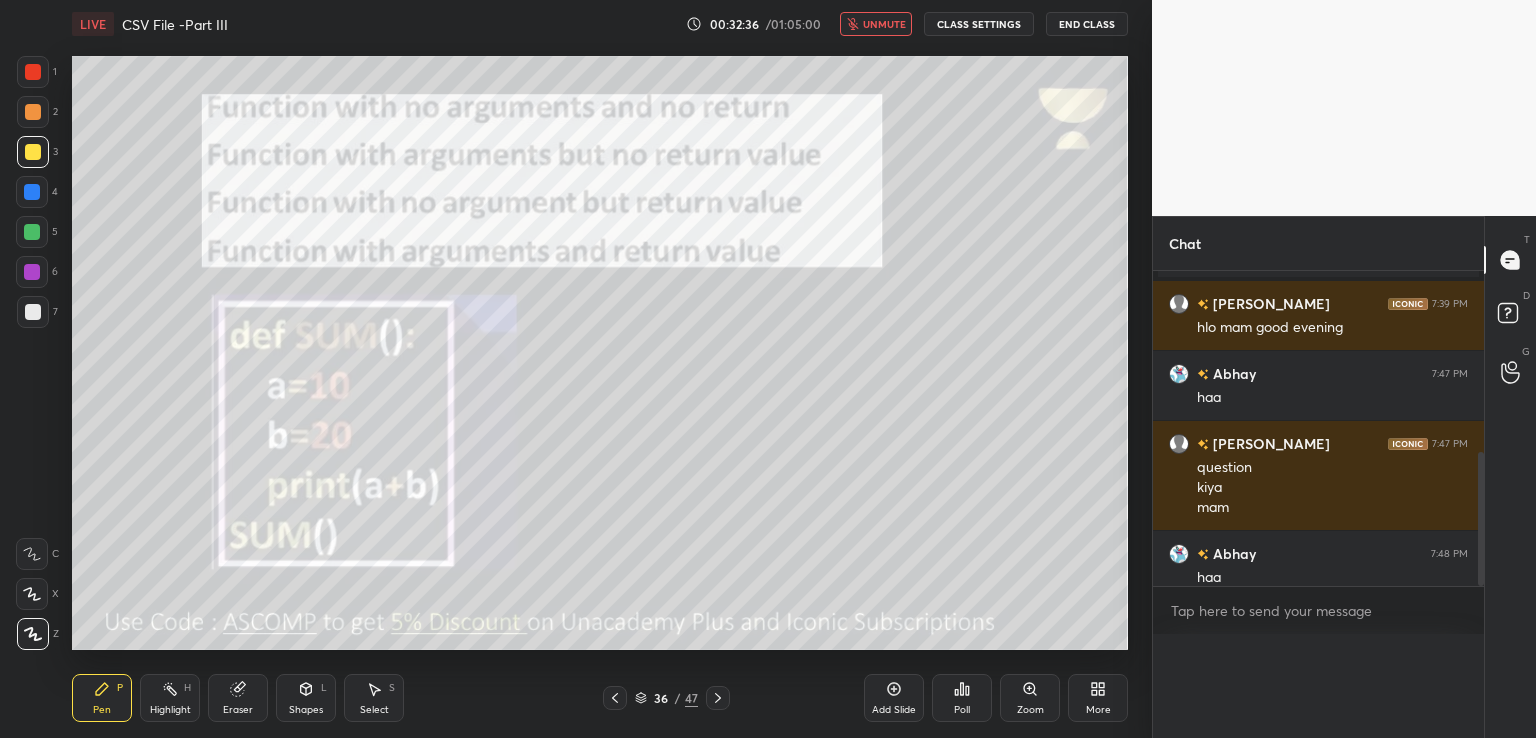 scroll, scrollTop: 0, scrollLeft: 0, axis: both 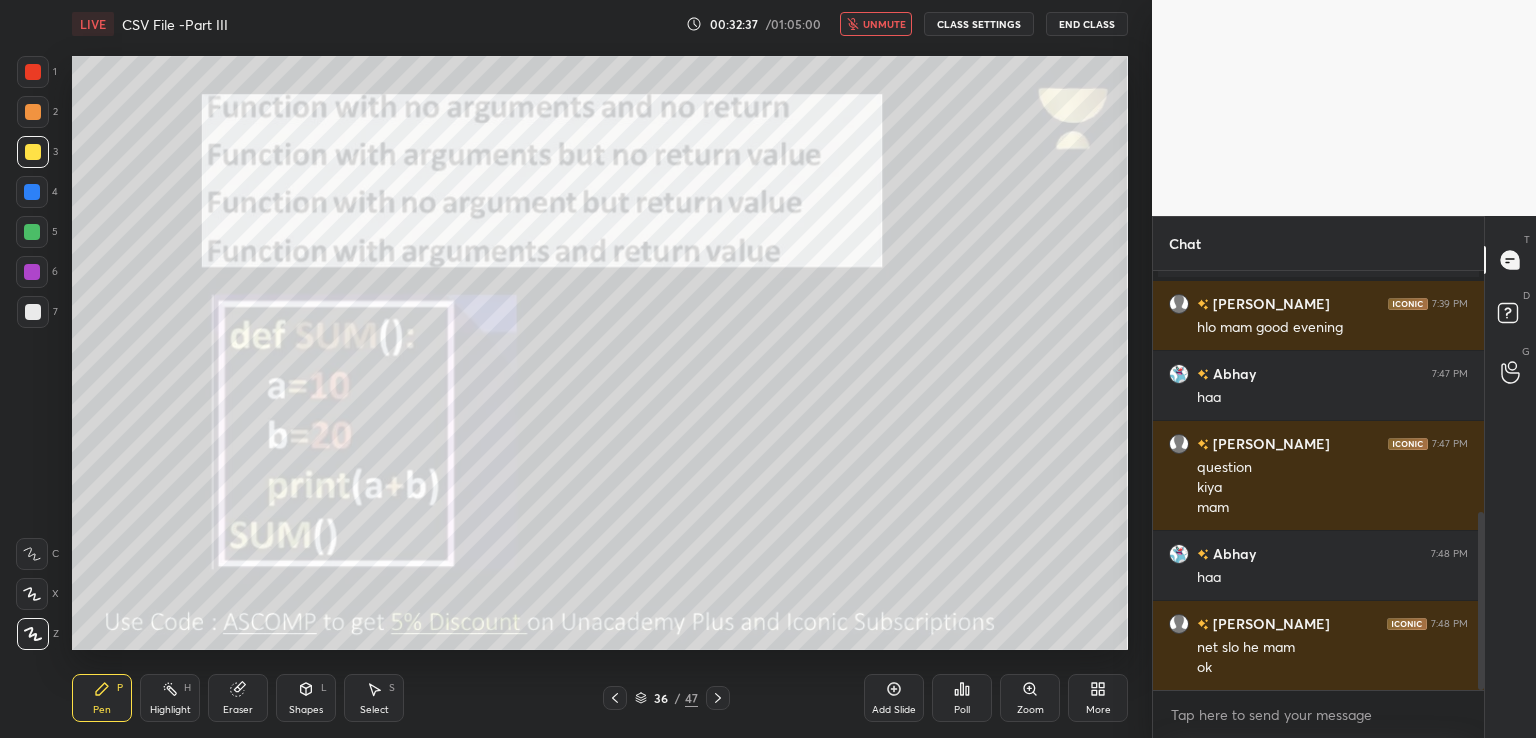 click on "unmute" at bounding box center [884, 24] 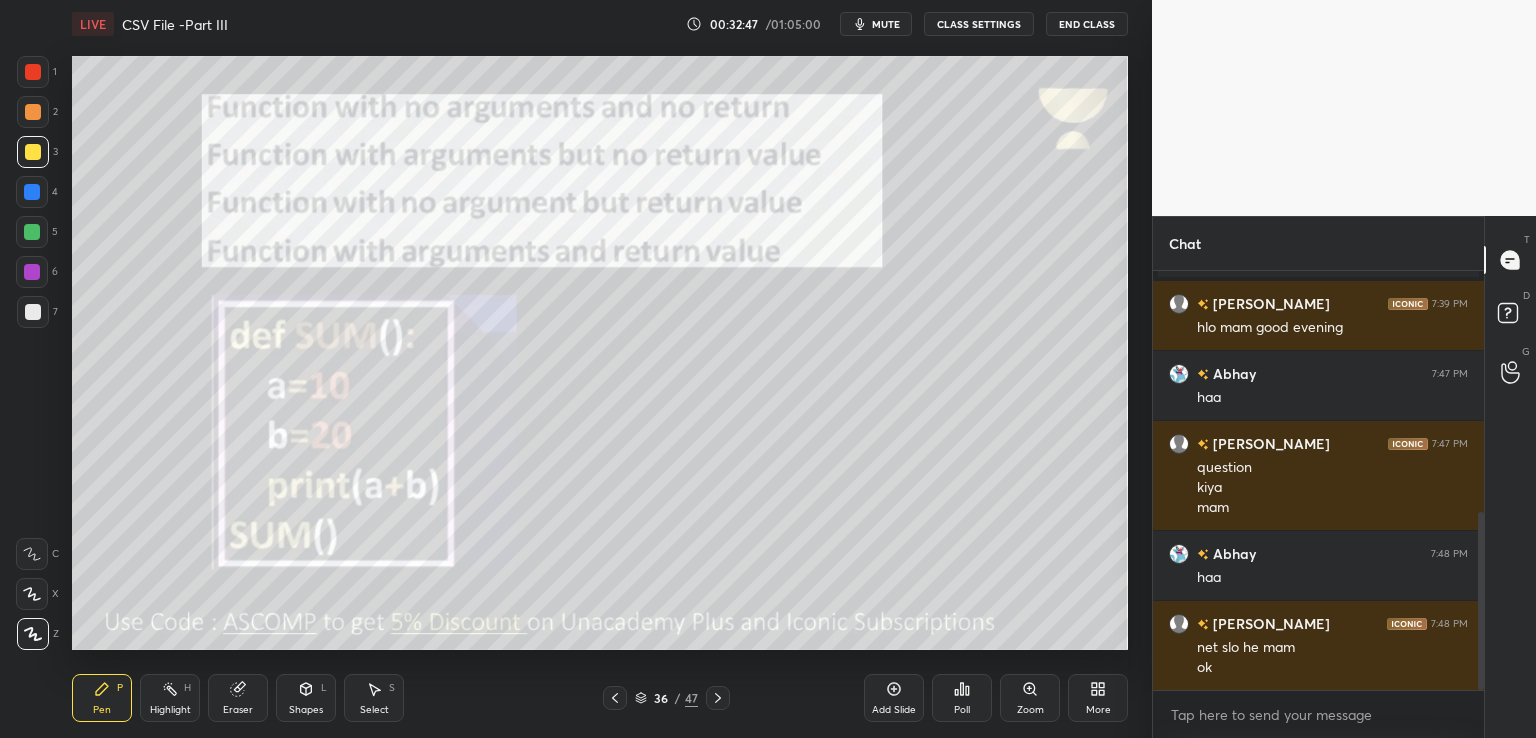 click 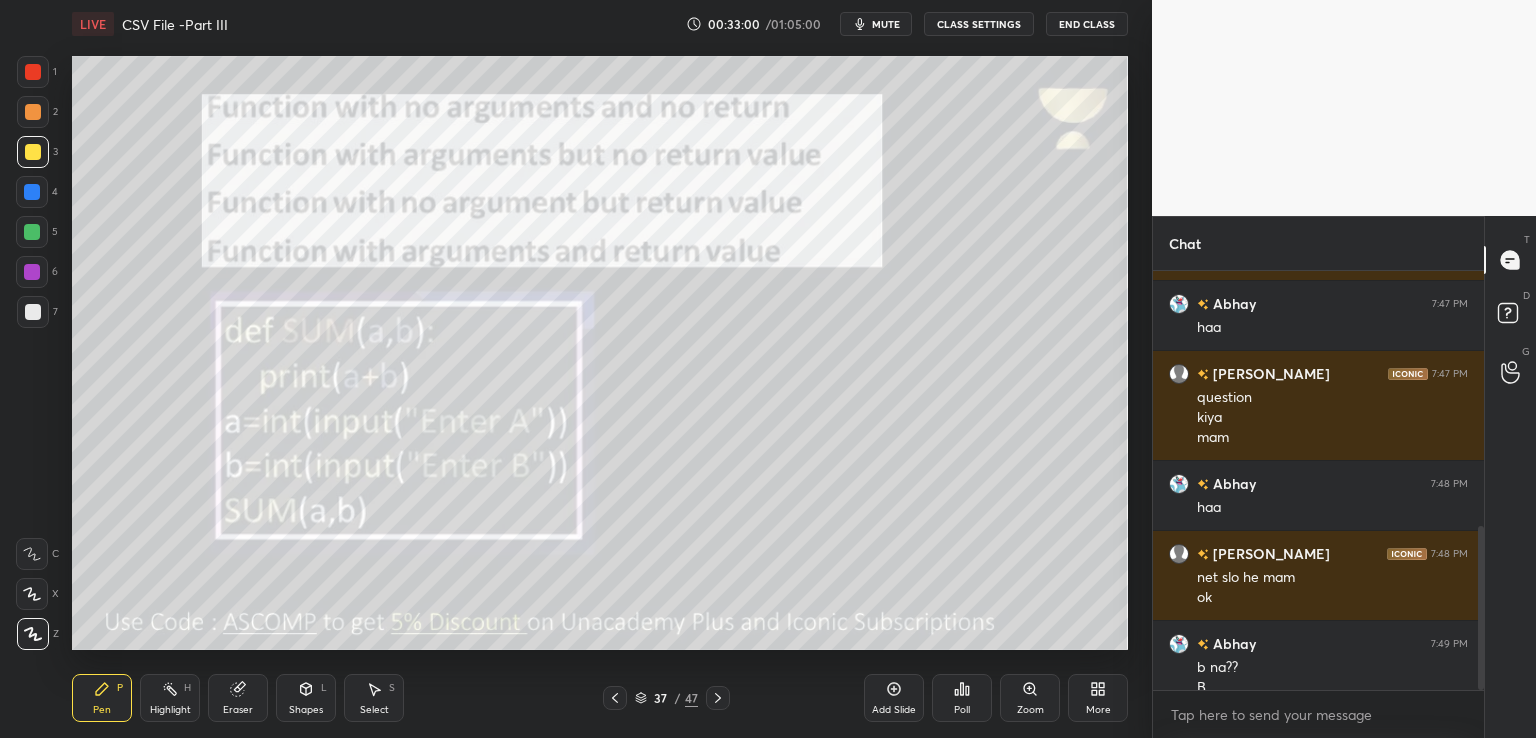 scroll, scrollTop: 656, scrollLeft: 0, axis: vertical 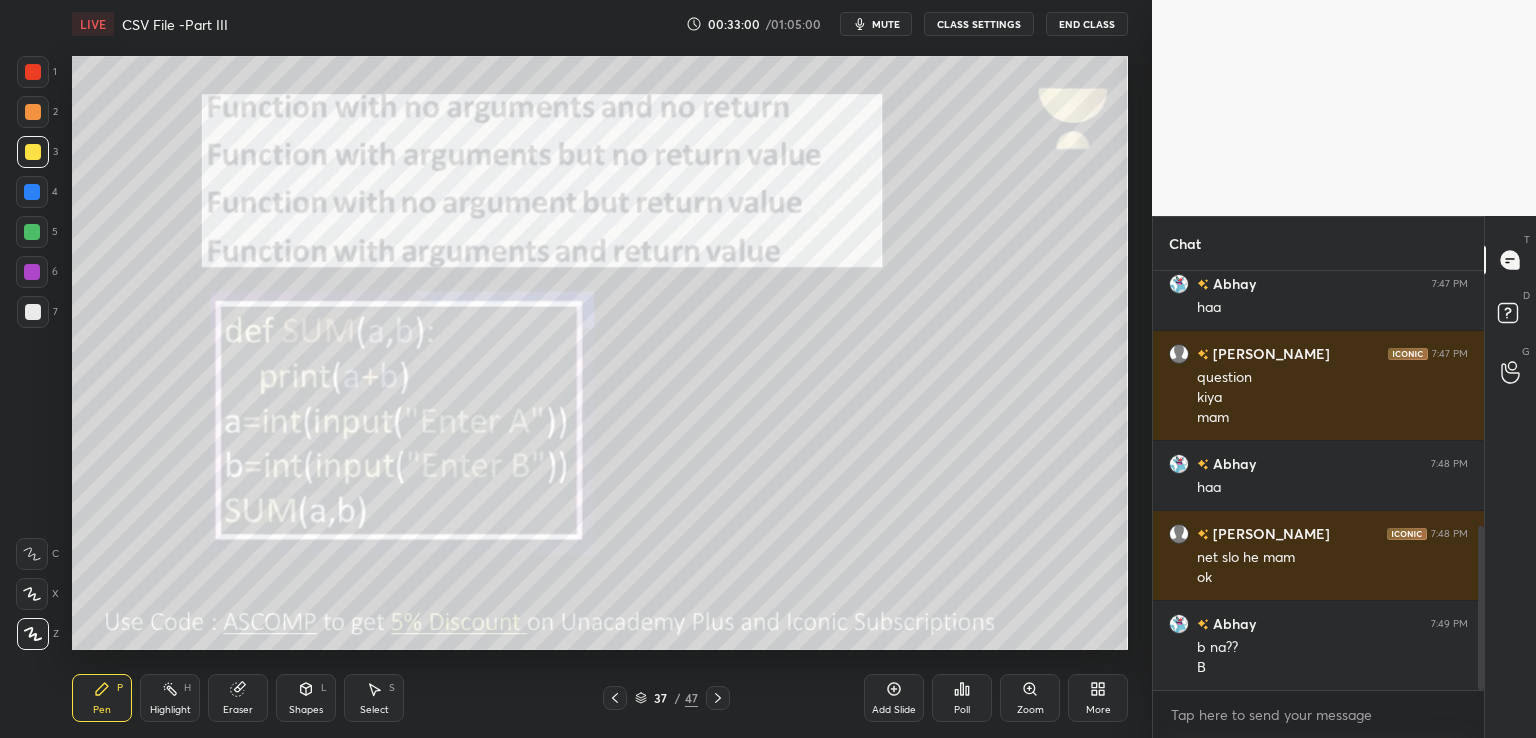 click 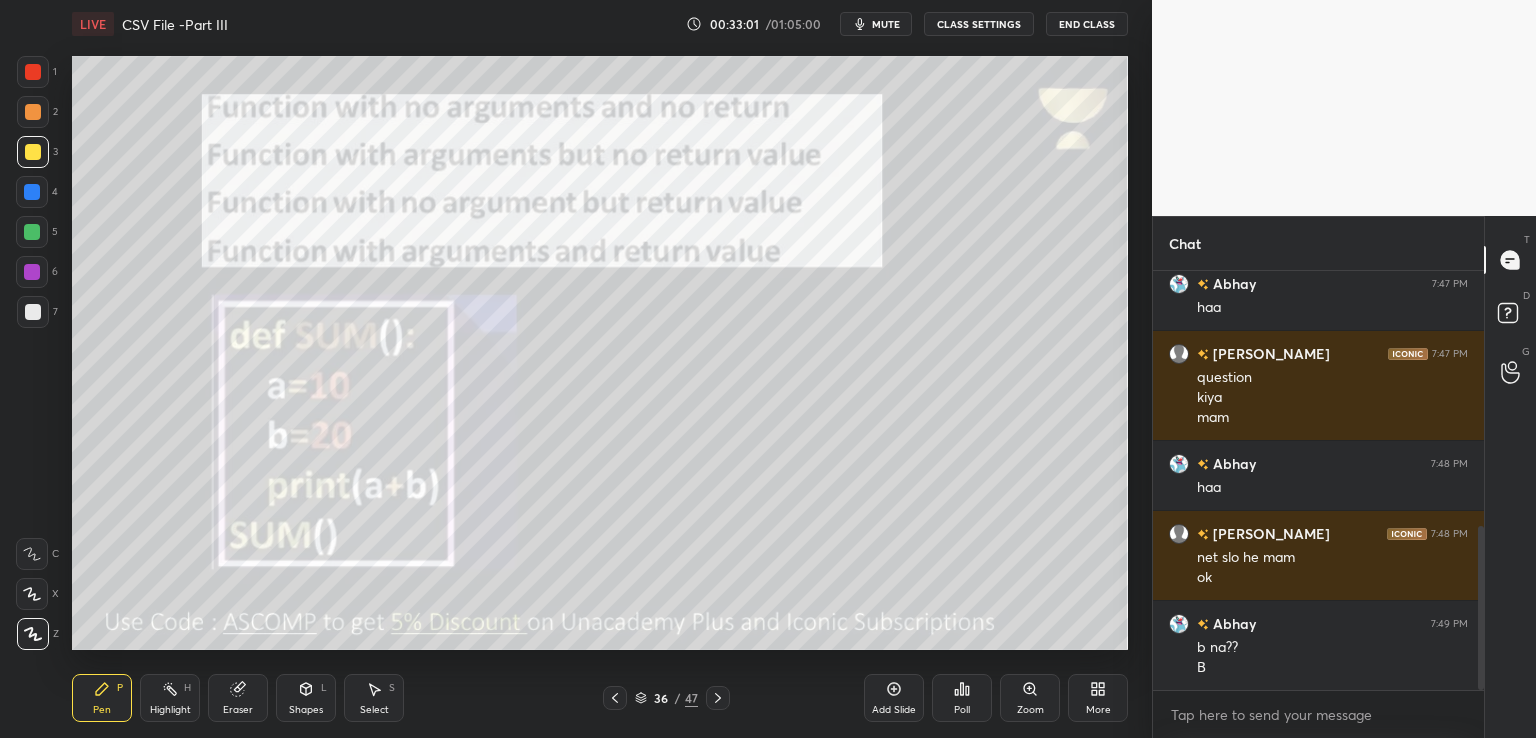 click 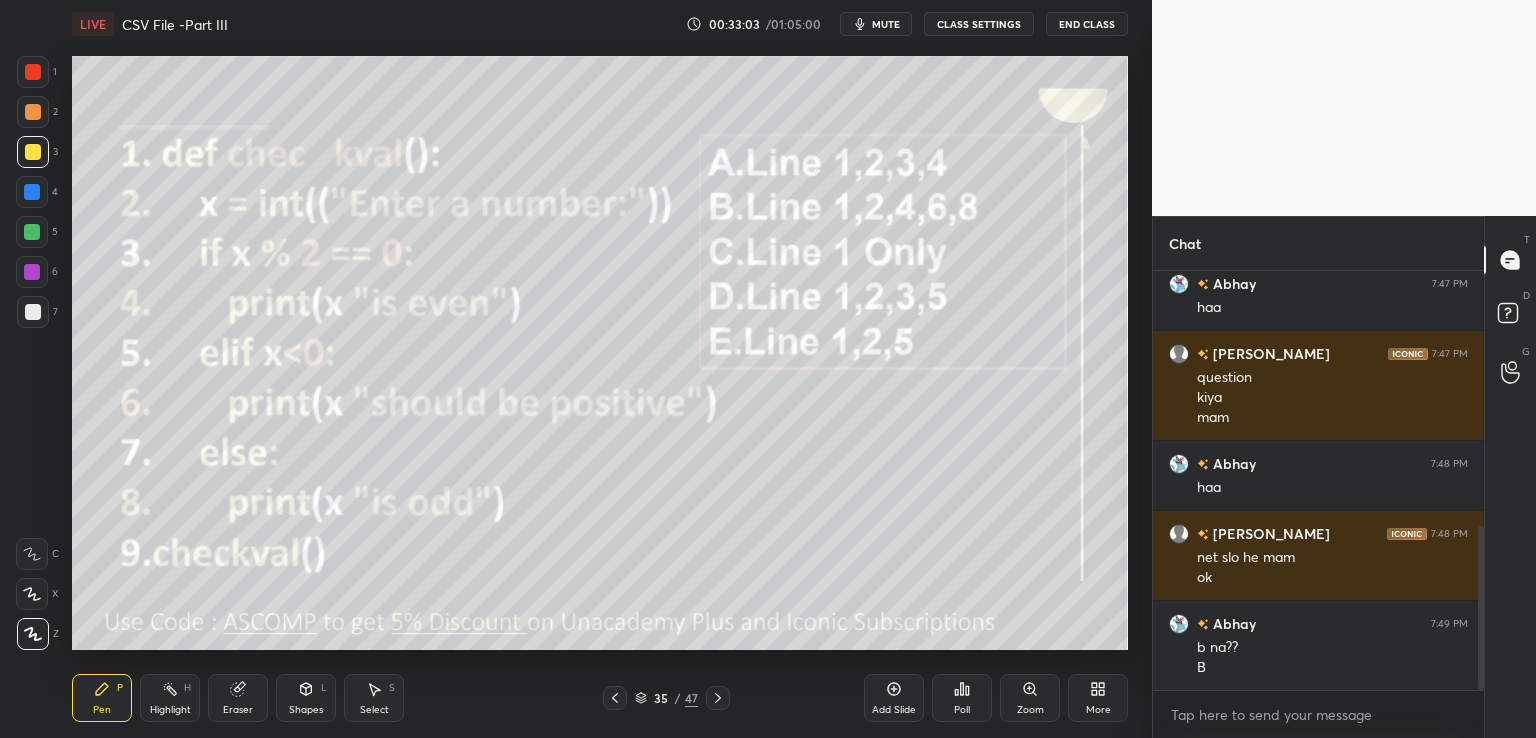 click 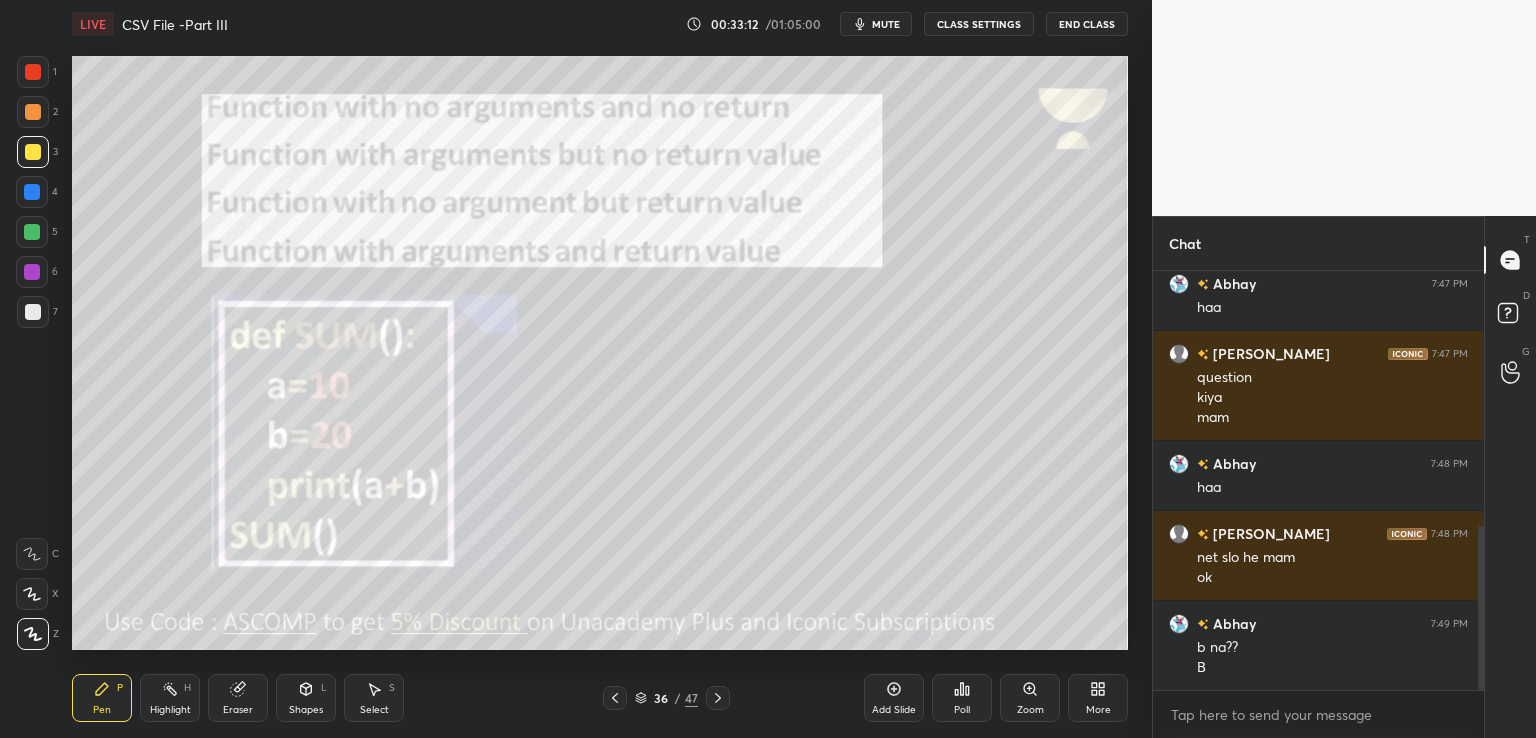 click 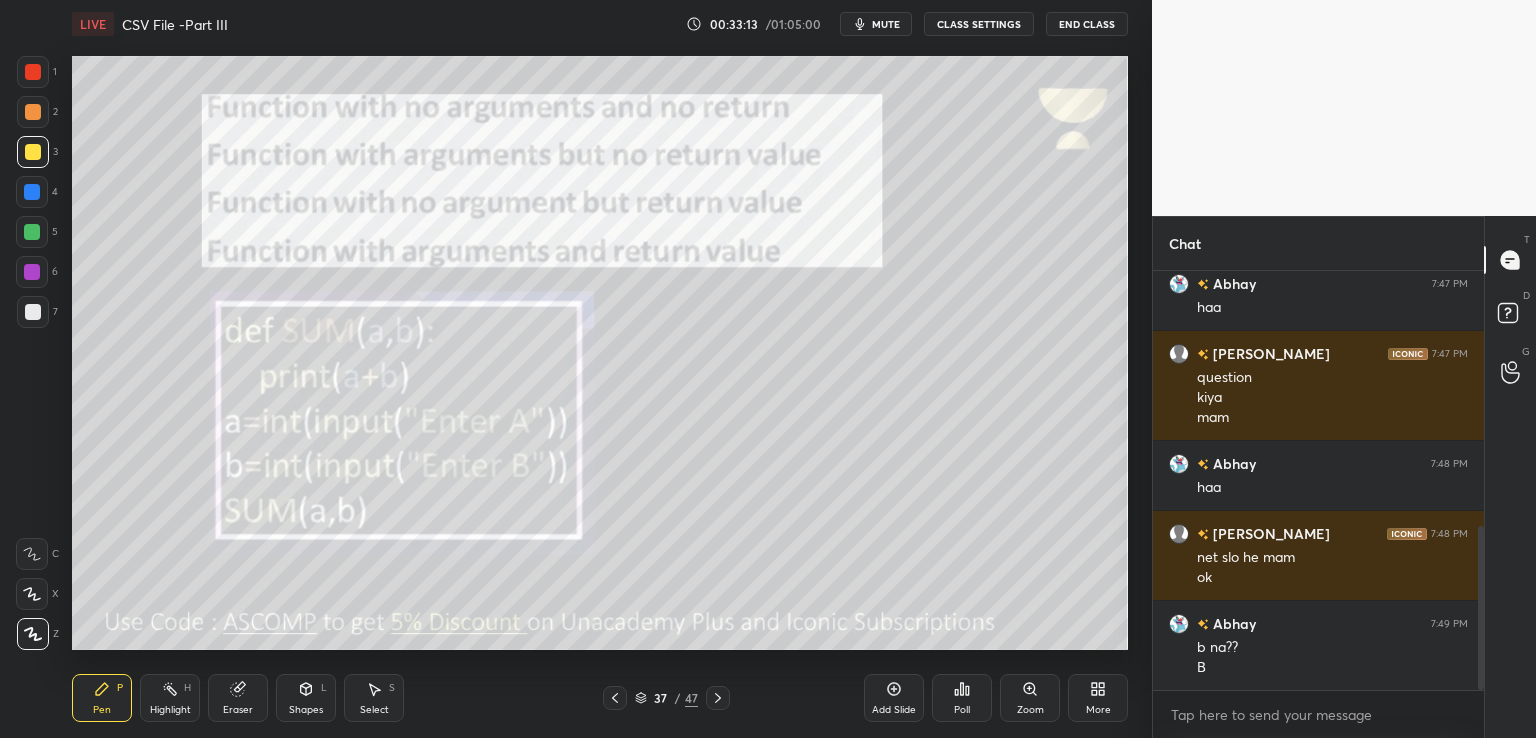 scroll, scrollTop: 676, scrollLeft: 0, axis: vertical 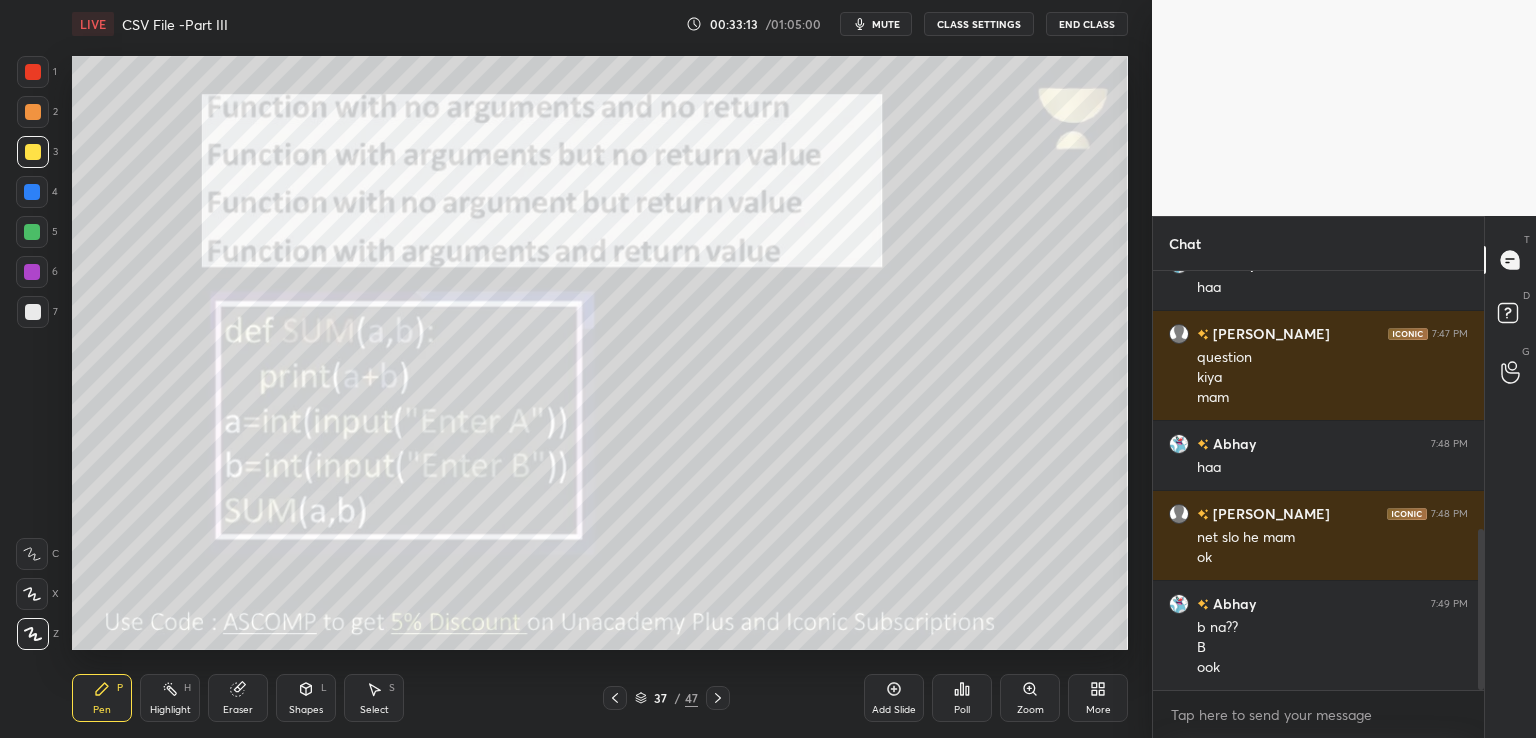 click on "Poll" at bounding box center (962, 710) 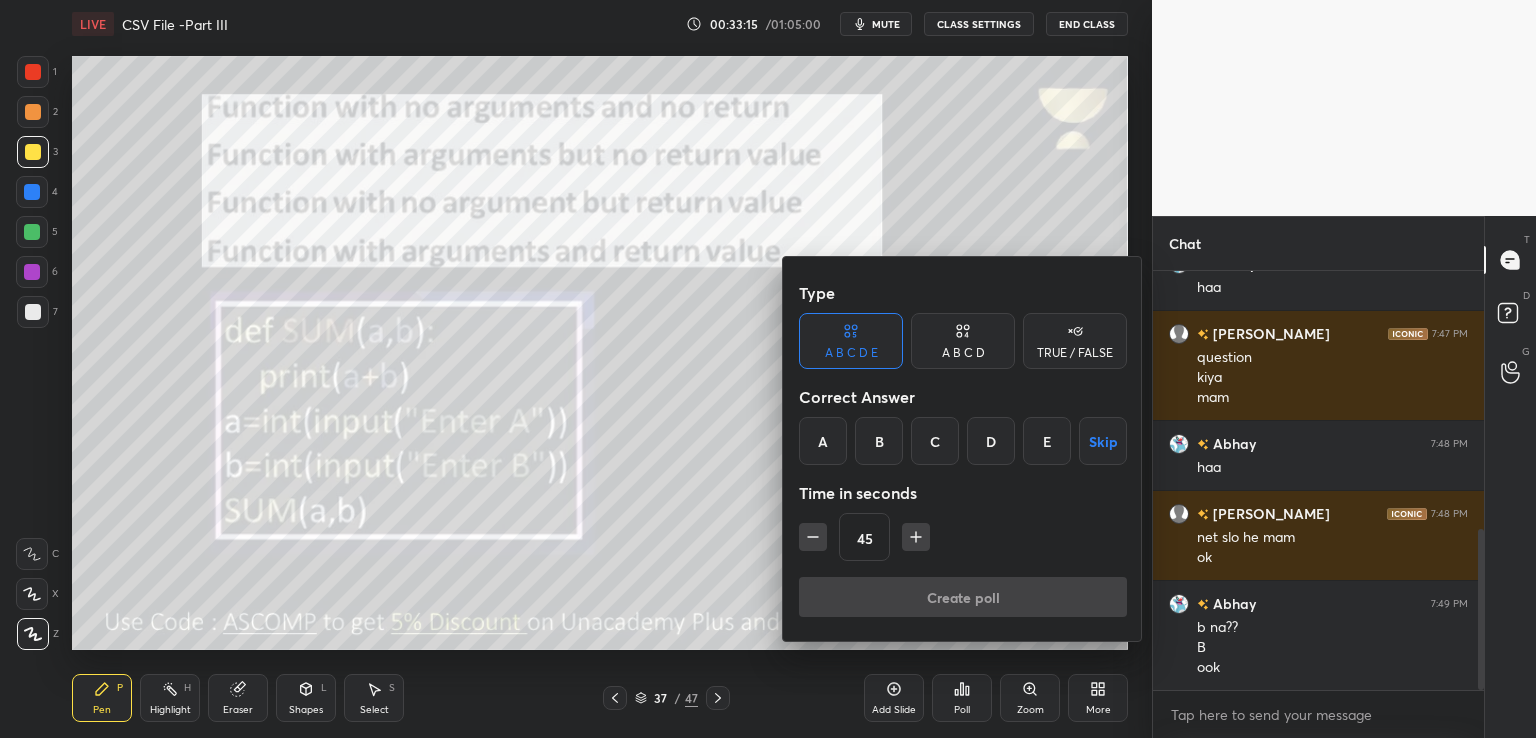click on "B" at bounding box center [879, 441] 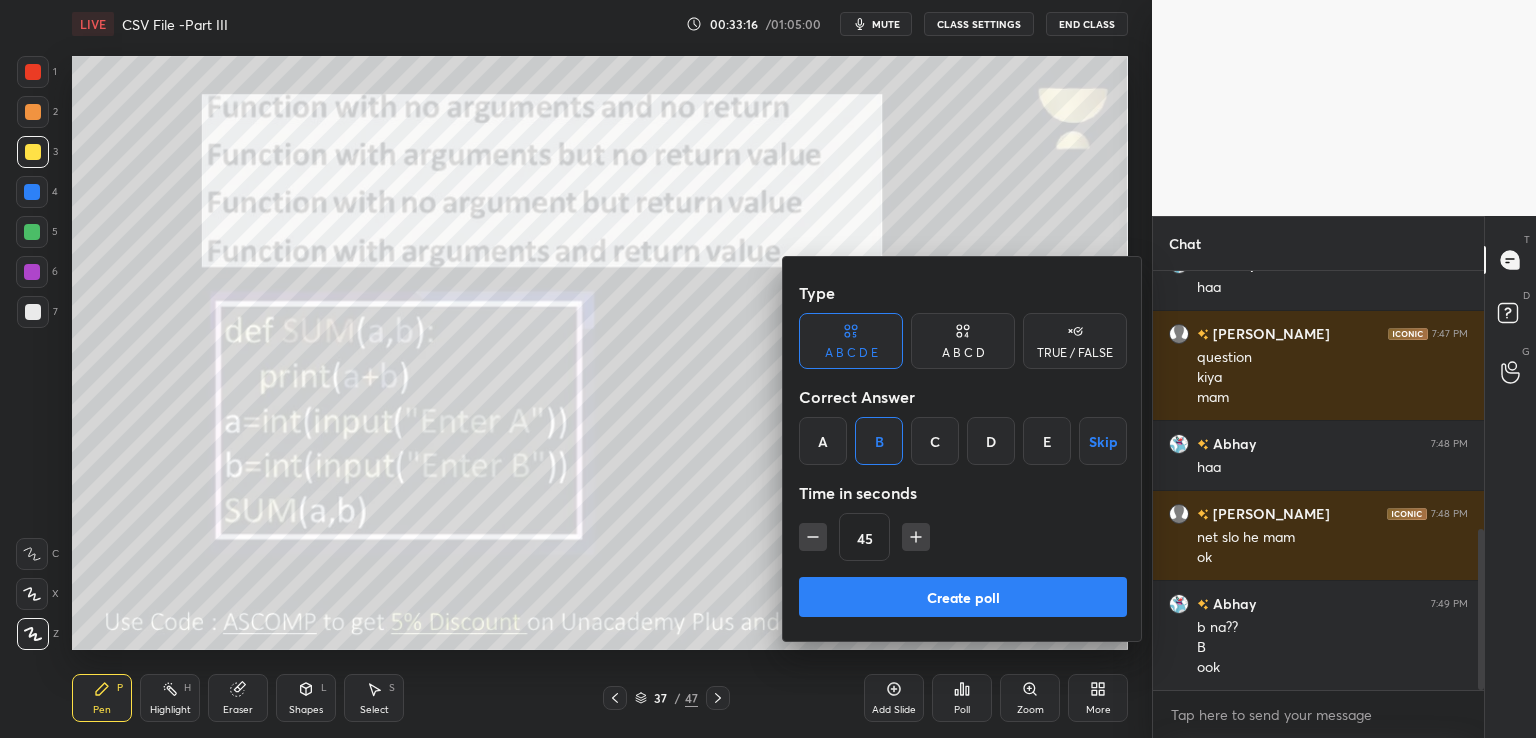 click on "Create poll" at bounding box center (963, 597) 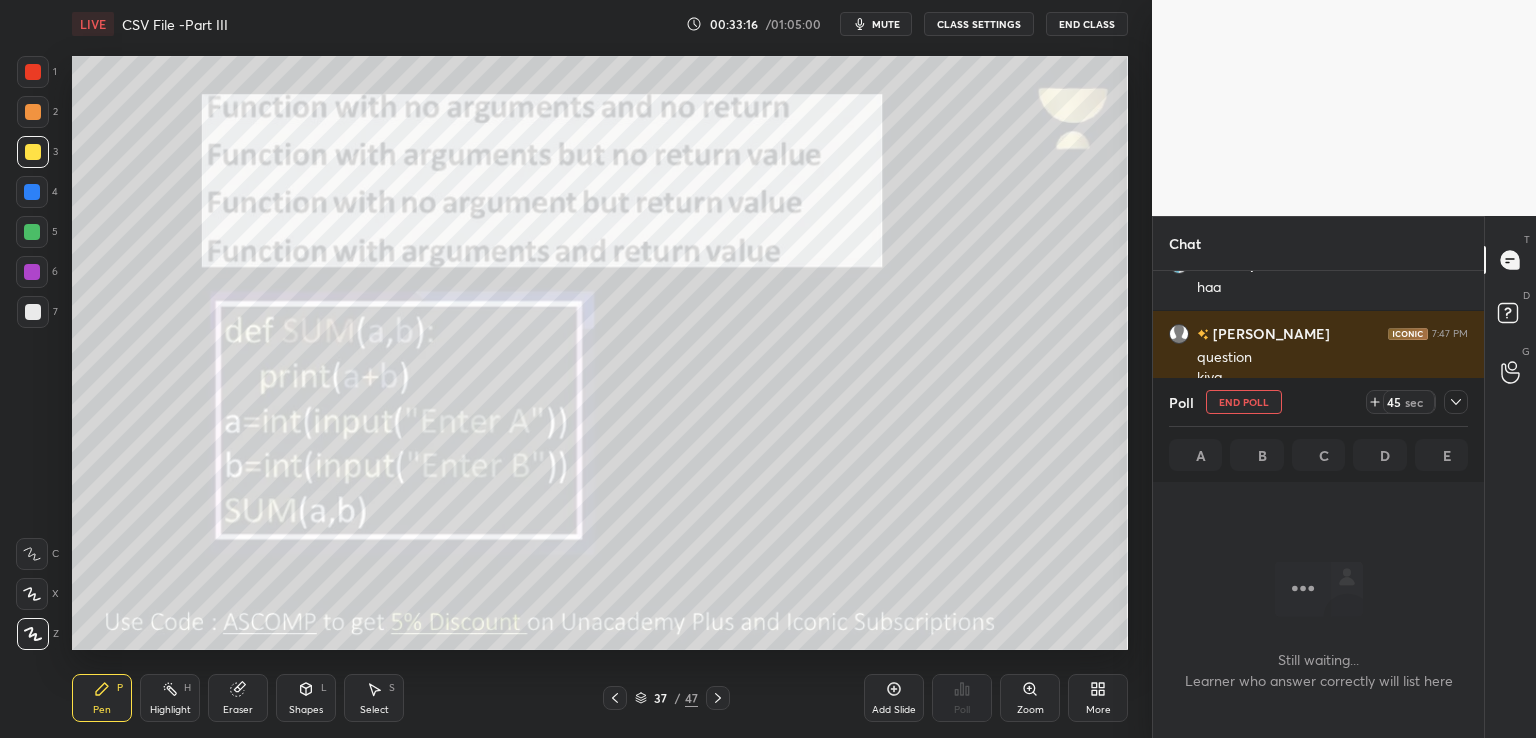 scroll, scrollTop: 333, scrollLeft: 325, axis: both 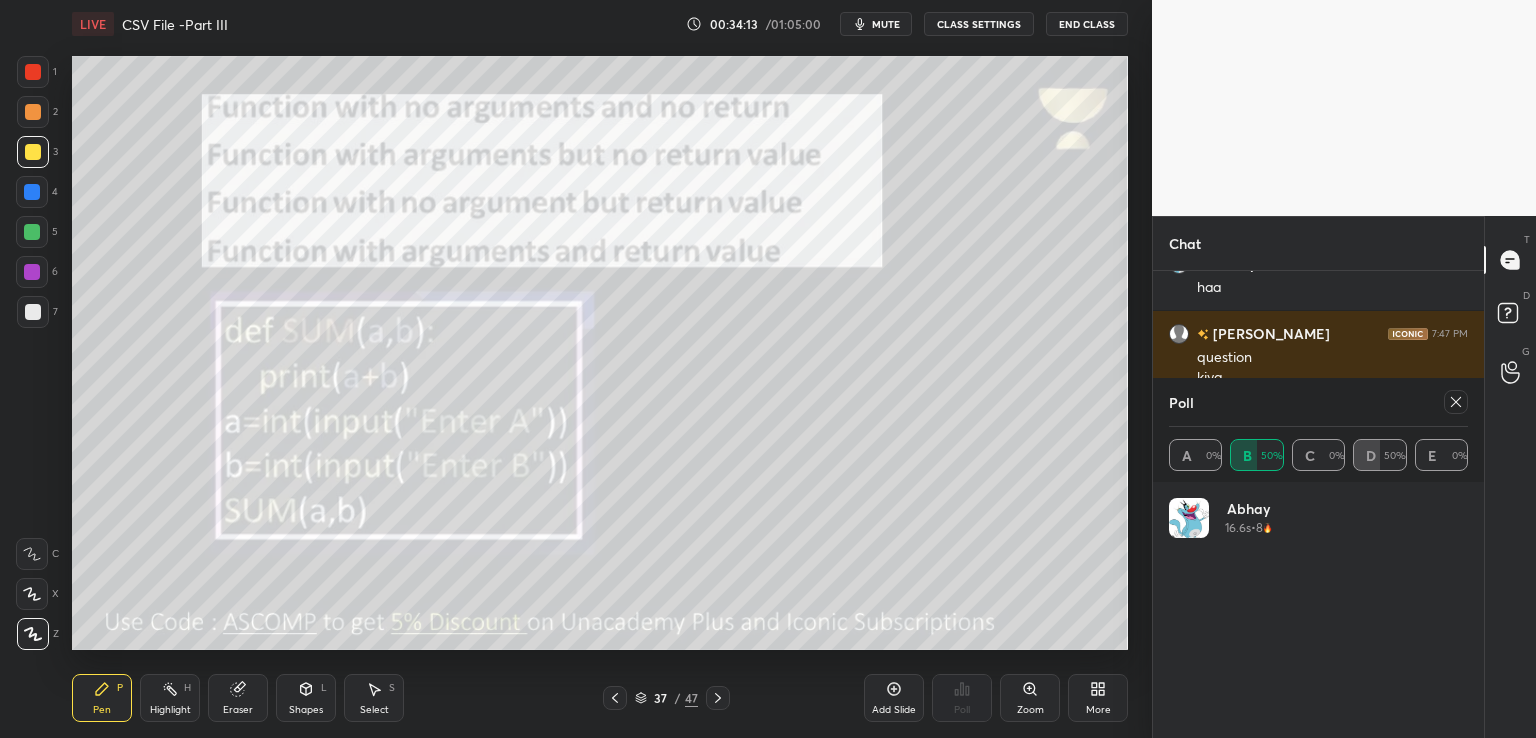click at bounding box center [1456, 402] 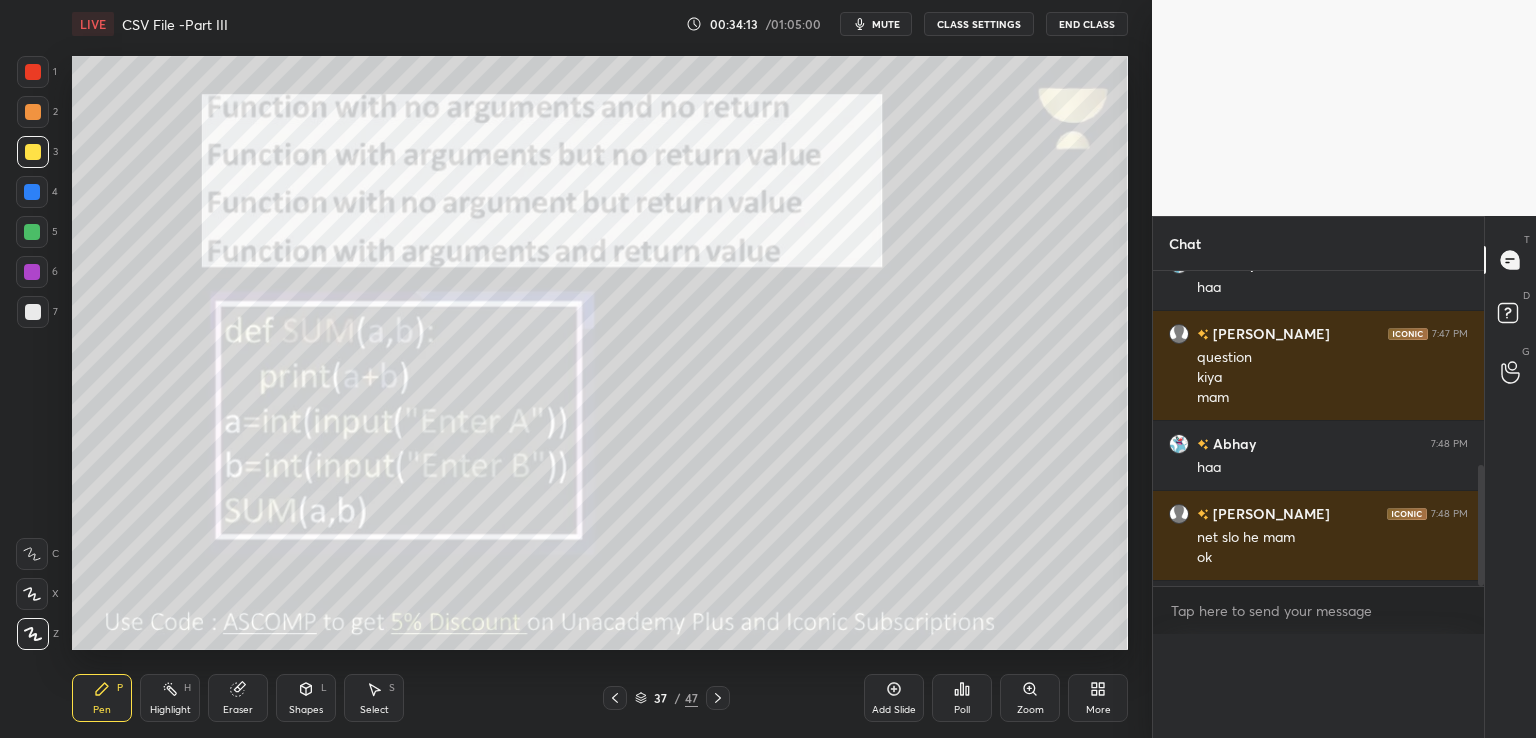 scroll, scrollTop: 0, scrollLeft: 0, axis: both 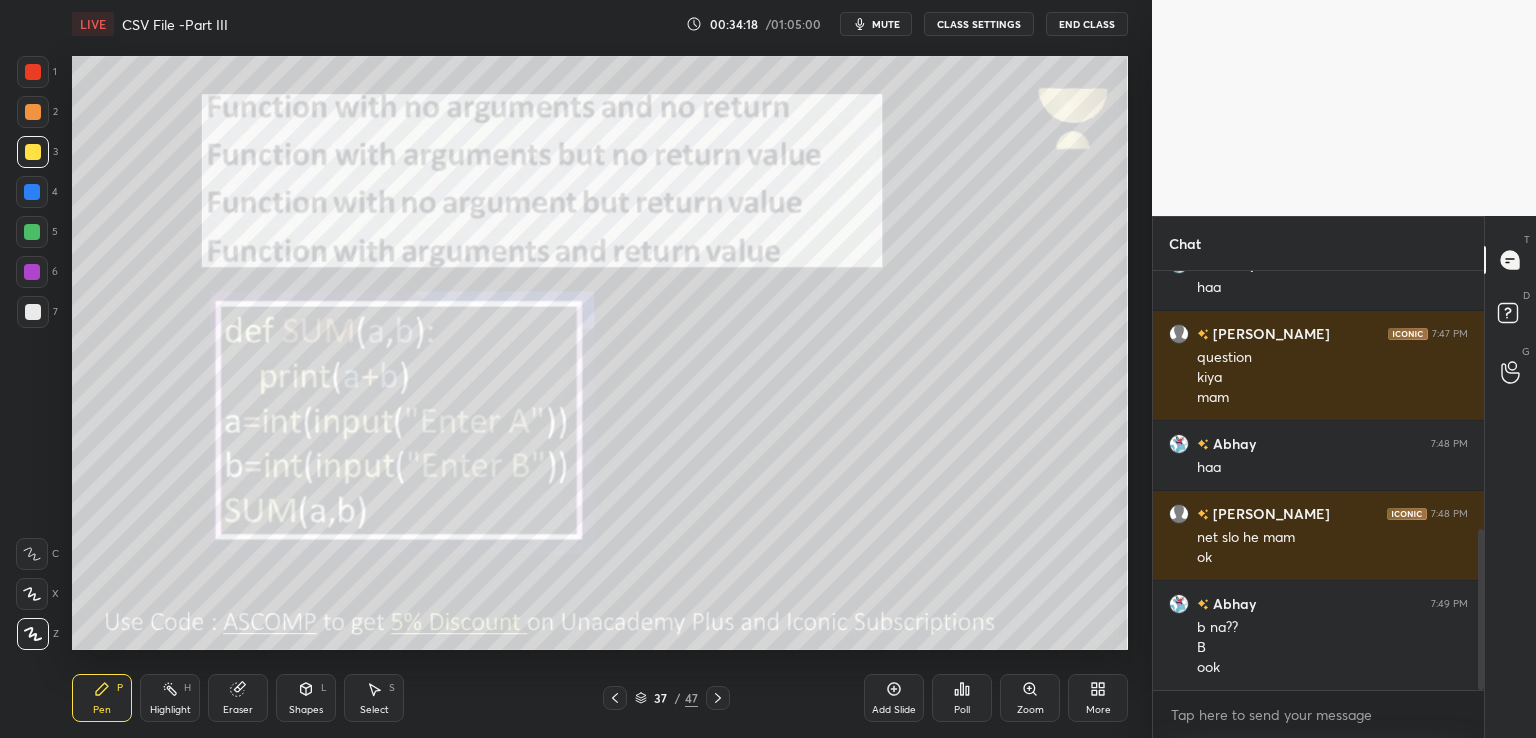 click 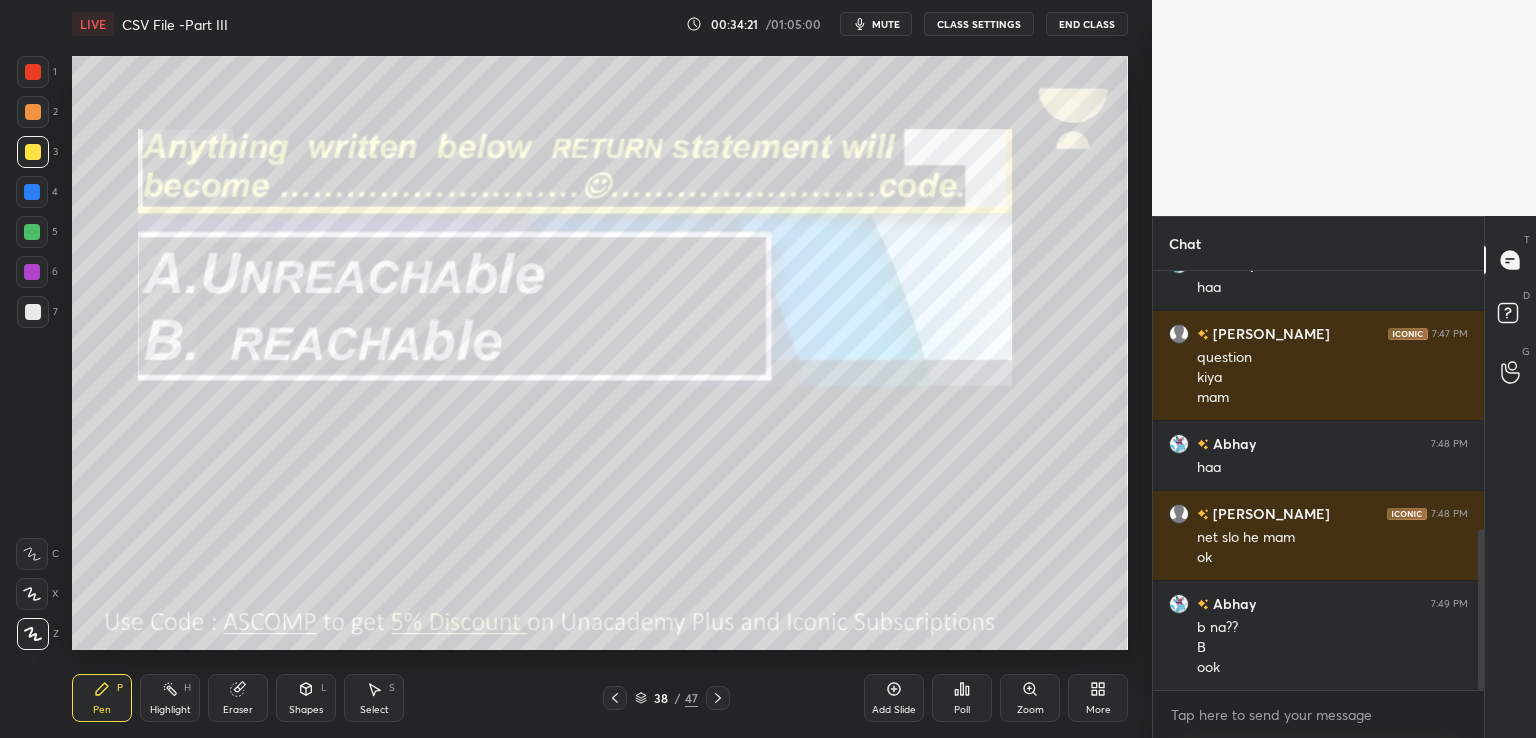 click on "Poll" at bounding box center (962, 698) 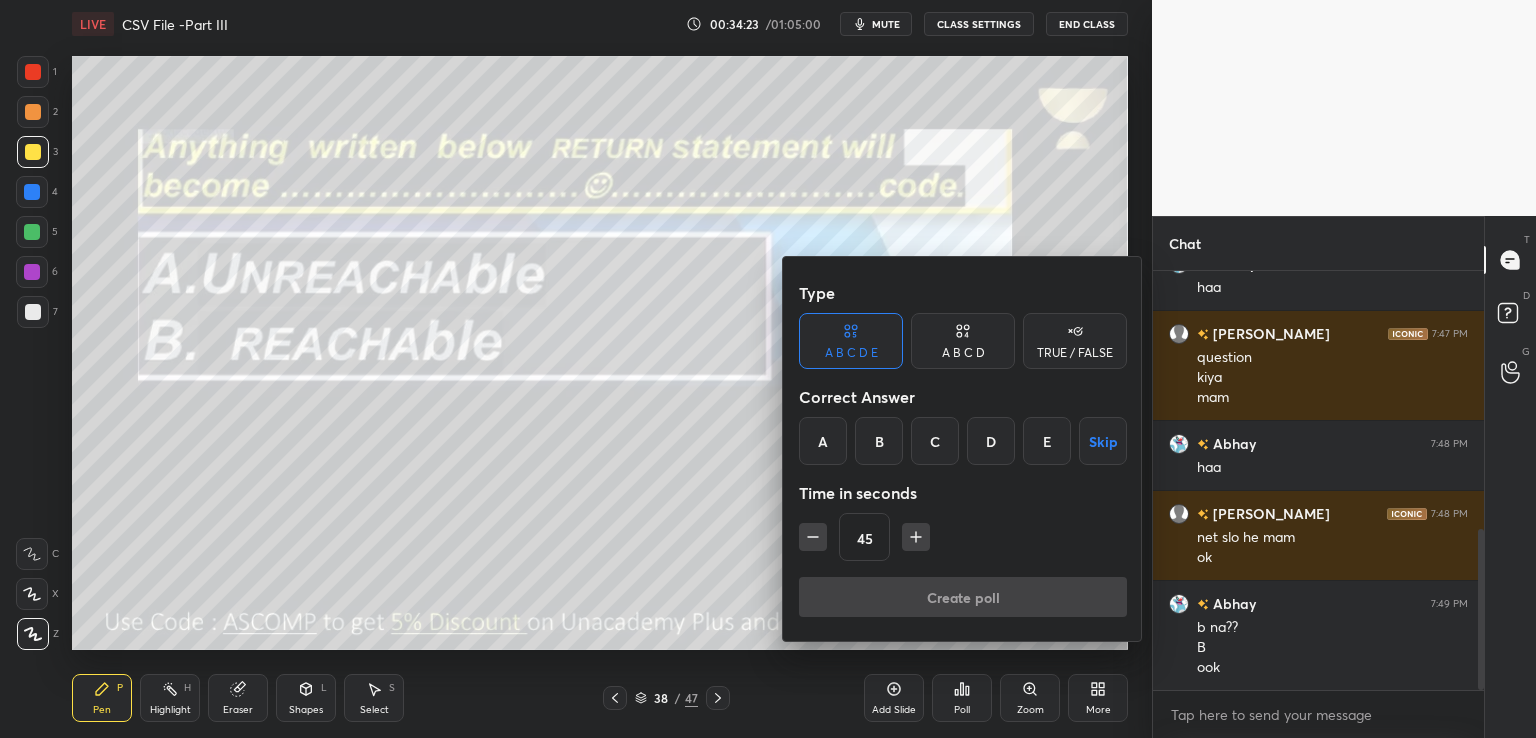 click on "A B C D" at bounding box center [963, 341] 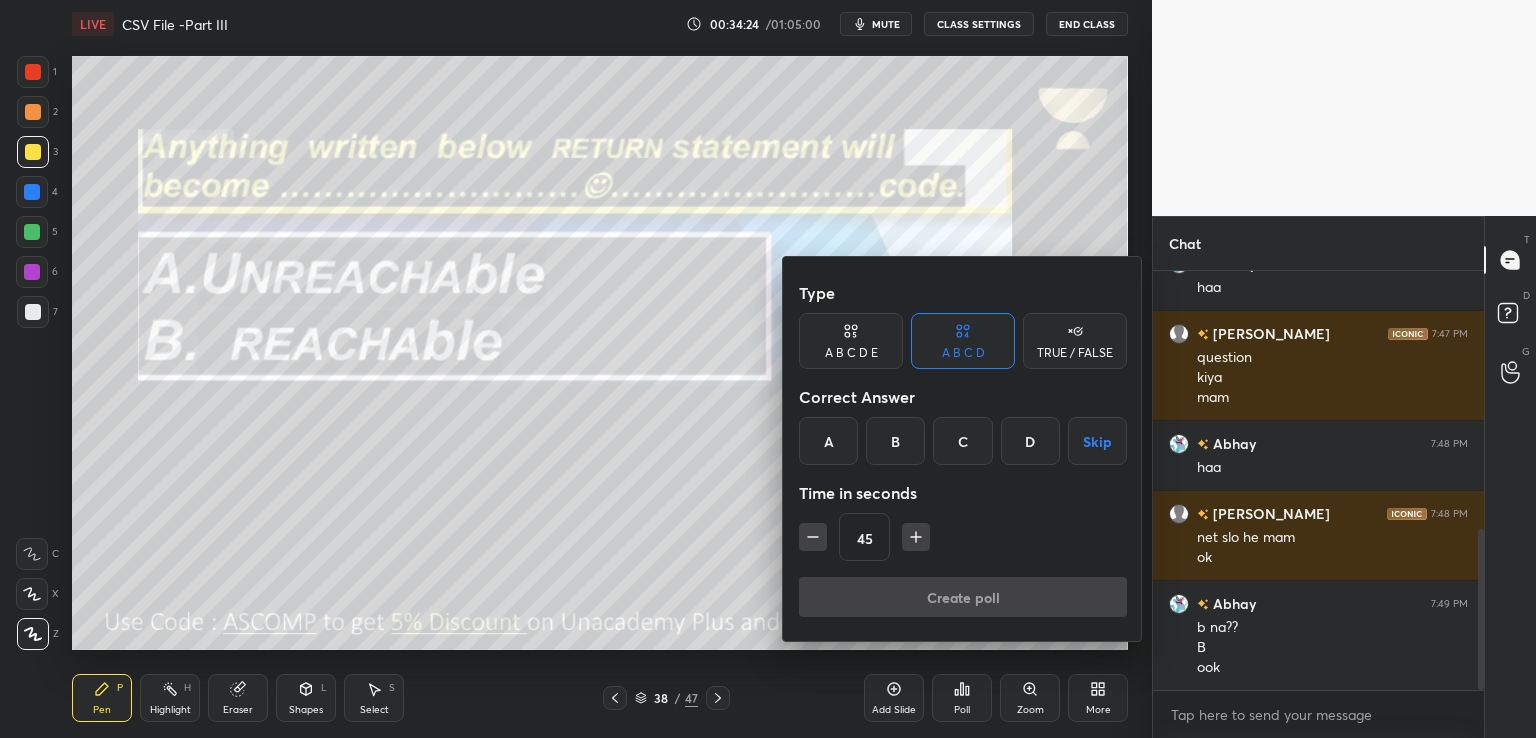 click on "A" at bounding box center (828, 441) 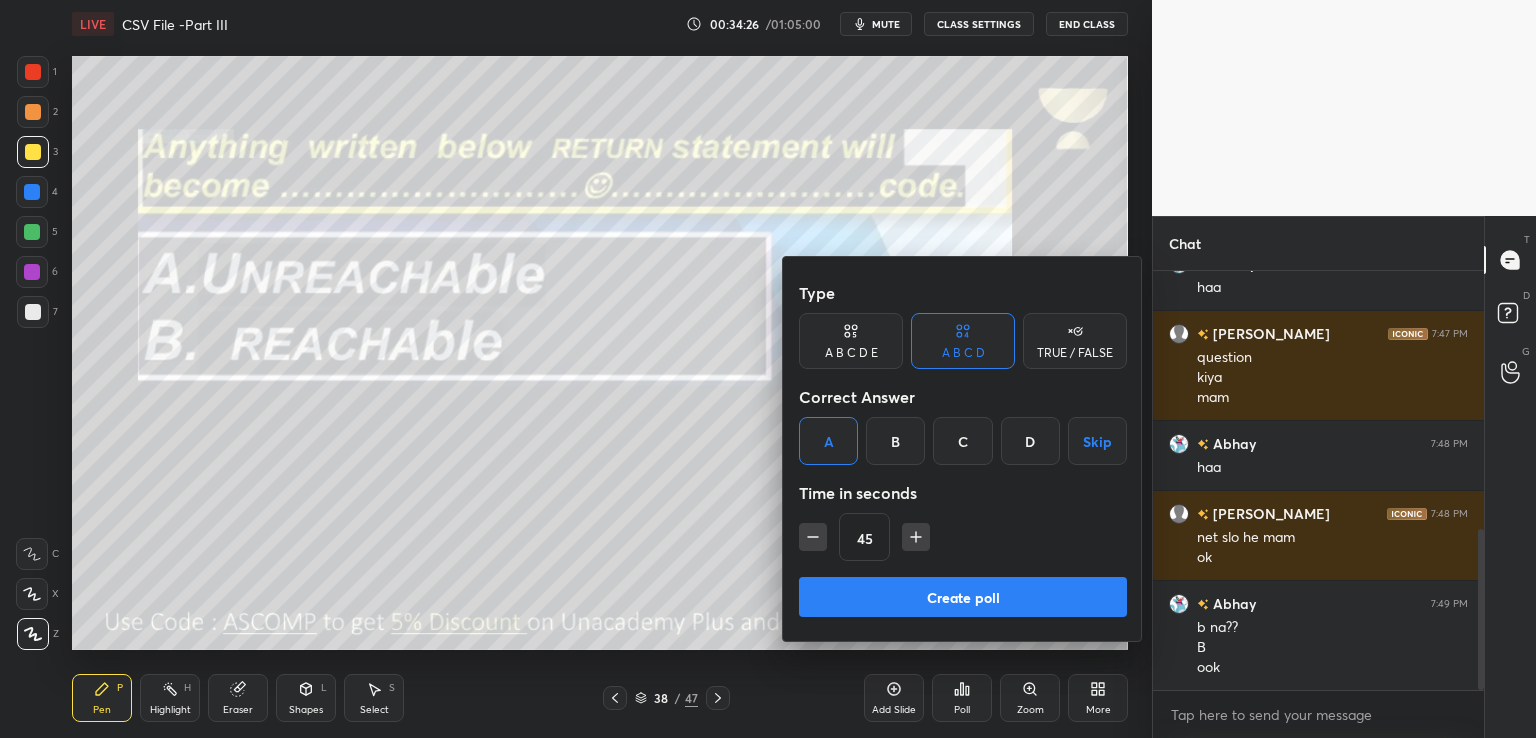 click on "Create poll" at bounding box center (963, 597) 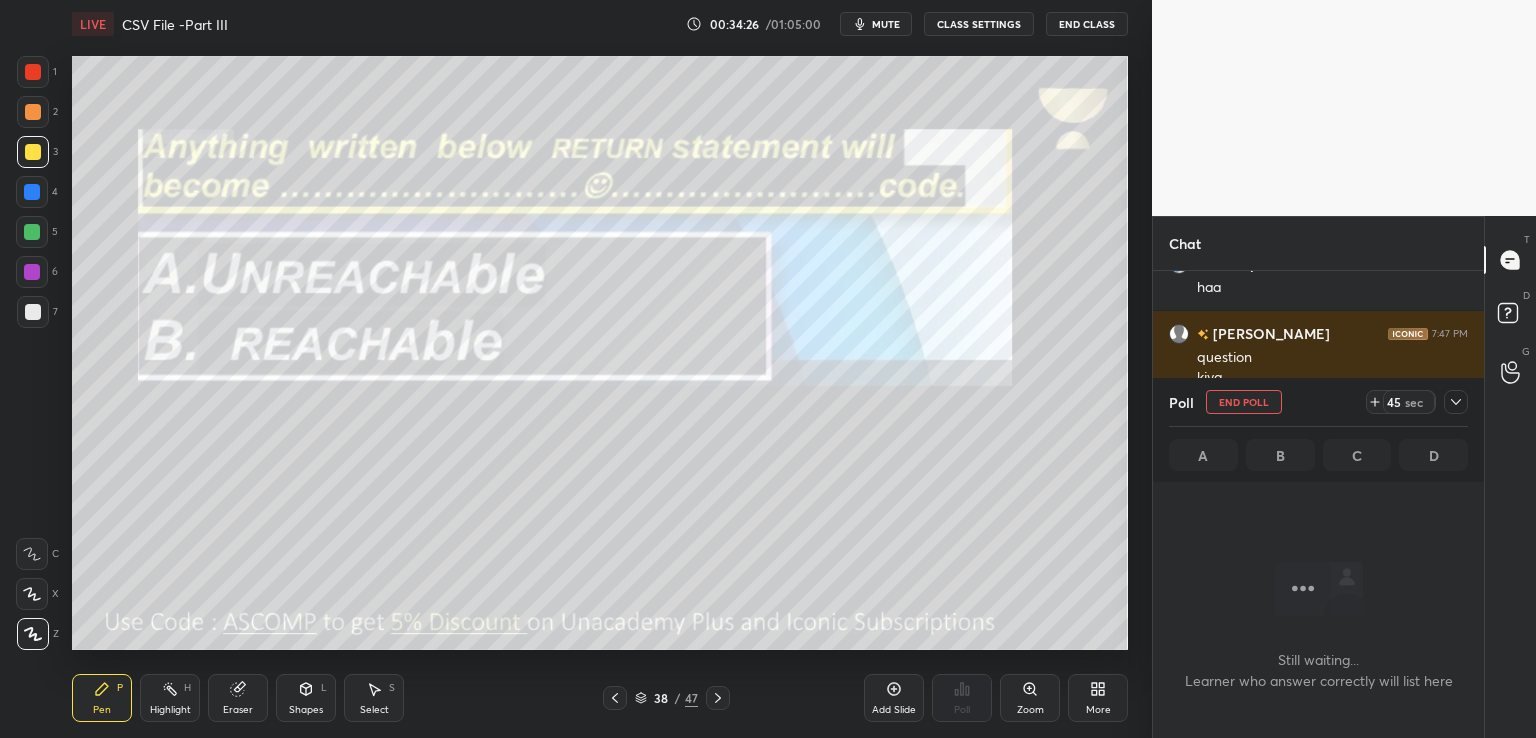 scroll, scrollTop: 311, scrollLeft: 325, axis: both 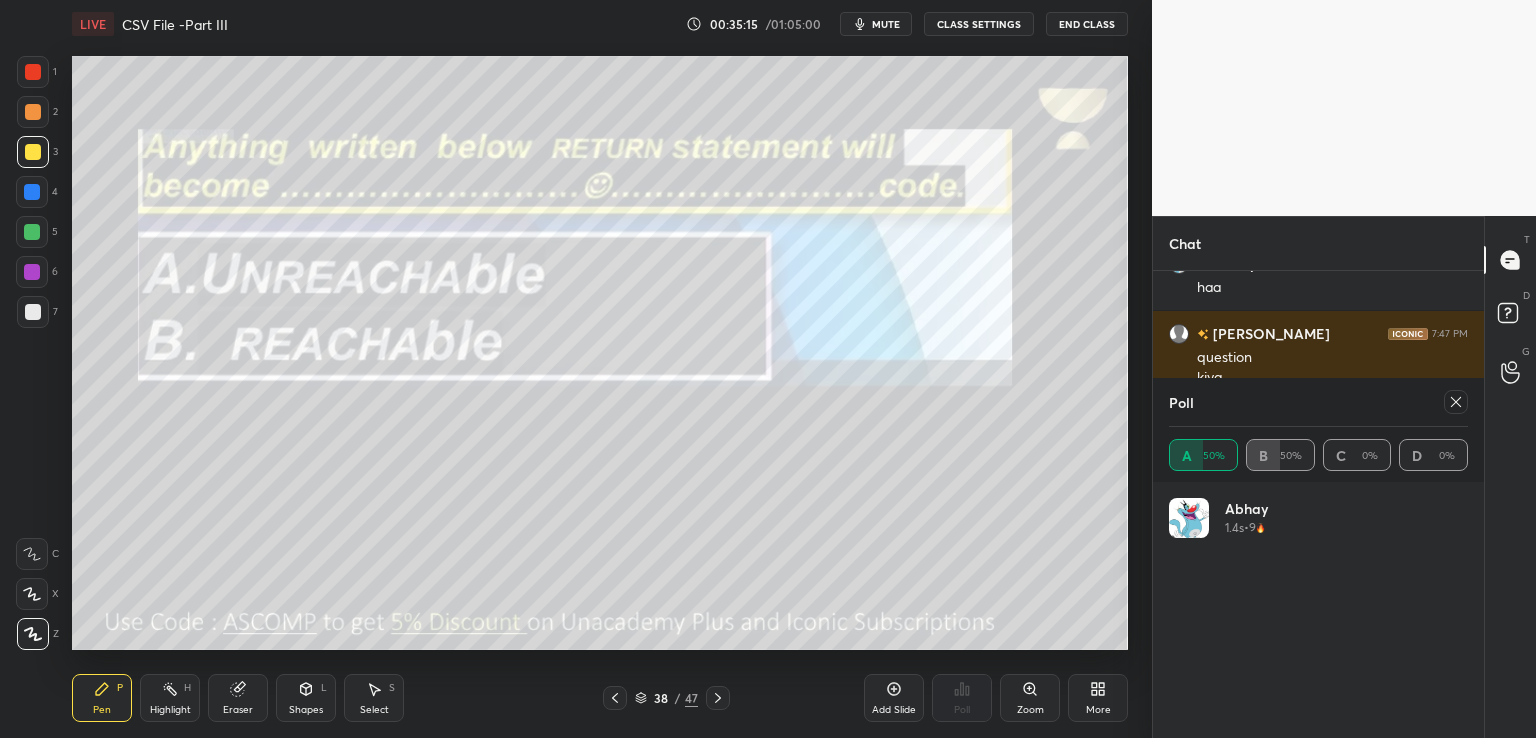 click 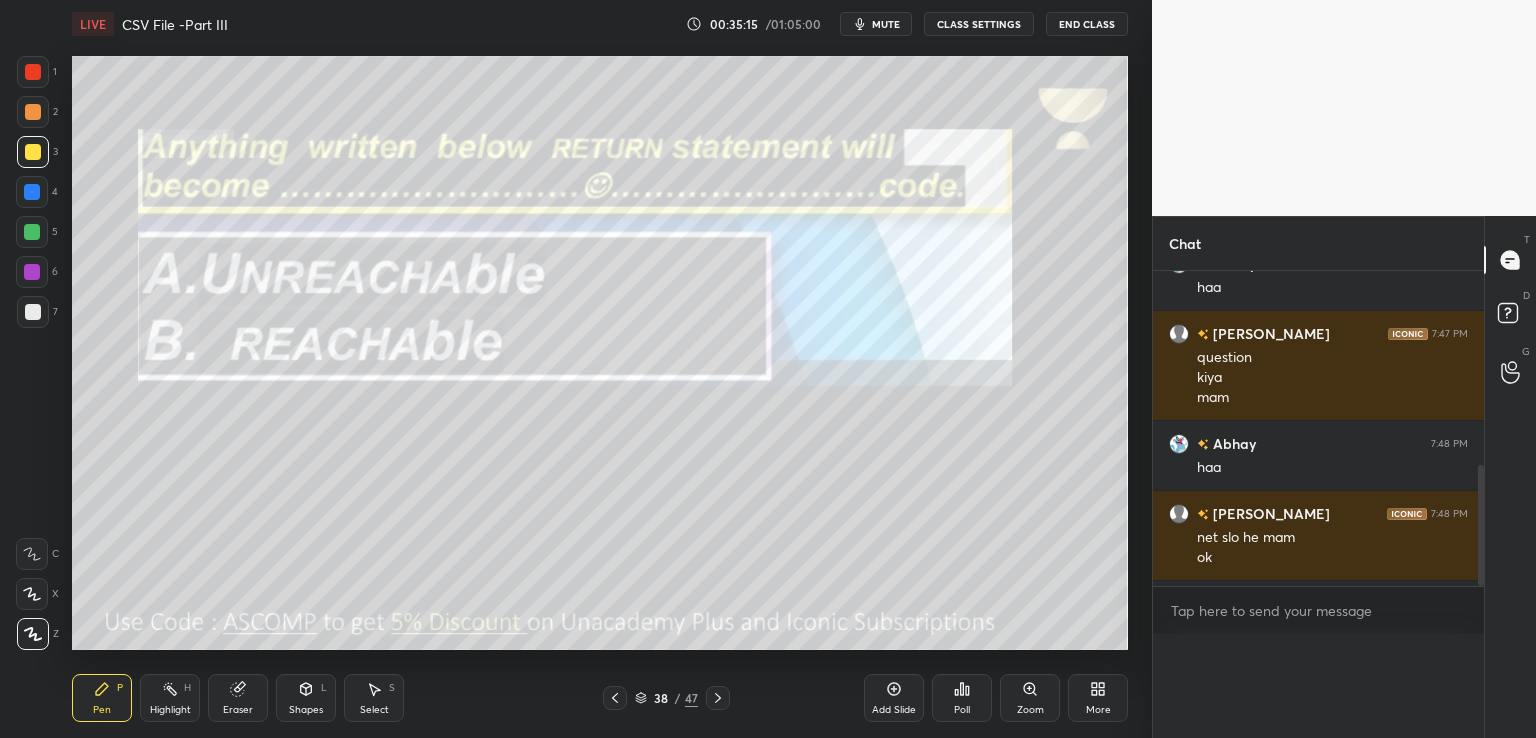 scroll, scrollTop: 0, scrollLeft: 0, axis: both 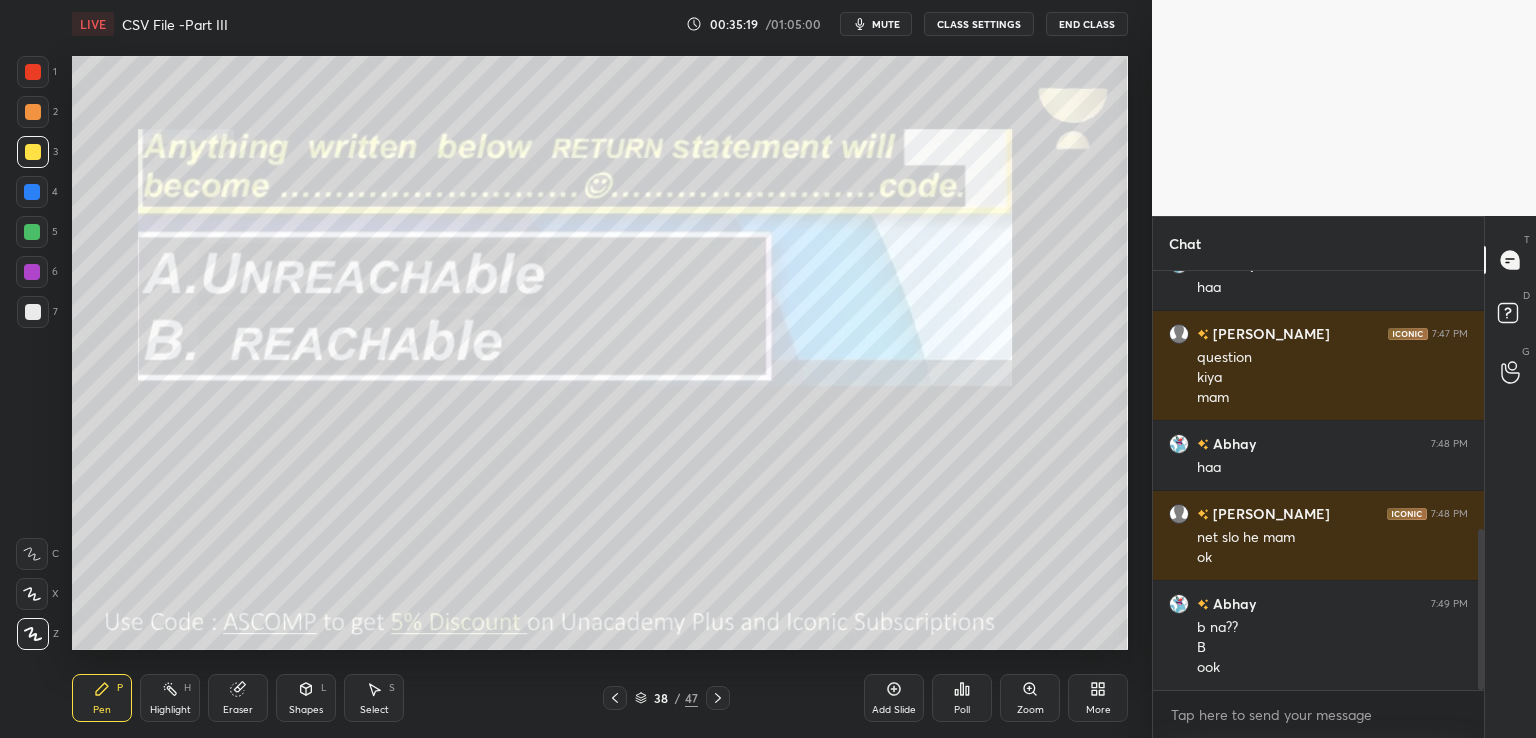 click 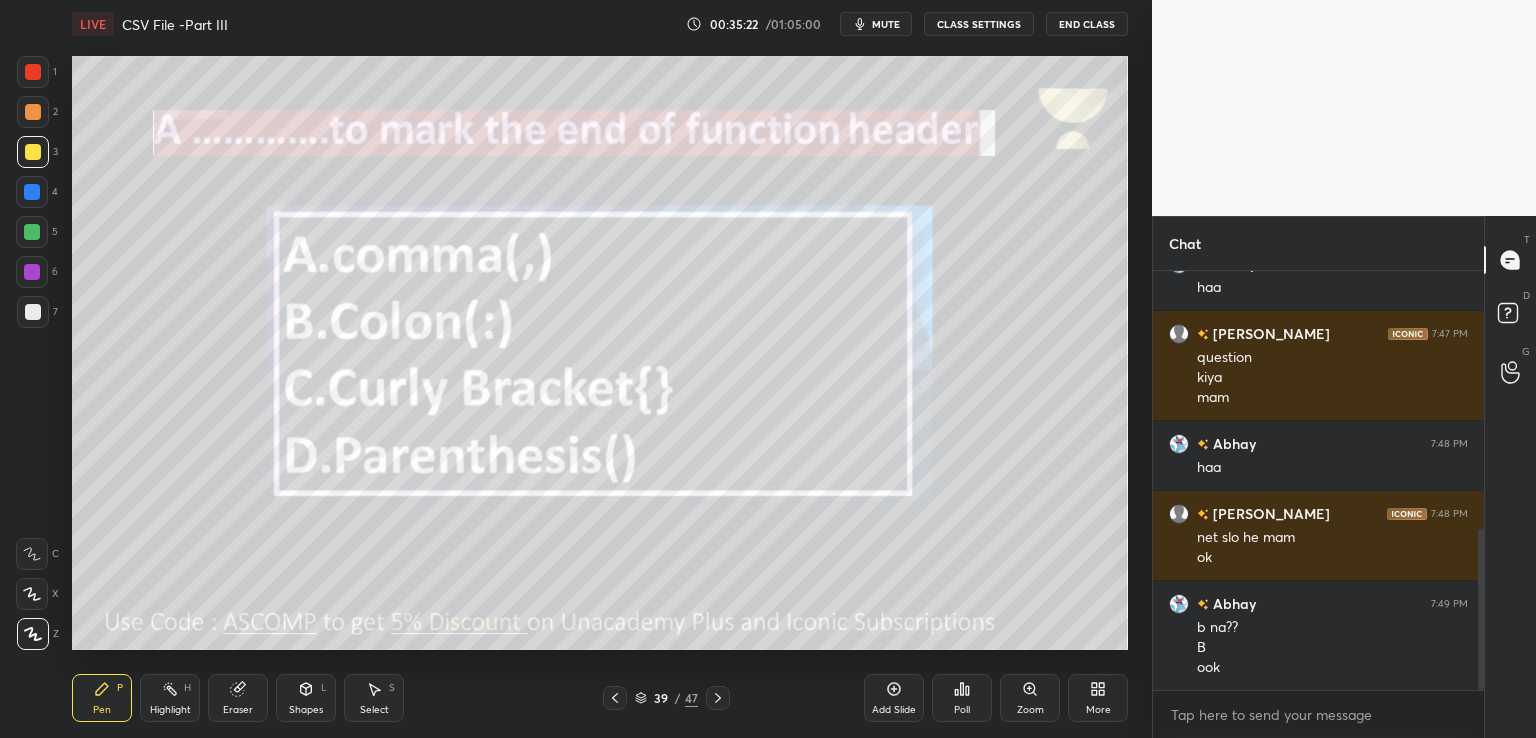 click on "Poll" at bounding box center [962, 710] 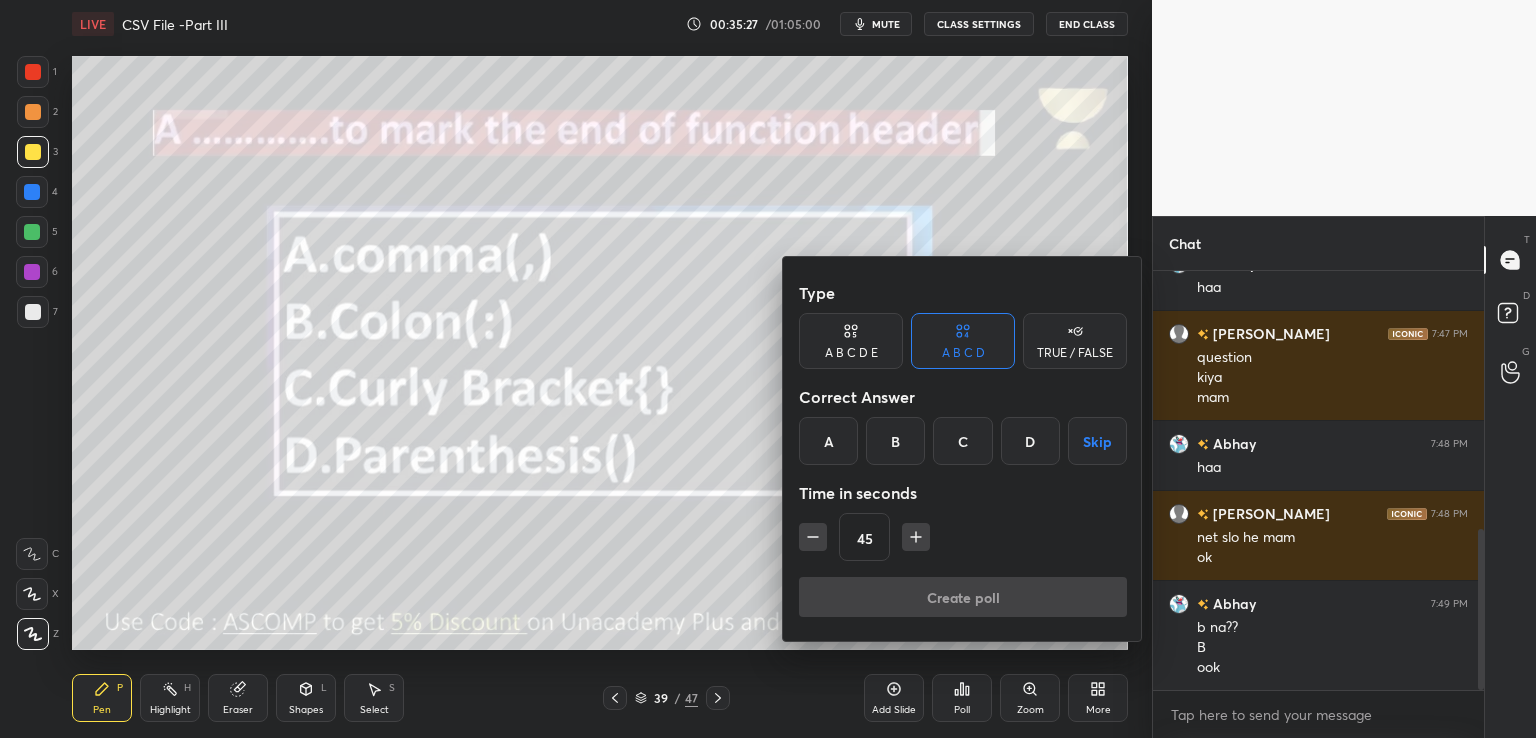click on "B" at bounding box center (895, 441) 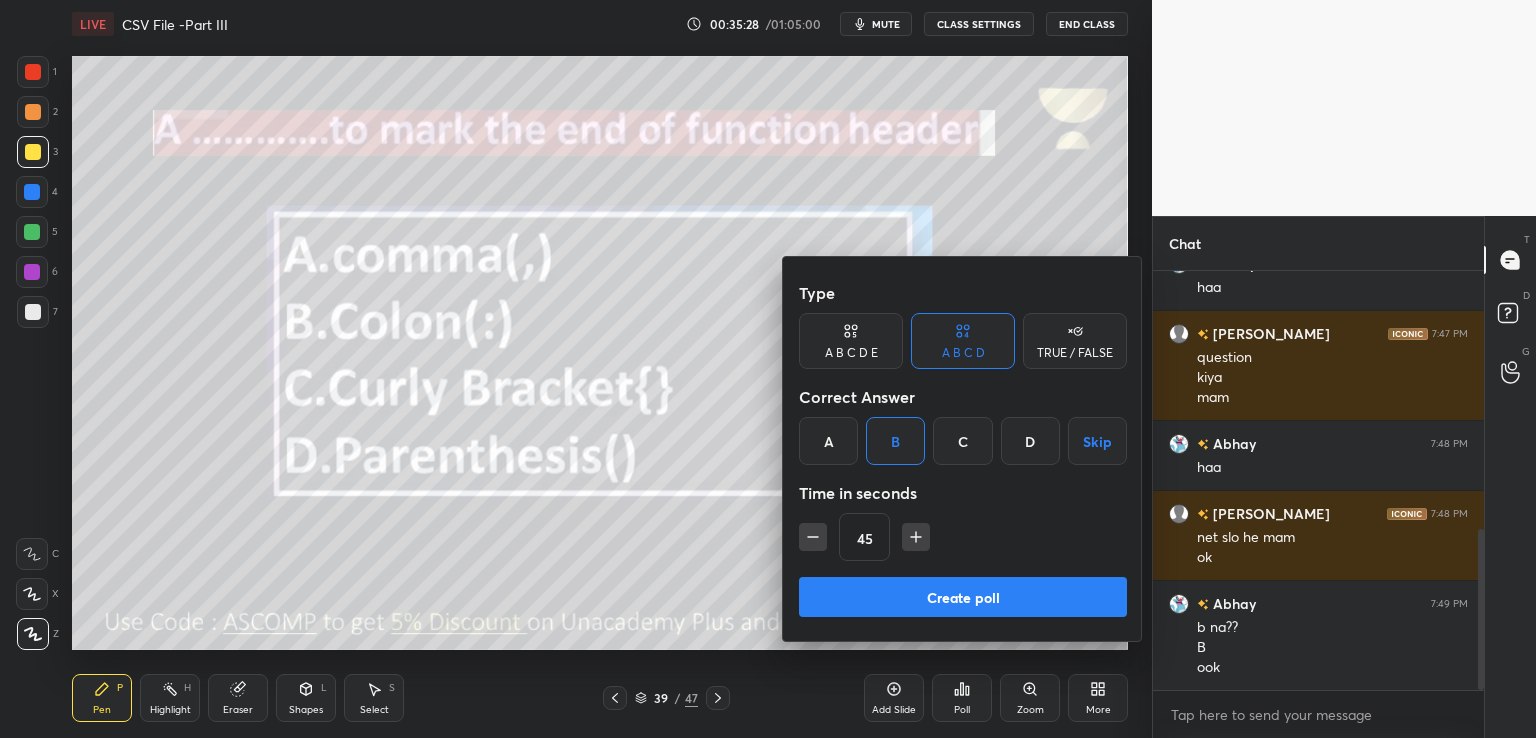 click on "Create poll" at bounding box center (963, 597) 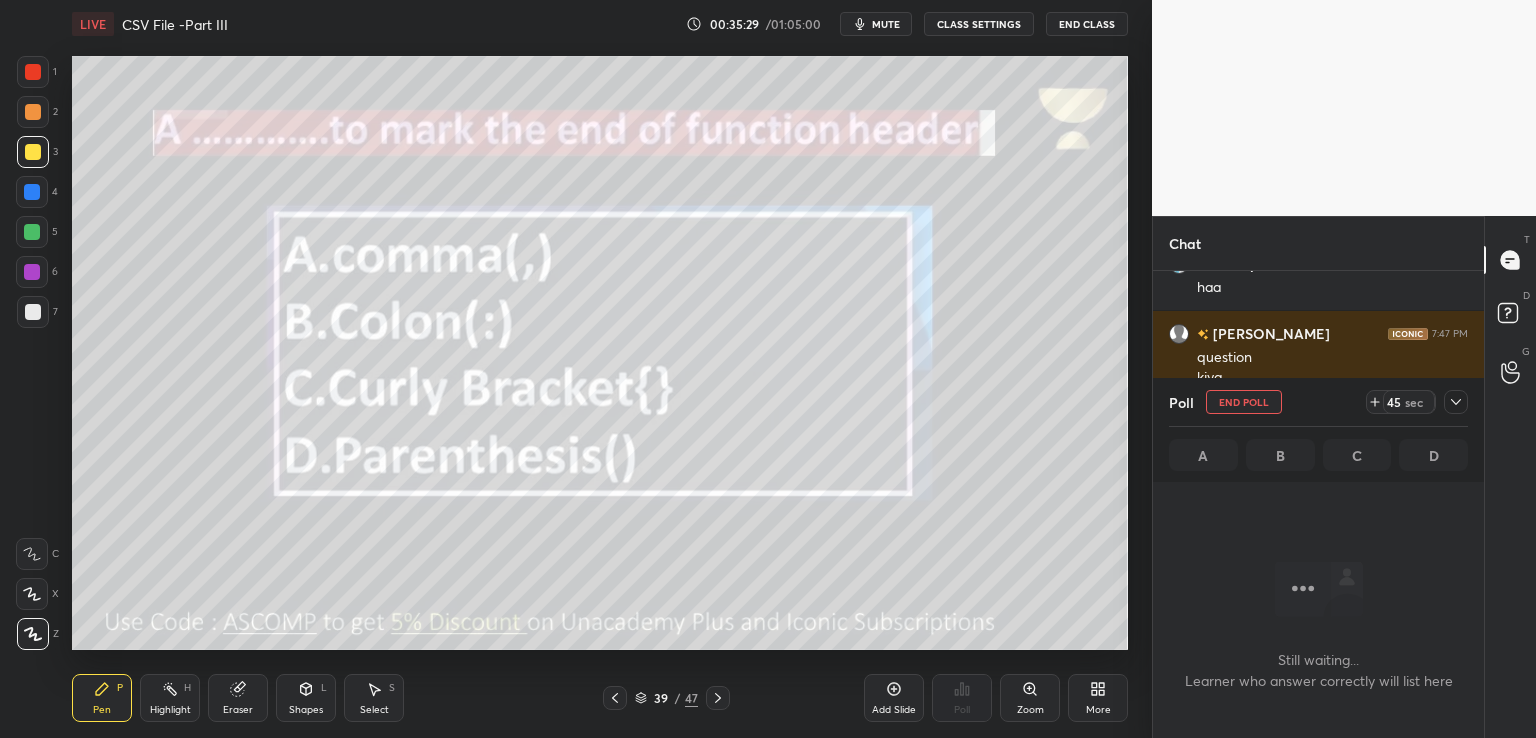 scroll, scrollTop: 316, scrollLeft: 325, axis: both 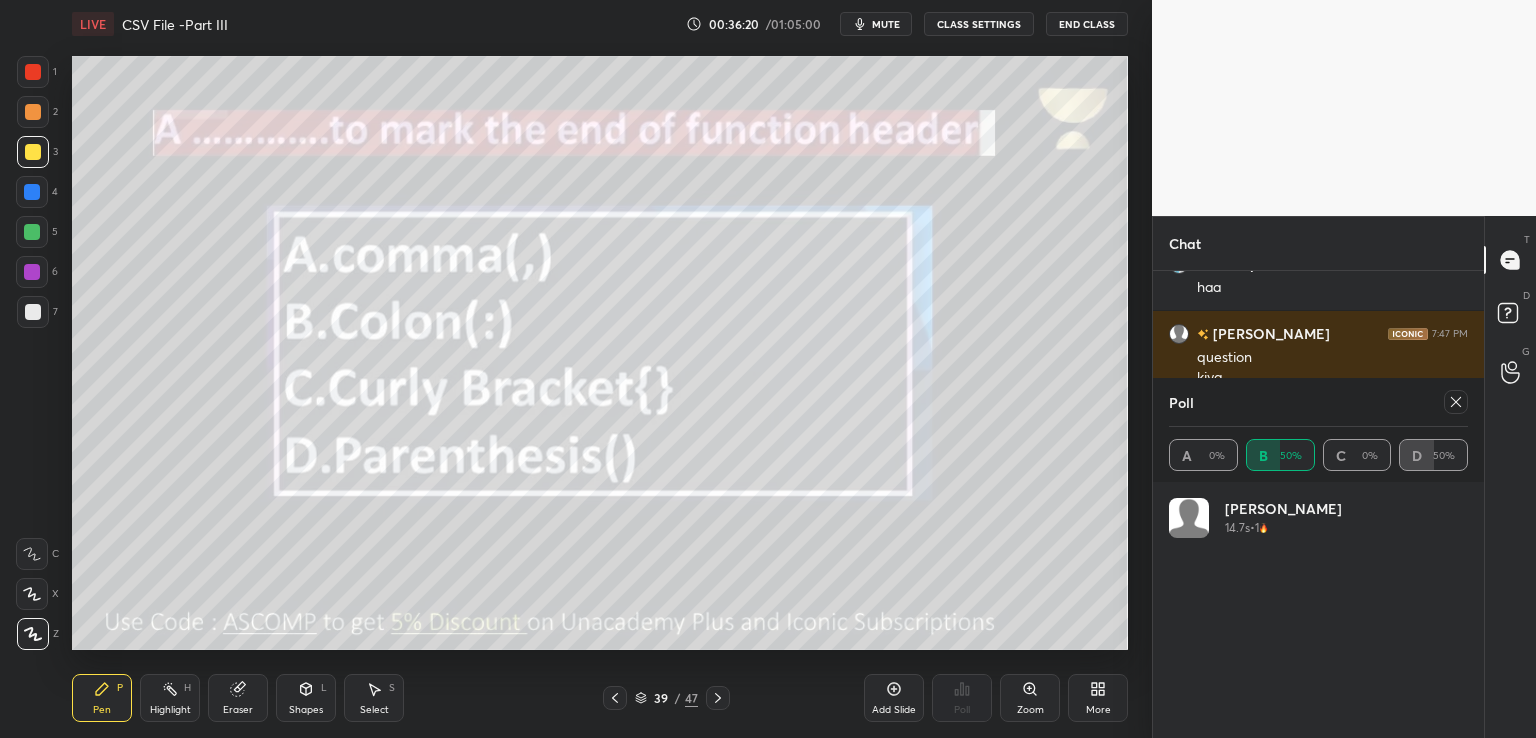 click 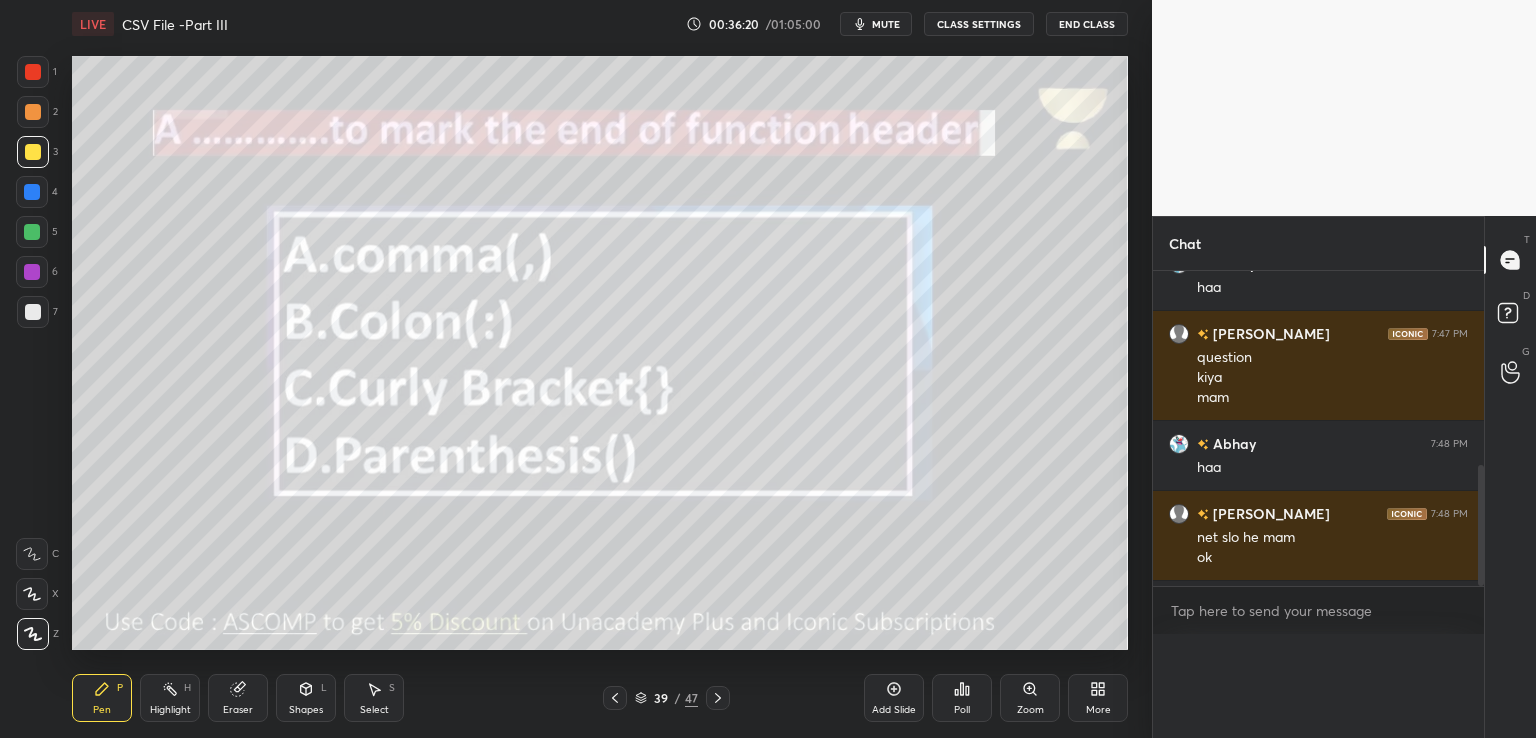 scroll, scrollTop: 0, scrollLeft: 0, axis: both 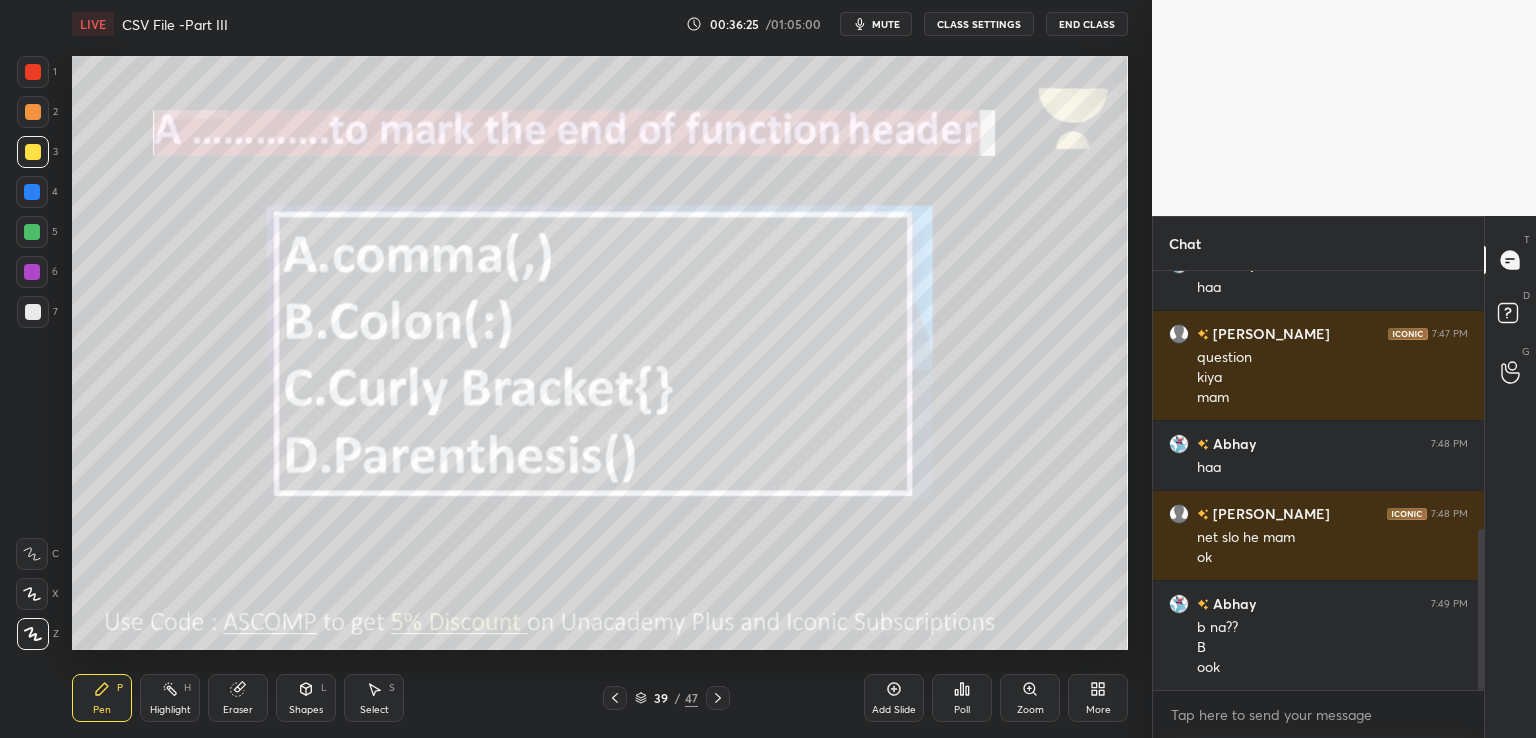 click 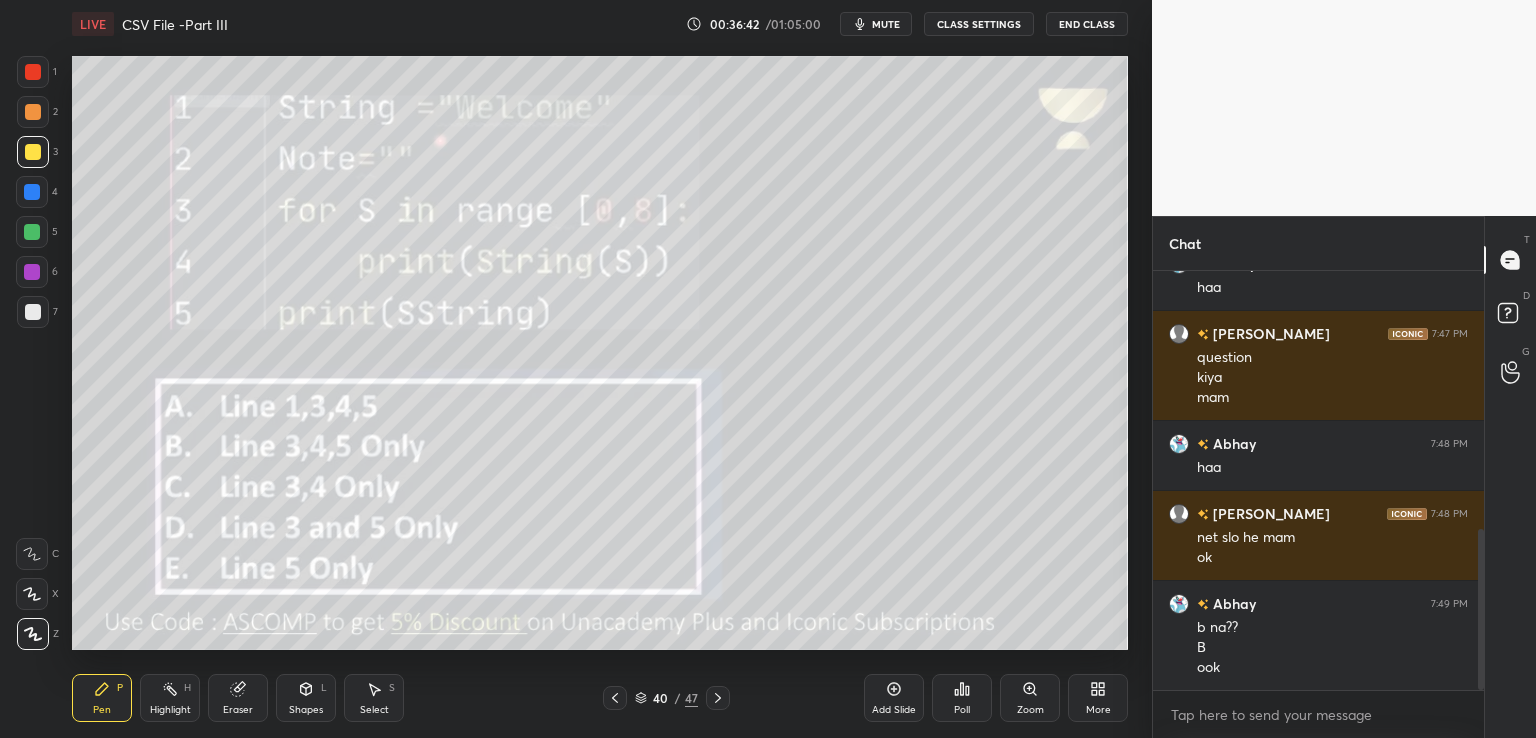 click on "Poll" at bounding box center [962, 698] 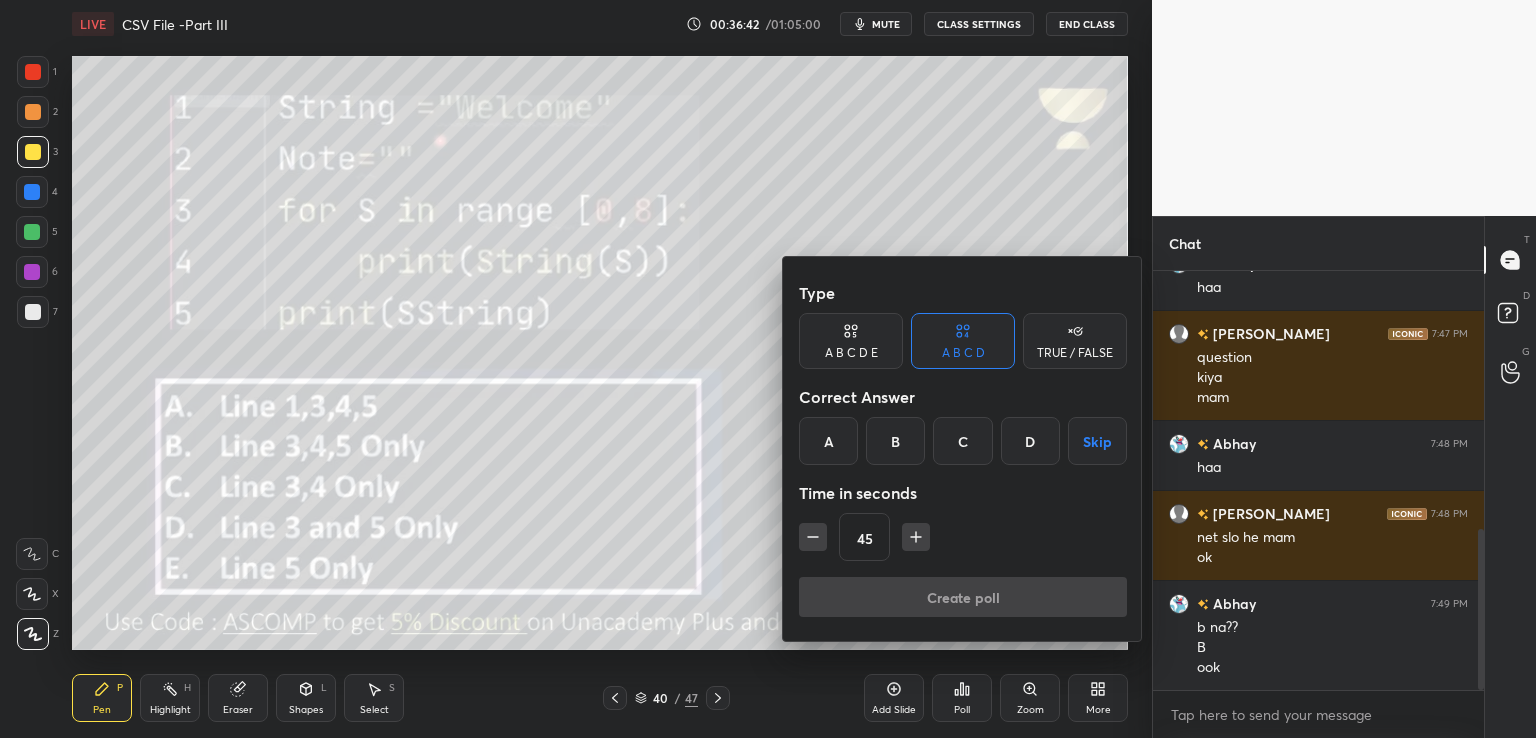 scroll, scrollTop: 746, scrollLeft: 0, axis: vertical 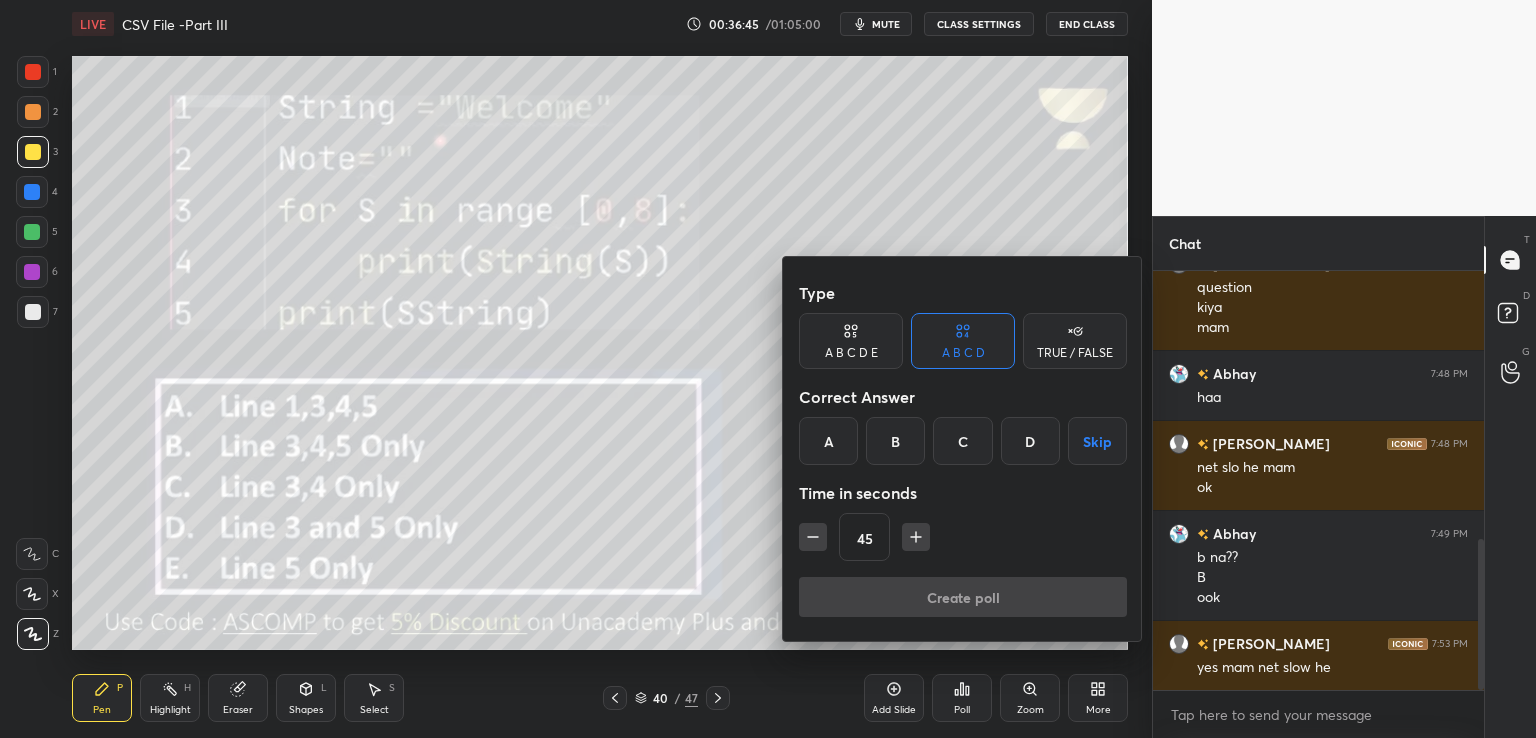 click at bounding box center [768, 369] 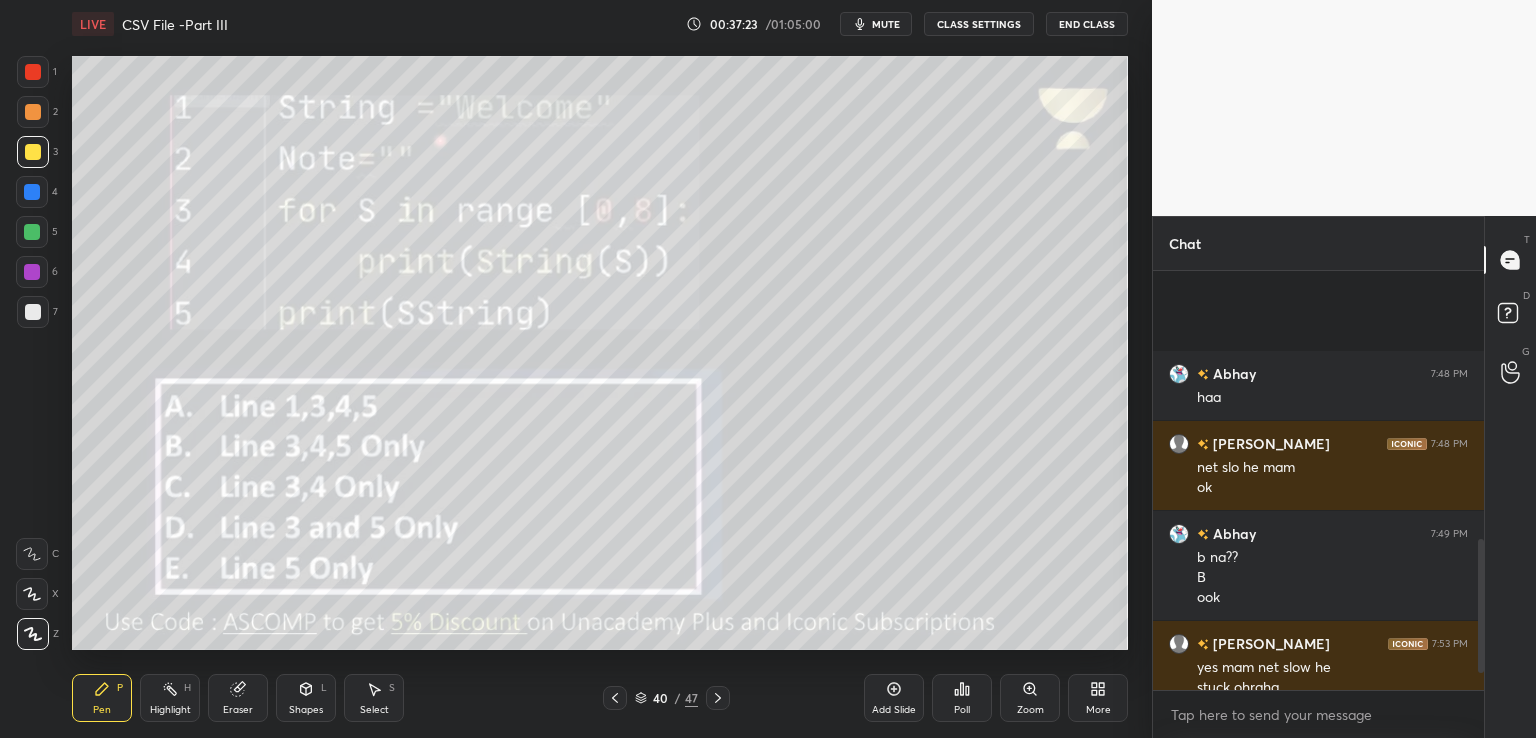 scroll, scrollTop: 896, scrollLeft: 0, axis: vertical 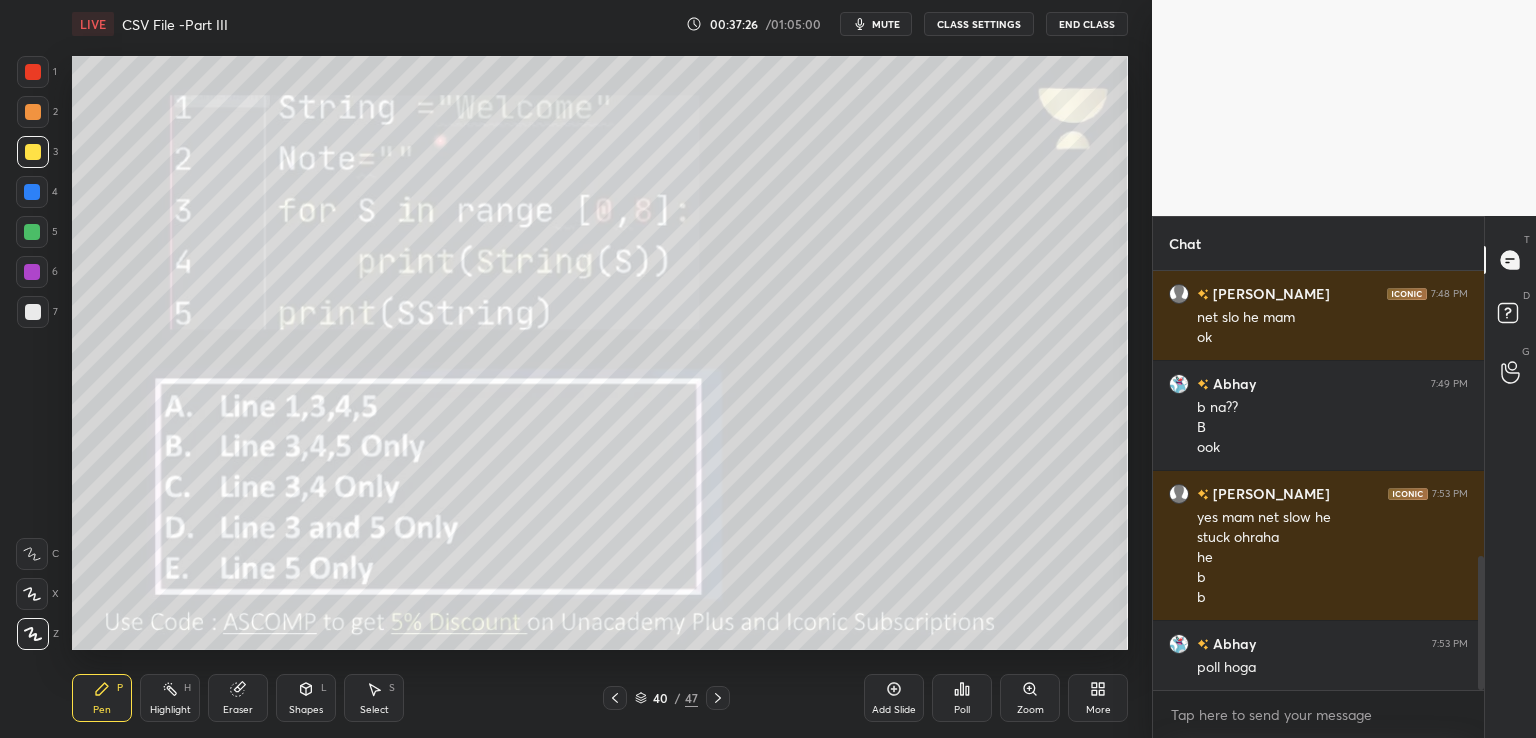 click on "Poll" at bounding box center (962, 710) 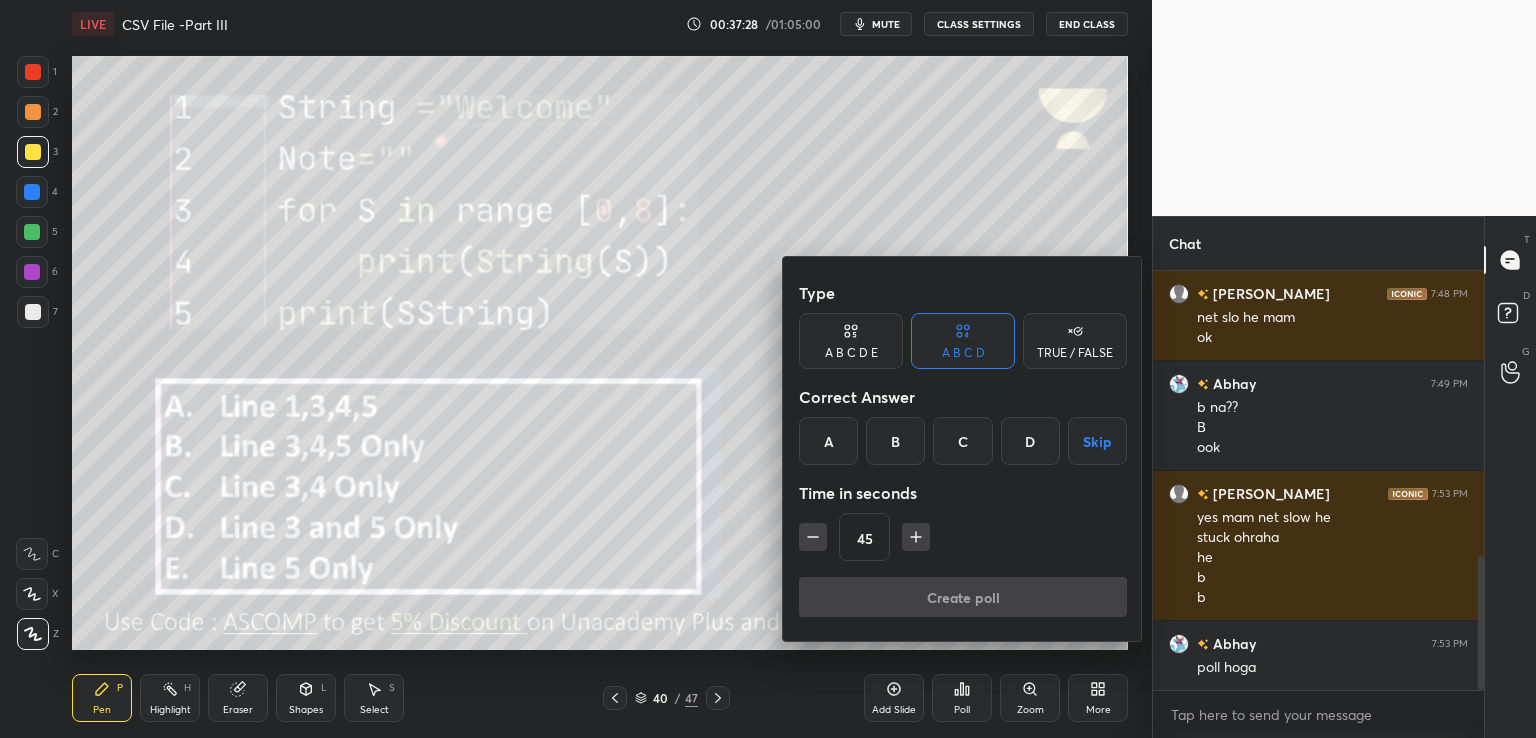 click on "B" at bounding box center (895, 441) 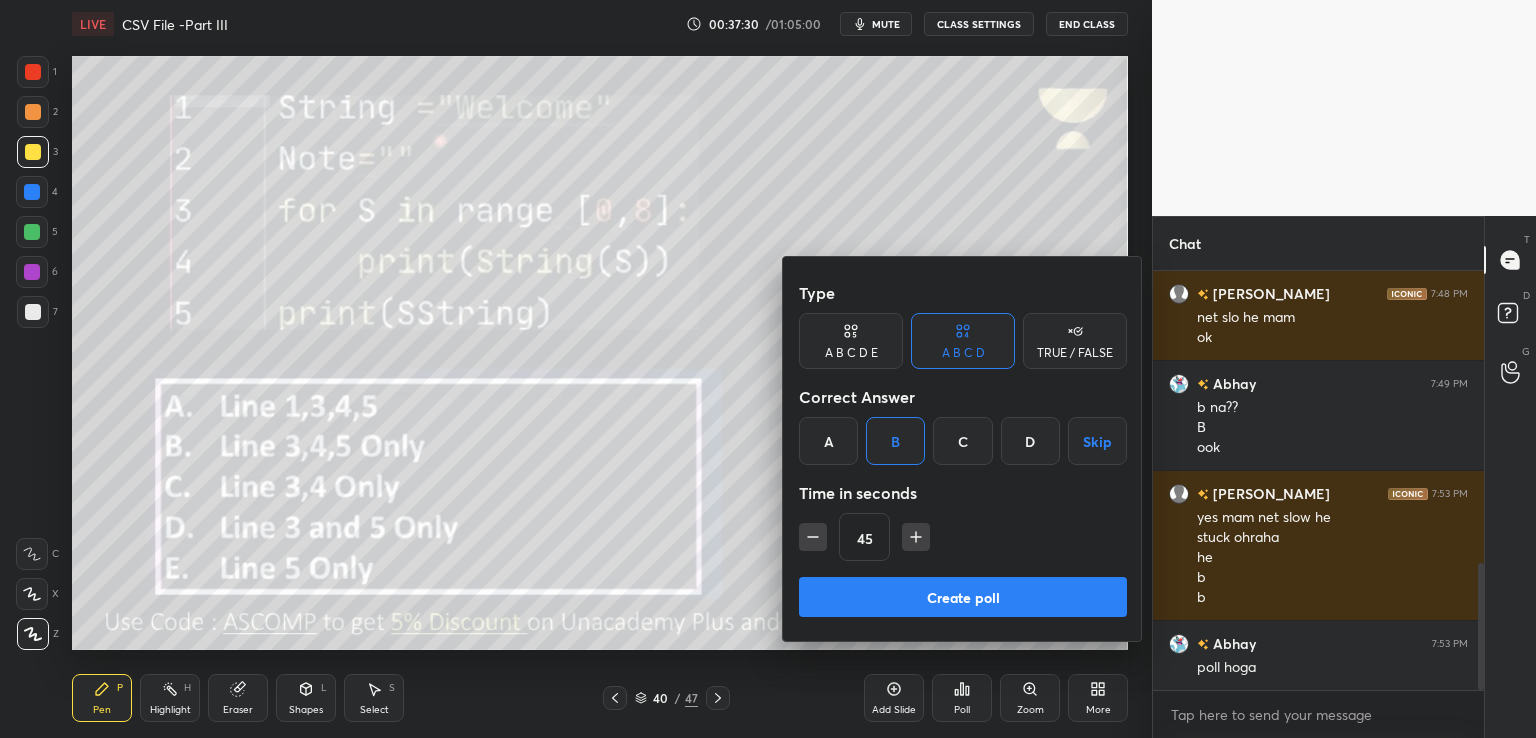 scroll, scrollTop: 966, scrollLeft: 0, axis: vertical 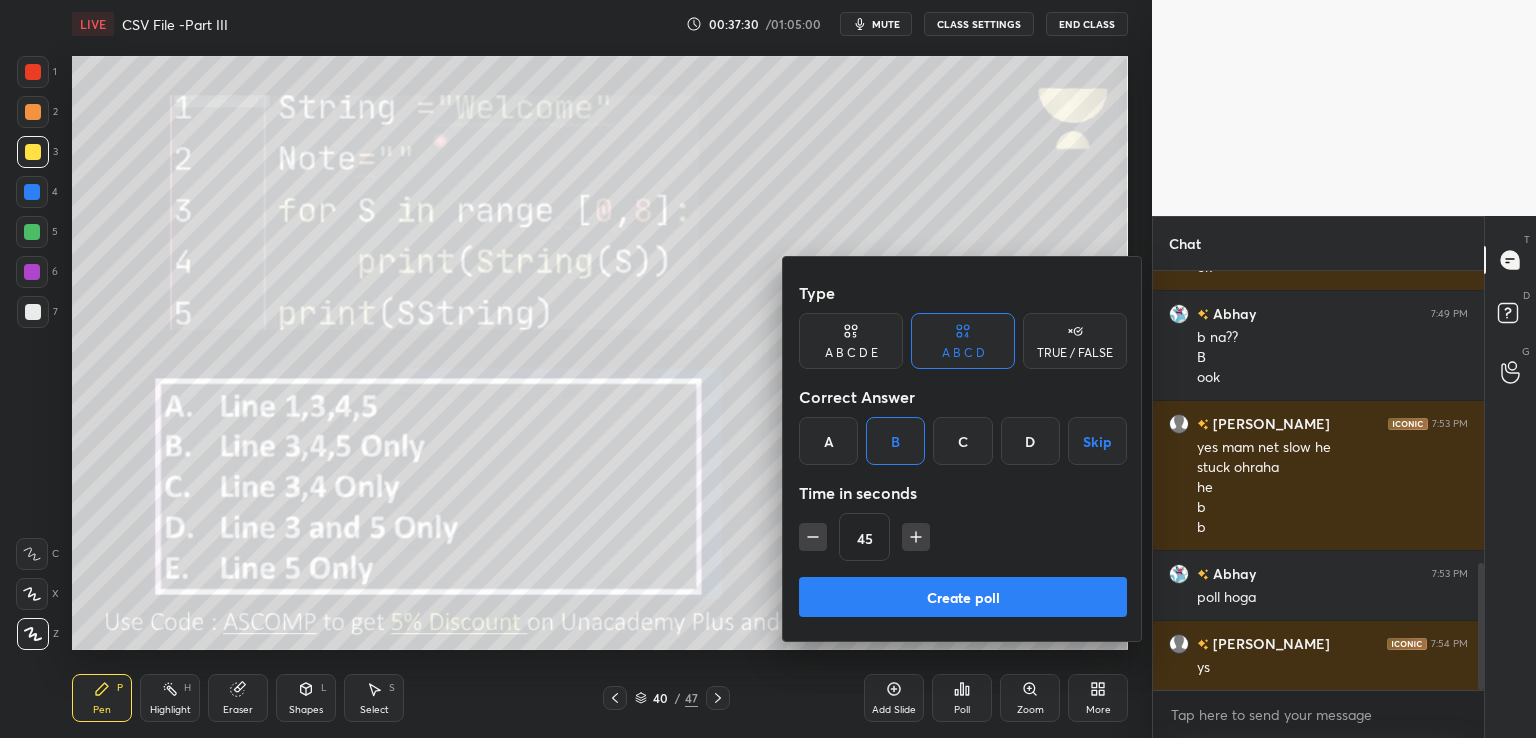 click on "Create poll" at bounding box center [963, 597] 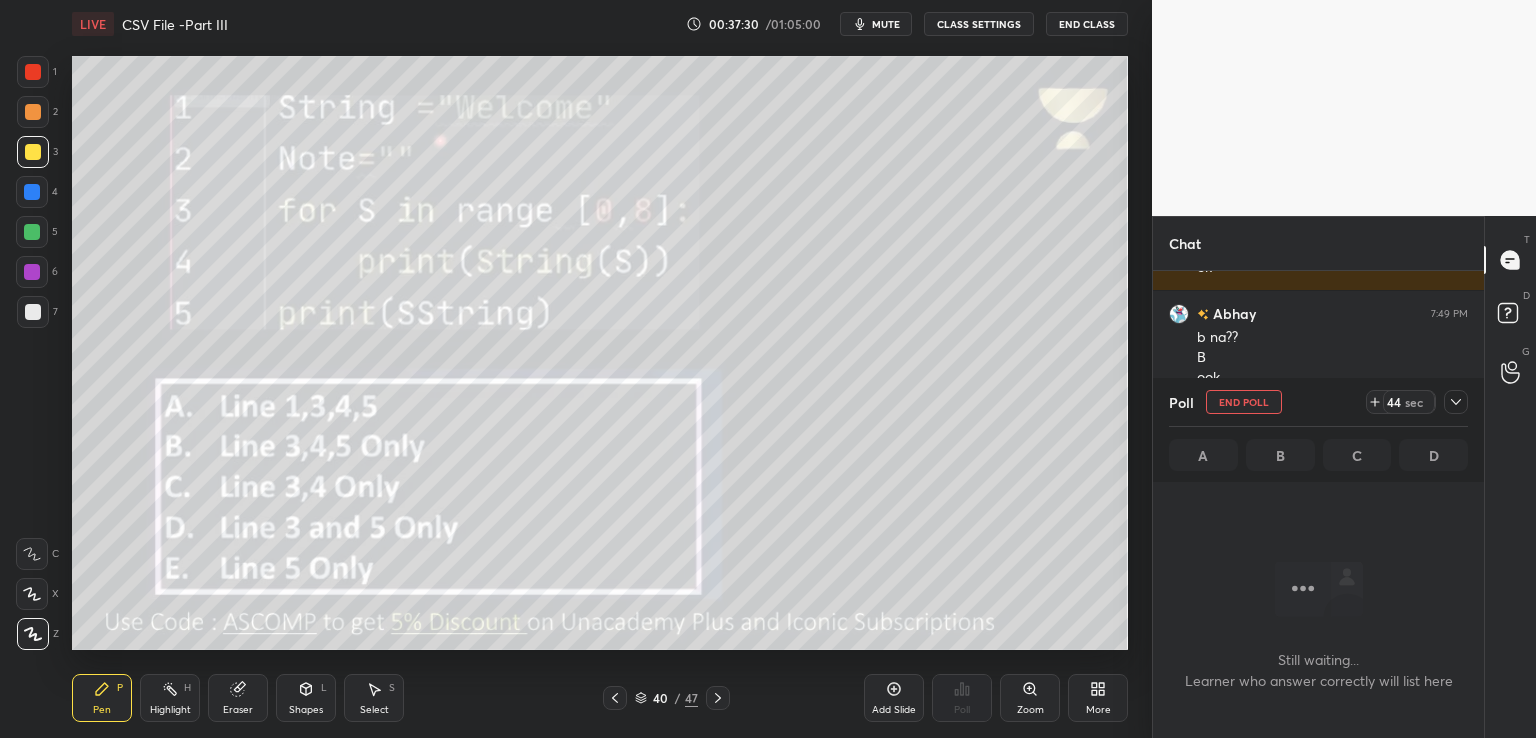 scroll, scrollTop: 342, scrollLeft: 325, axis: both 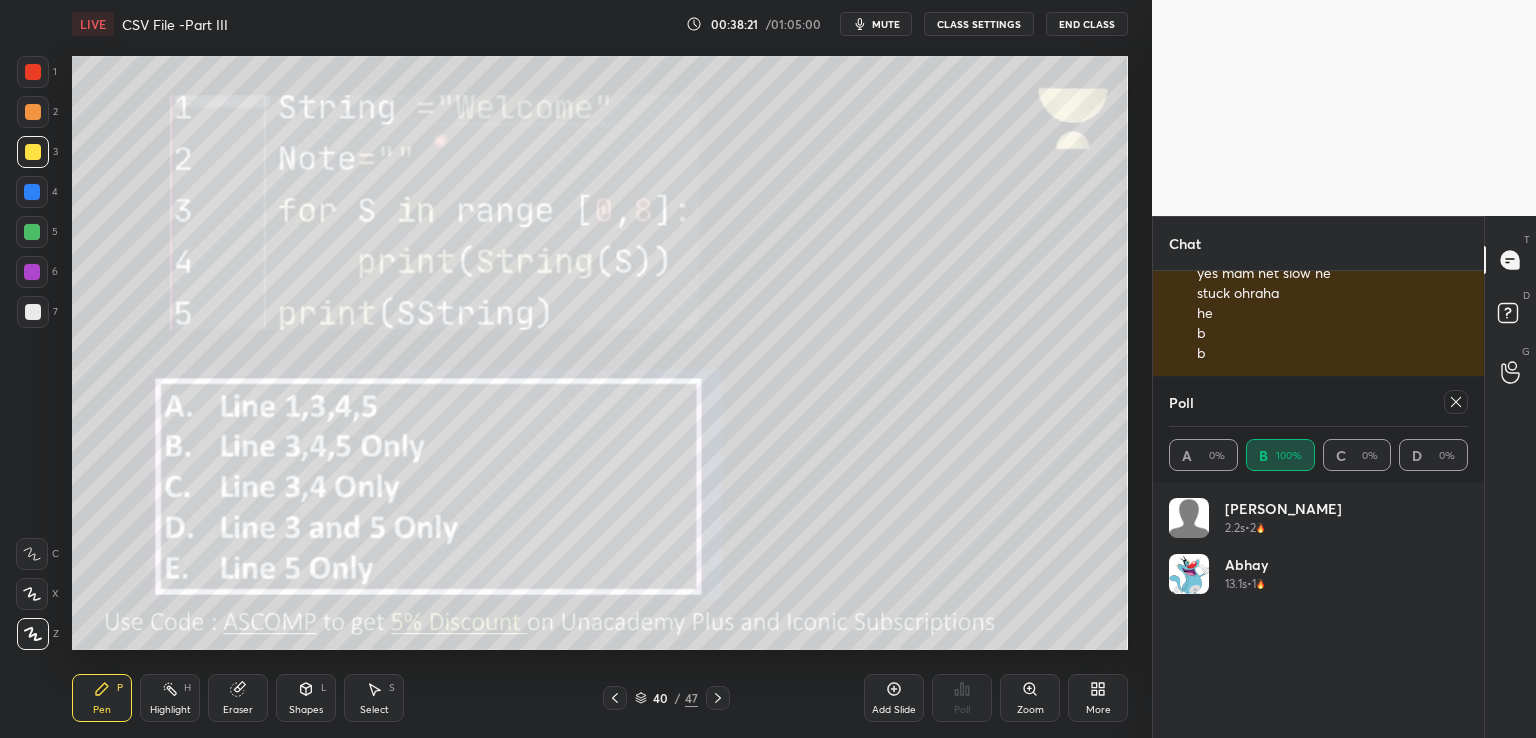click at bounding box center (1456, 402) 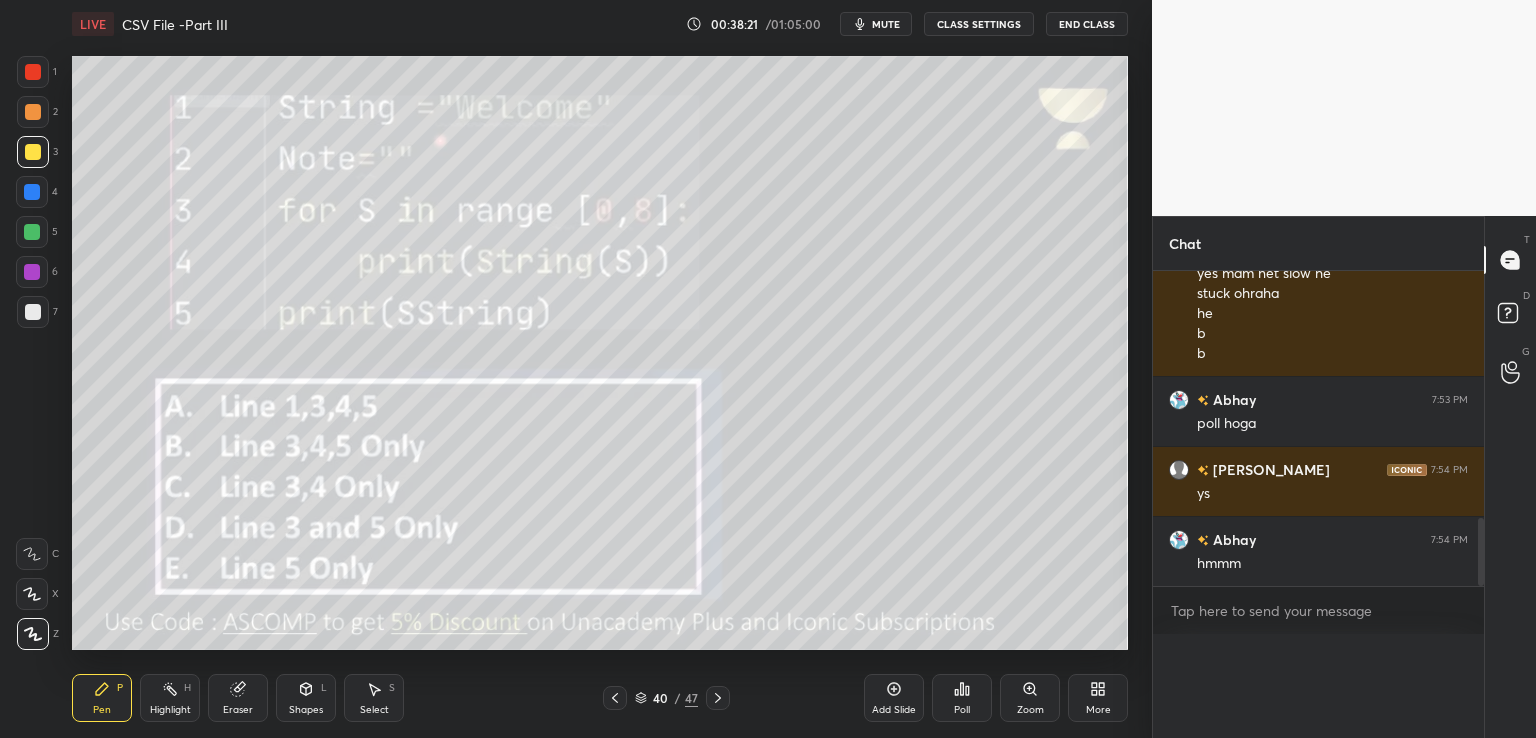 scroll, scrollTop: 0, scrollLeft: 0, axis: both 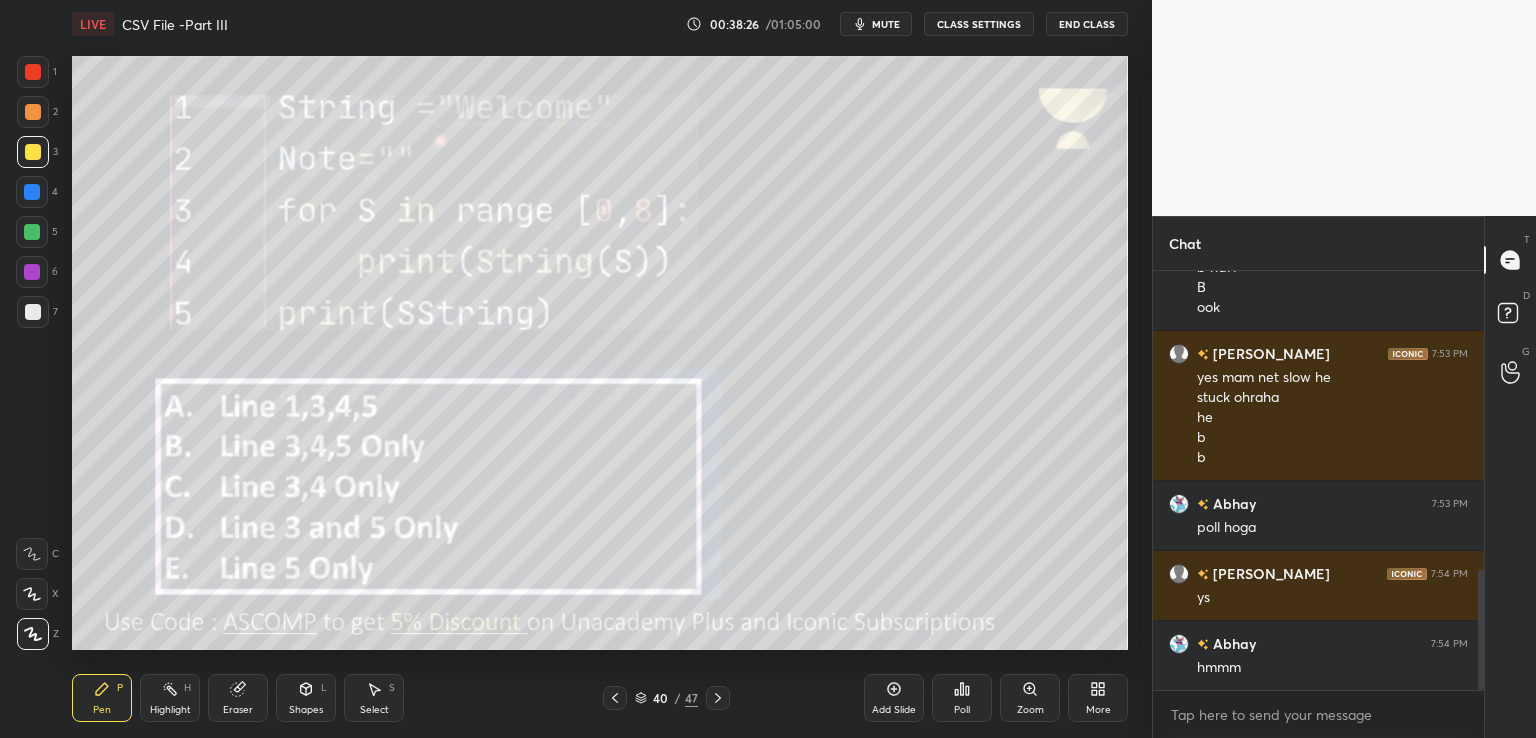 click at bounding box center (718, 698) 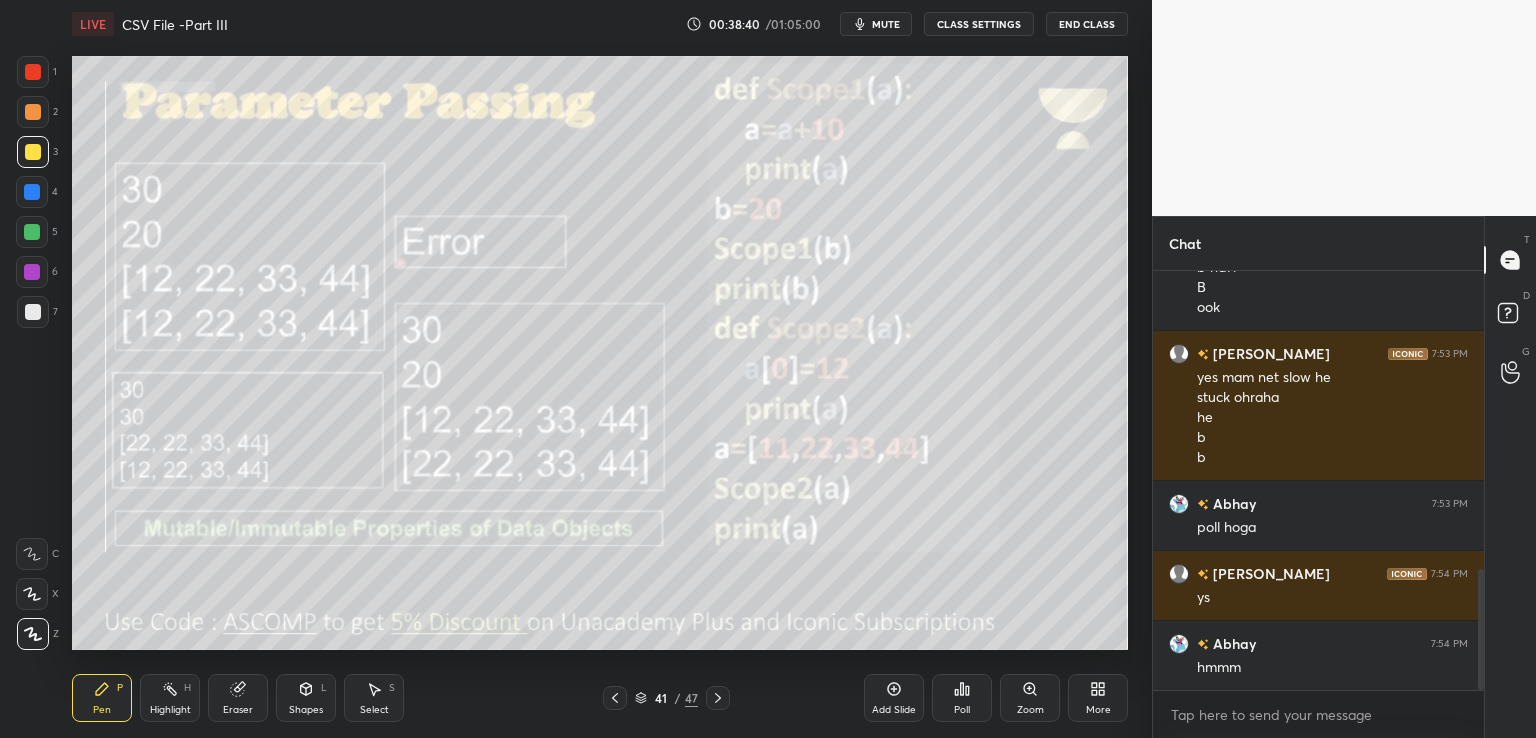 click on "mute" at bounding box center (886, 24) 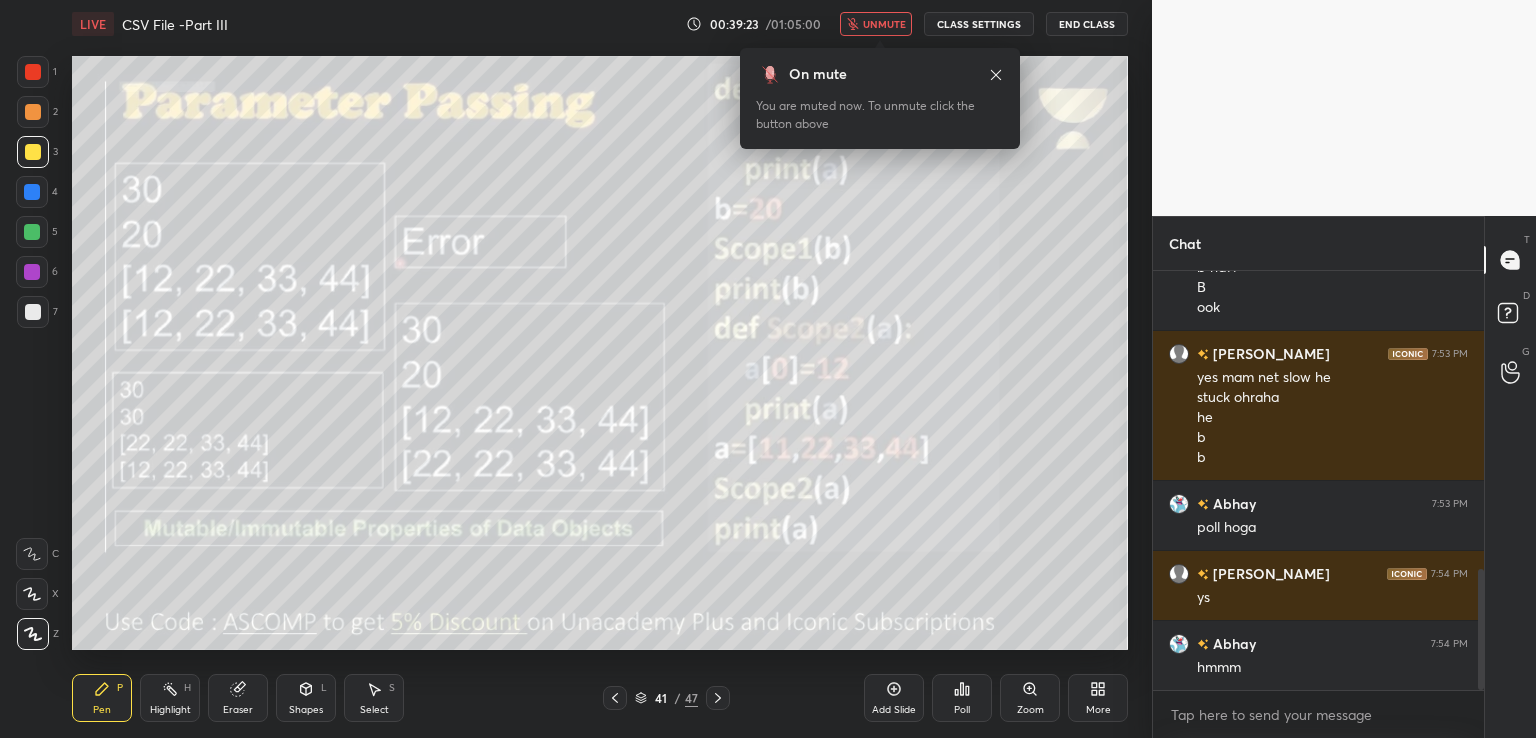 click on "Poll" at bounding box center (962, 698) 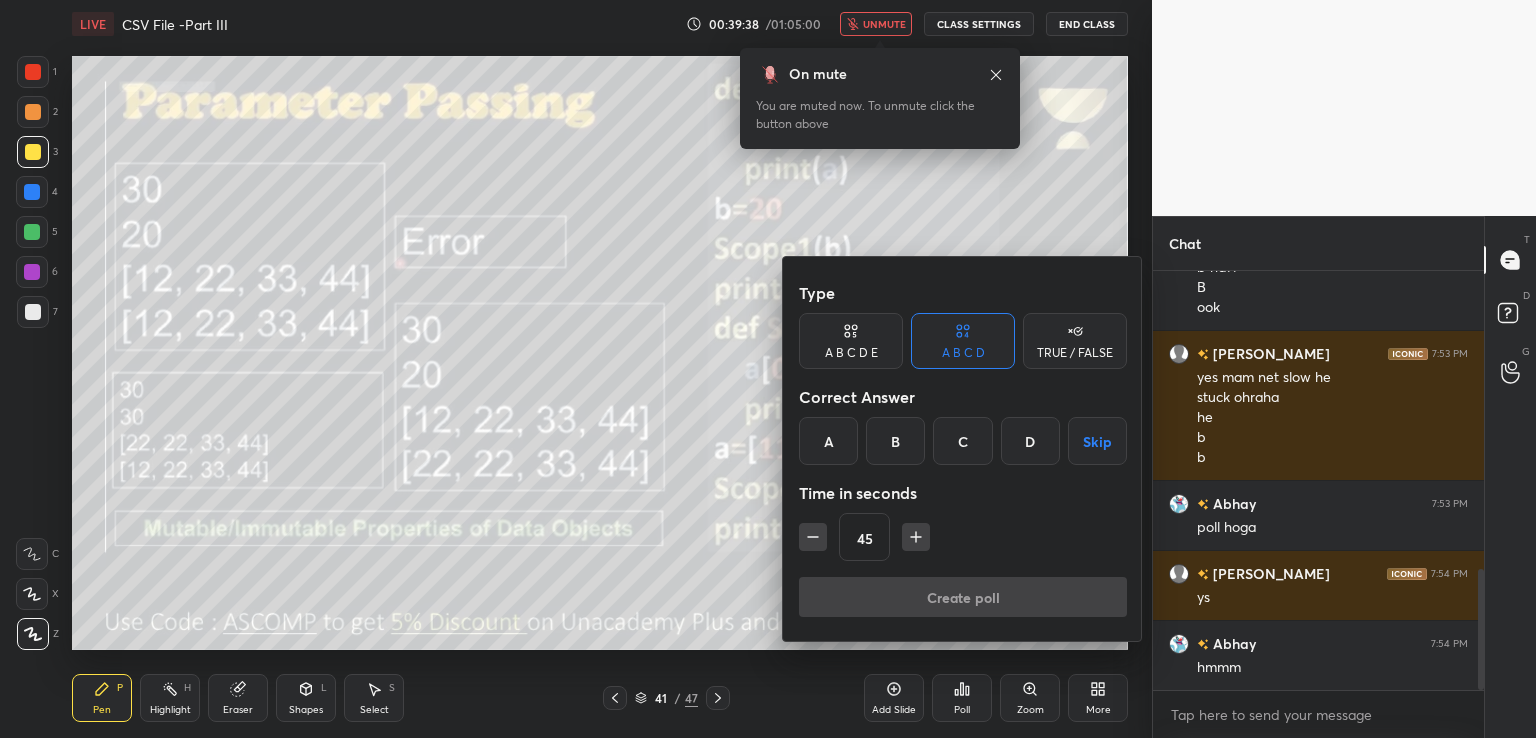 click at bounding box center (768, 369) 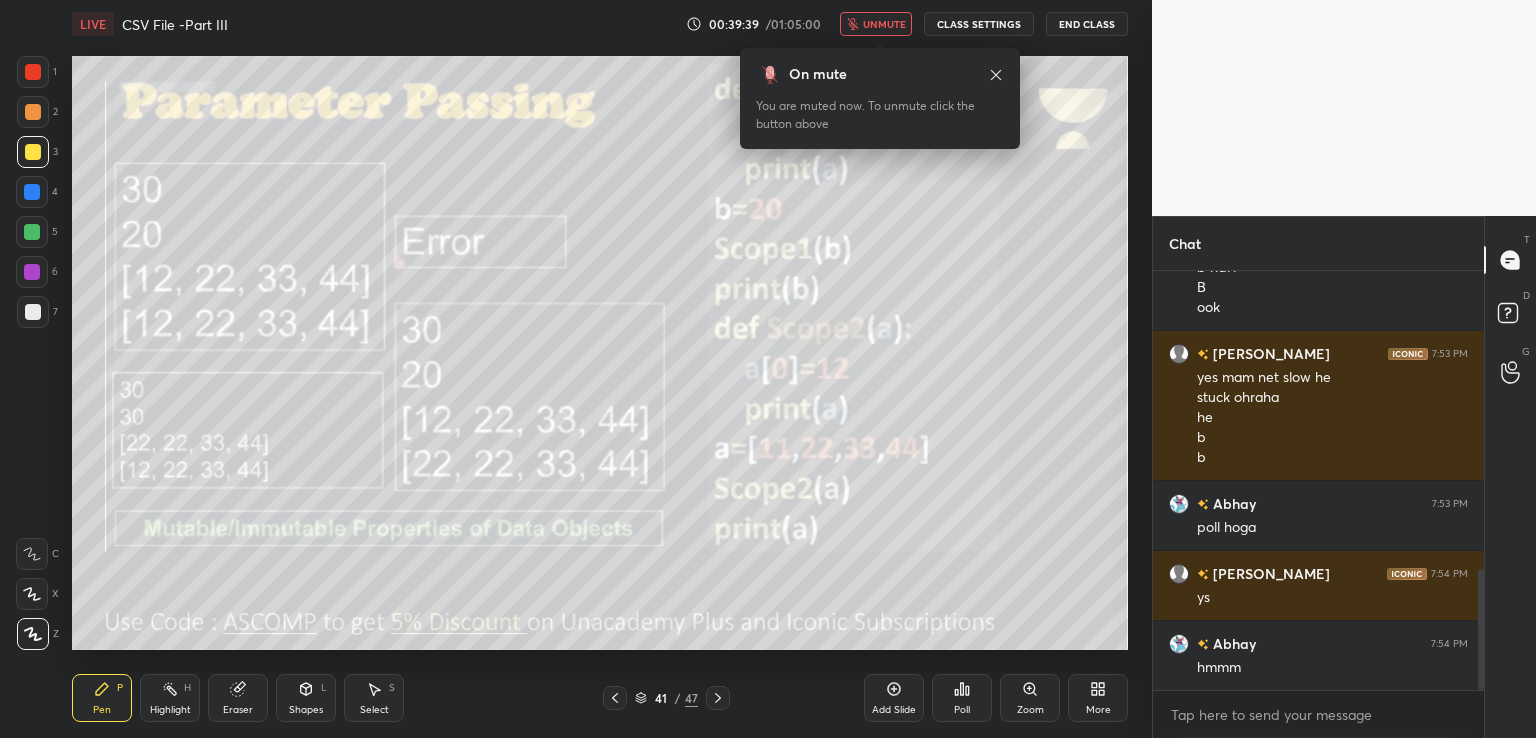 click on "unmute" at bounding box center [876, 24] 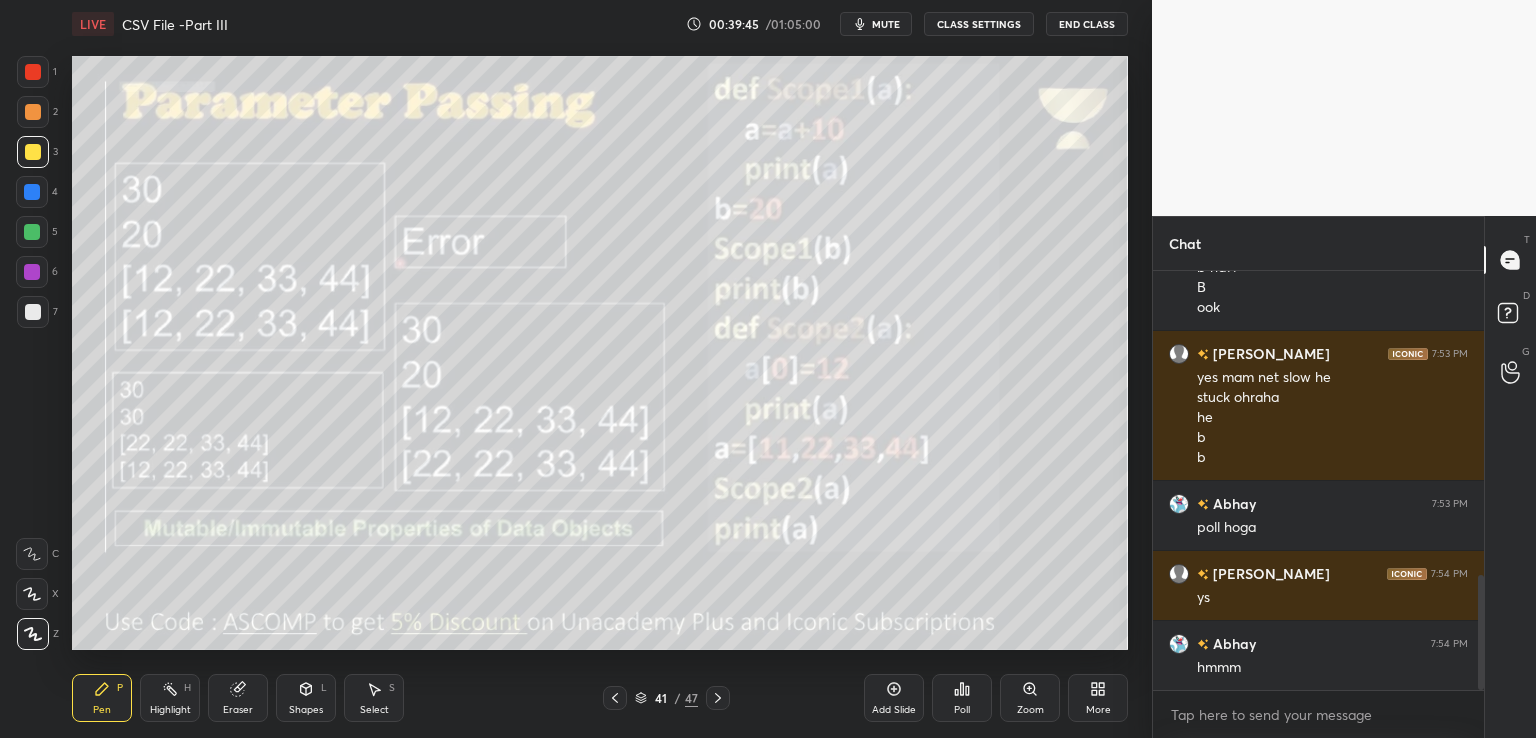 scroll, scrollTop: 1106, scrollLeft: 0, axis: vertical 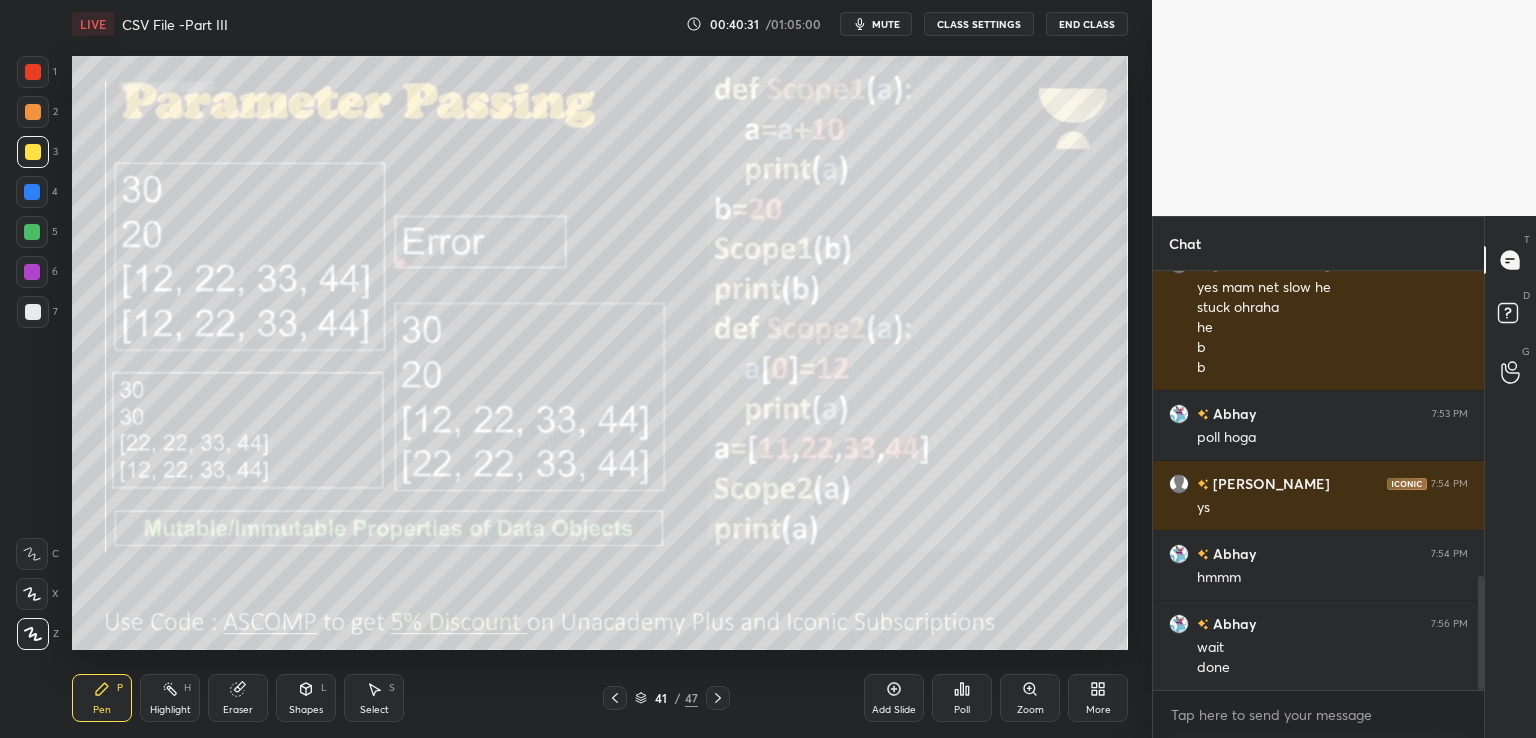 click on "Poll" at bounding box center (962, 710) 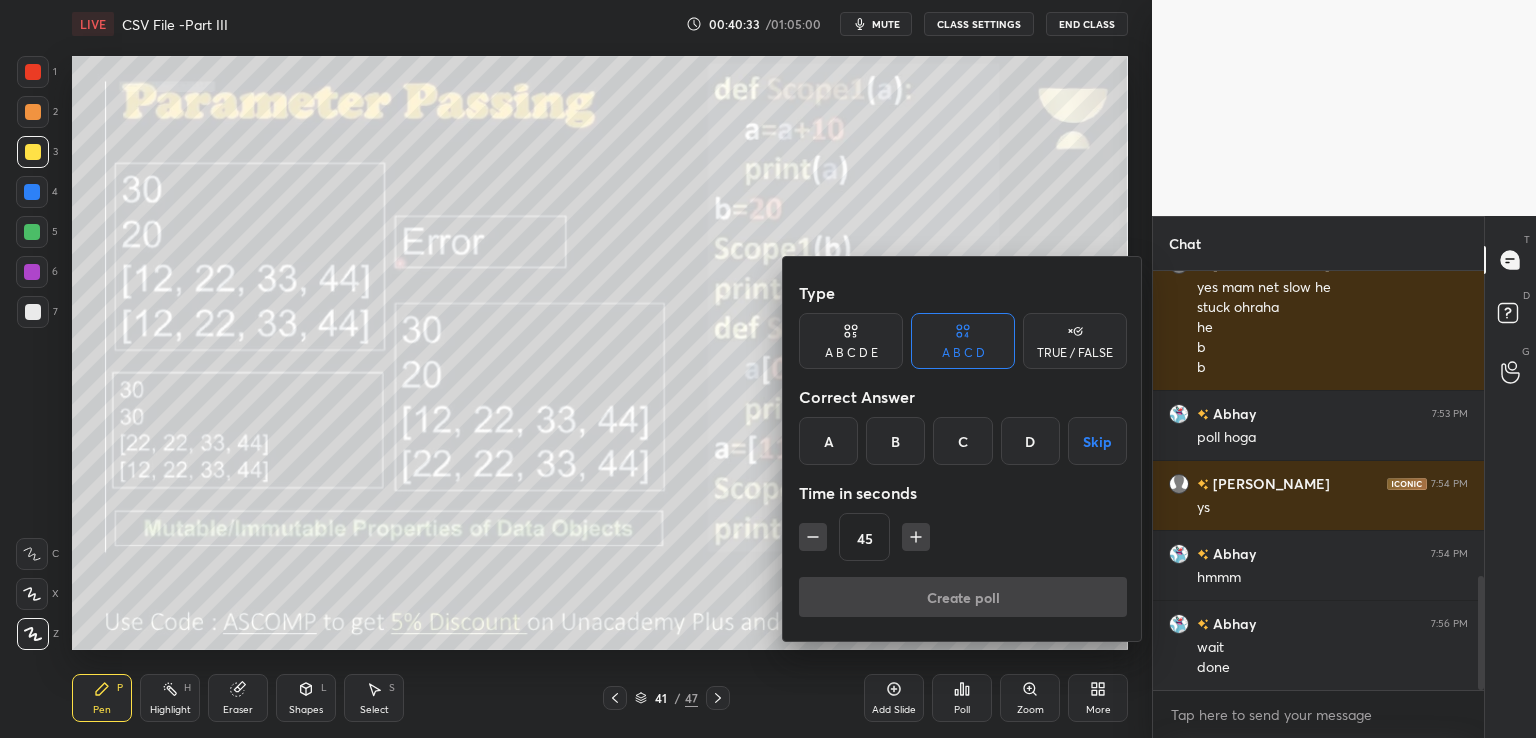 click 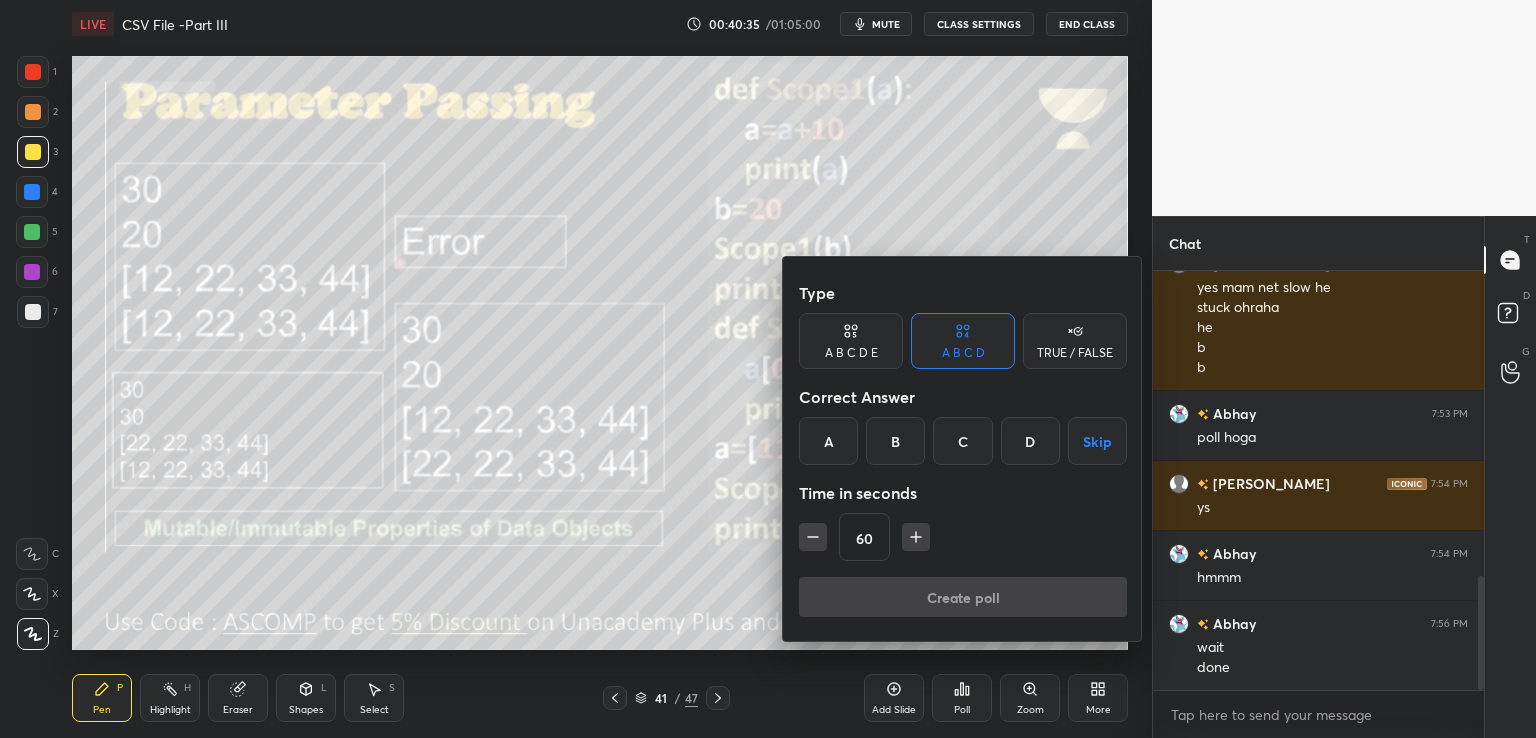 click on "A" at bounding box center (828, 441) 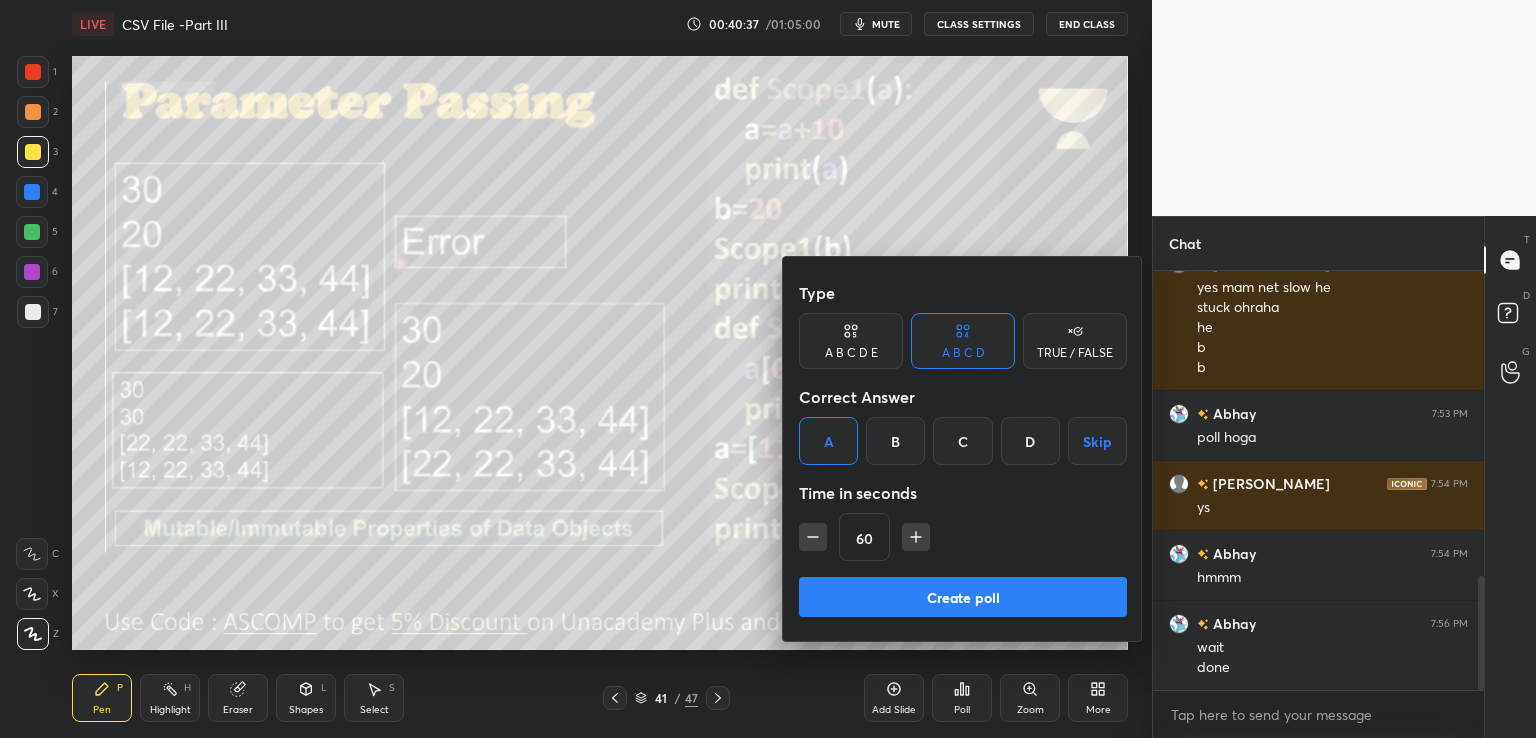 click on "Create poll" at bounding box center [963, 597] 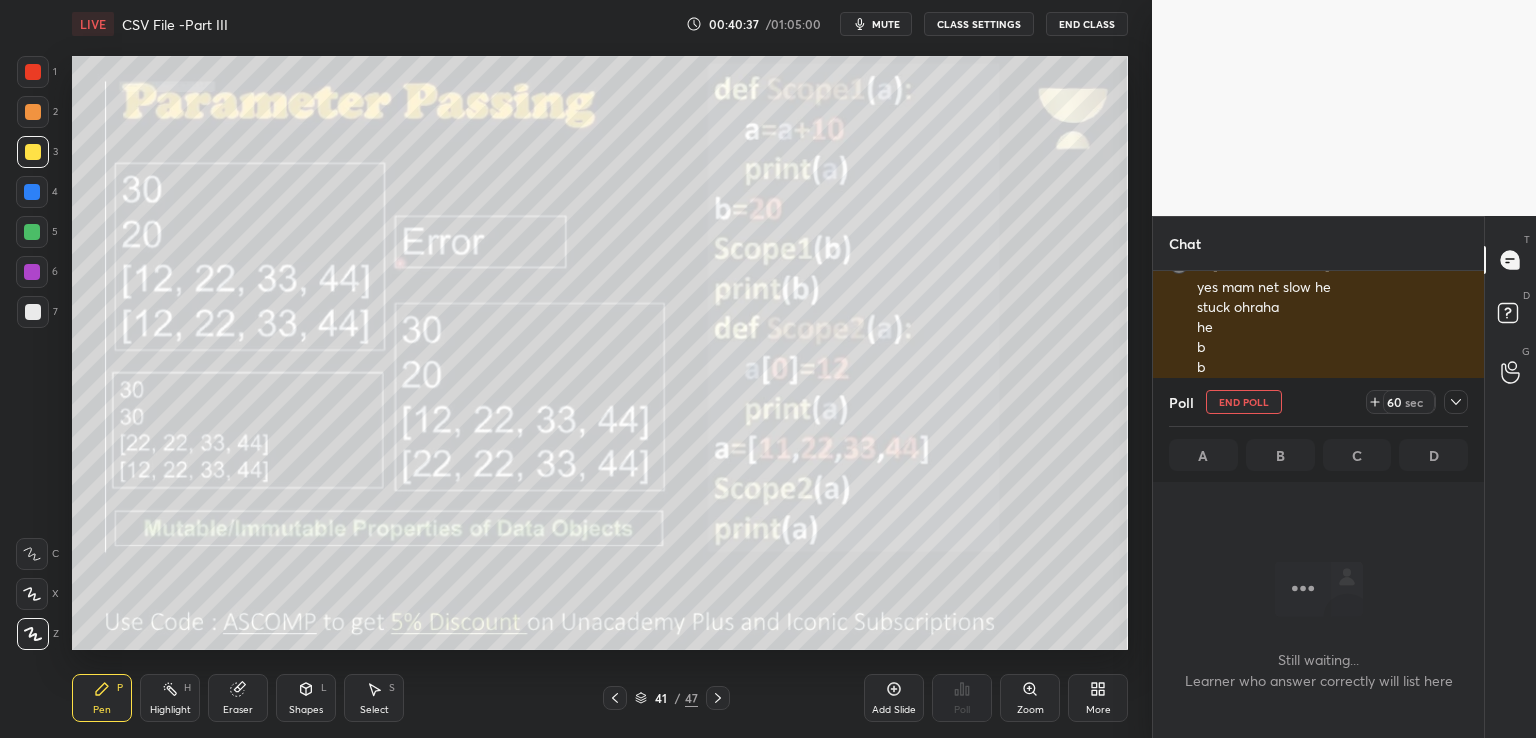 scroll, scrollTop: 327, scrollLeft: 325, axis: both 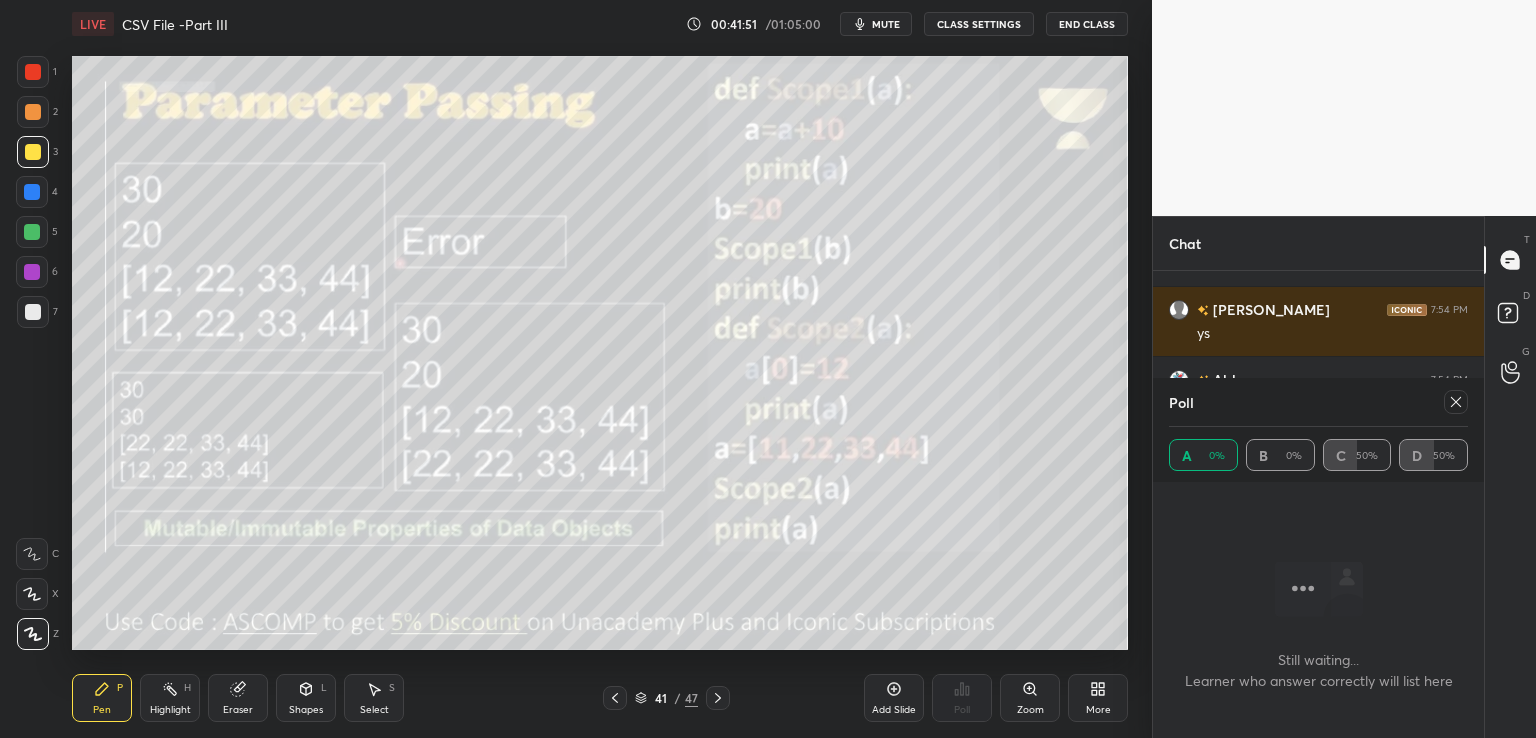 click 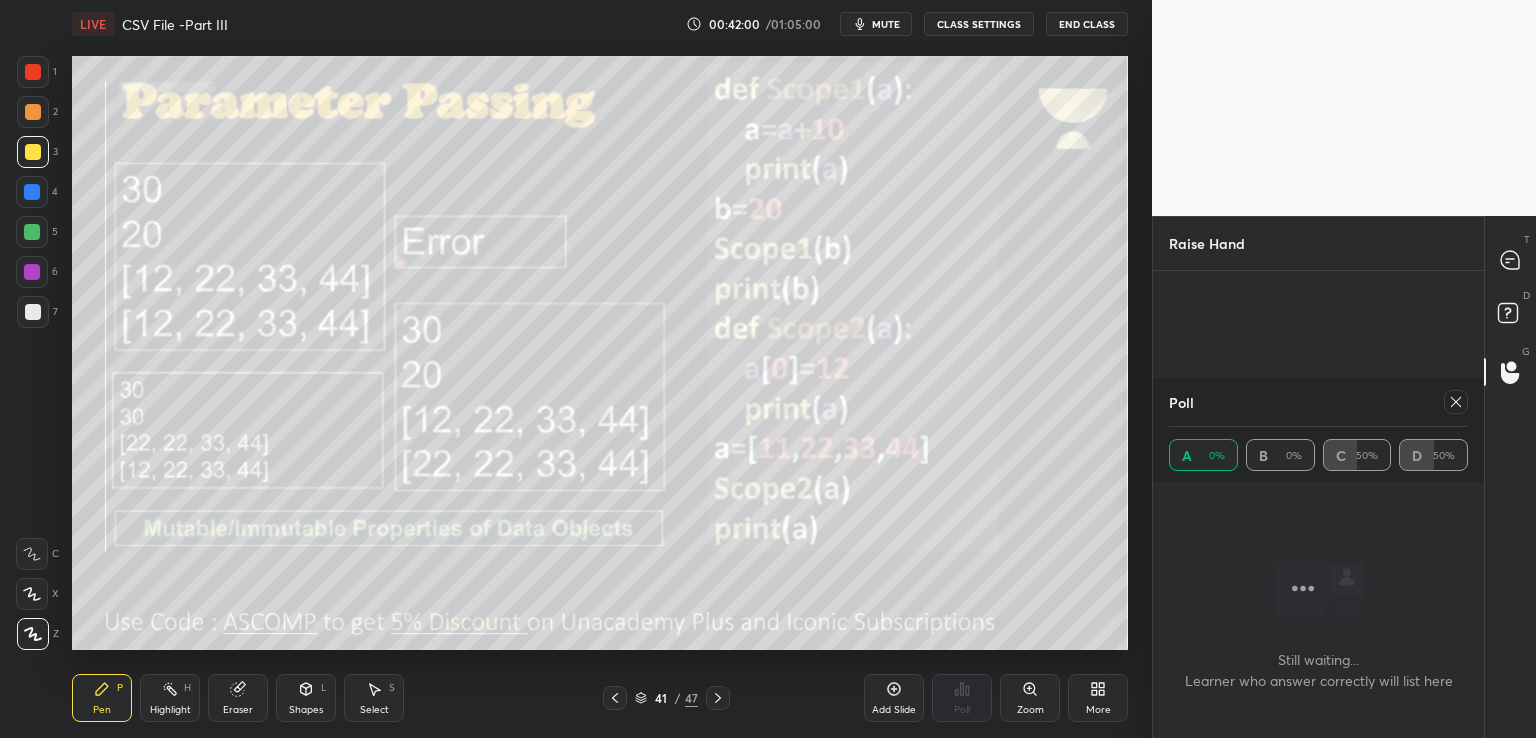 click at bounding box center [1456, 402] 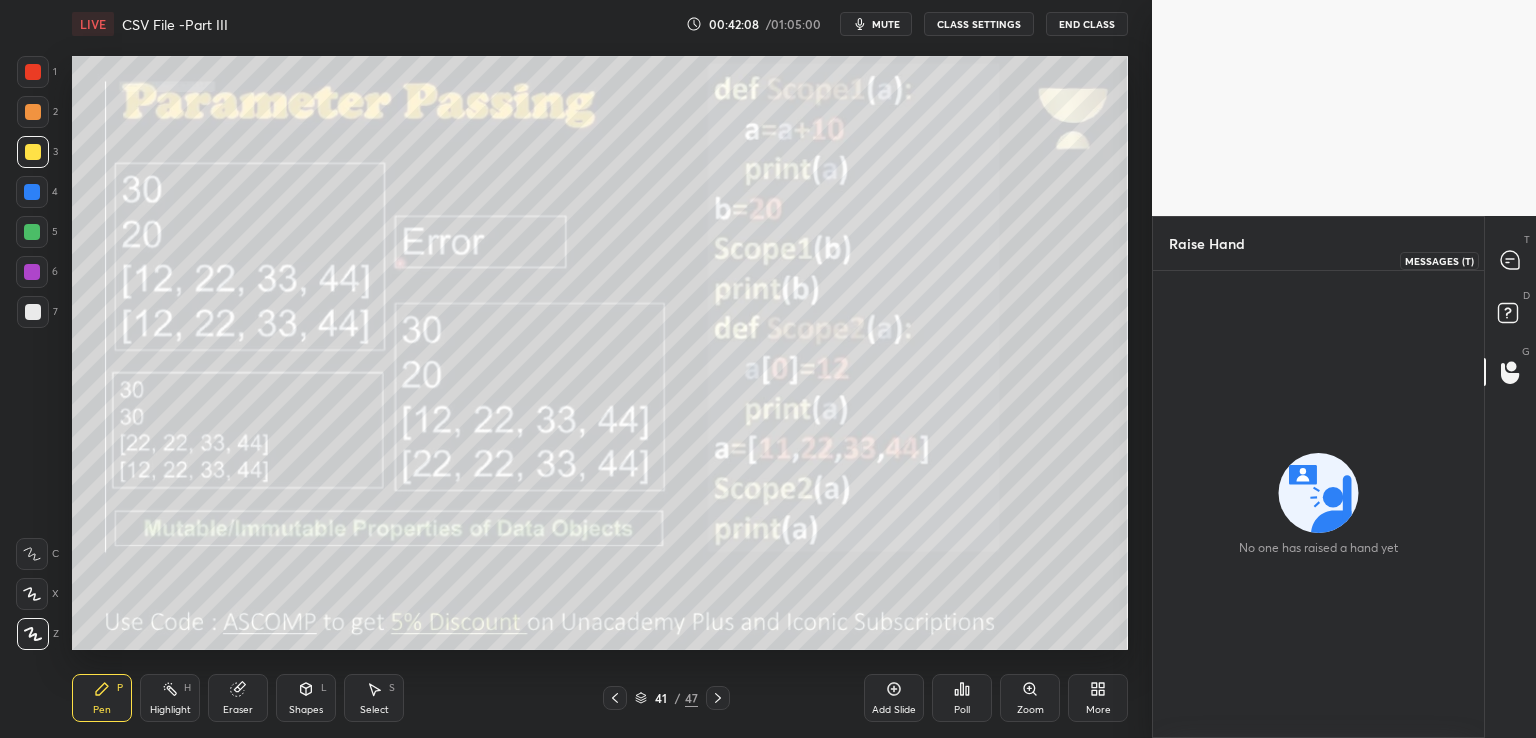 click 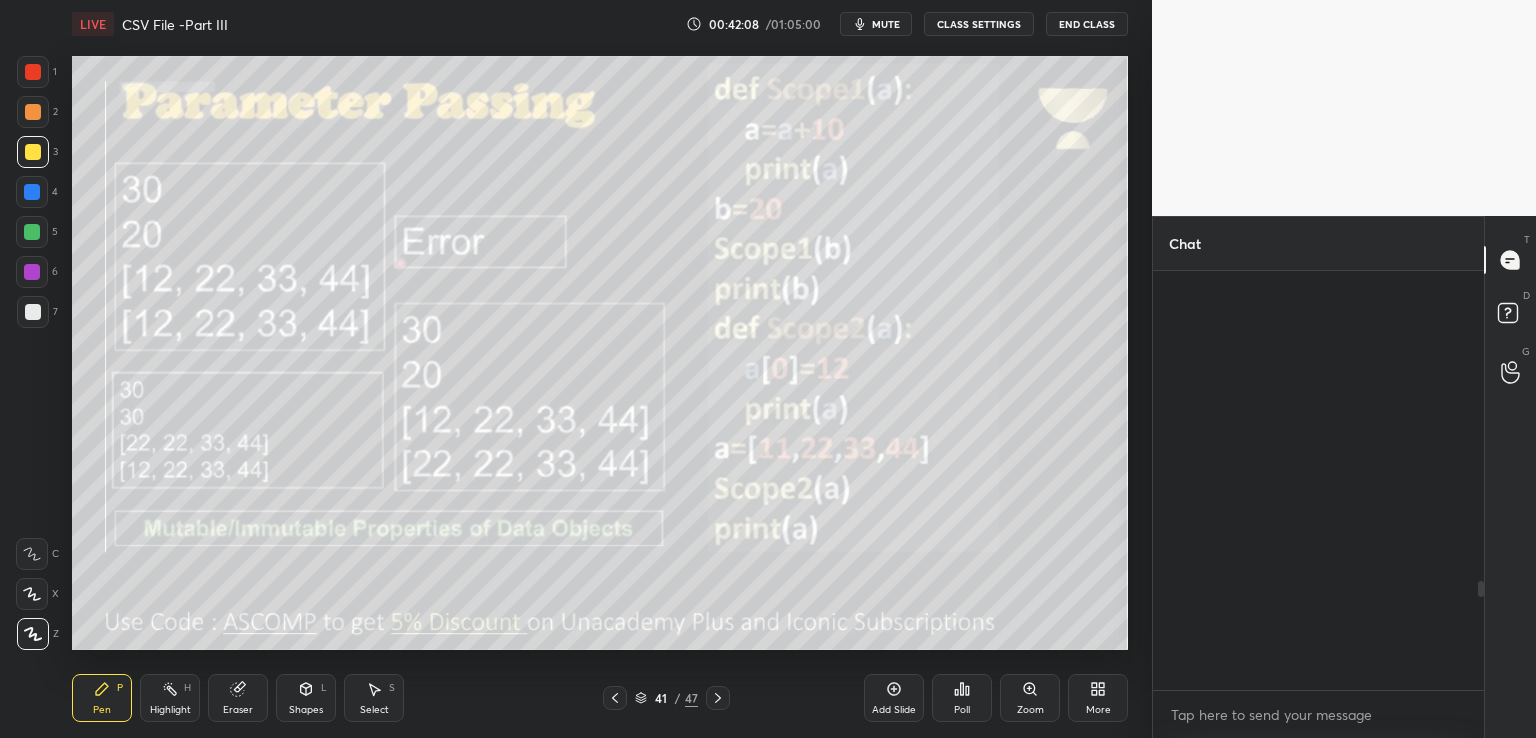 scroll, scrollTop: 7, scrollLeft: 6, axis: both 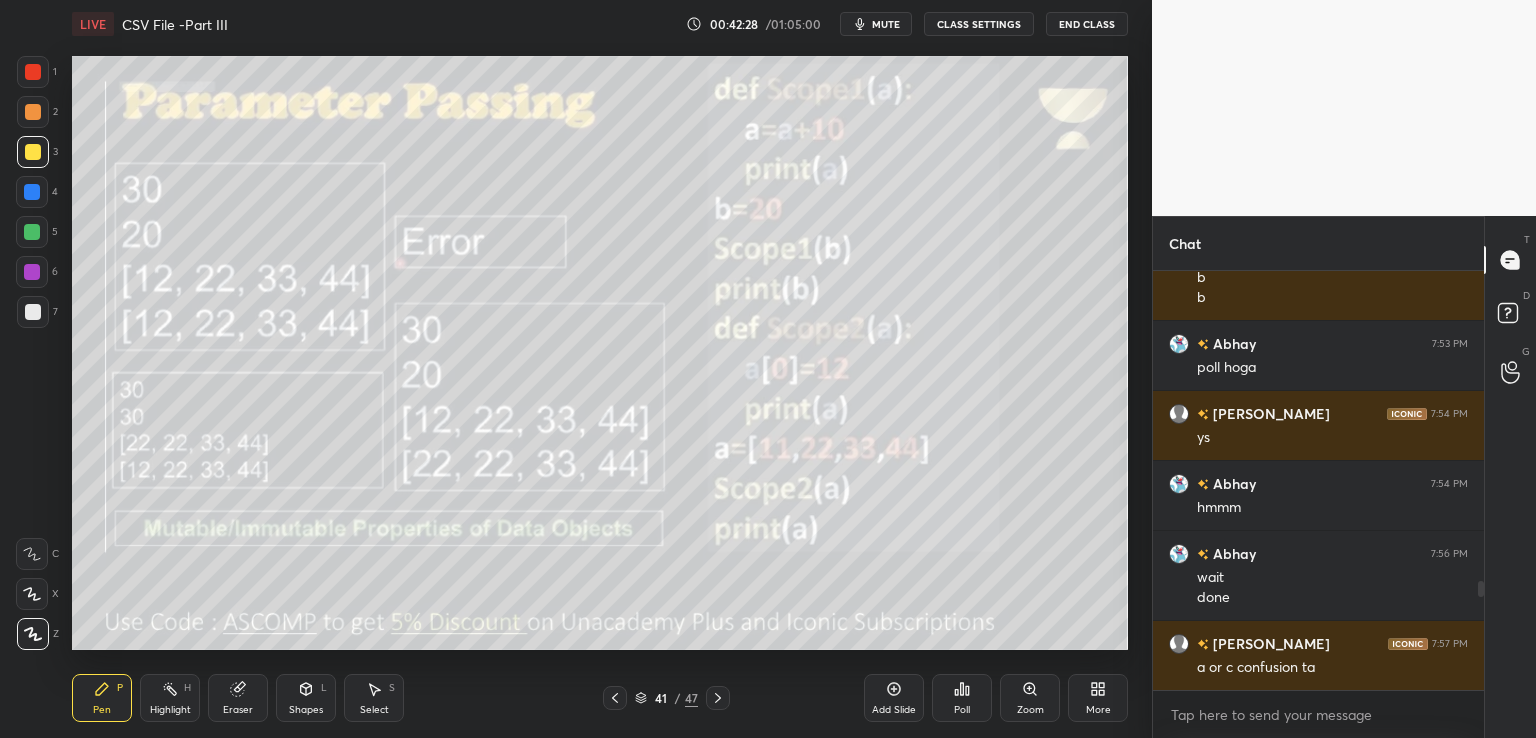 click 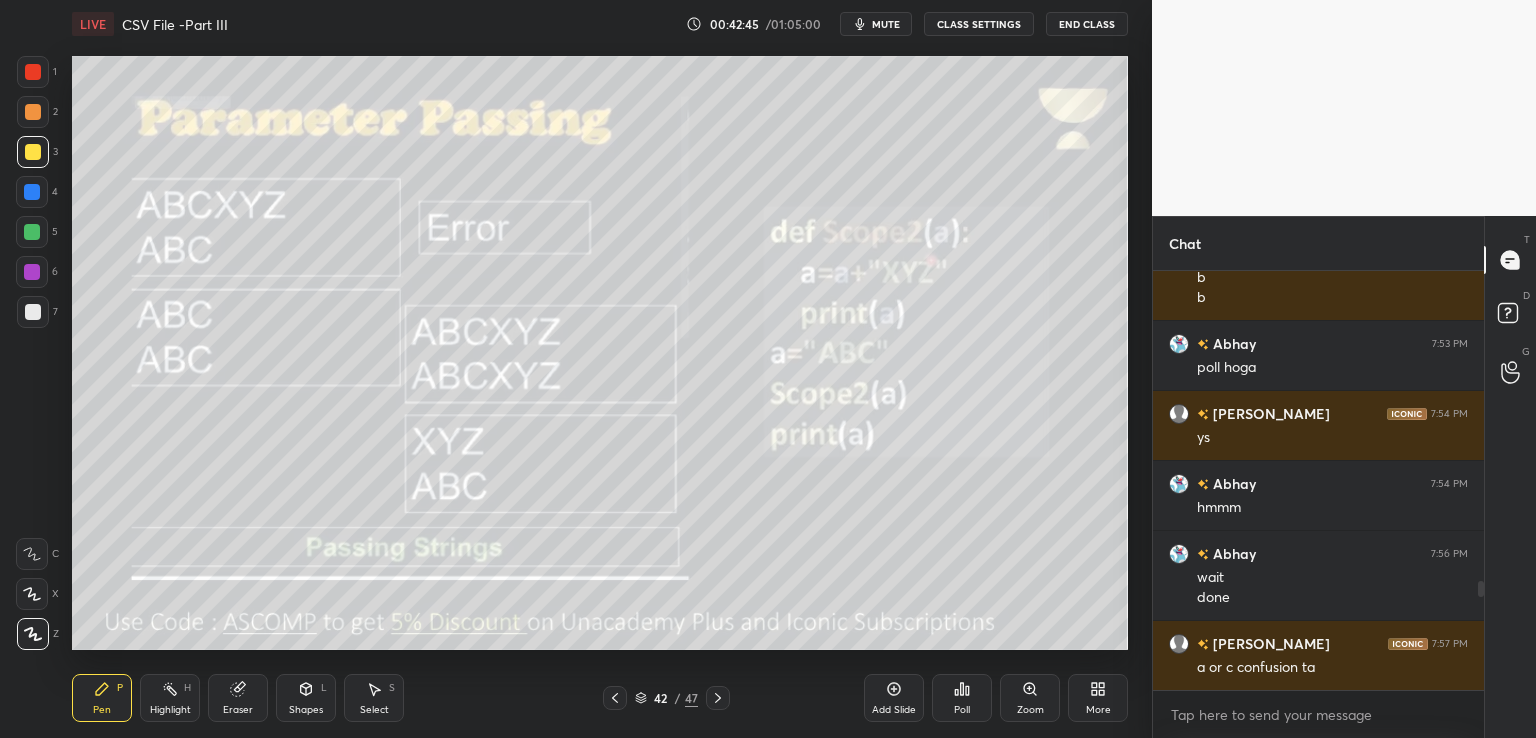 click on "mute" at bounding box center (876, 24) 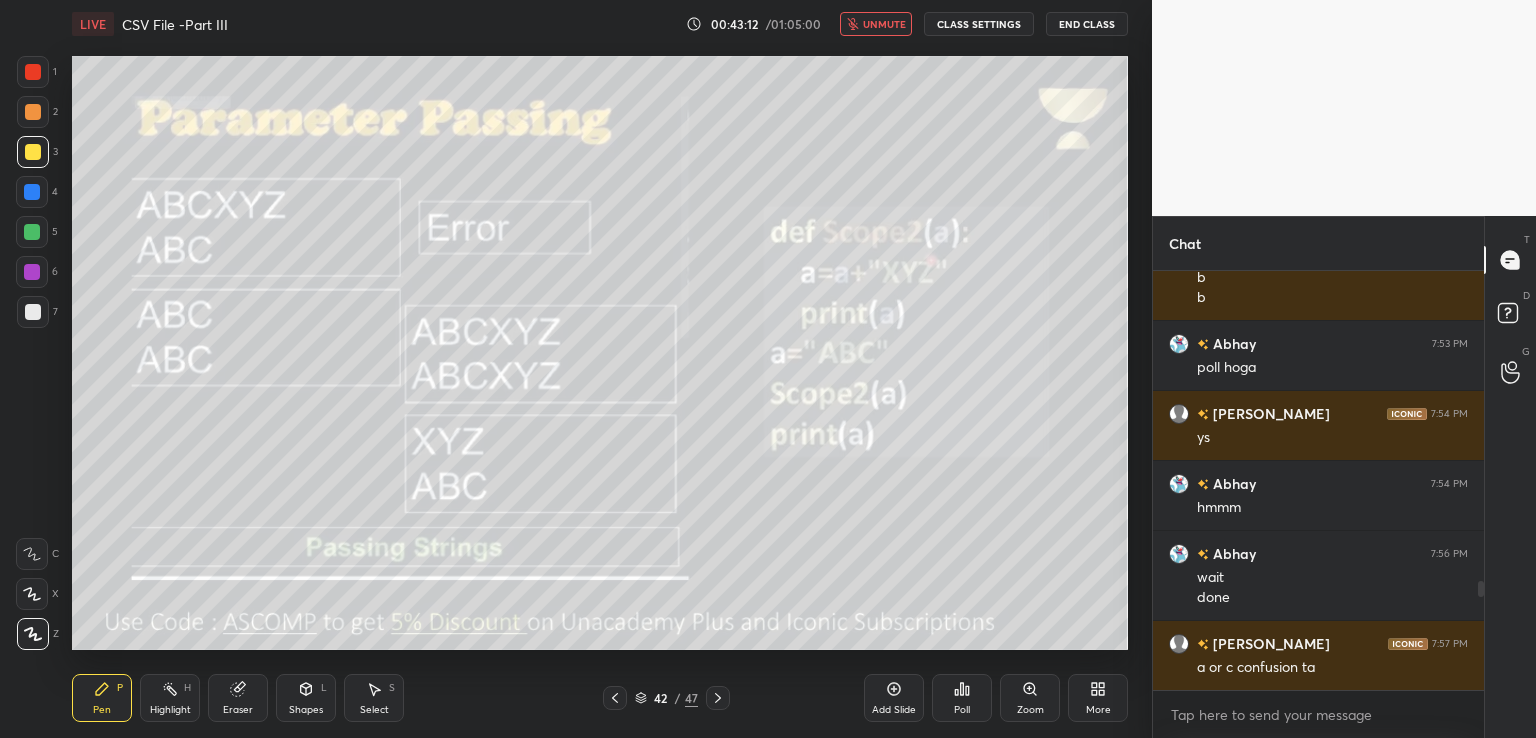 click on "Poll" at bounding box center [962, 698] 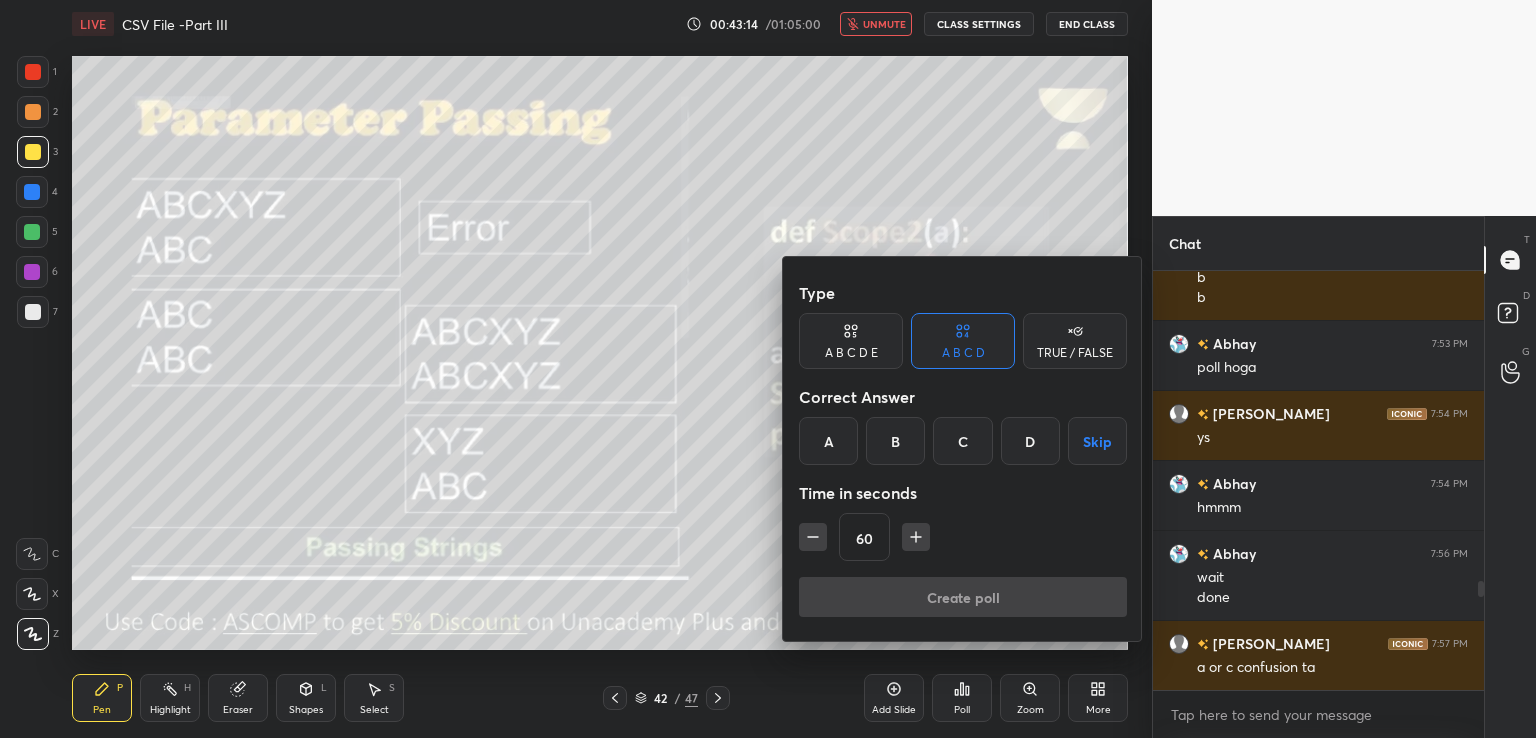 click on "A" at bounding box center (828, 441) 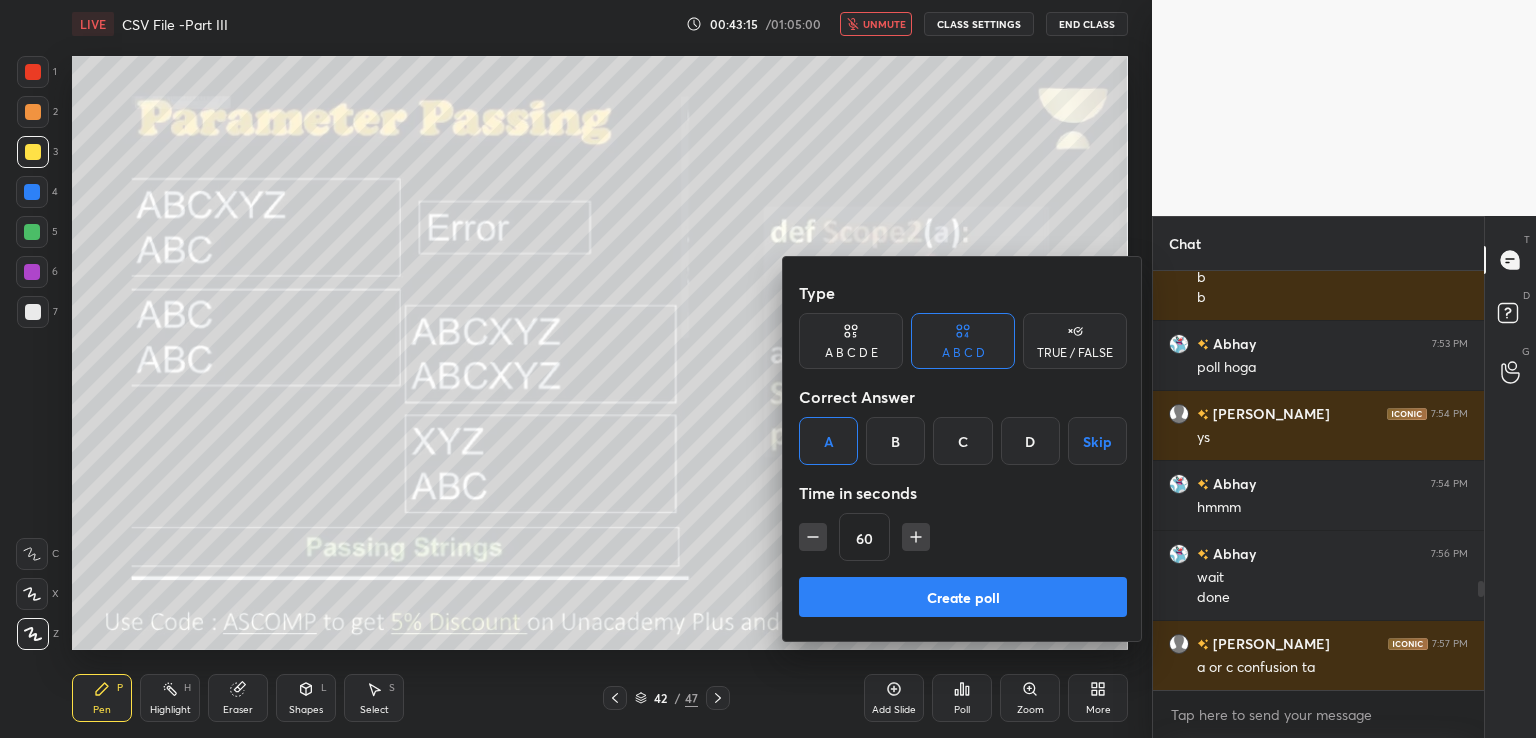 click on "A B C D E" at bounding box center (851, 341) 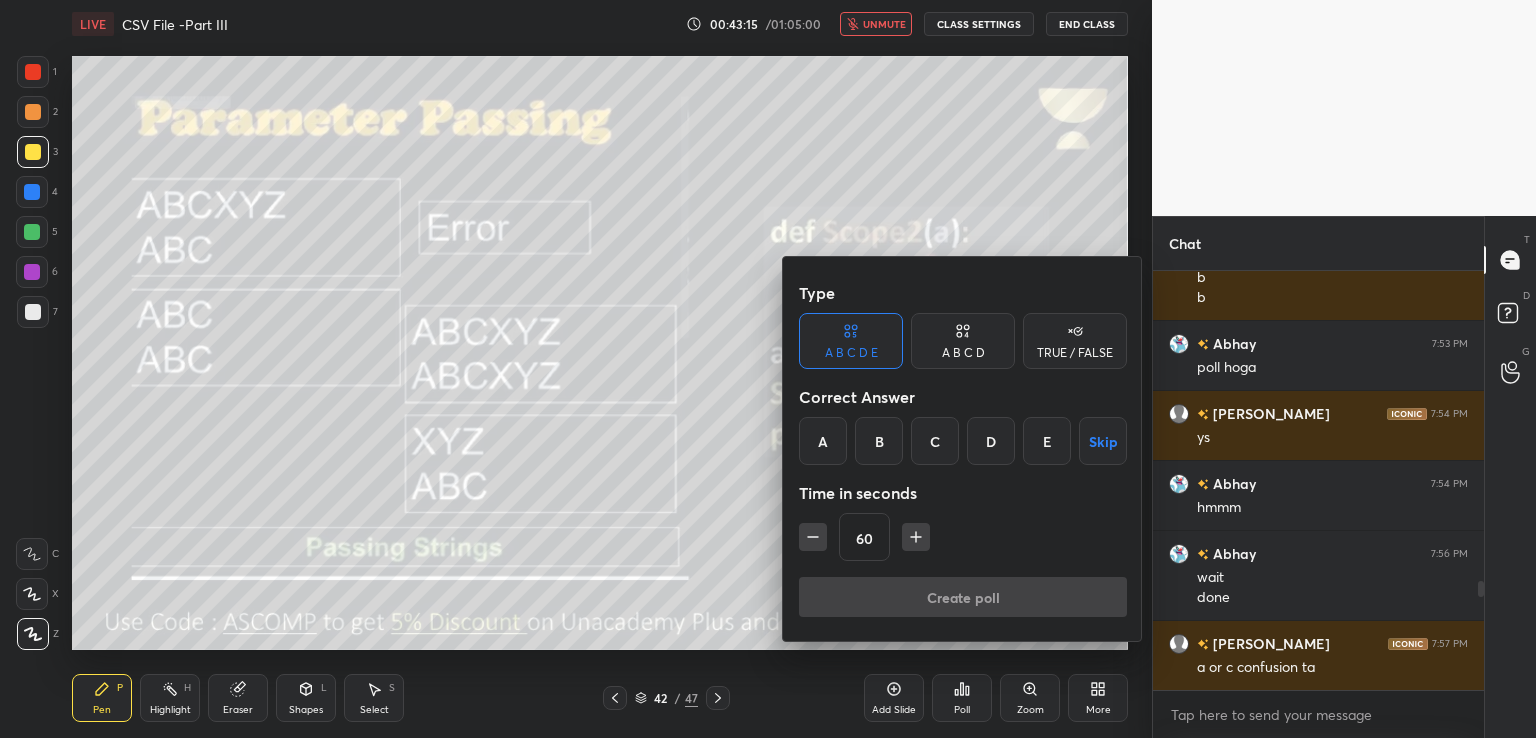 click on "A" at bounding box center (823, 441) 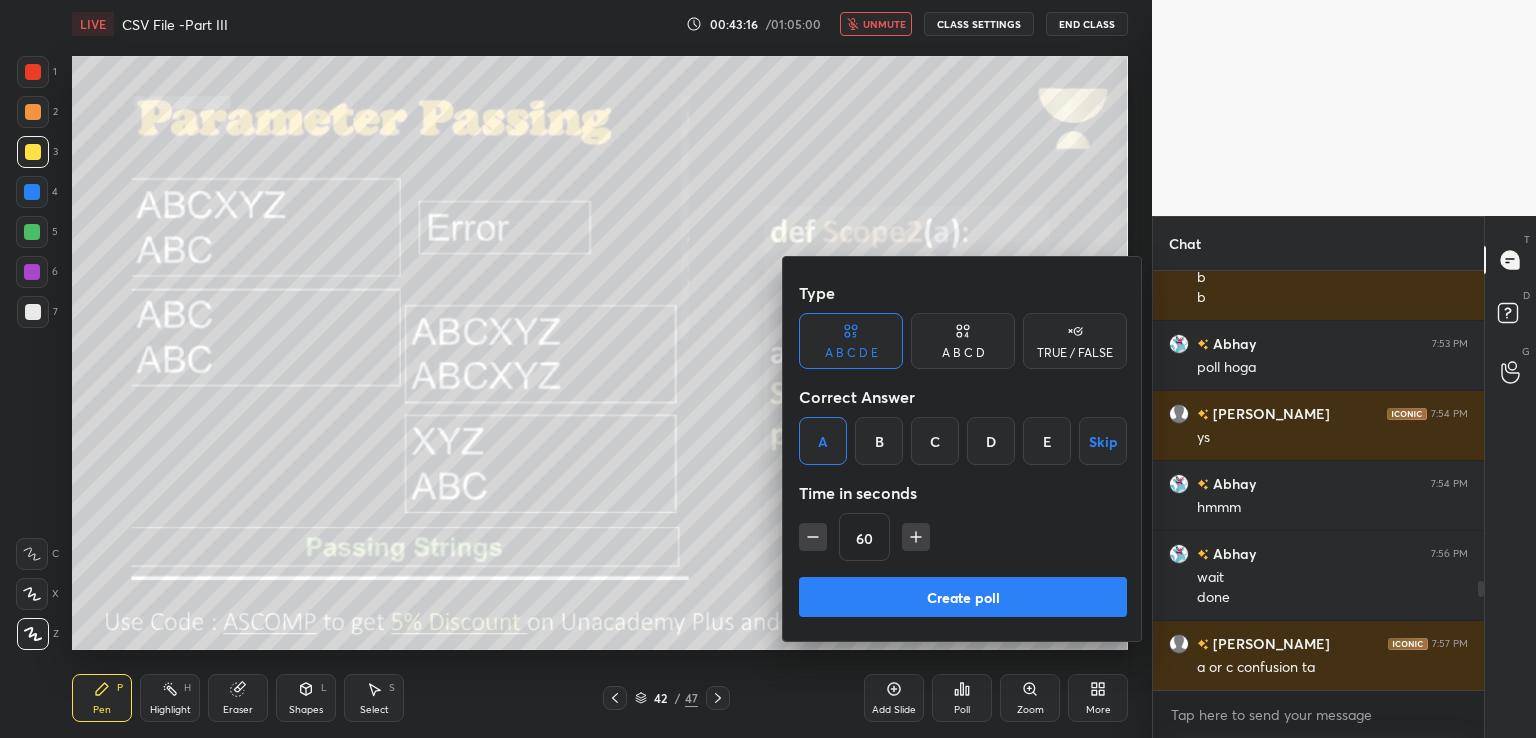 click on "Create poll" at bounding box center (963, 597) 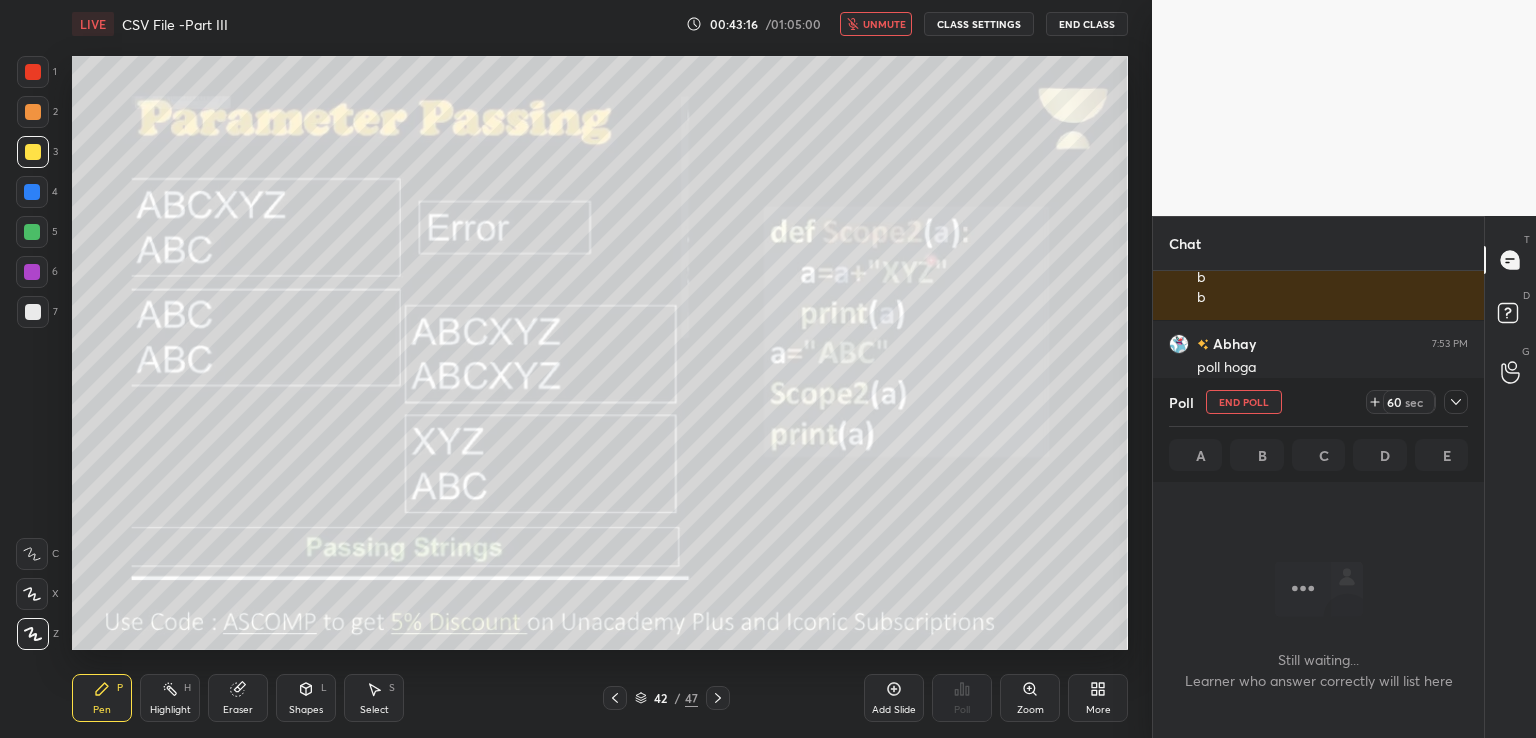 scroll, scrollTop: 334, scrollLeft: 325, axis: both 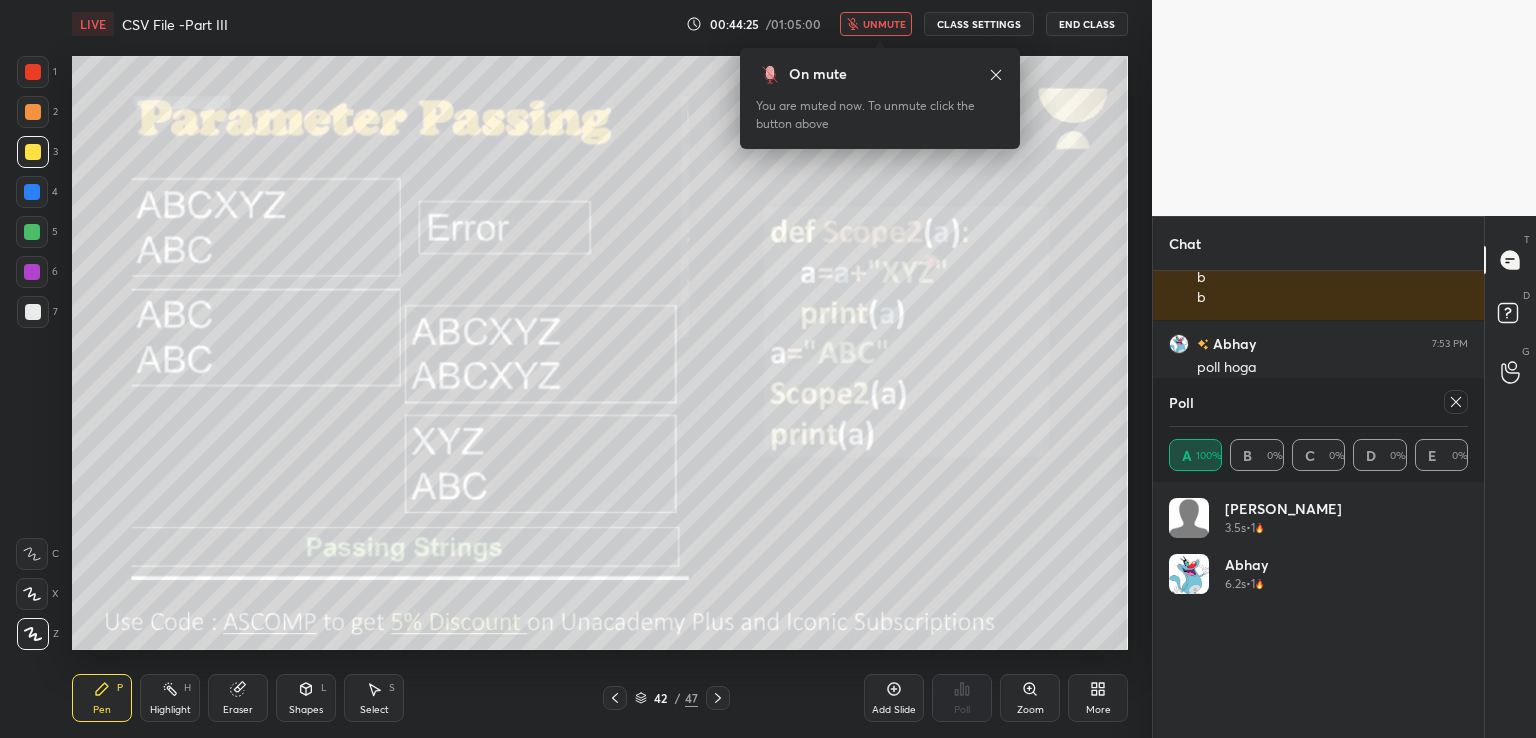 click at bounding box center [1456, 402] 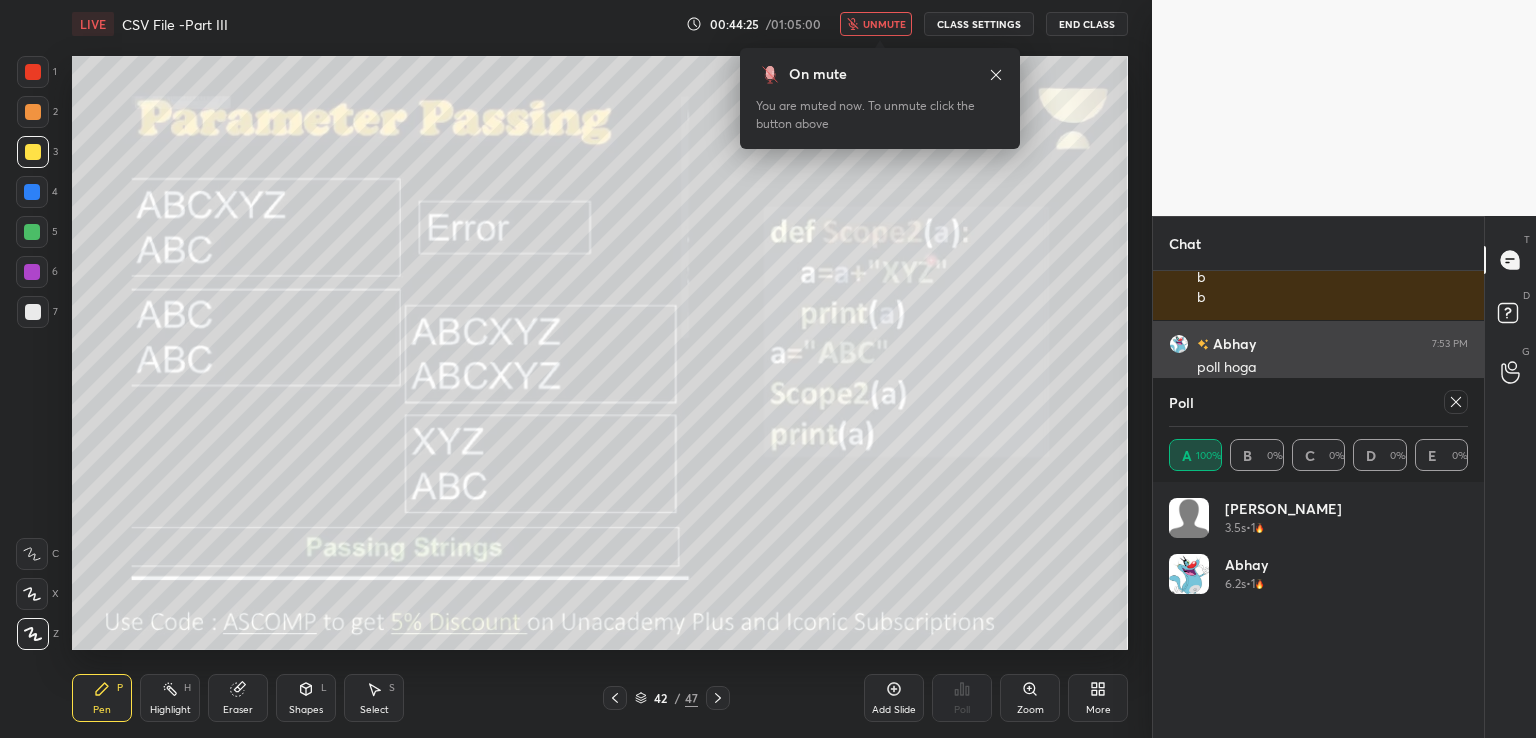 scroll, scrollTop: 88, scrollLeft: 293, axis: both 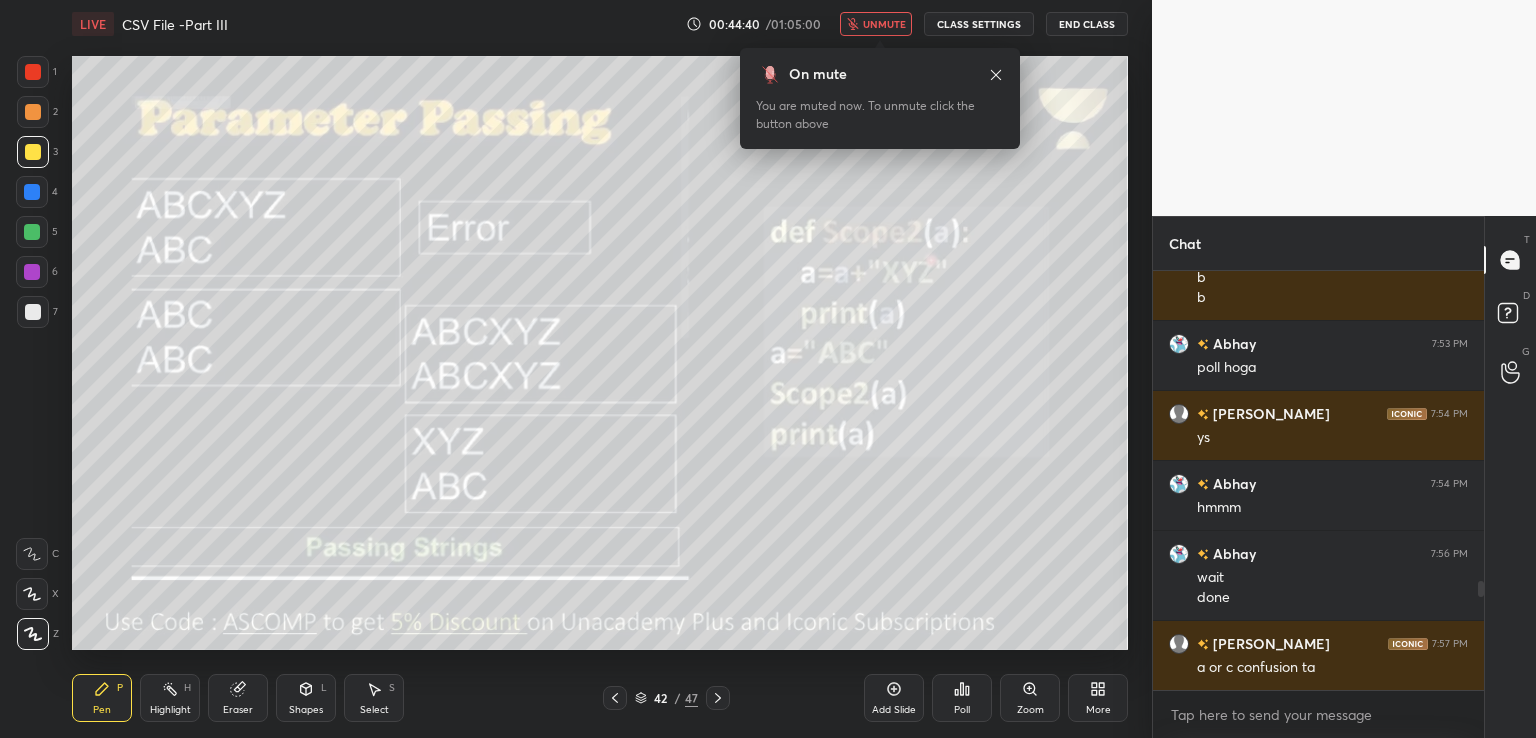 click on "unmute" at bounding box center (884, 24) 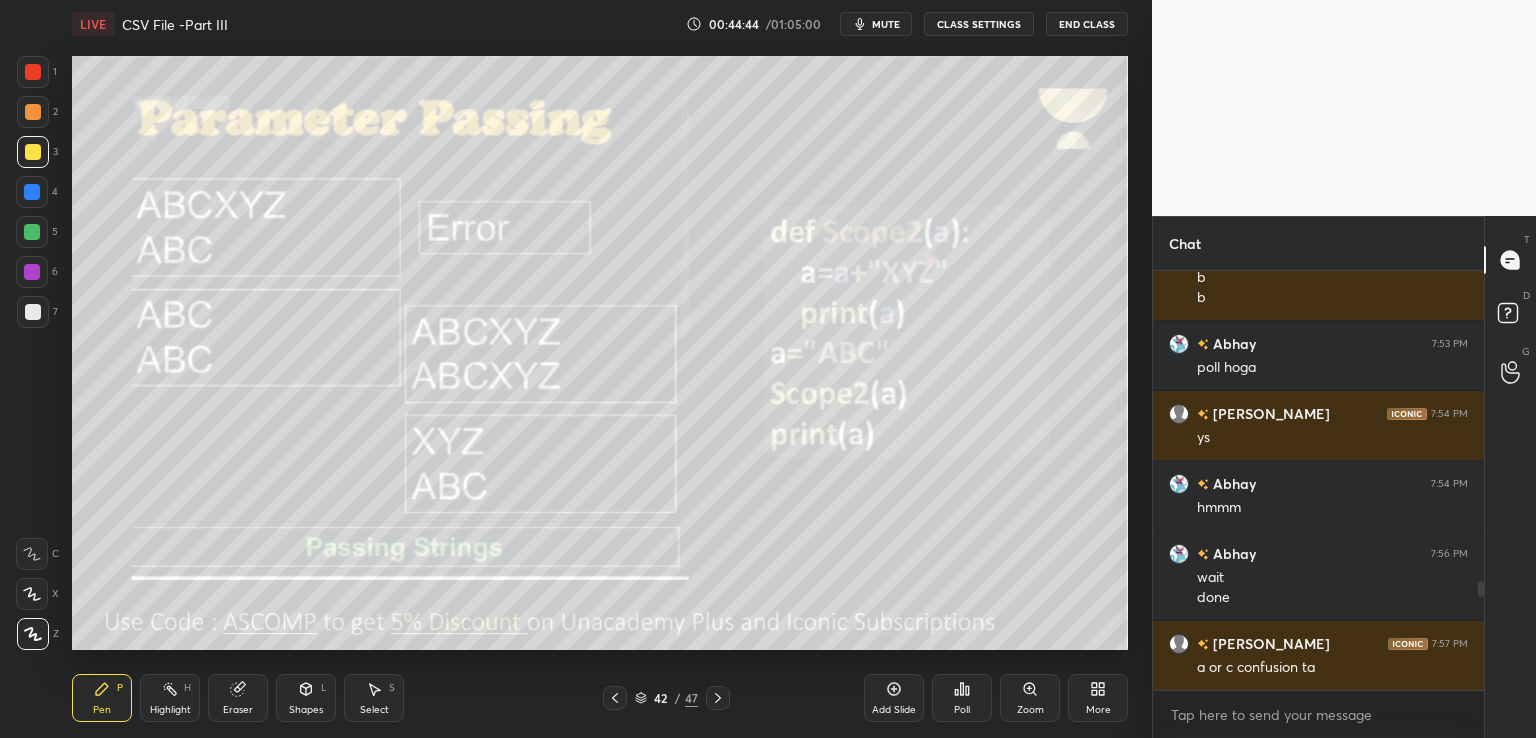 click 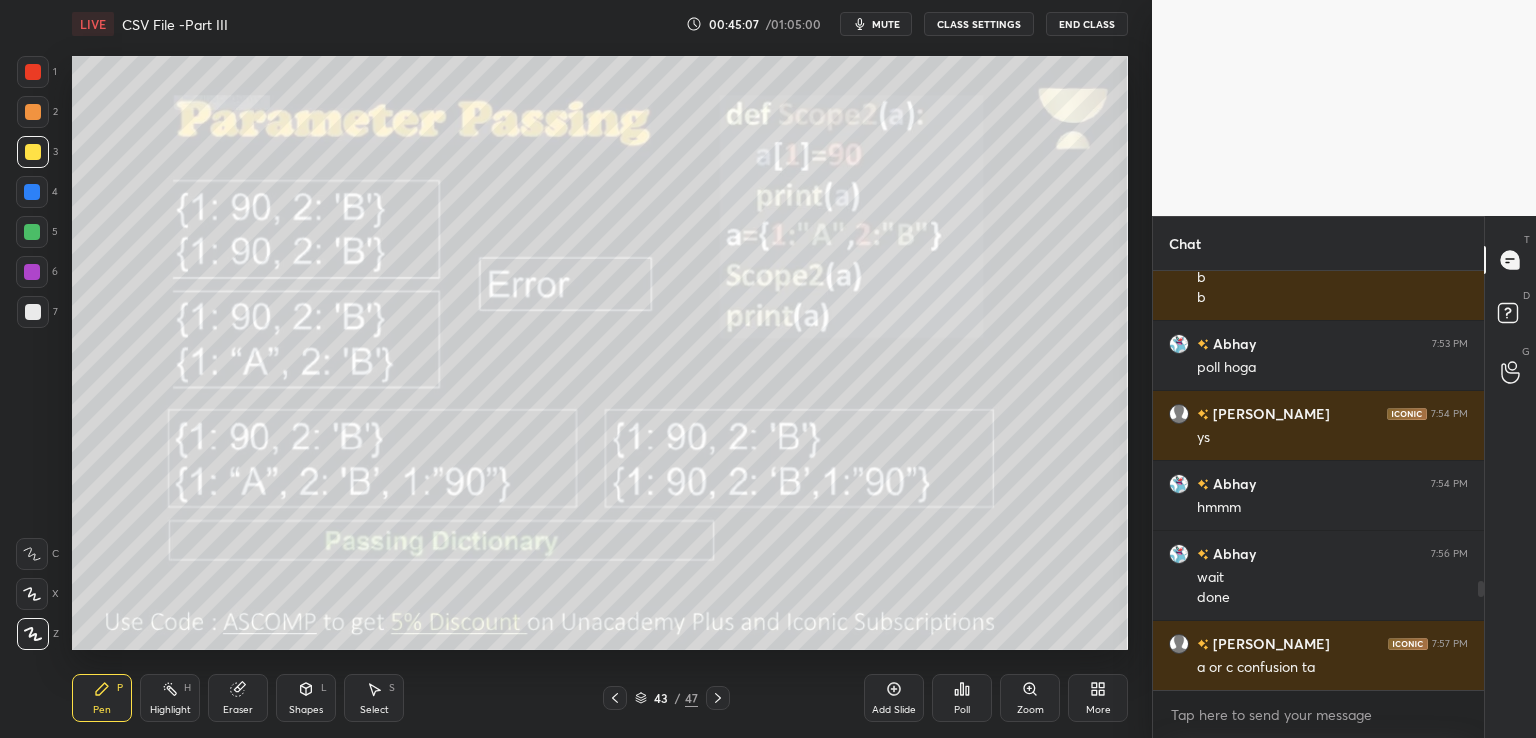 click 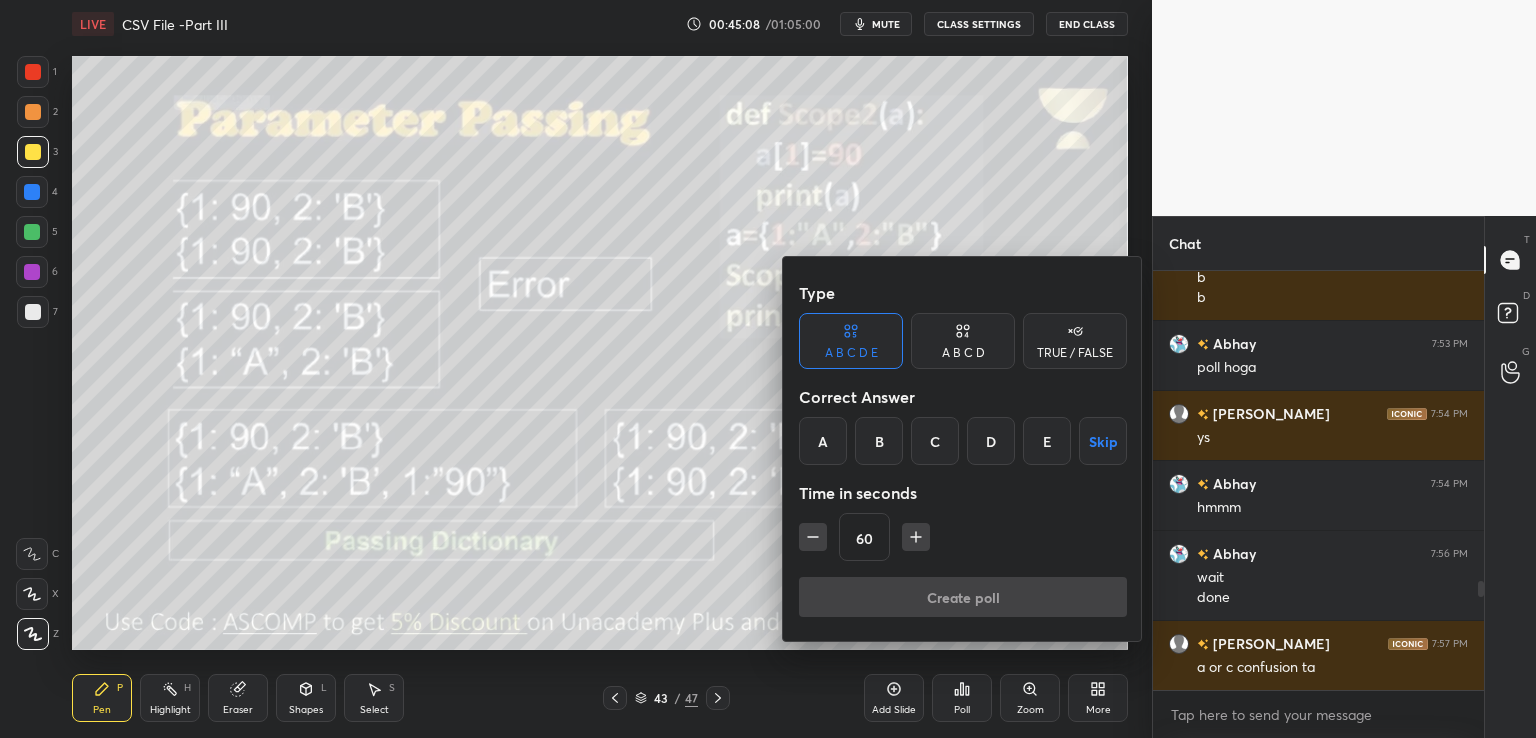 click on "A" at bounding box center (823, 441) 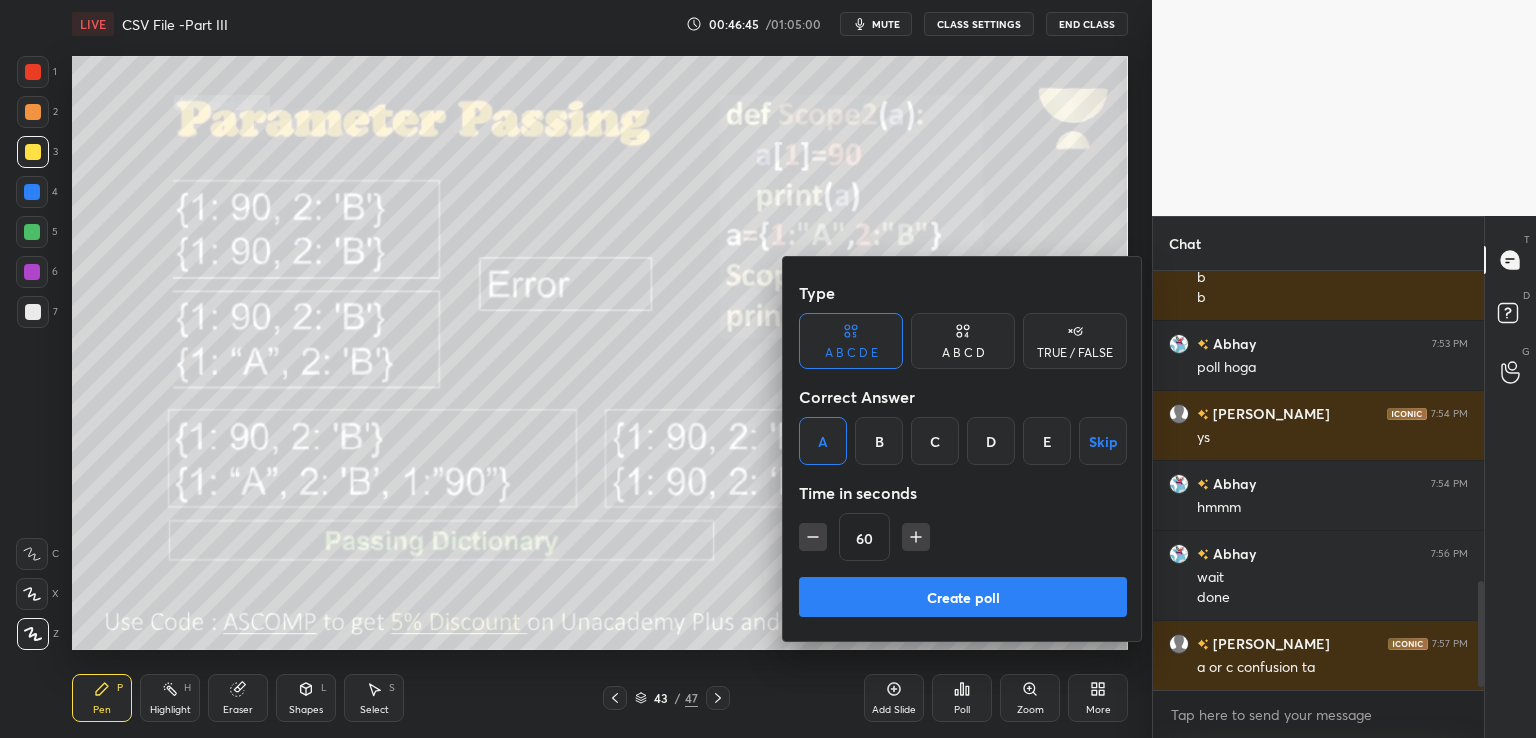scroll, scrollTop: 1266, scrollLeft: 0, axis: vertical 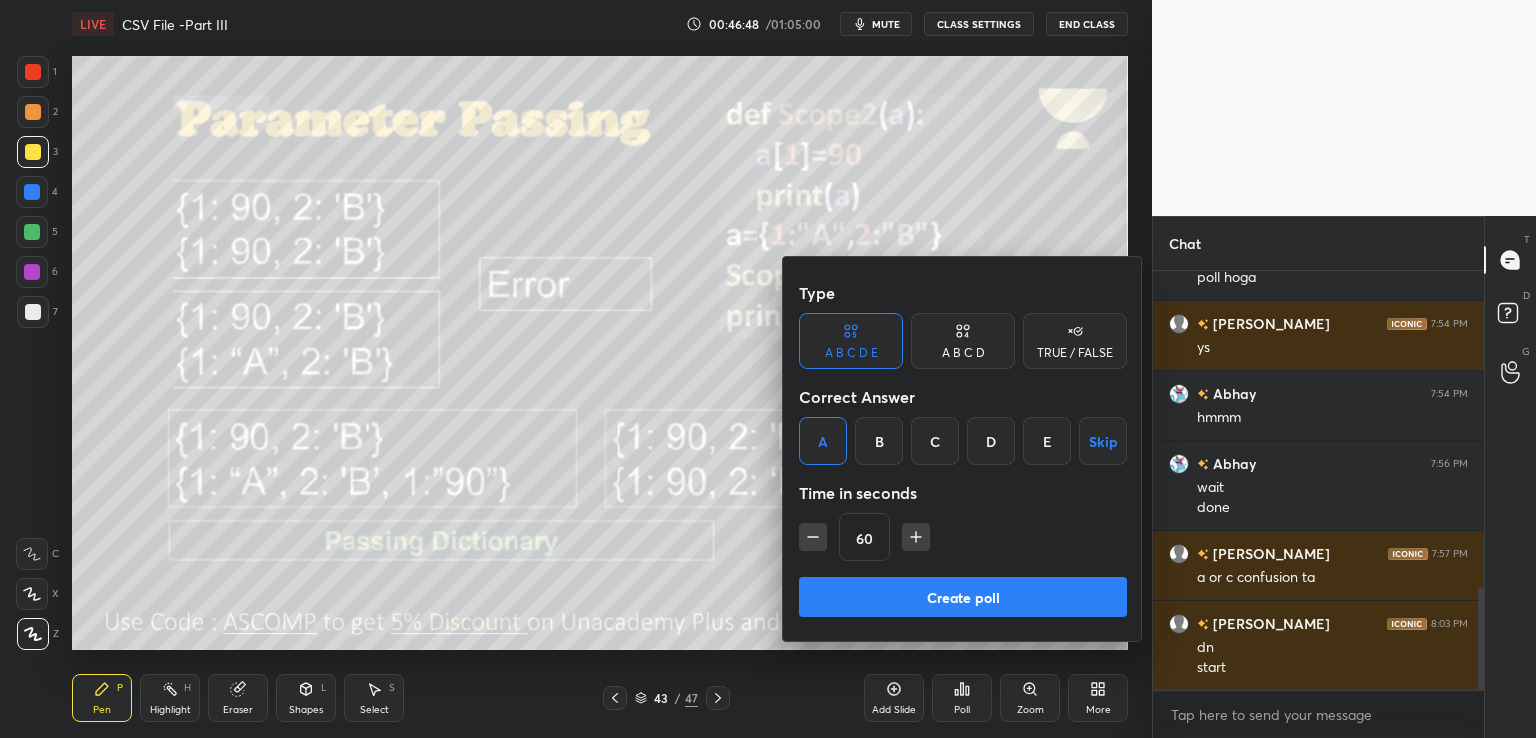 click on "Create poll" at bounding box center (963, 597) 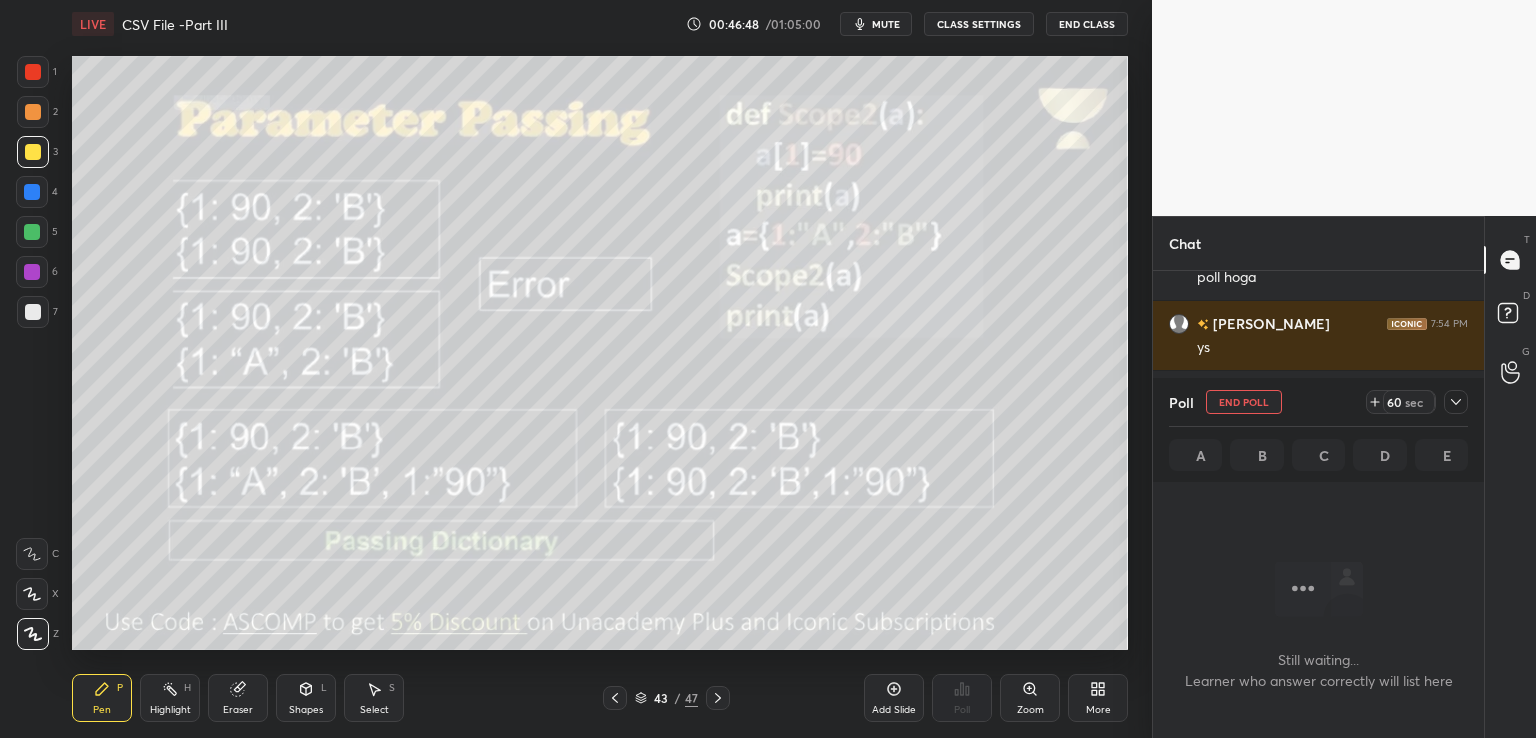 scroll, scrollTop: 309, scrollLeft: 325, axis: both 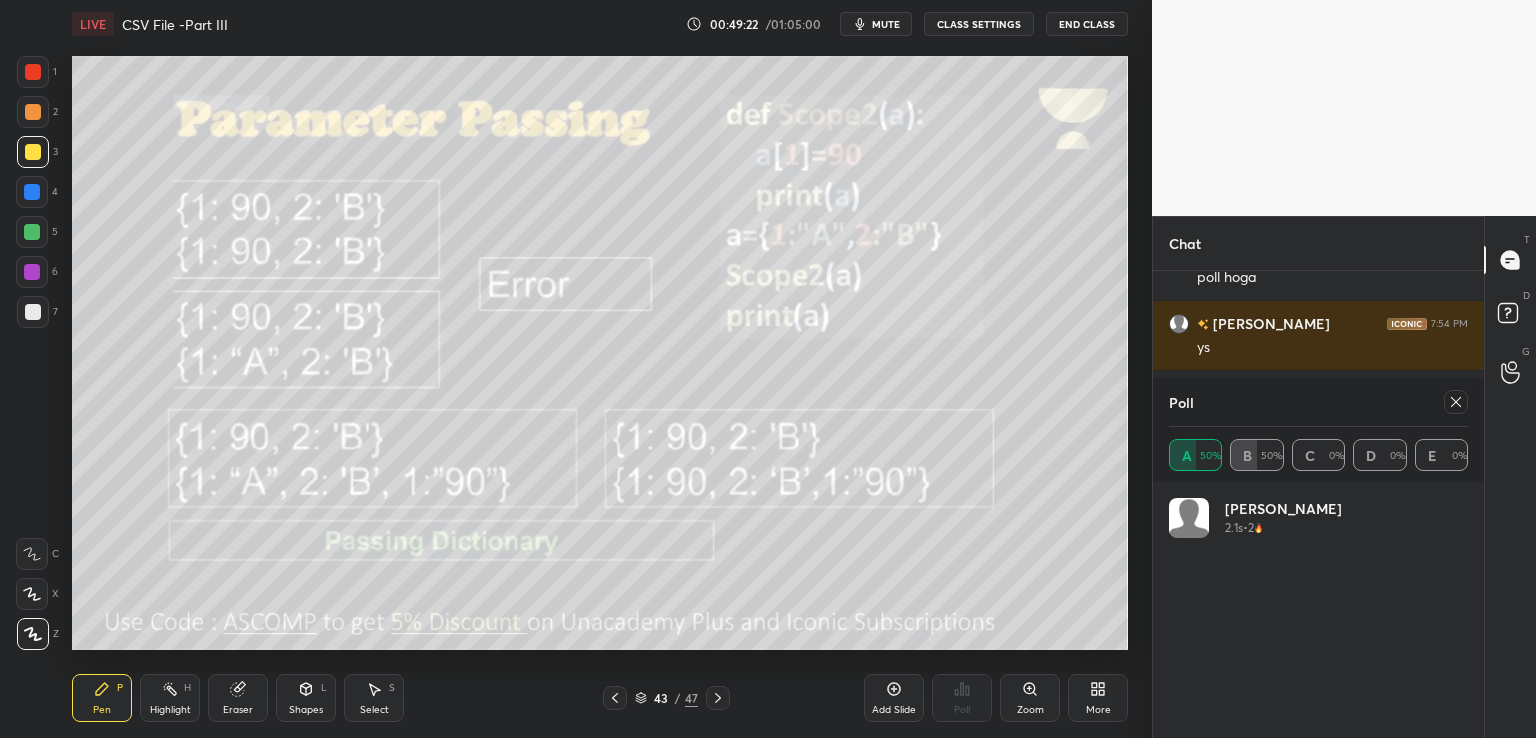 click 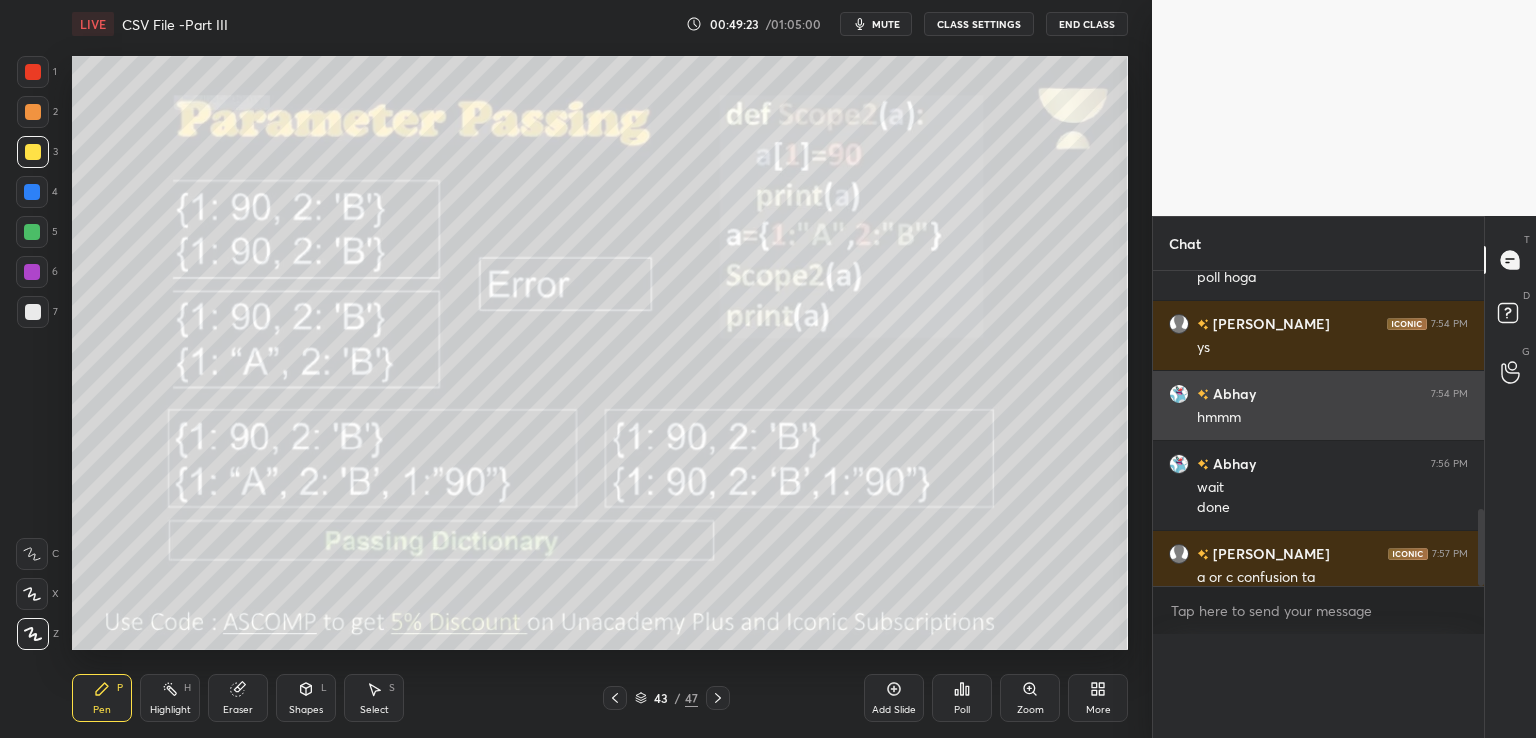 scroll, scrollTop: 54, scrollLeft: 293, axis: both 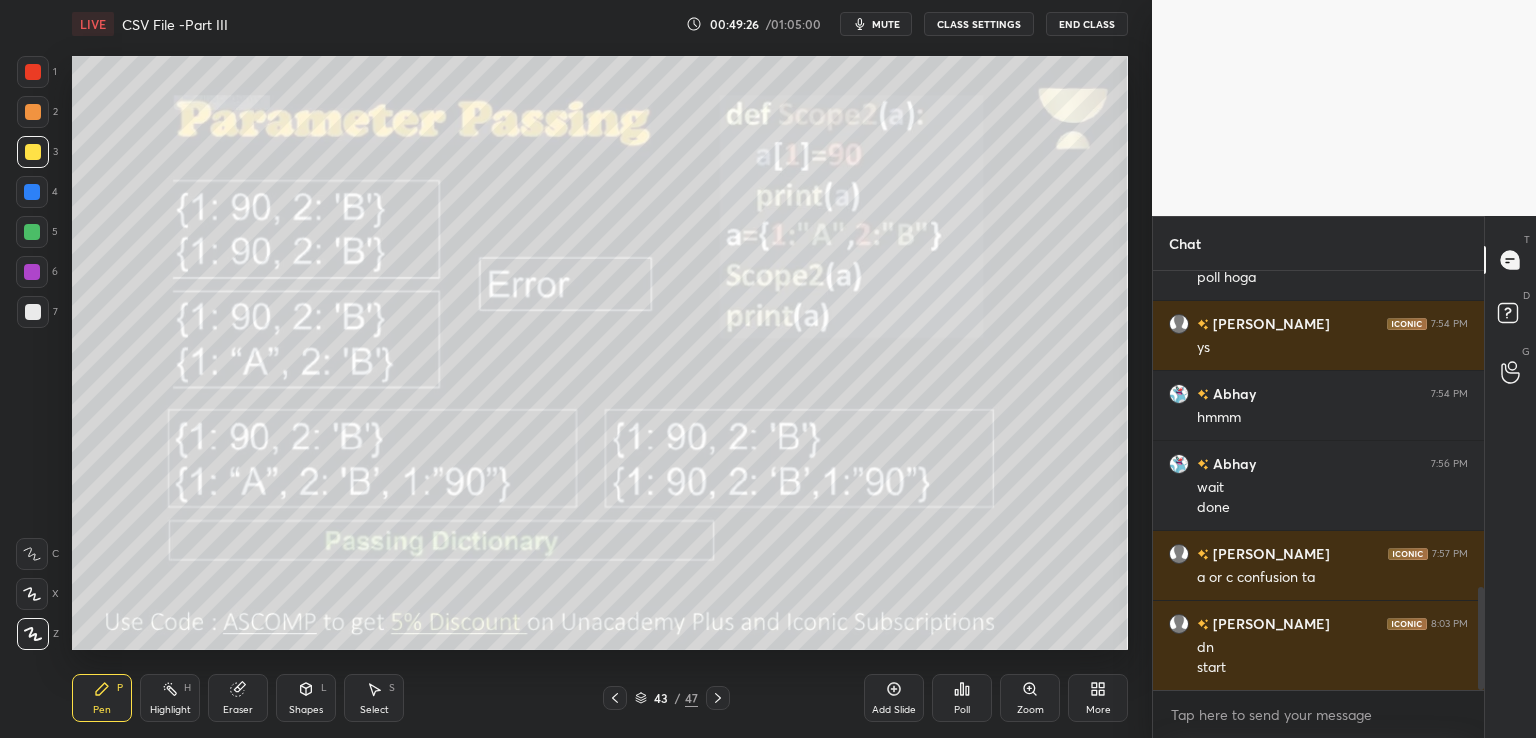 click 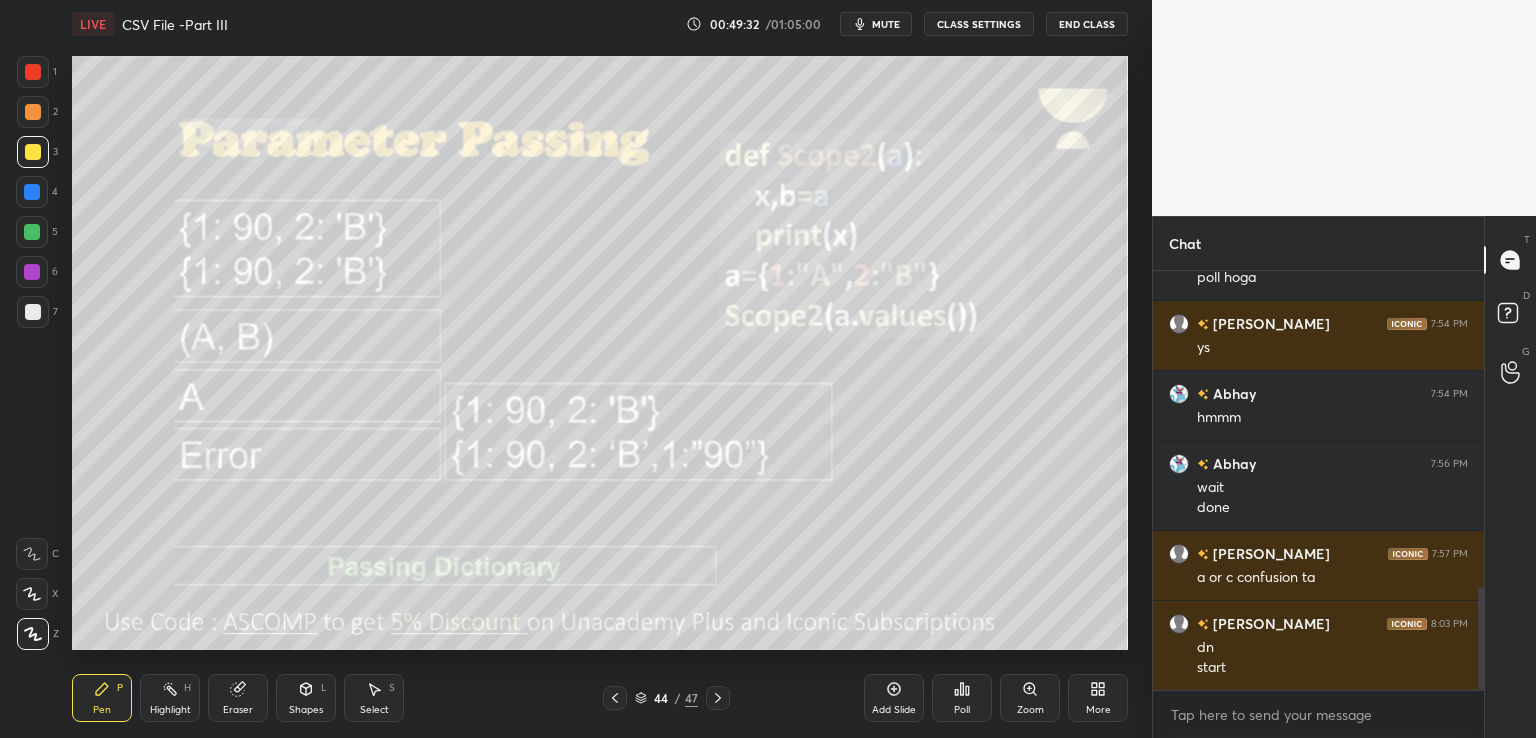 click at bounding box center [615, 698] 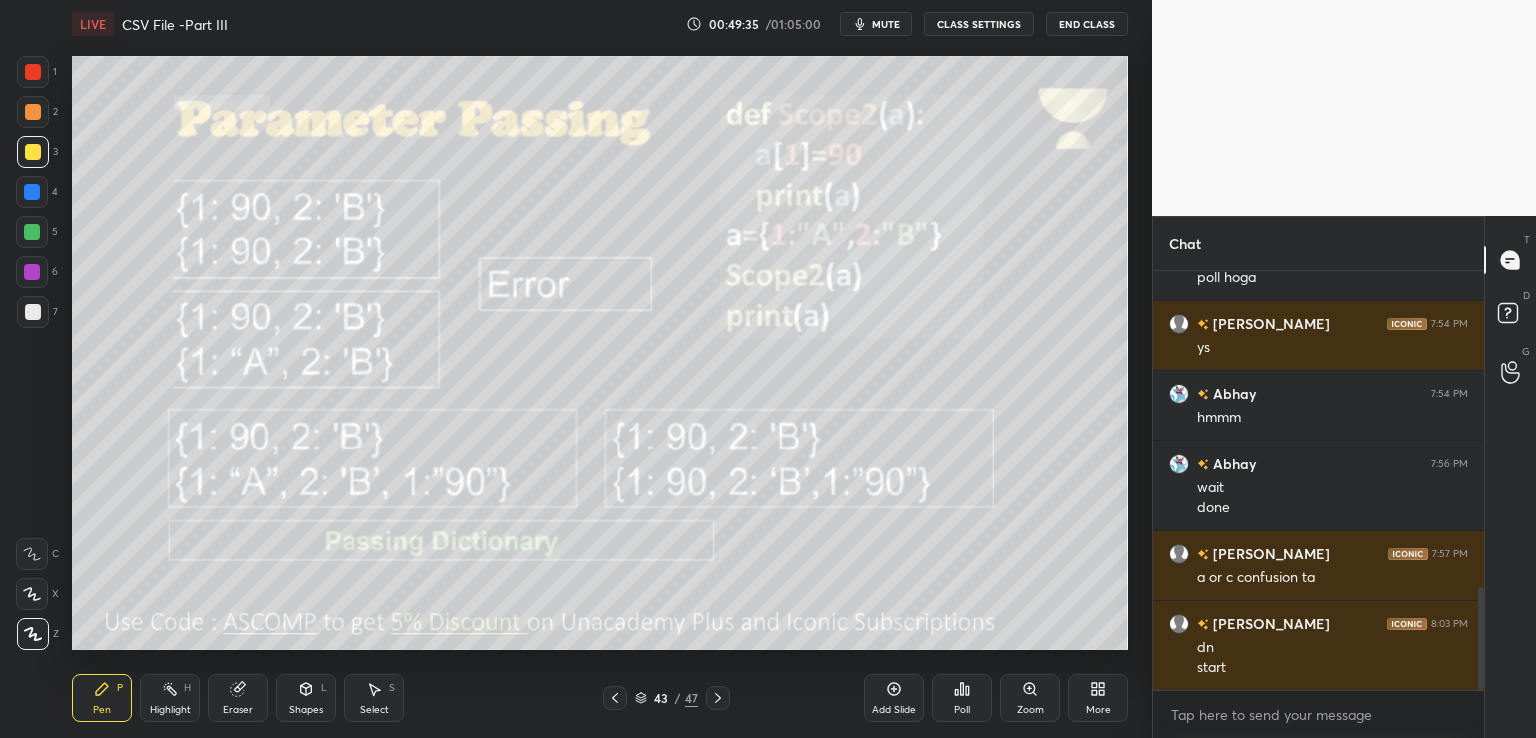 click 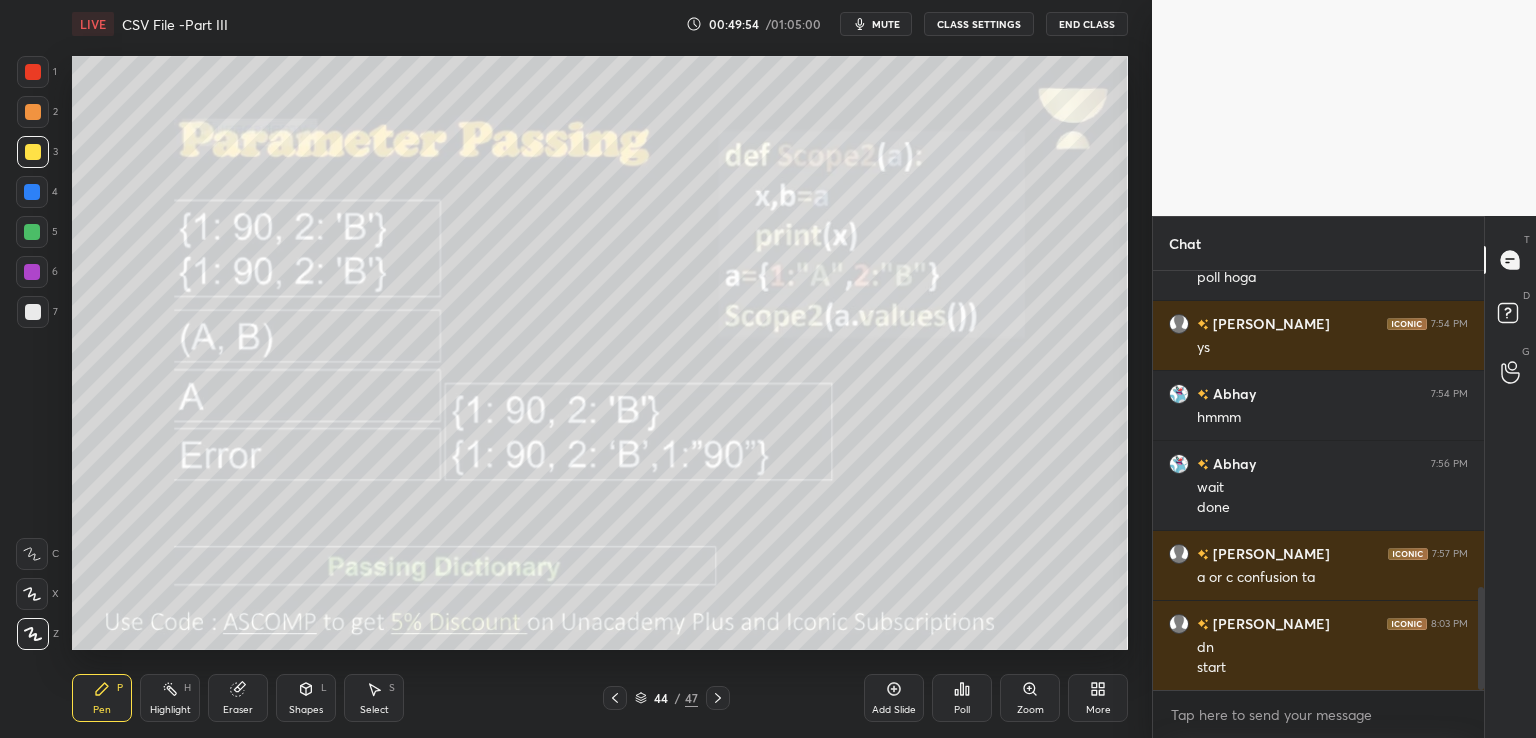 click on "Poll" at bounding box center [962, 698] 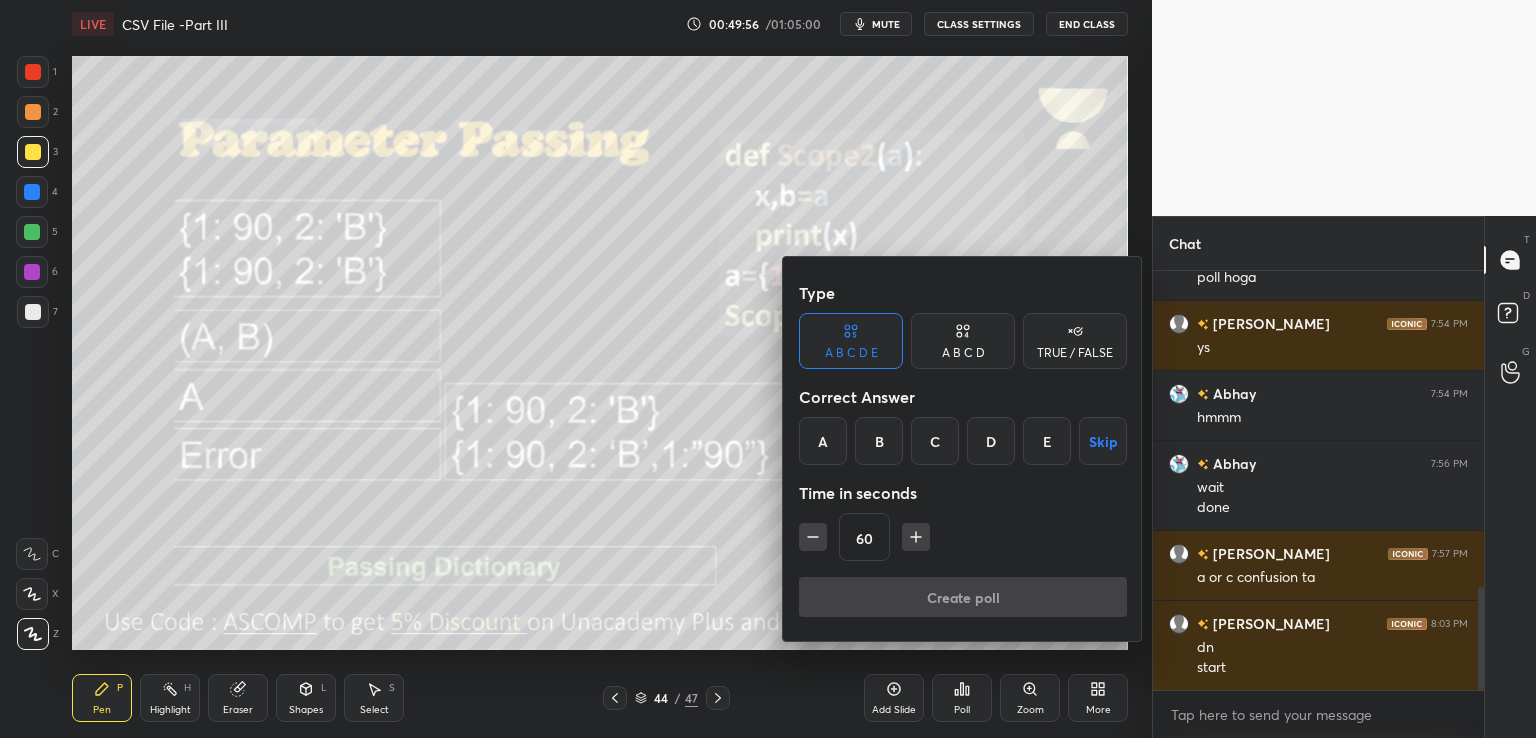 click on "C" at bounding box center (935, 441) 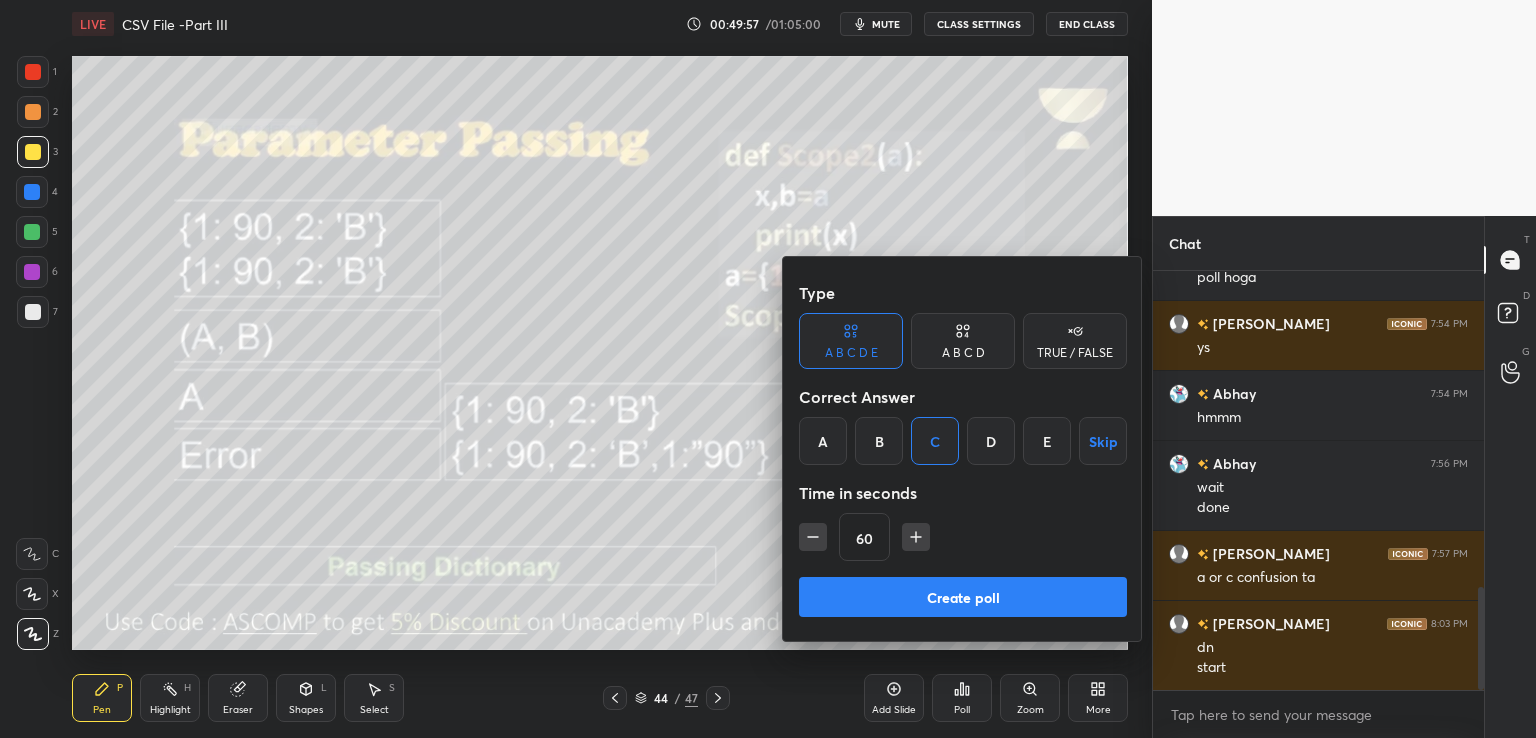click on "Create poll" at bounding box center [963, 597] 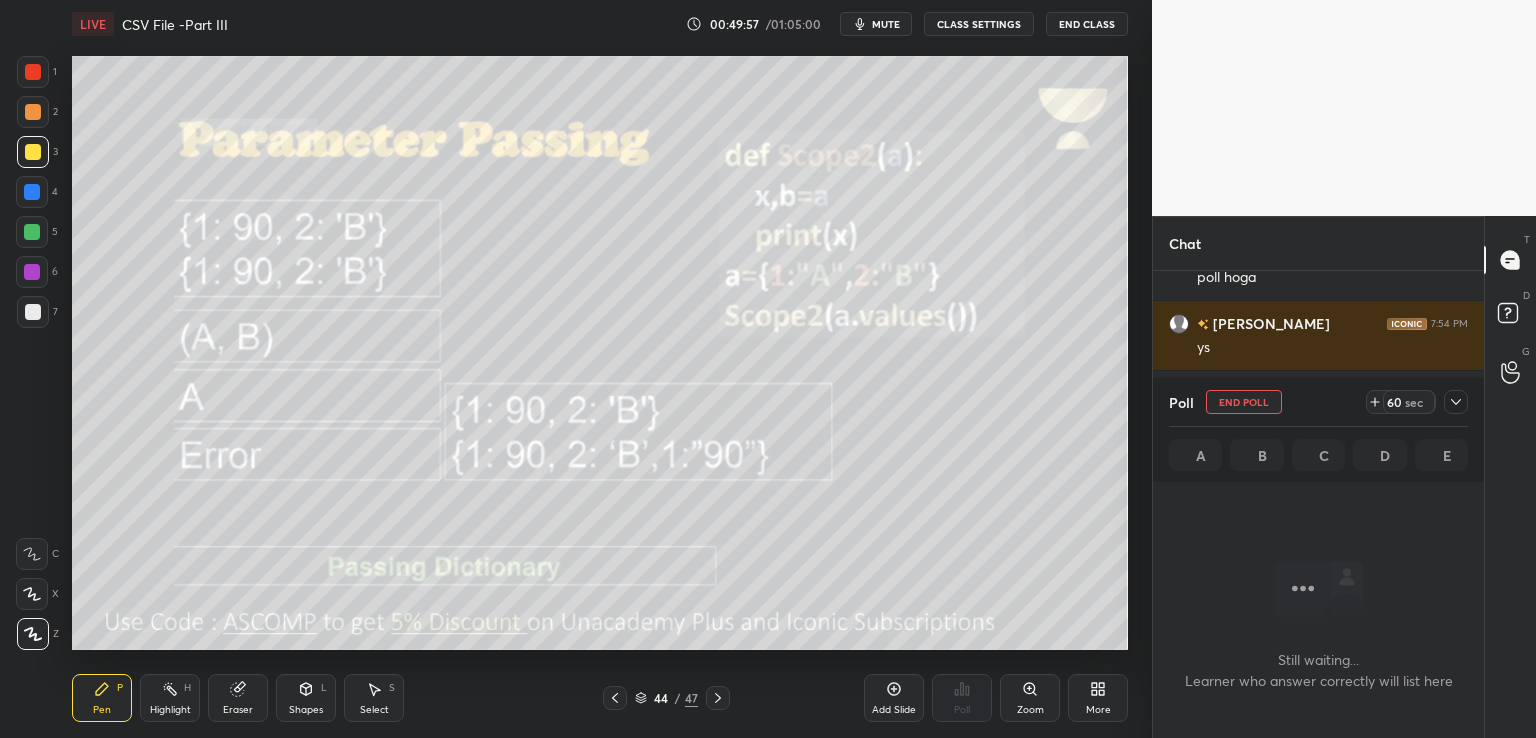 scroll, scrollTop: 341, scrollLeft: 325, axis: both 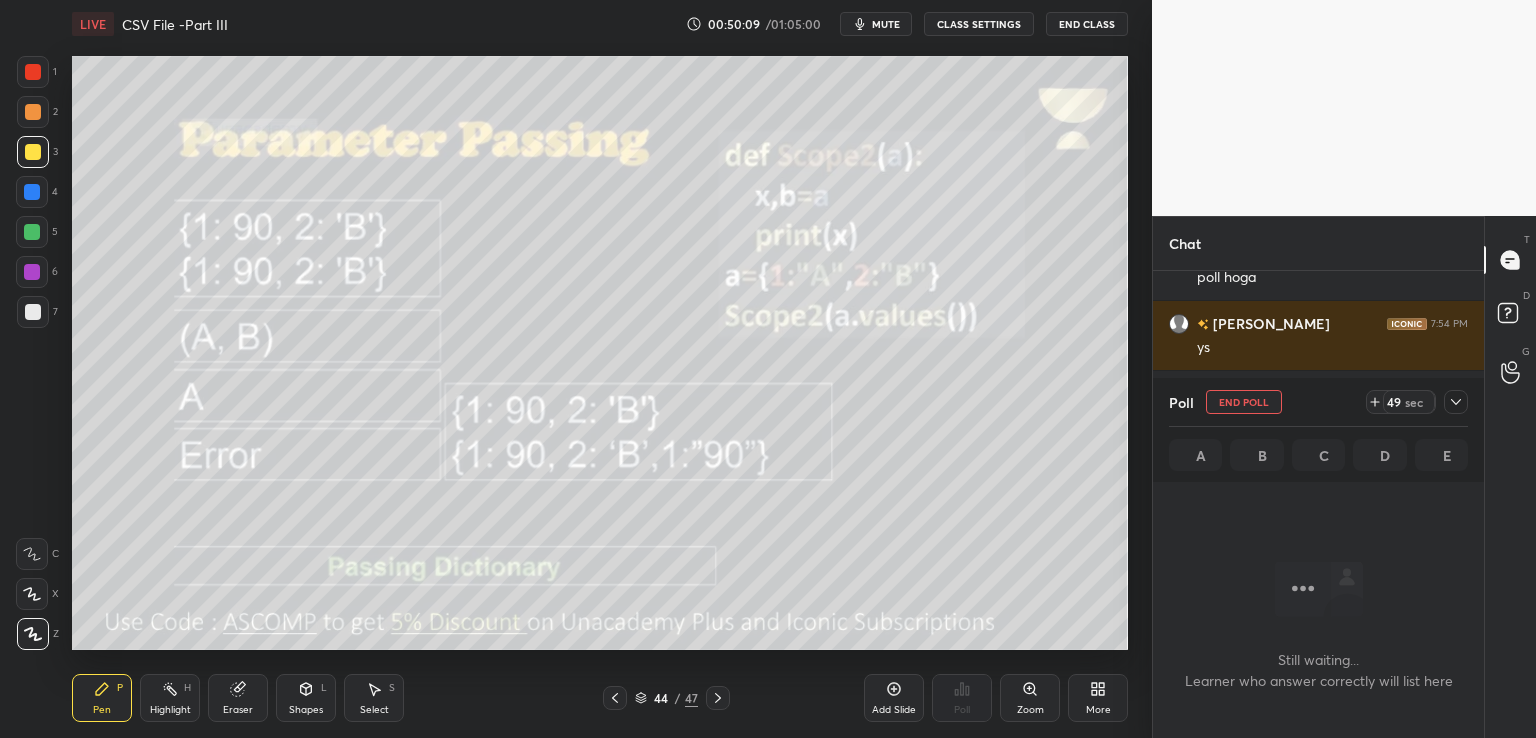click 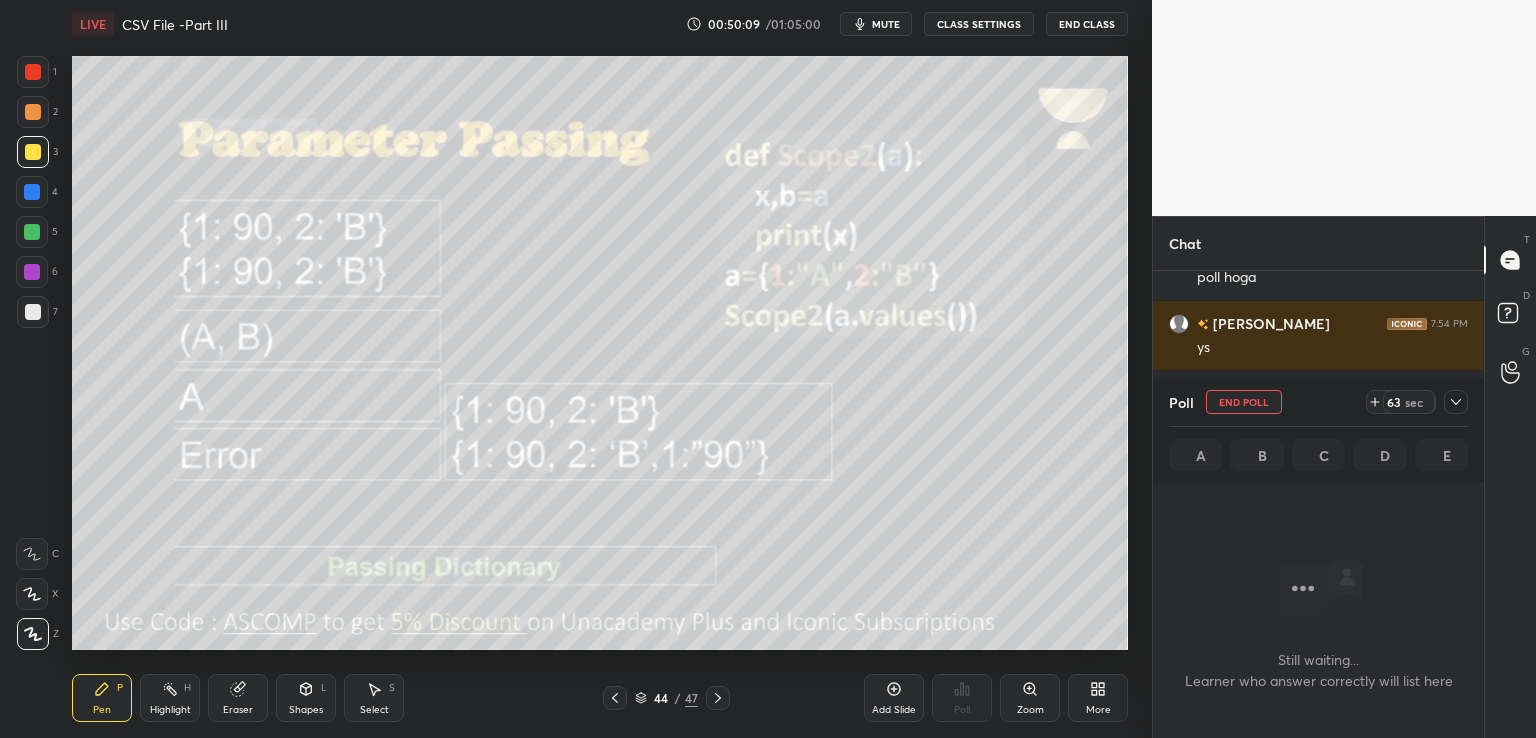 click 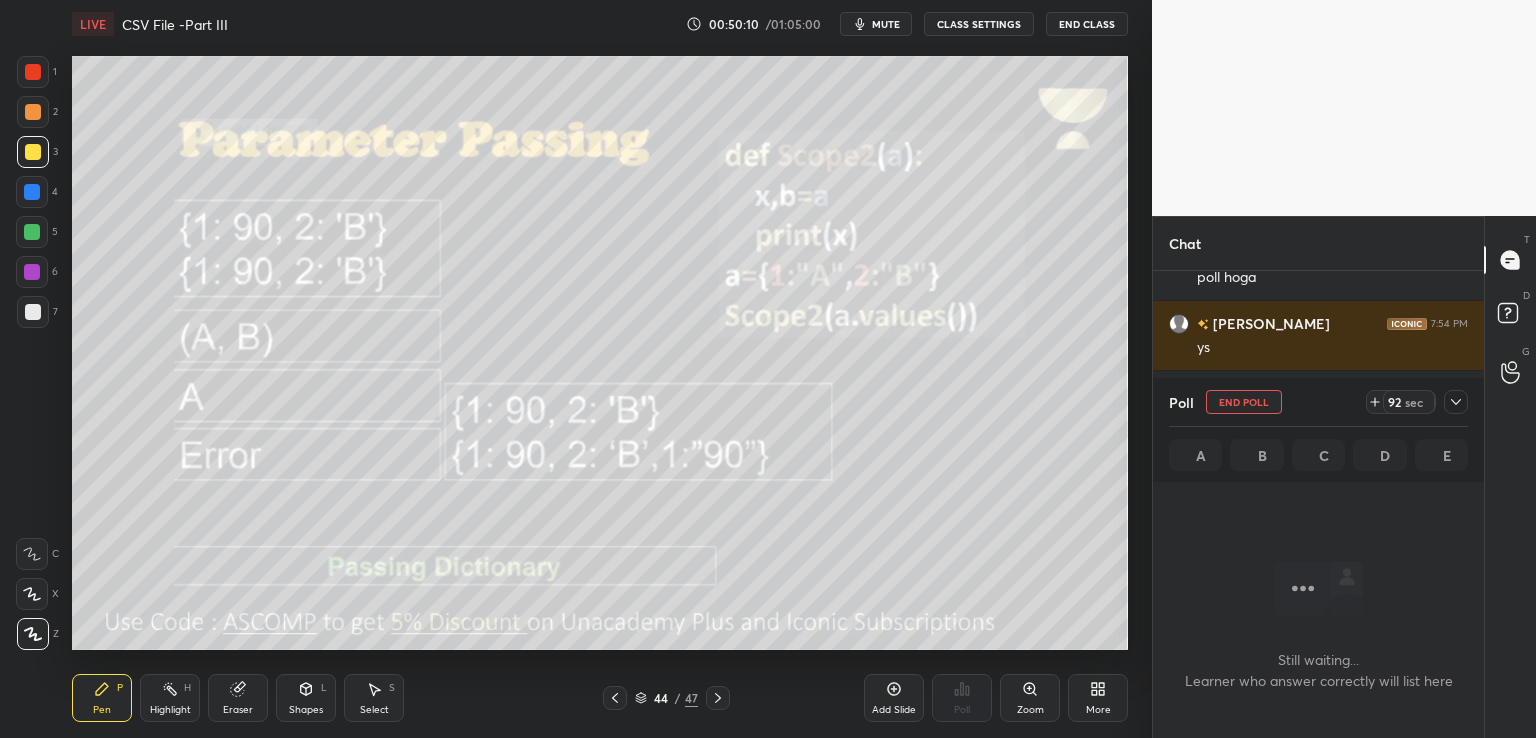 click 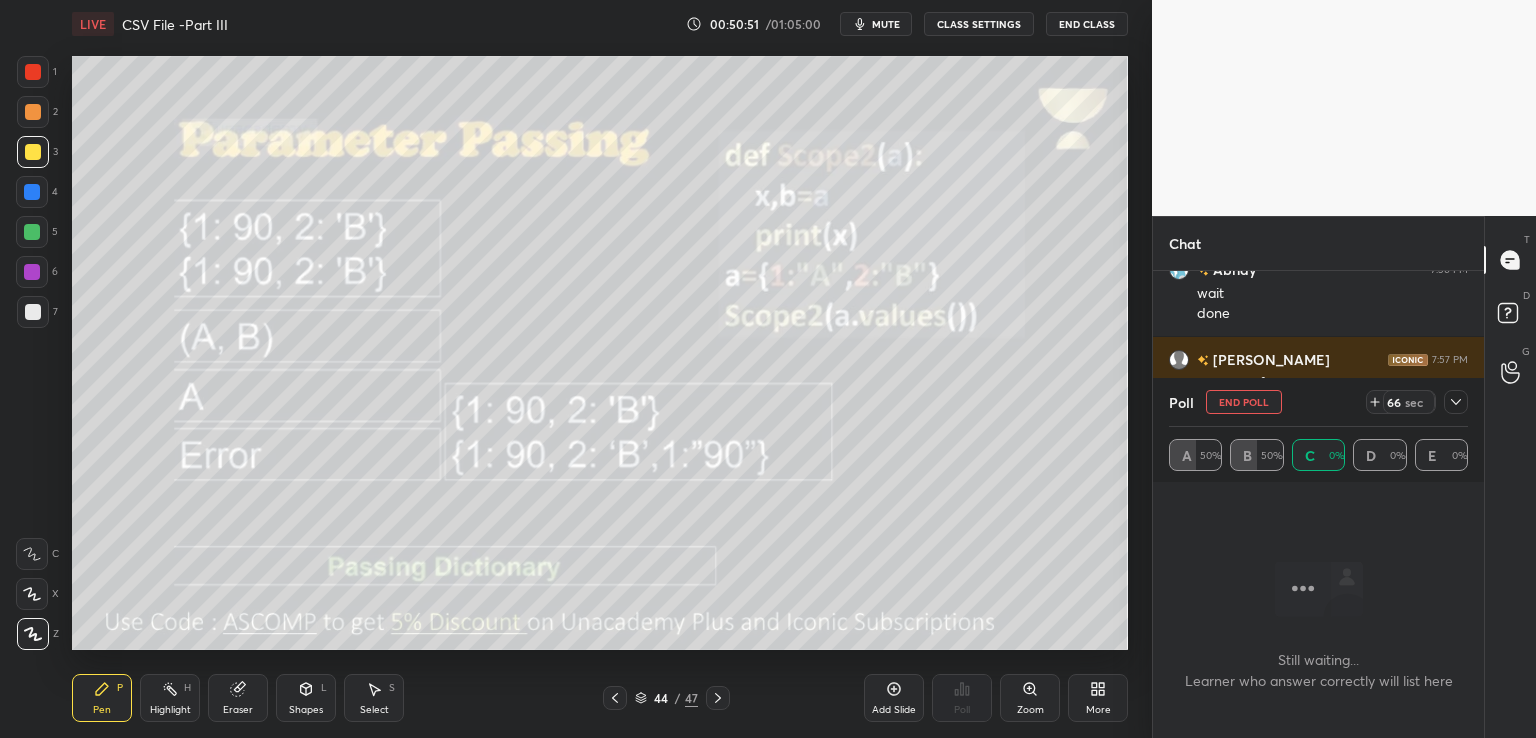 scroll, scrollTop: 1480, scrollLeft: 0, axis: vertical 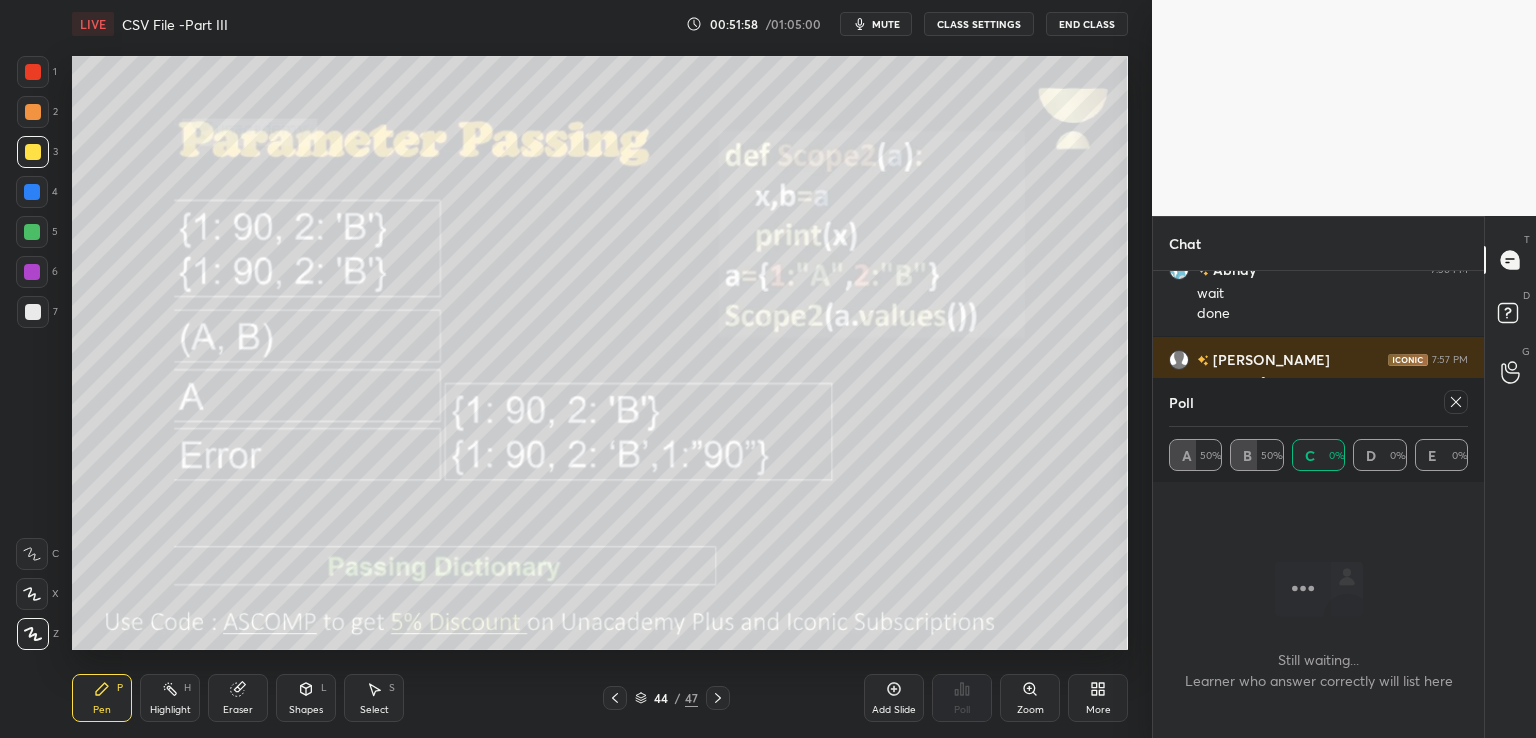 click 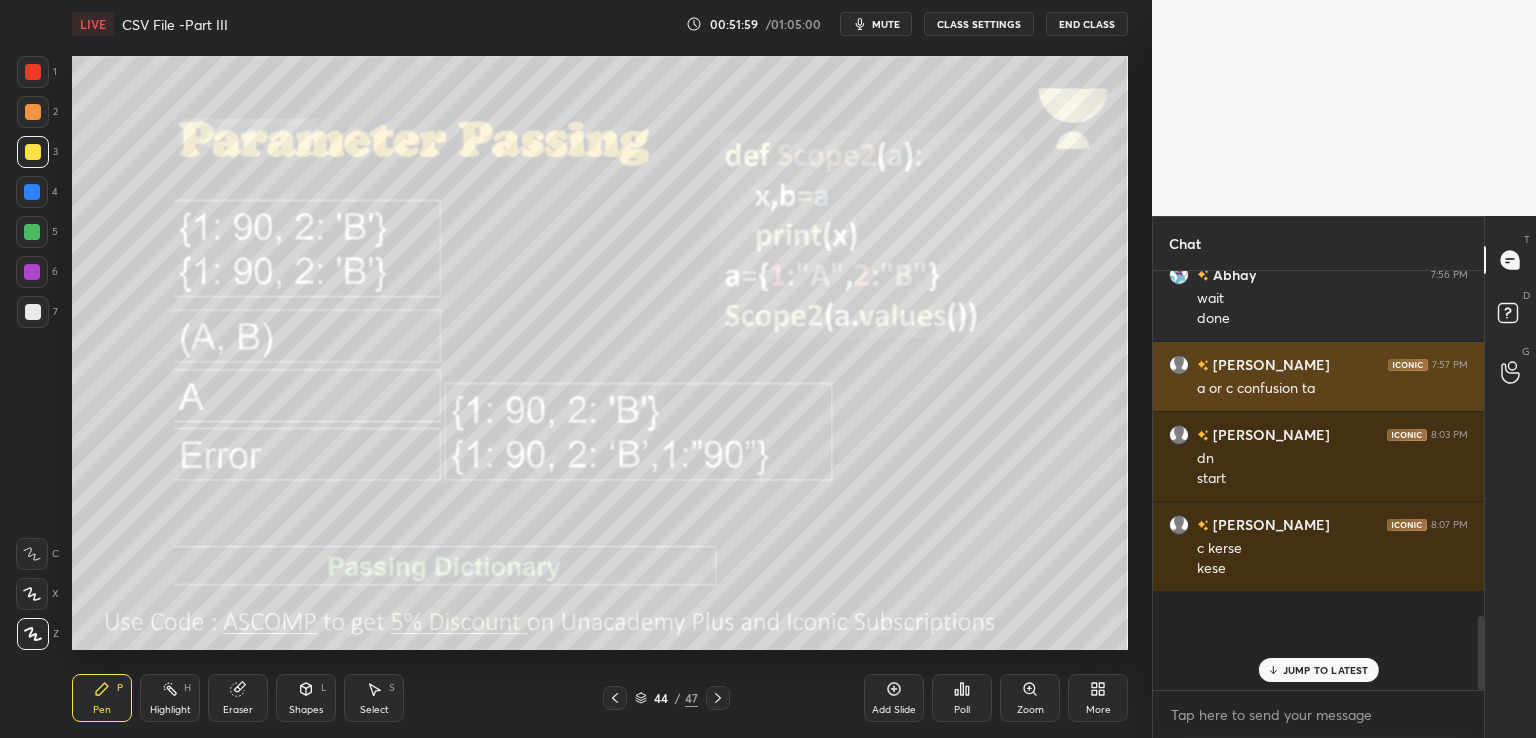 scroll, scrollTop: 362, scrollLeft: 325, axis: both 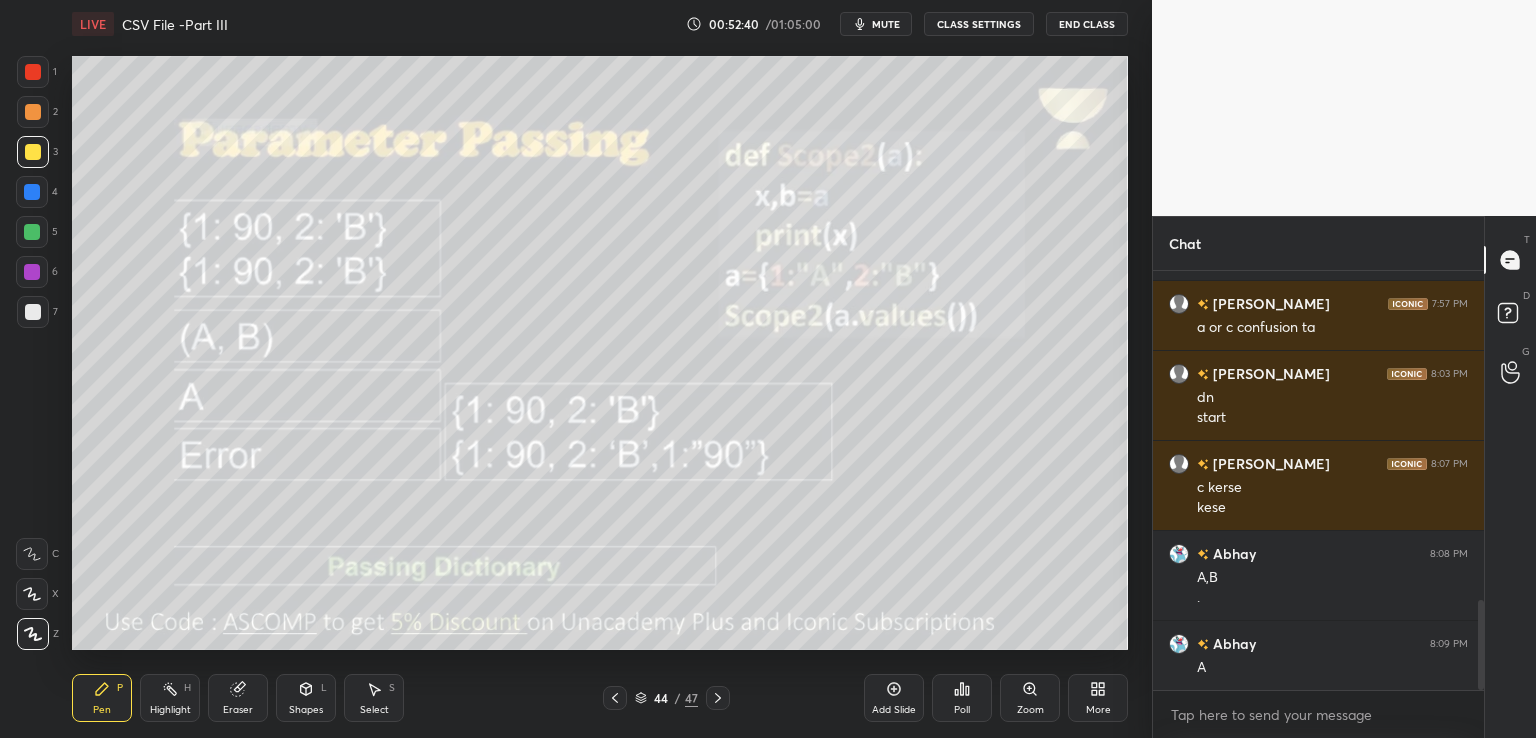 click on "Pen P Highlight H Eraser Shapes L Select S 44 / 47 Add Slide Poll Zoom More" at bounding box center [600, 698] 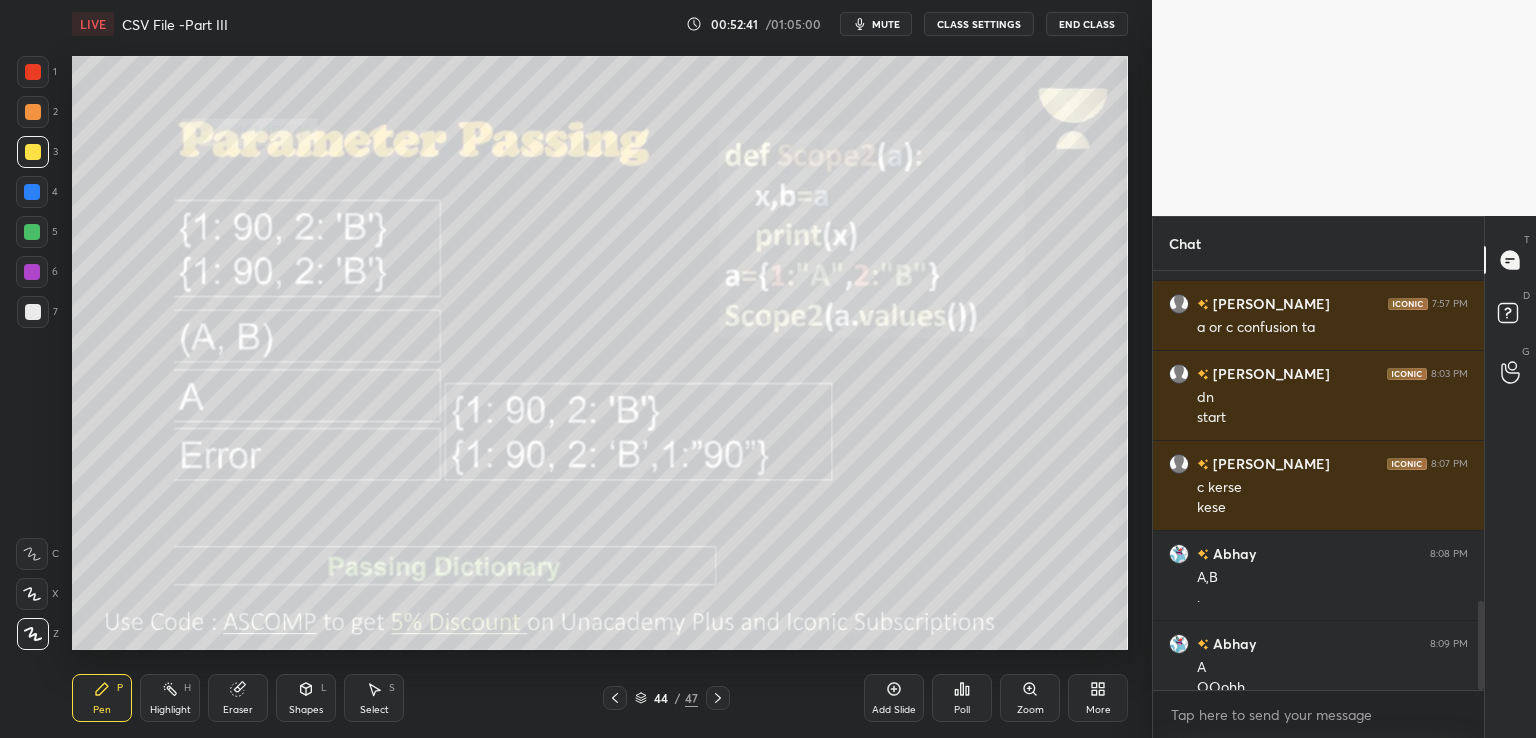 scroll, scrollTop: 1556, scrollLeft: 0, axis: vertical 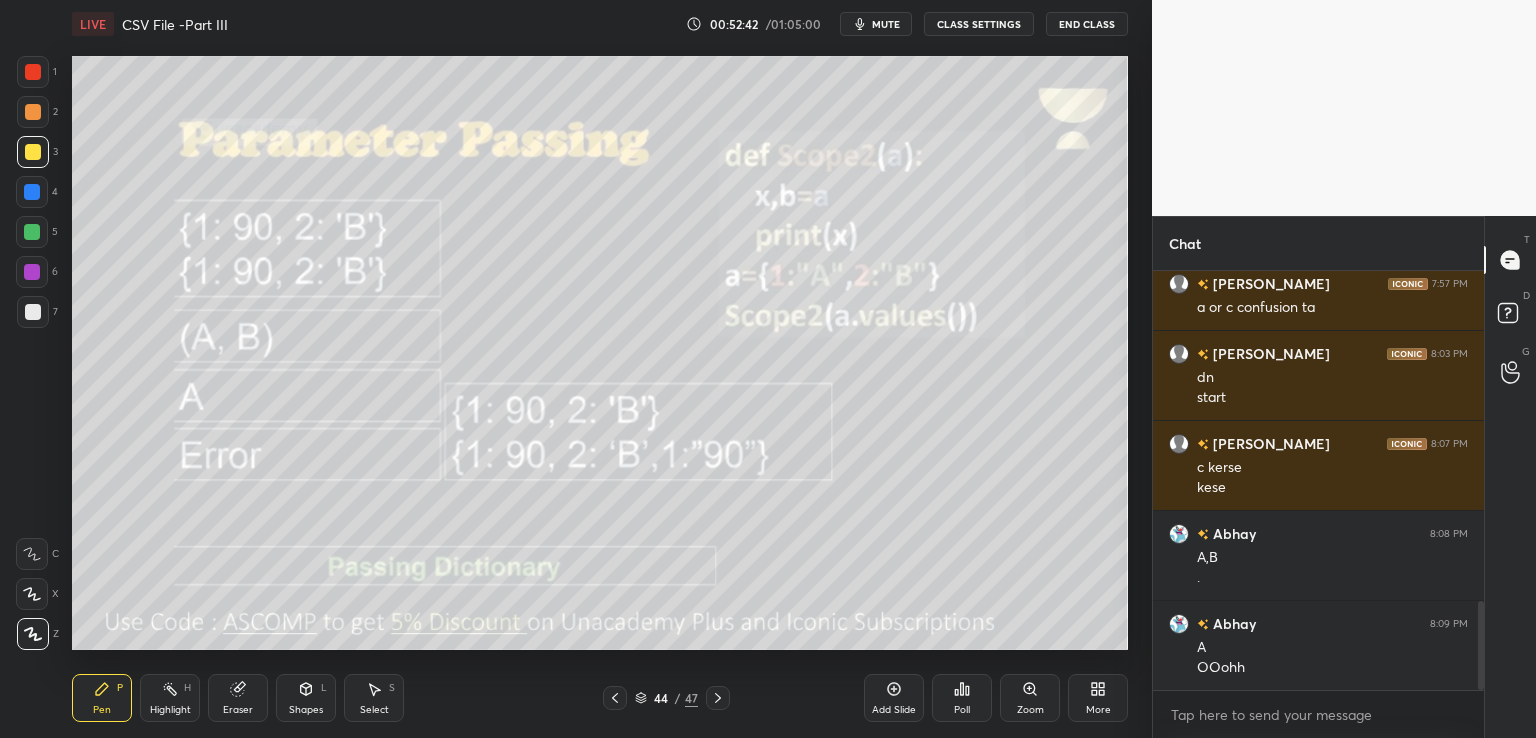 click on "1 2 3 4 5 6 7 C X Z C X Z E E Erase all   H H LIVE CSV File -Part III 00:52:42 /  01:05:00 mute CLASS SETTINGS End Class Setting up your live class Poll for   secs No correct answer Start poll Back CSV File -Part III • L14 of Complete Course on File Handling - Binary & CSV File [PERSON_NAME] Pen P Highlight H Eraser Shapes L Select S 44 / 47 Add Slide Poll Zoom More Chat Abhay 7:56 PM wait done [PERSON_NAME] 7:57 PM a or c confusion [PERSON_NAME] [PERSON_NAME] 8:03 PM dn start [PERSON_NAME] 8:07 PM c kerse kese Abhay 8:08 PM A,B . Abhay 8:09 PM A OOohh JUMP TO LATEST Enable hand raising Enable raise hand to speak to learners. Once enabled, chat will be turned off temporarily. Enable x   introducing Raise a hand with a doubt Now learners can raise their hand along with a doubt  How it works? Doubts asked by learners will show up here NEW DOUBTS ASKED No one has raised a hand yet Can't raise hand Looks like educator just invited you to speak. Please wait before you can raise your hand again. Got it T Messages (T) D Doubts (D) G ​" at bounding box center [768, 0] 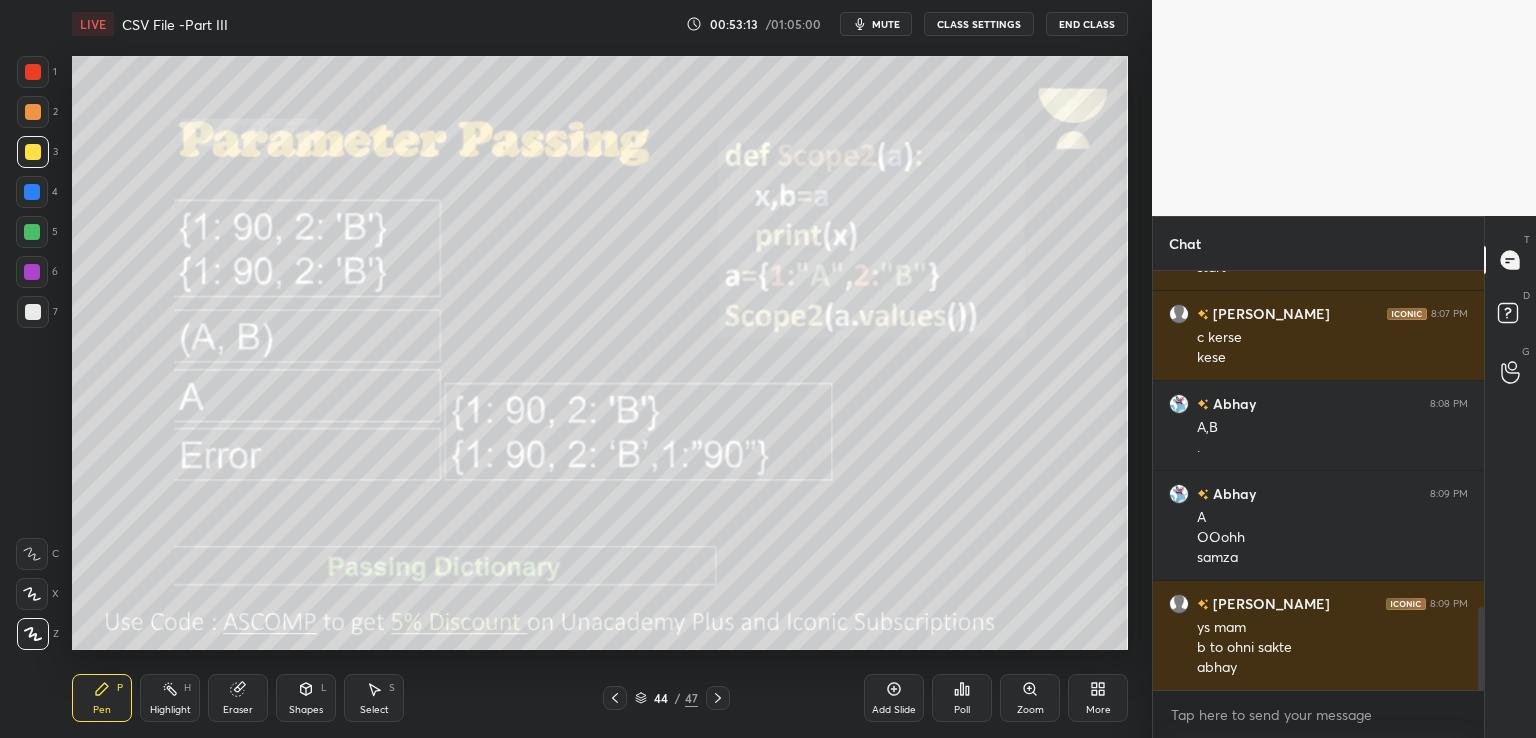 scroll, scrollTop: 1756, scrollLeft: 0, axis: vertical 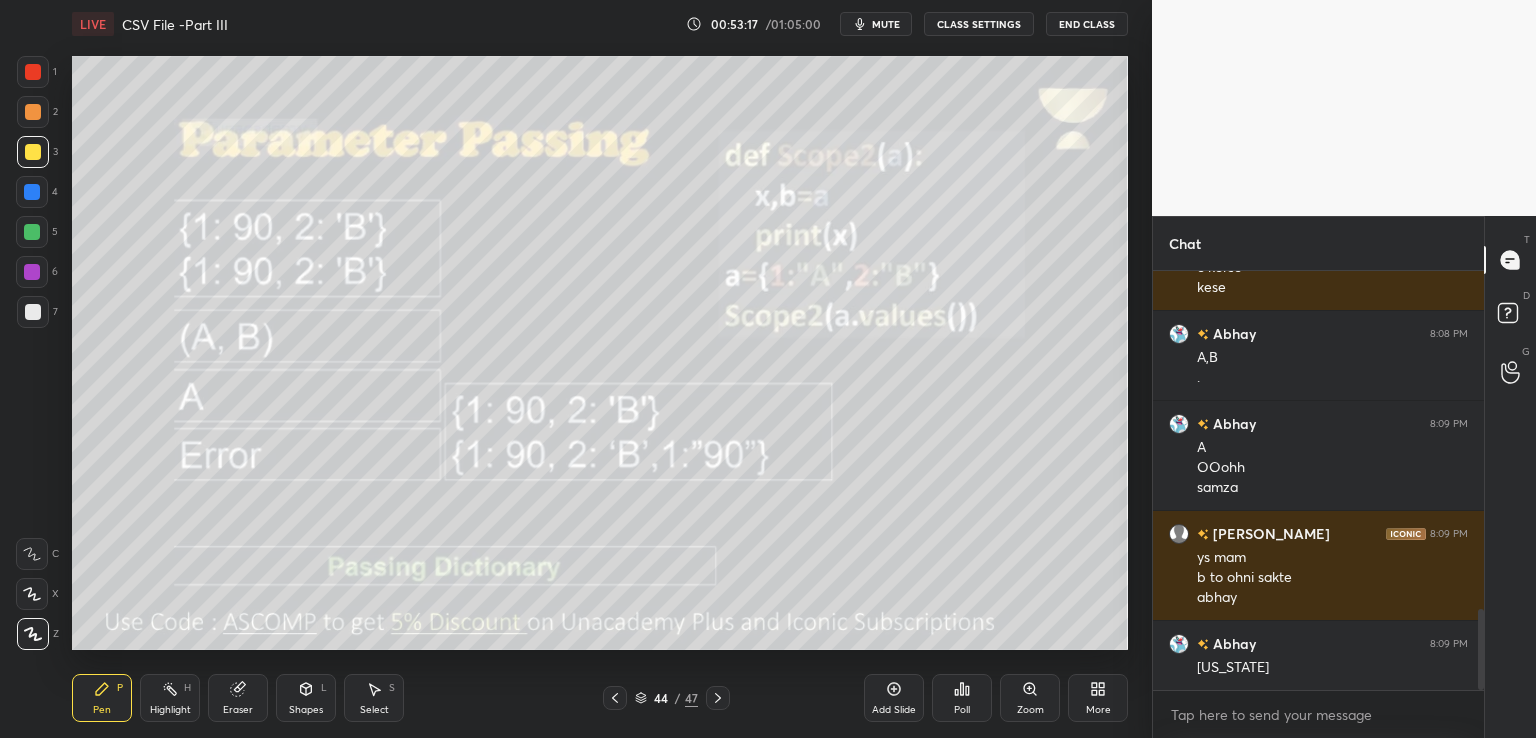 click 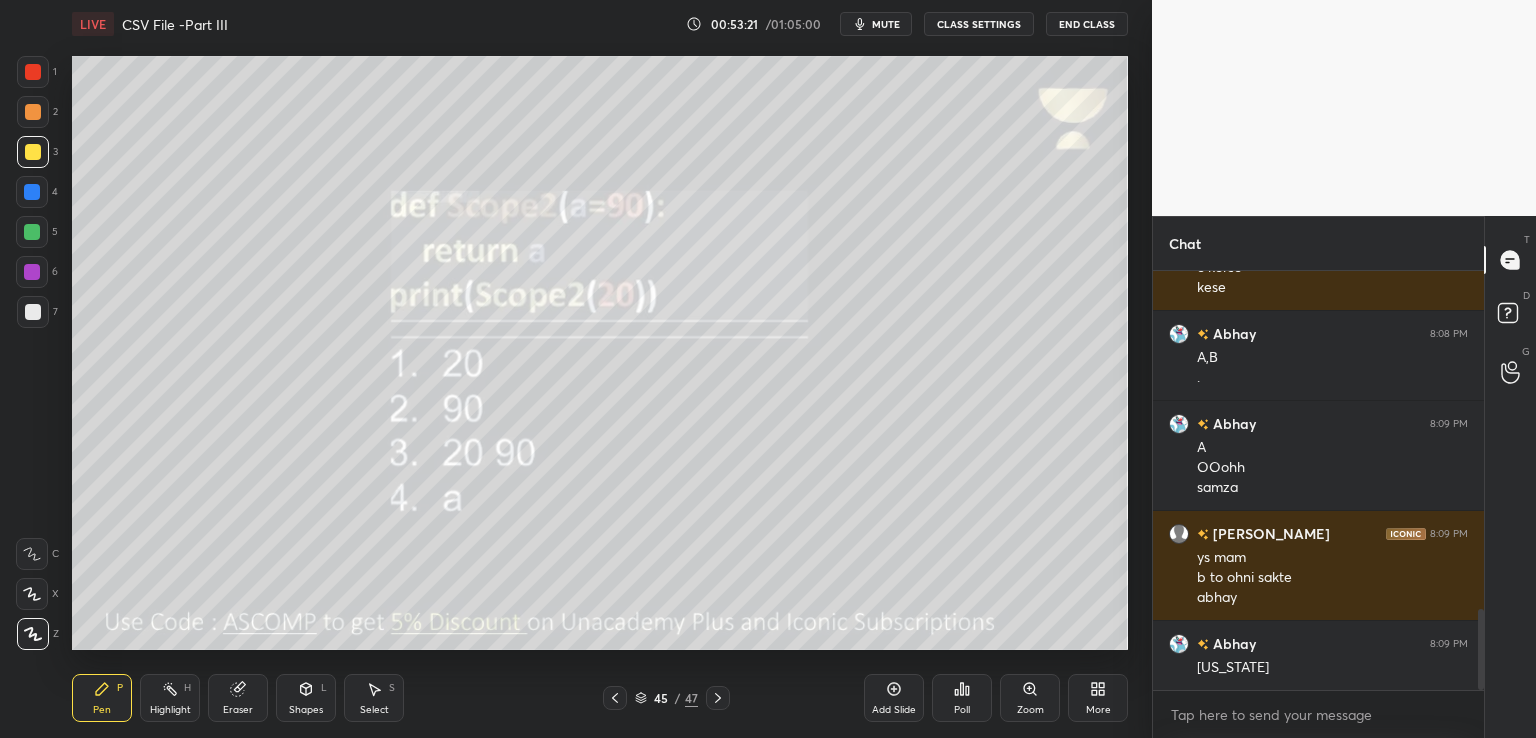 scroll, scrollTop: 1776, scrollLeft: 0, axis: vertical 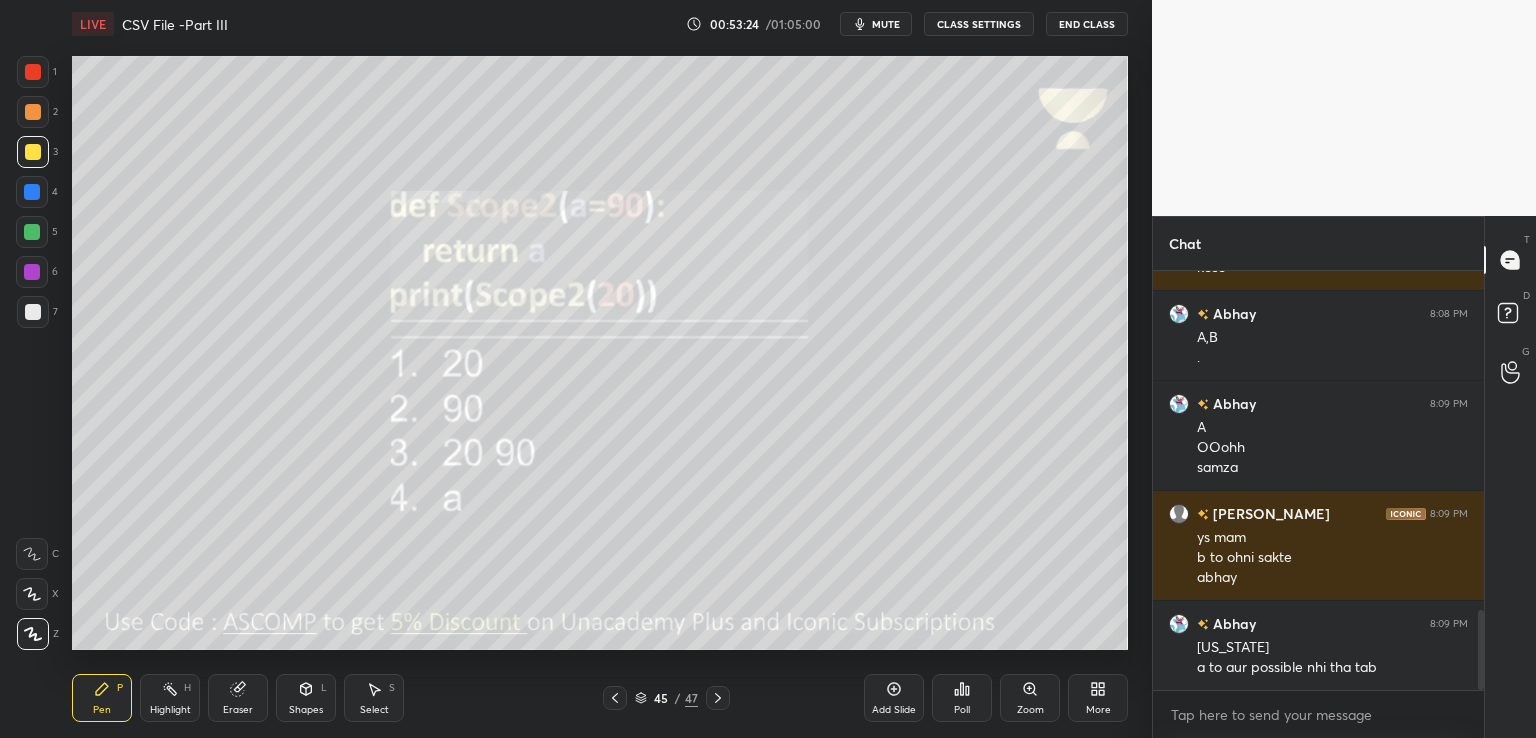click on "Poll" at bounding box center [962, 698] 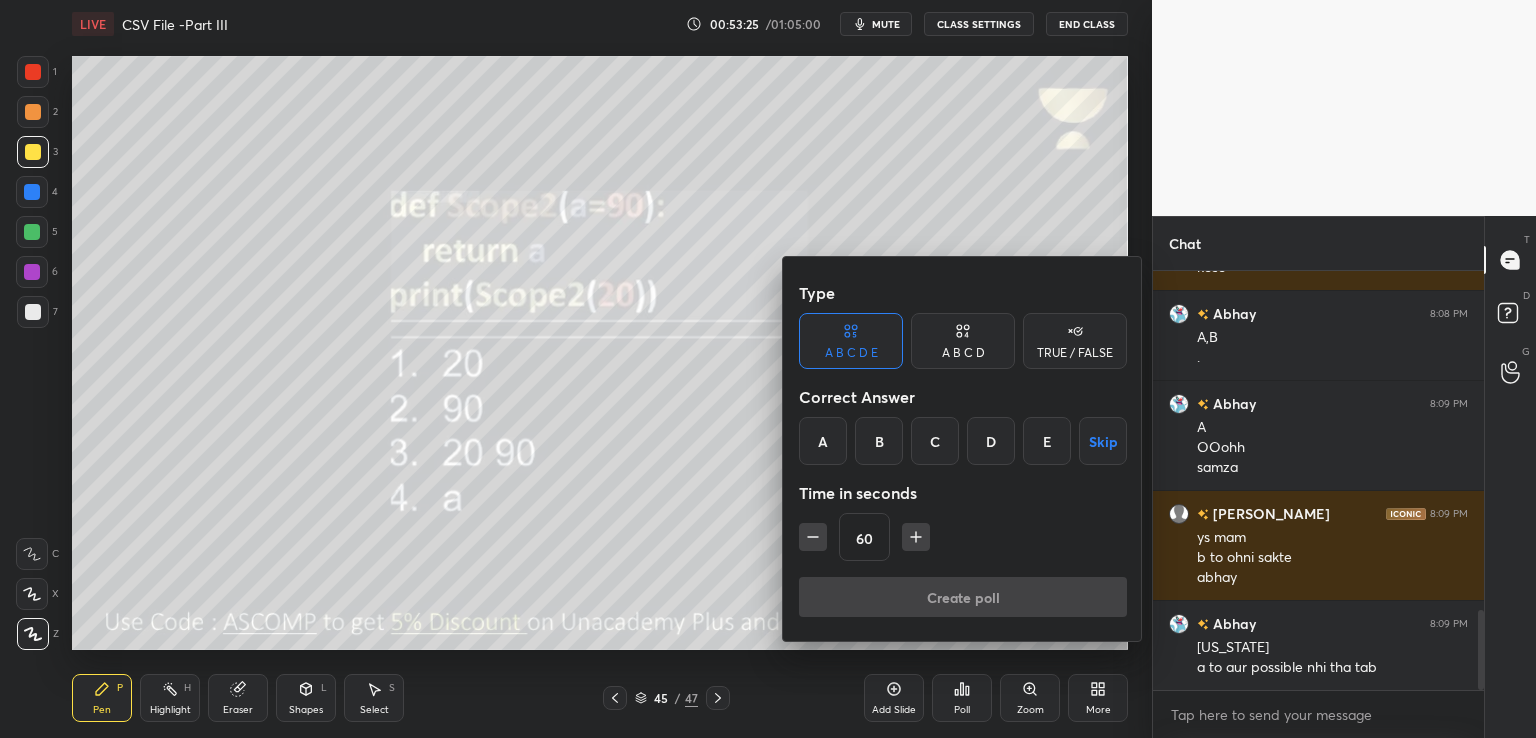 drag, startPoint x: 970, startPoint y: 350, endPoint x: 946, endPoint y: 384, distance: 41.617306 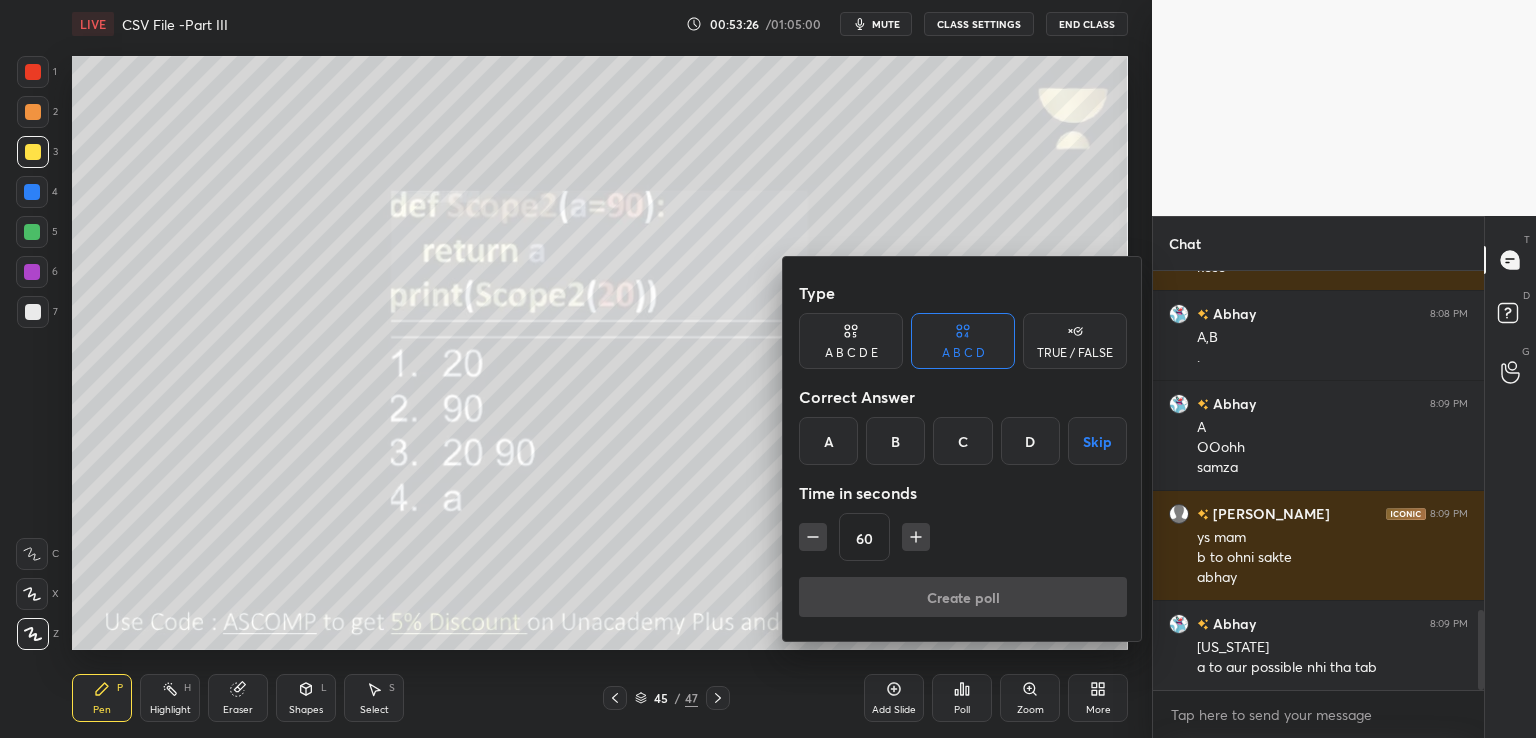 click on "A" at bounding box center [828, 441] 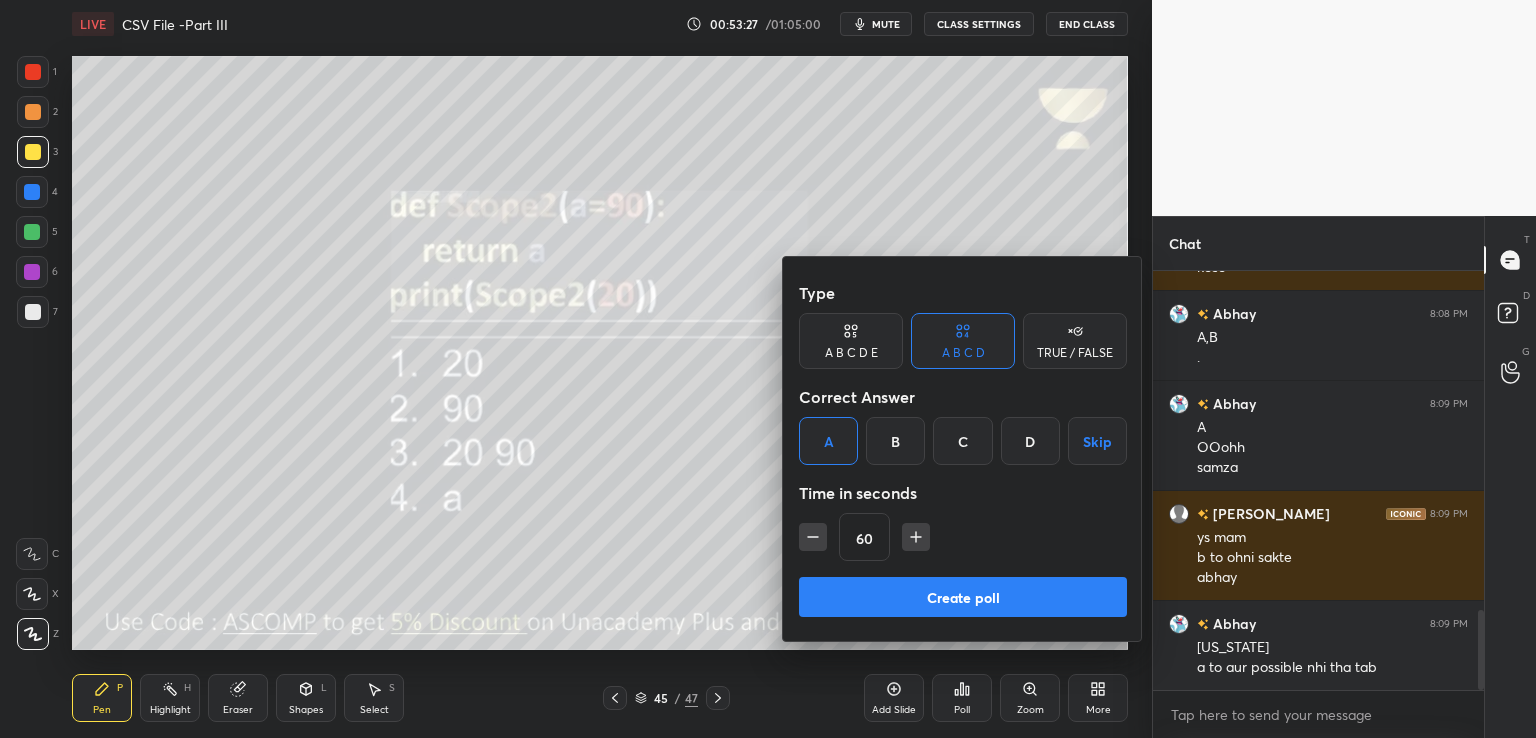 click on "Create poll" at bounding box center [963, 597] 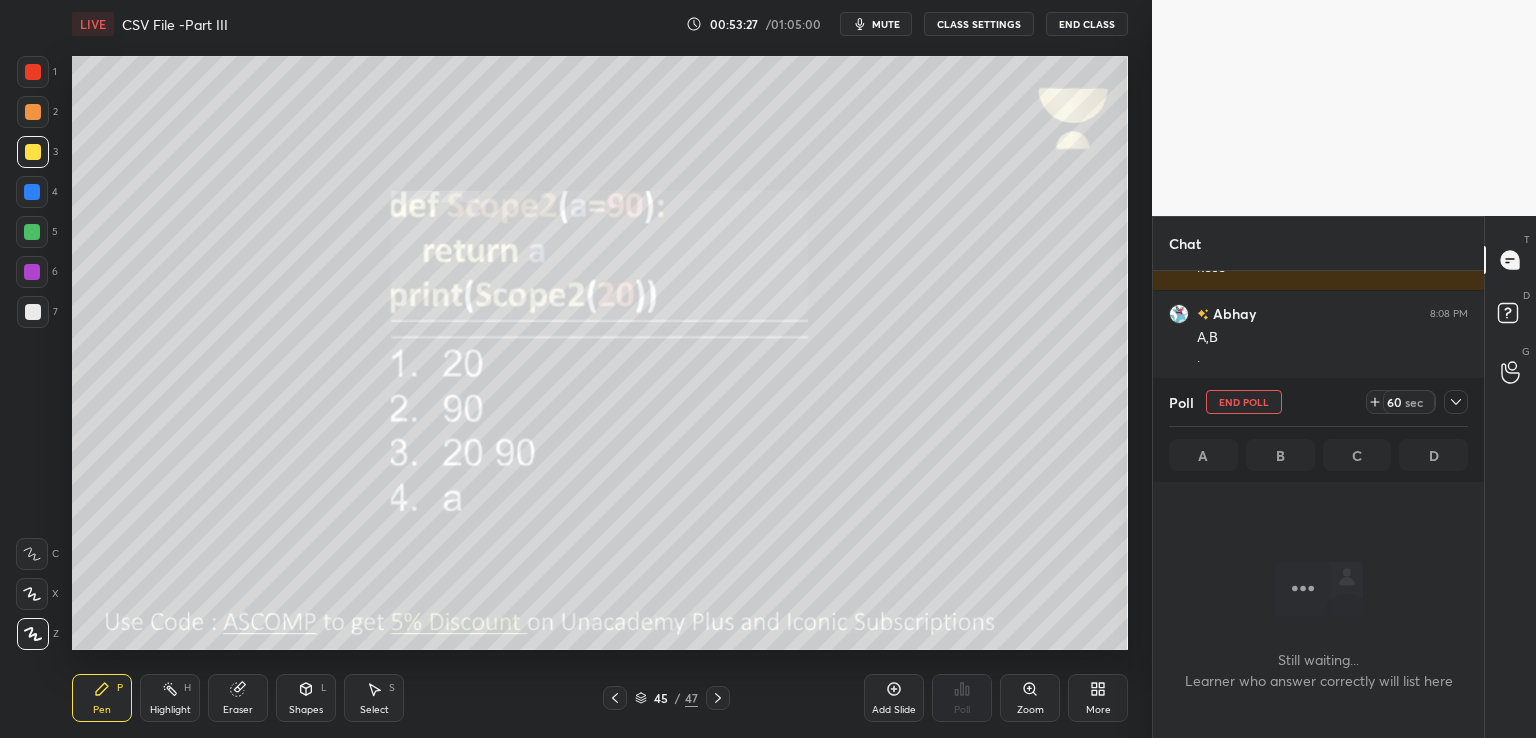 scroll, scrollTop: 309, scrollLeft: 325, axis: both 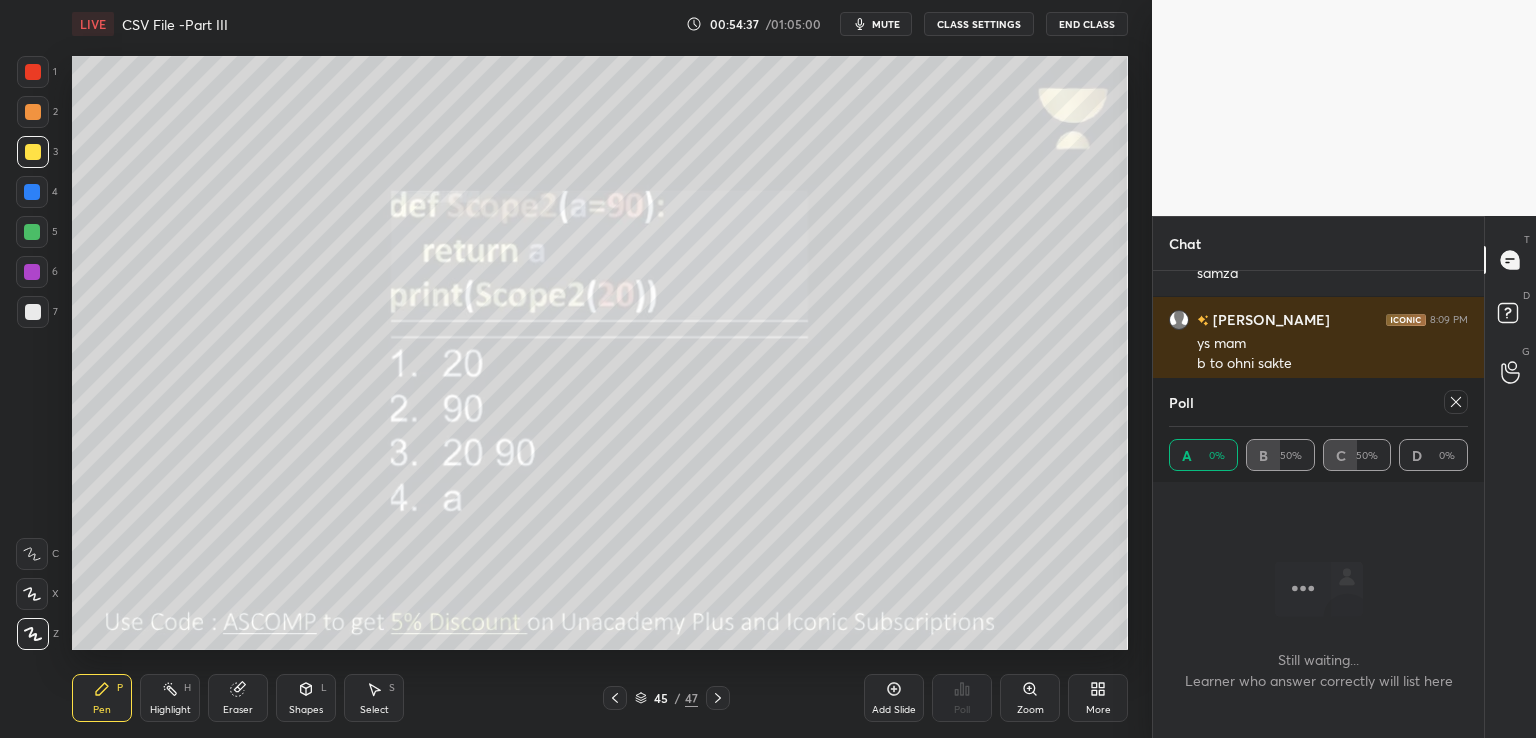 click 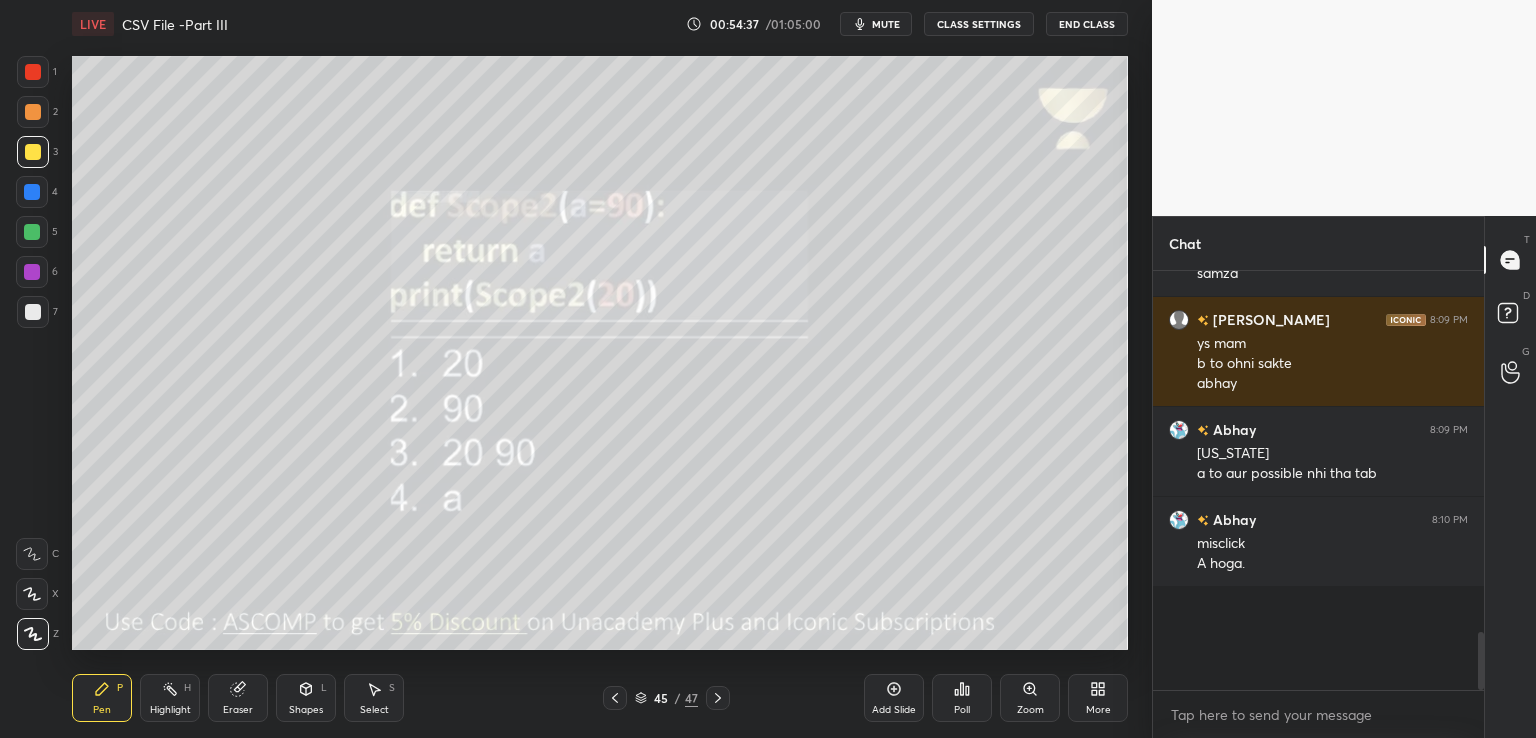 scroll, scrollTop: 7, scrollLeft: 6, axis: both 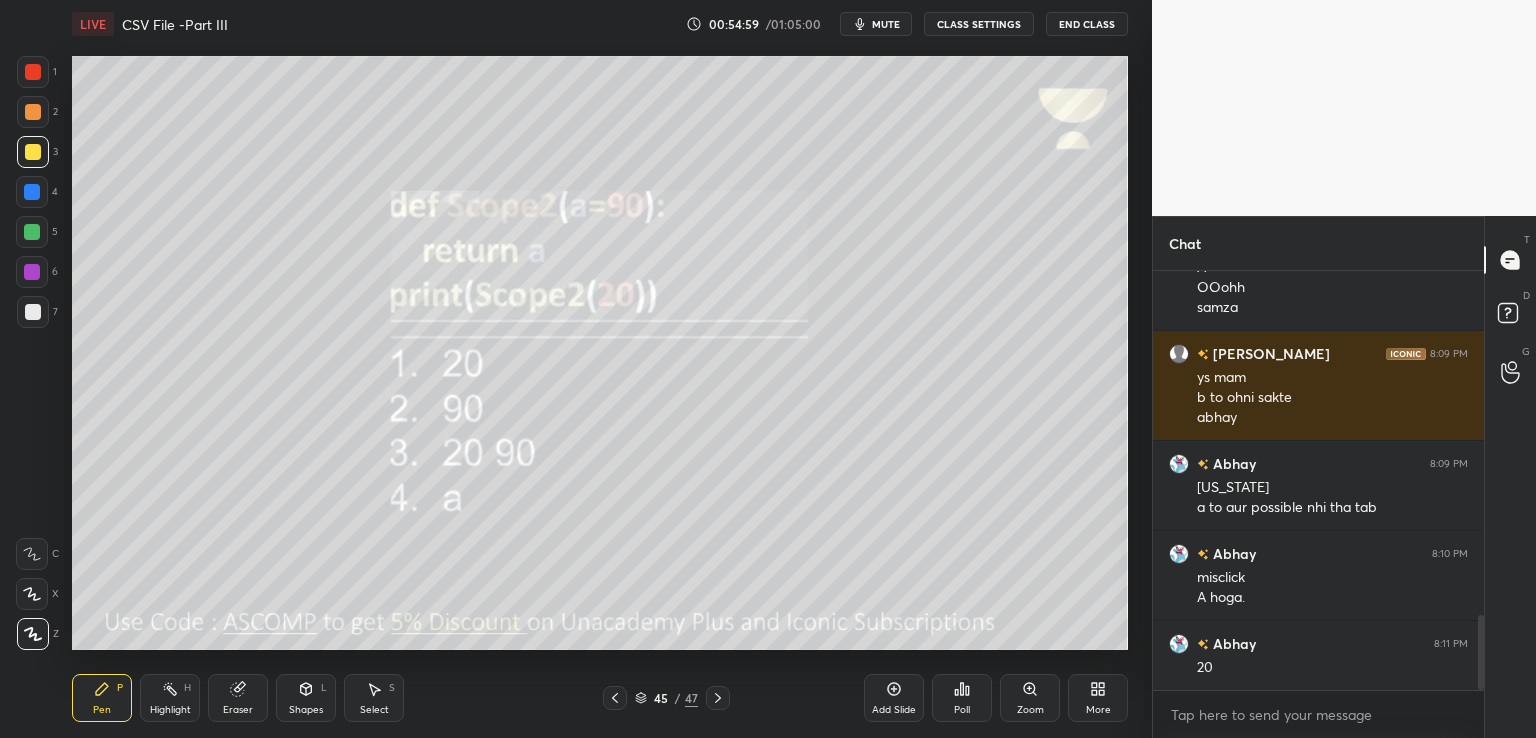 click 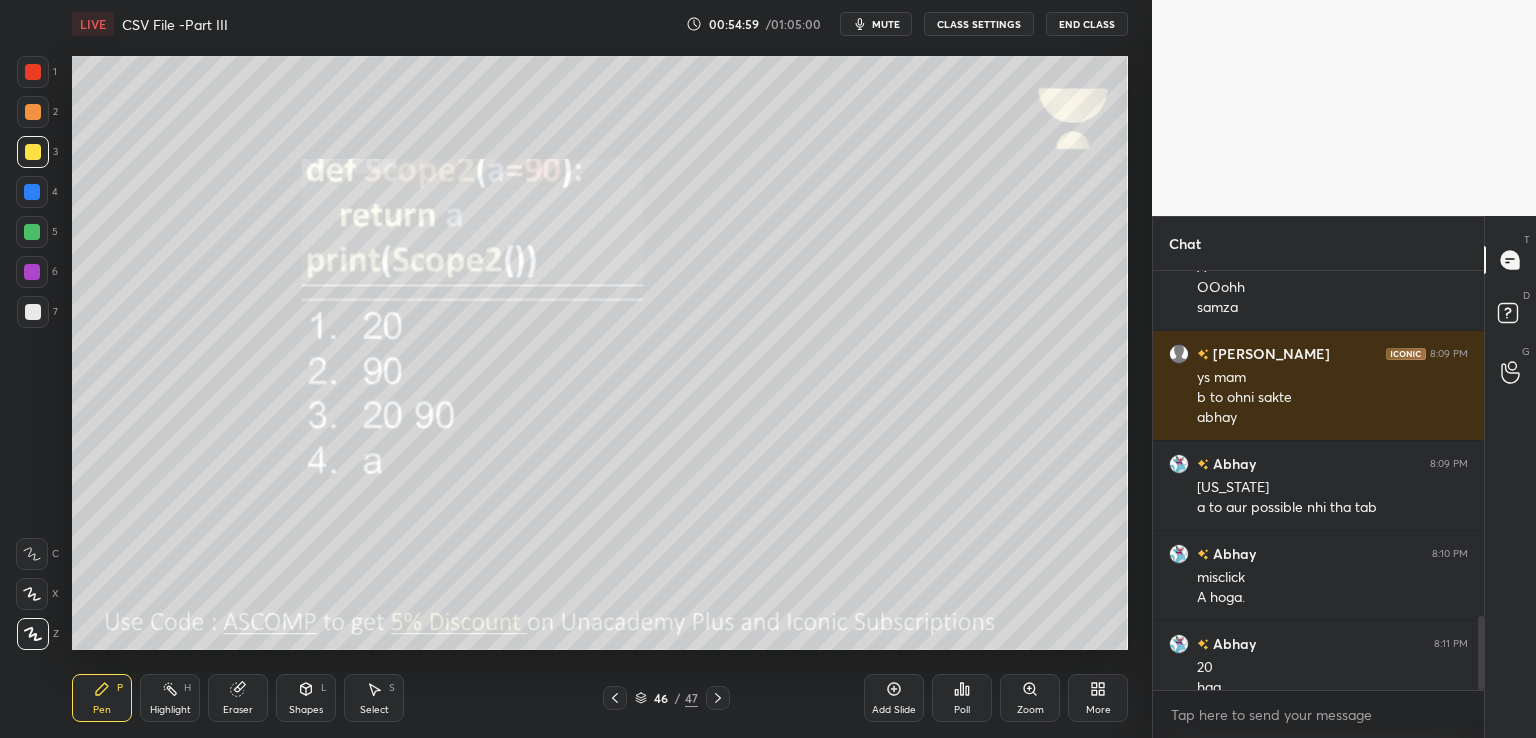 scroll, scrollTop: 1956, scrollLeft: 0, axis: vertical 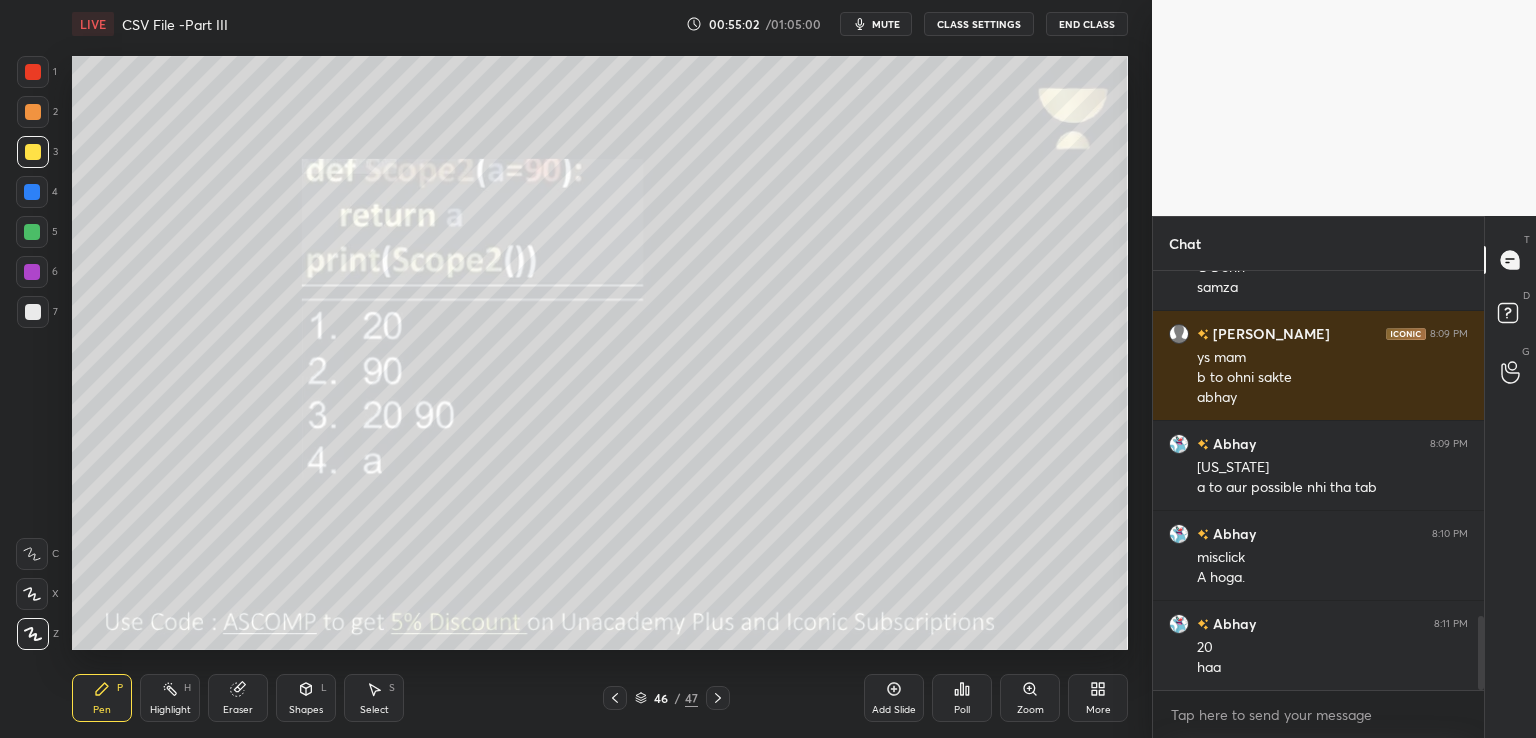 click on "Poll" at bounding box center [962, 698] 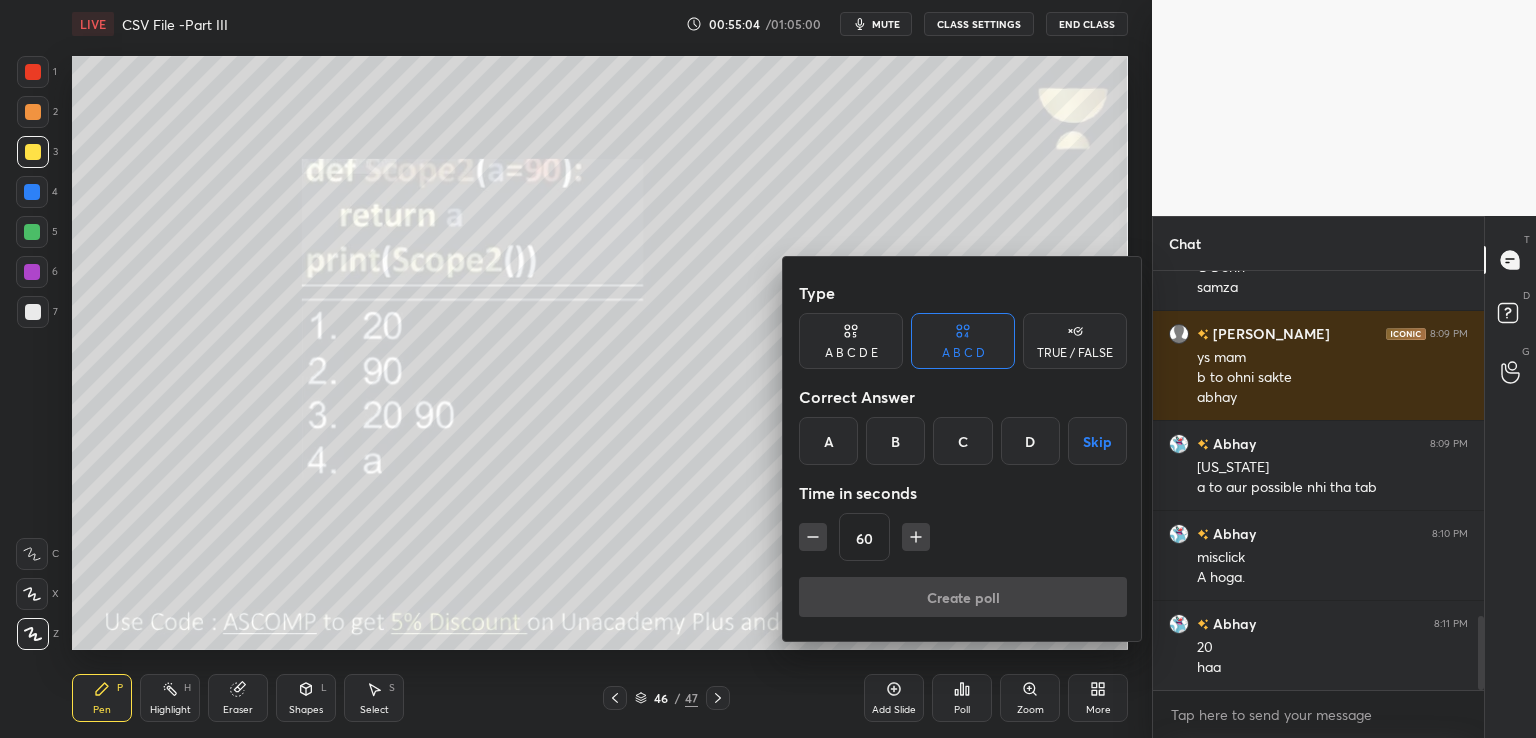 click on "B" at bounding box center [895, 441] 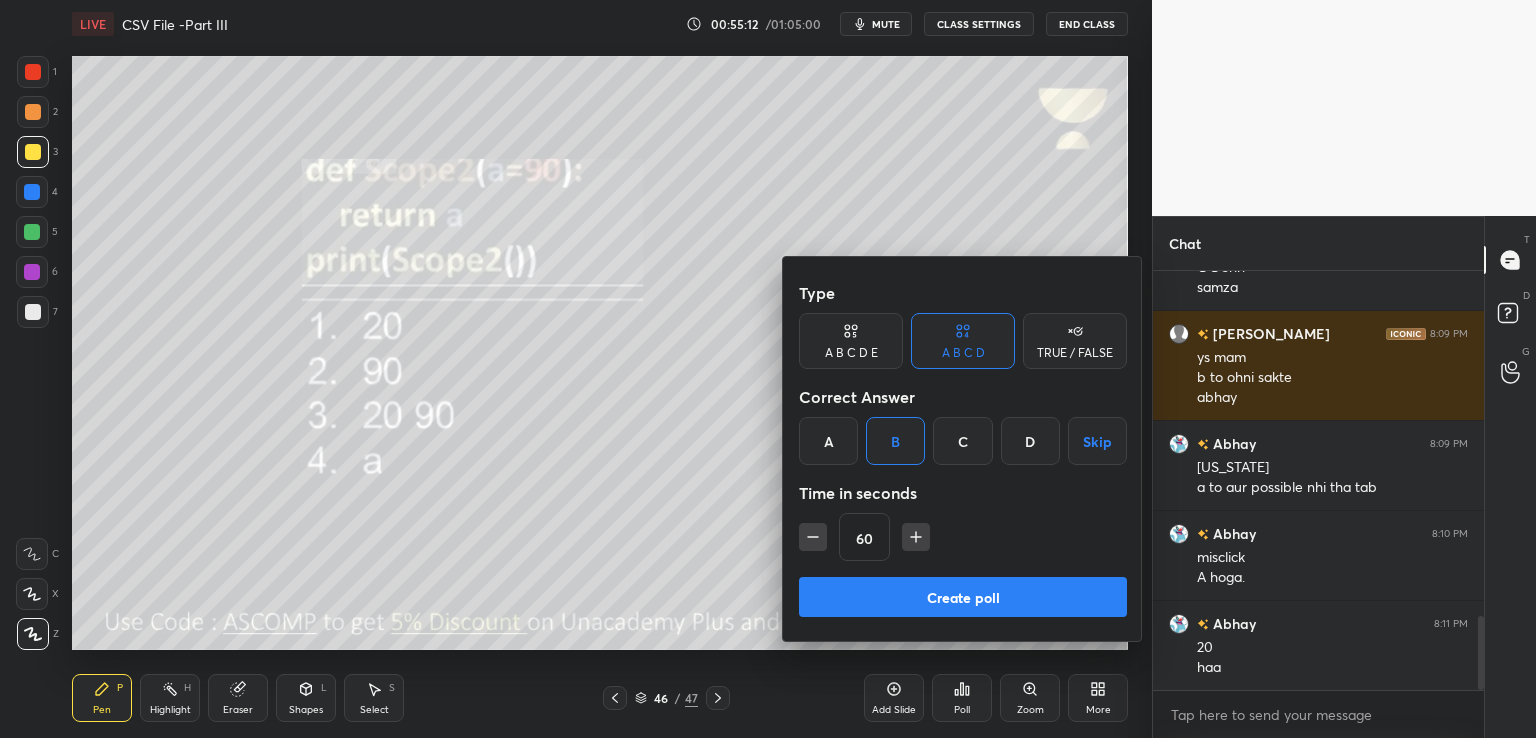 click on "Create poll" at bounding box center [963, 597] 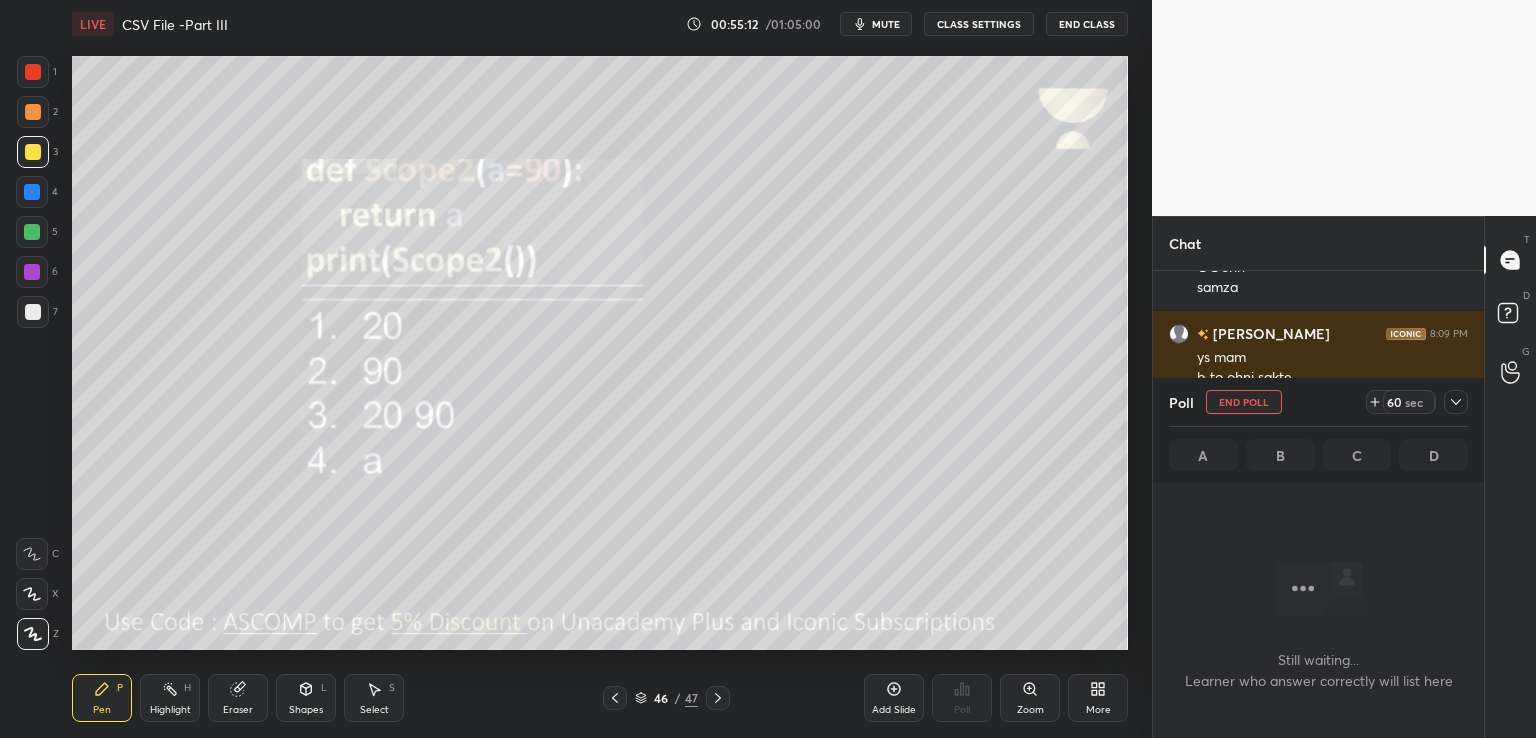 scroll, scrollTop: 396, scrollLeft: 325, axis: both 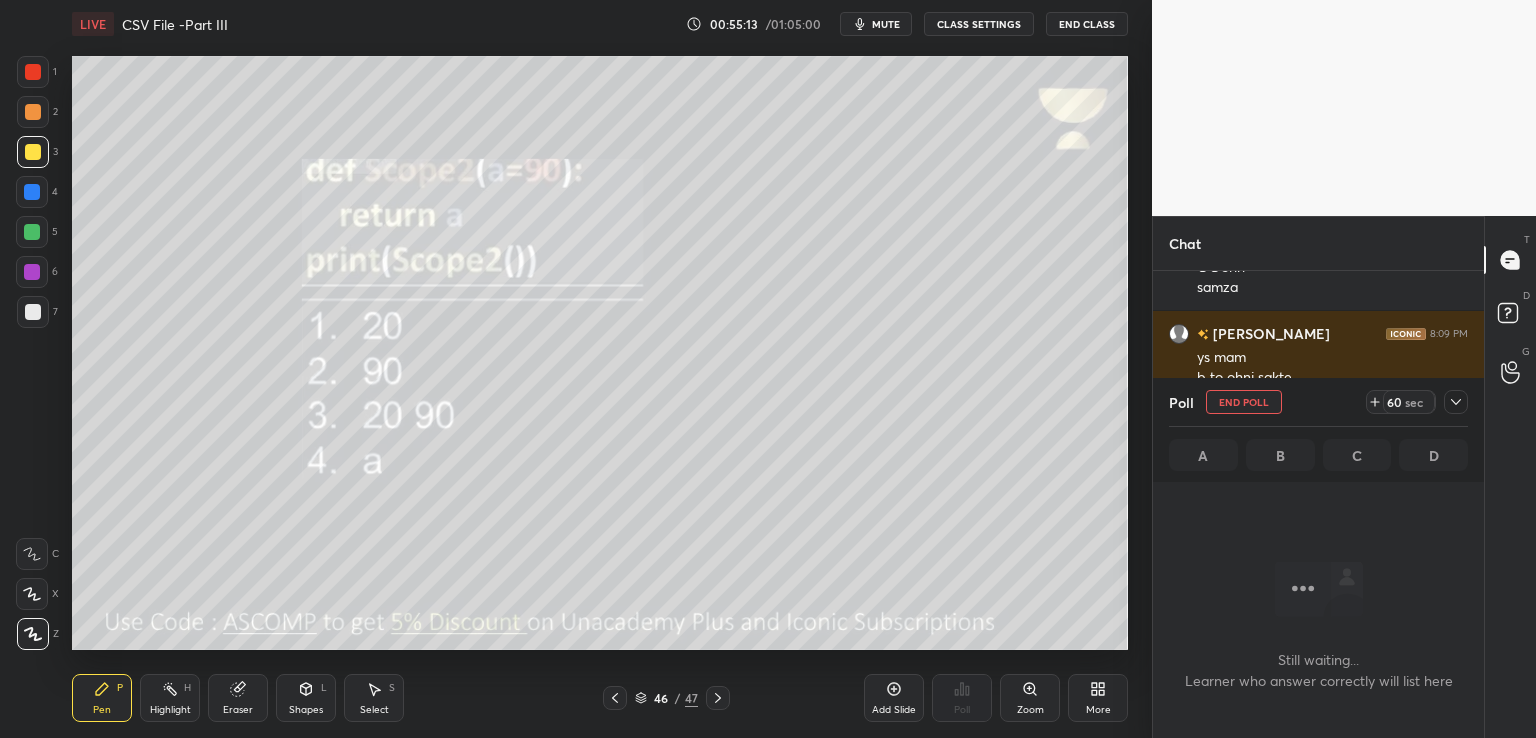 click on "mute" at bounding box center [886, 24] 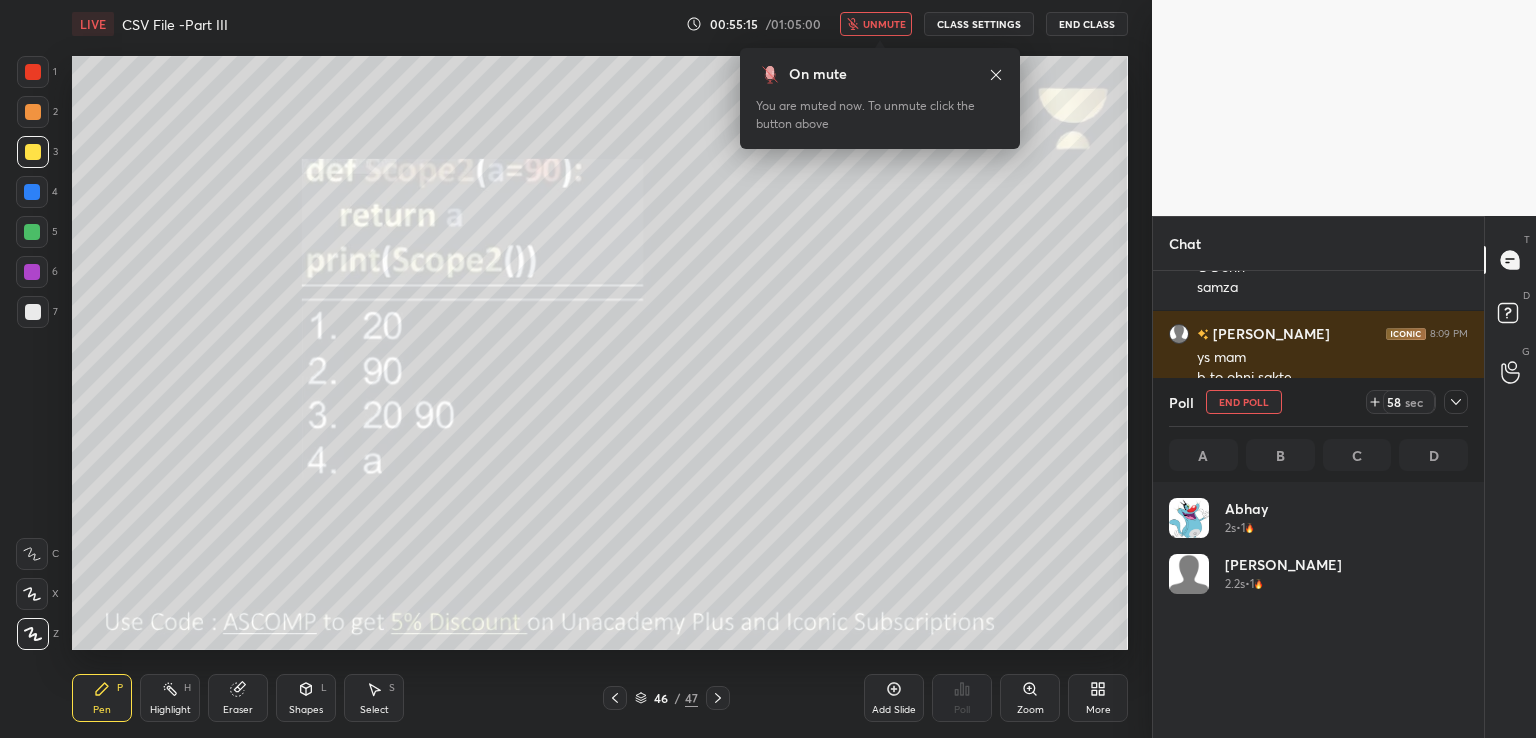 scroll, scrollTop: 6, scrollLeft: 6, axis: both 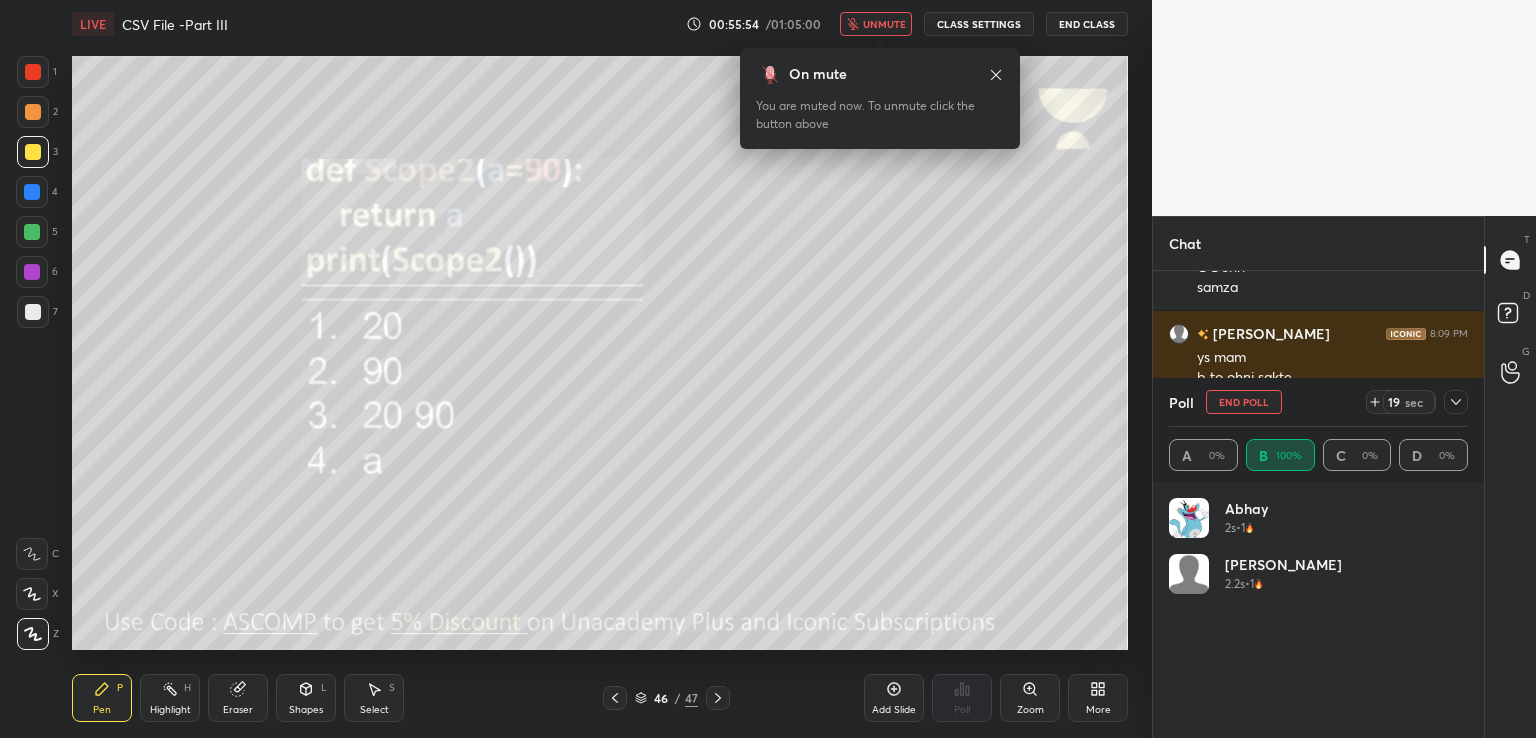 type 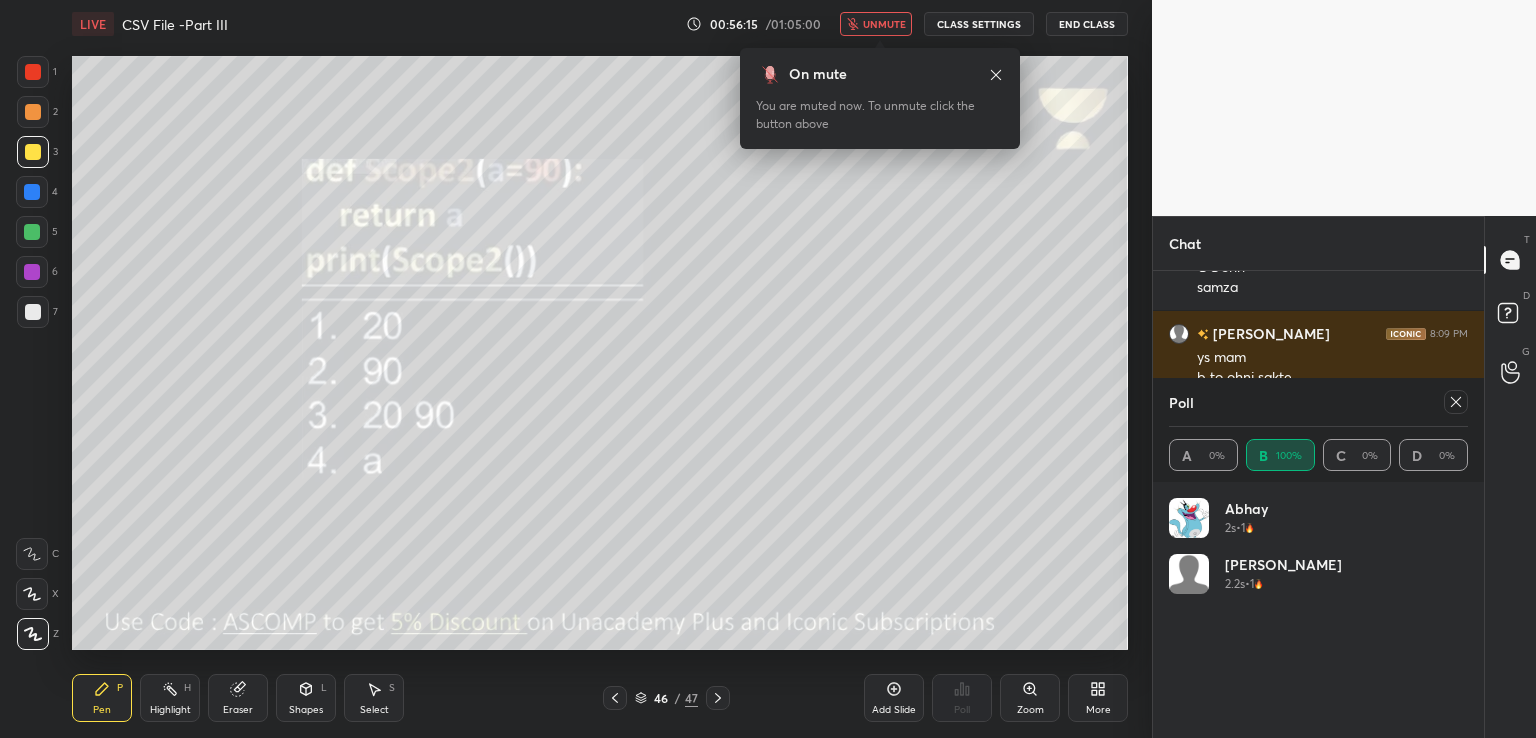 click 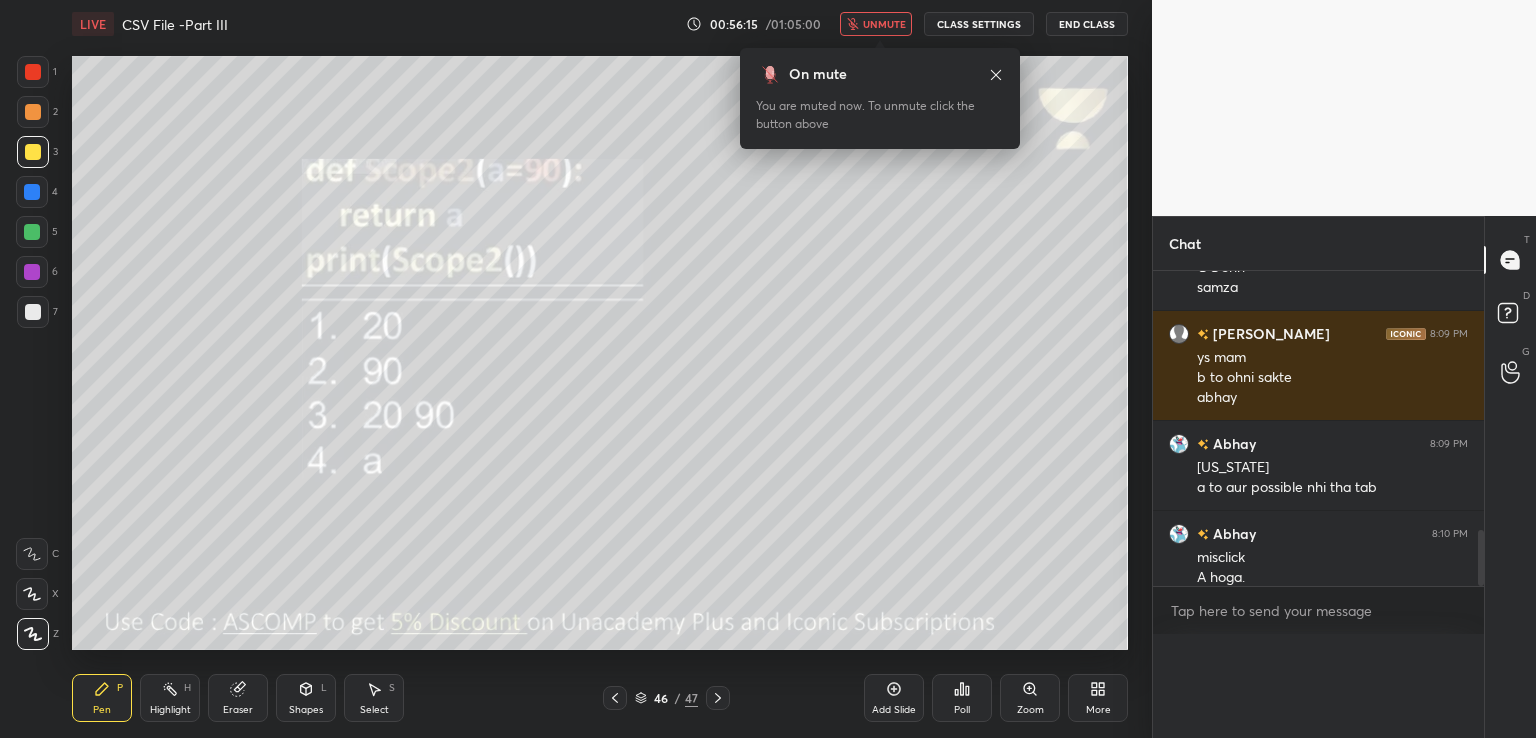 scroll, scrollTop: 0, scrollLeft: 0, axis: both 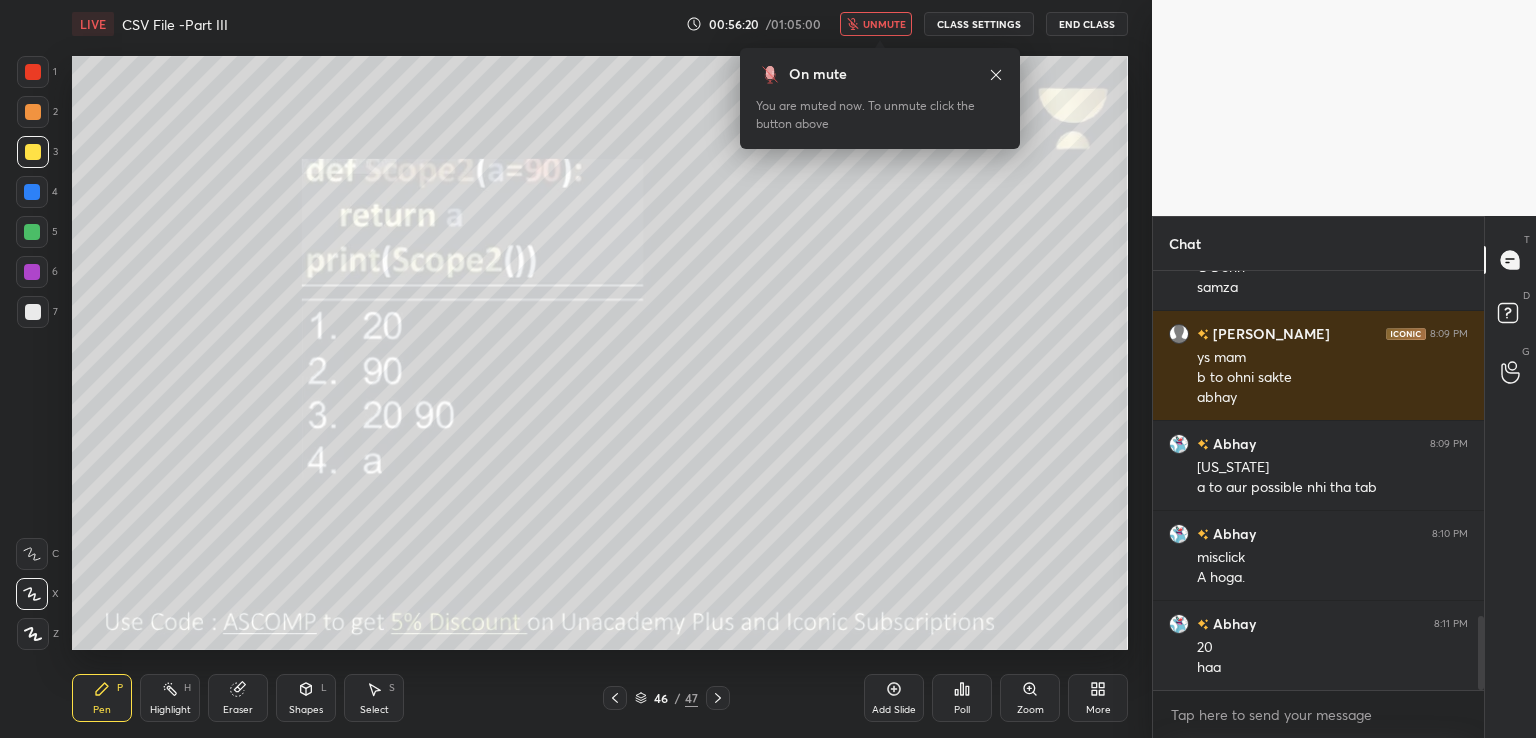 click on "unmute" at bounding box center [884, 24] 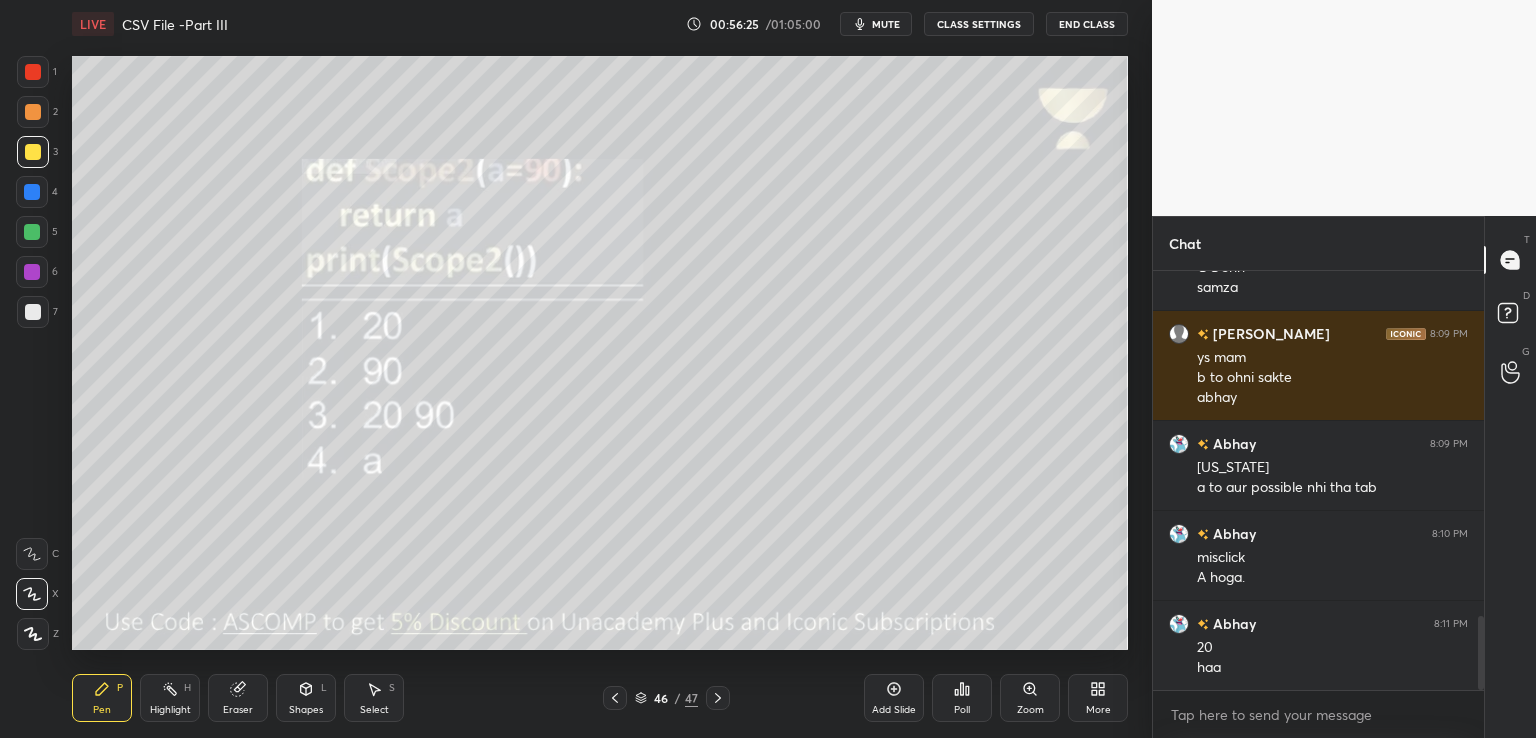 click 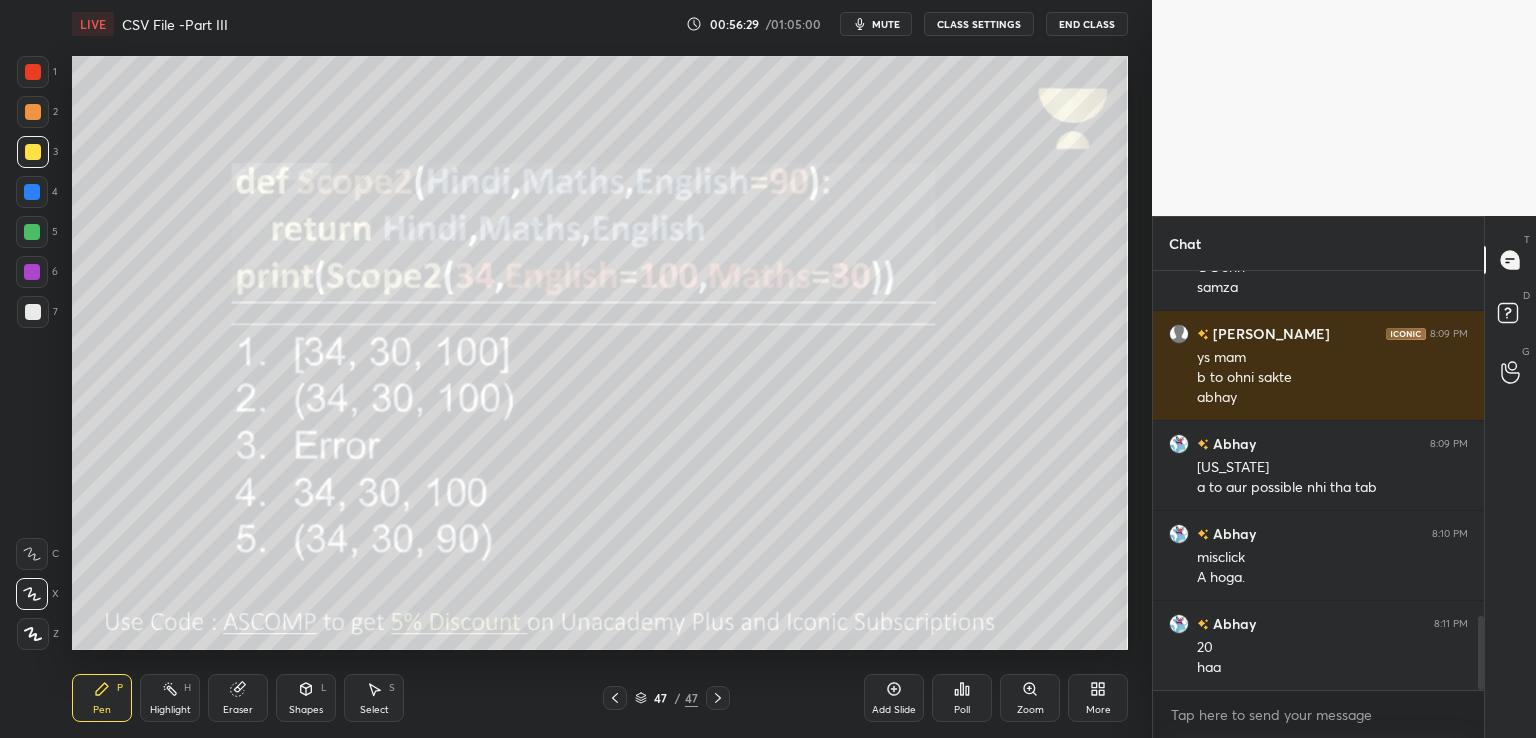 click on "mute" at bounding box center [886, 24] 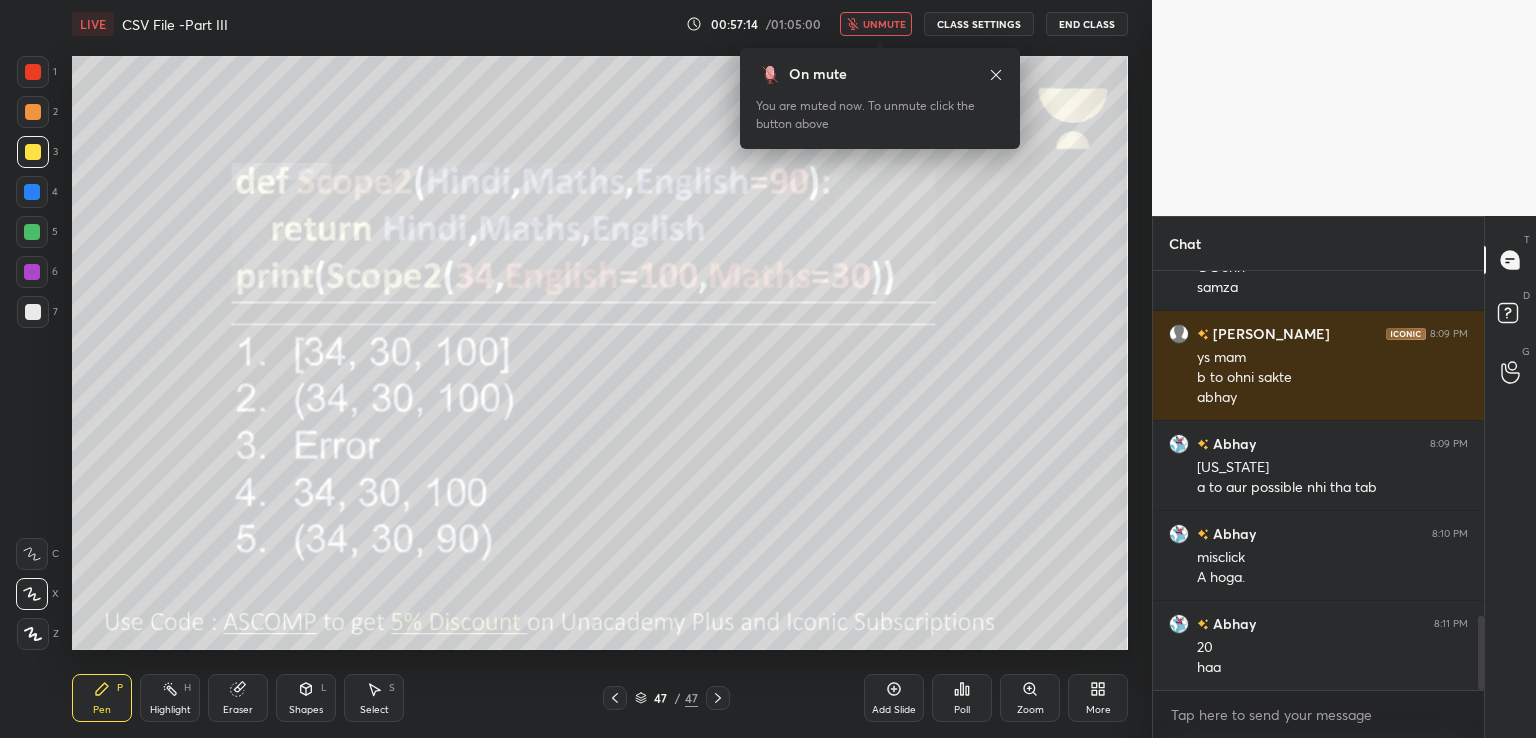 click on "Poll" at bounding box center [962, 710] 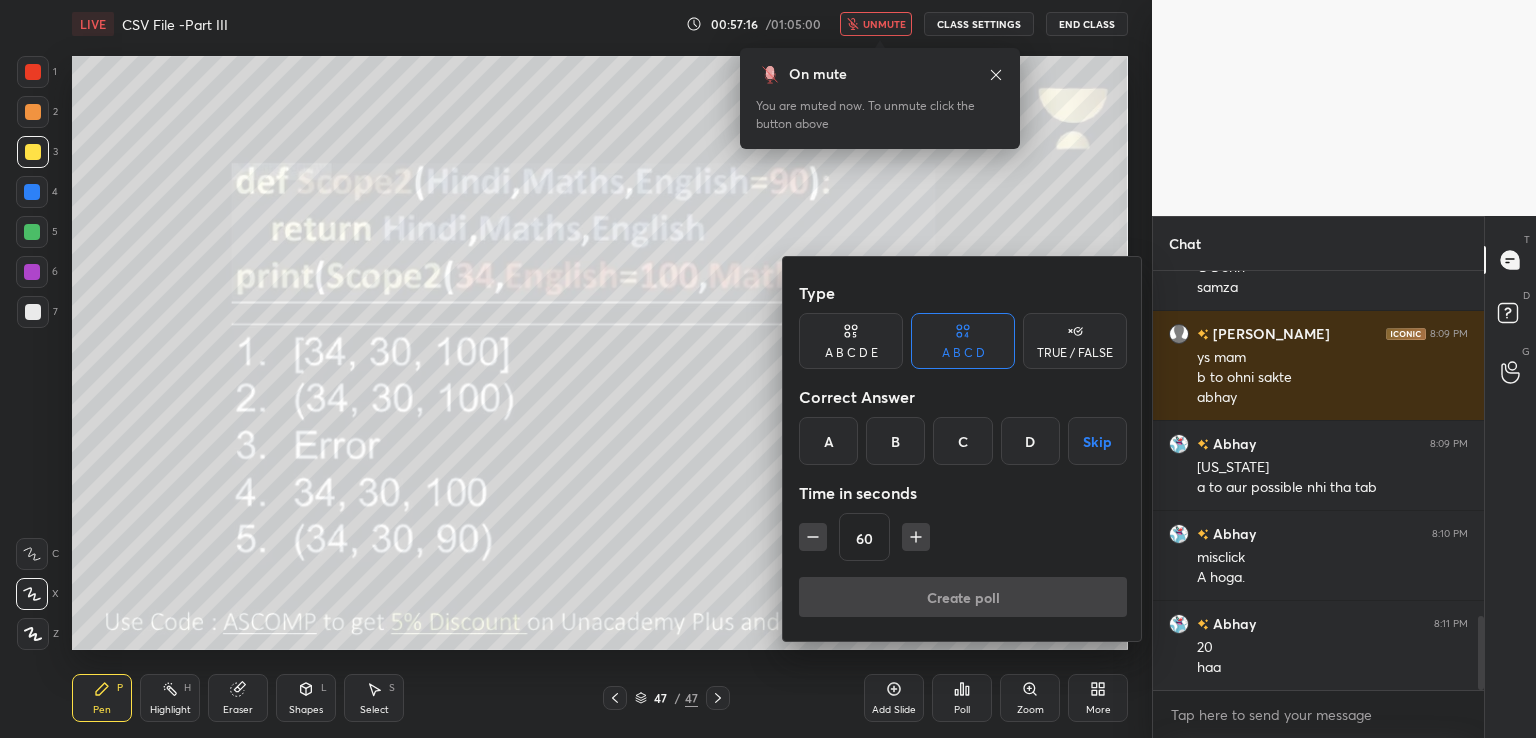 click on "B" at bounding box center (895, 441) 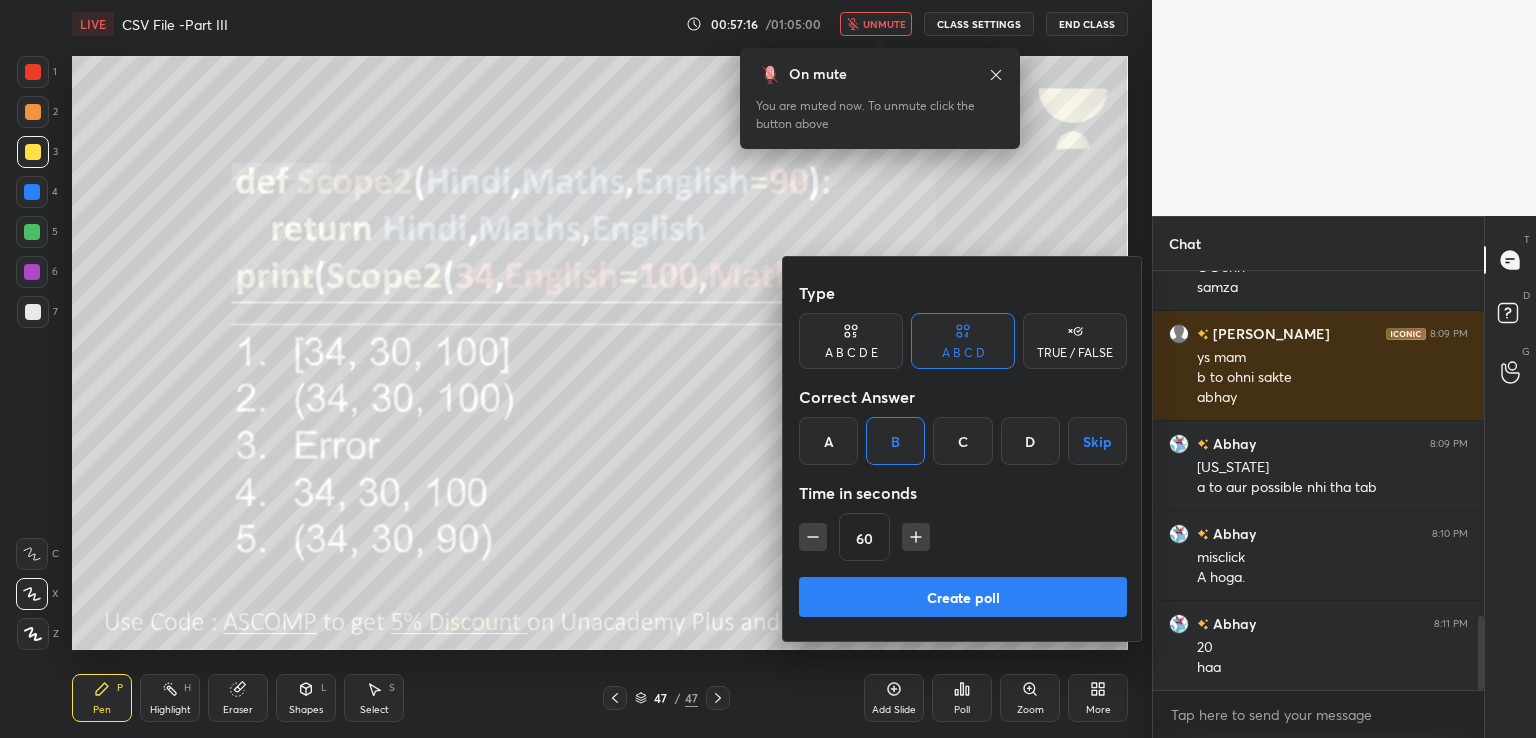 click on "Create poll" at bounding box center (963, 597) 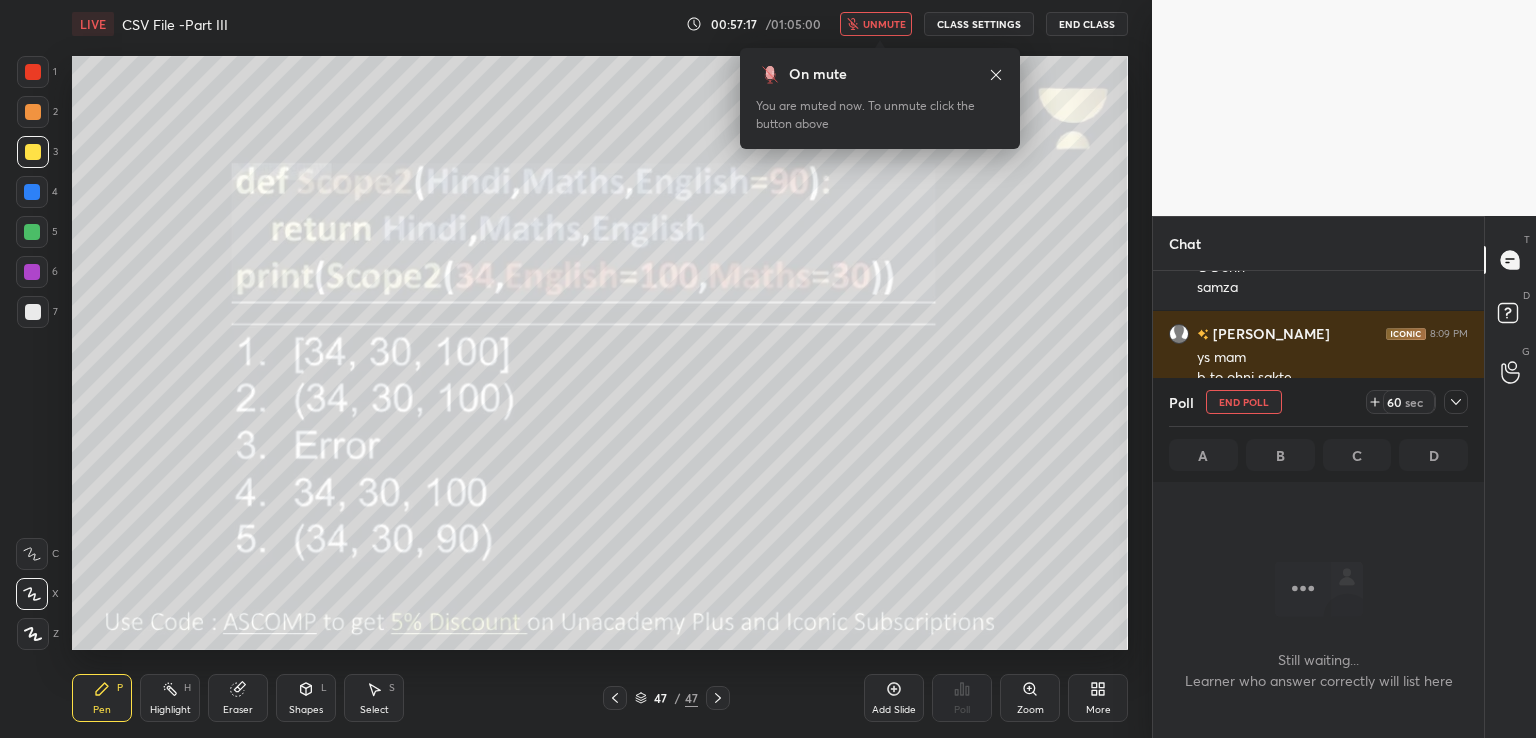 scroll, scrollTop: 327, scrollLeft: 325, axis: both 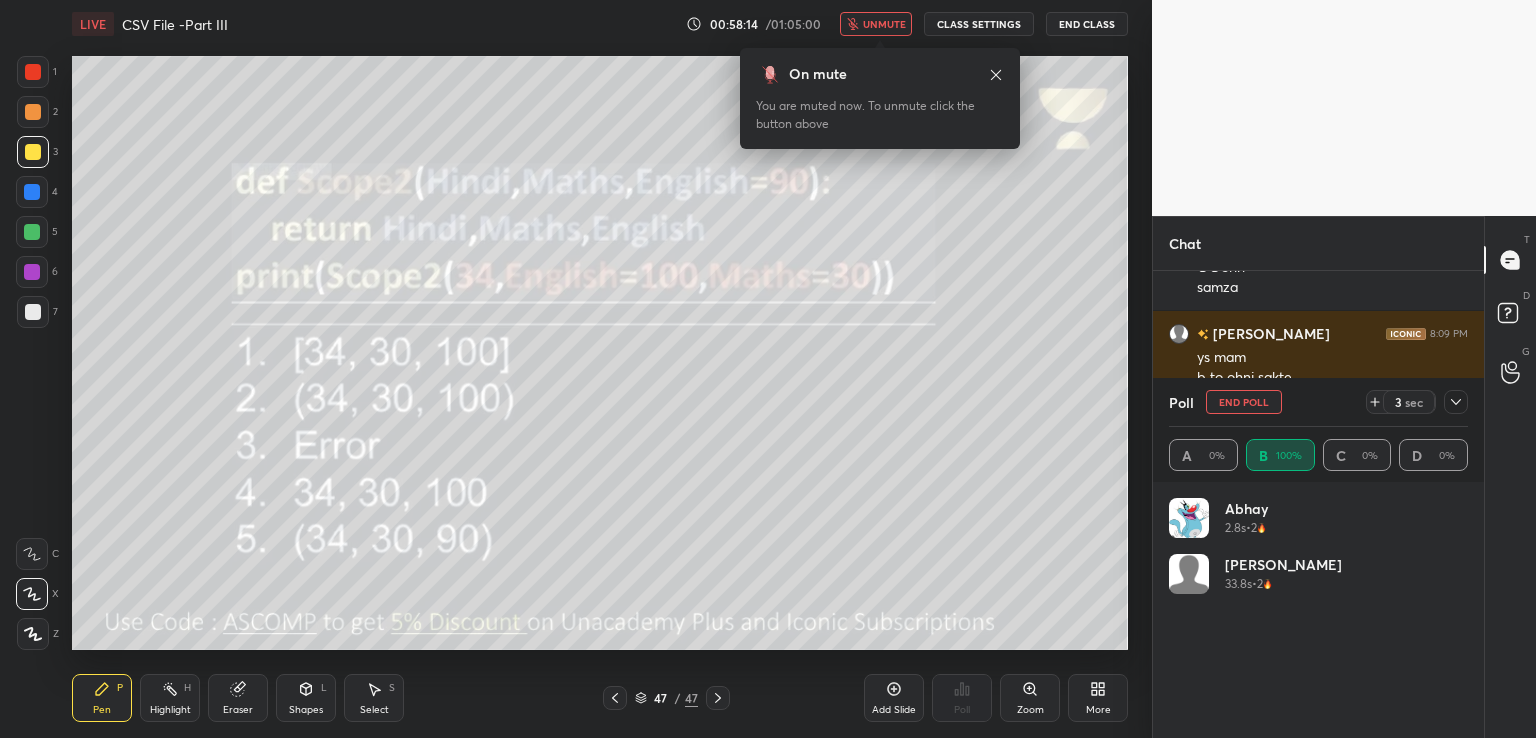 click on "unmute" at bounding box center (876, 24) 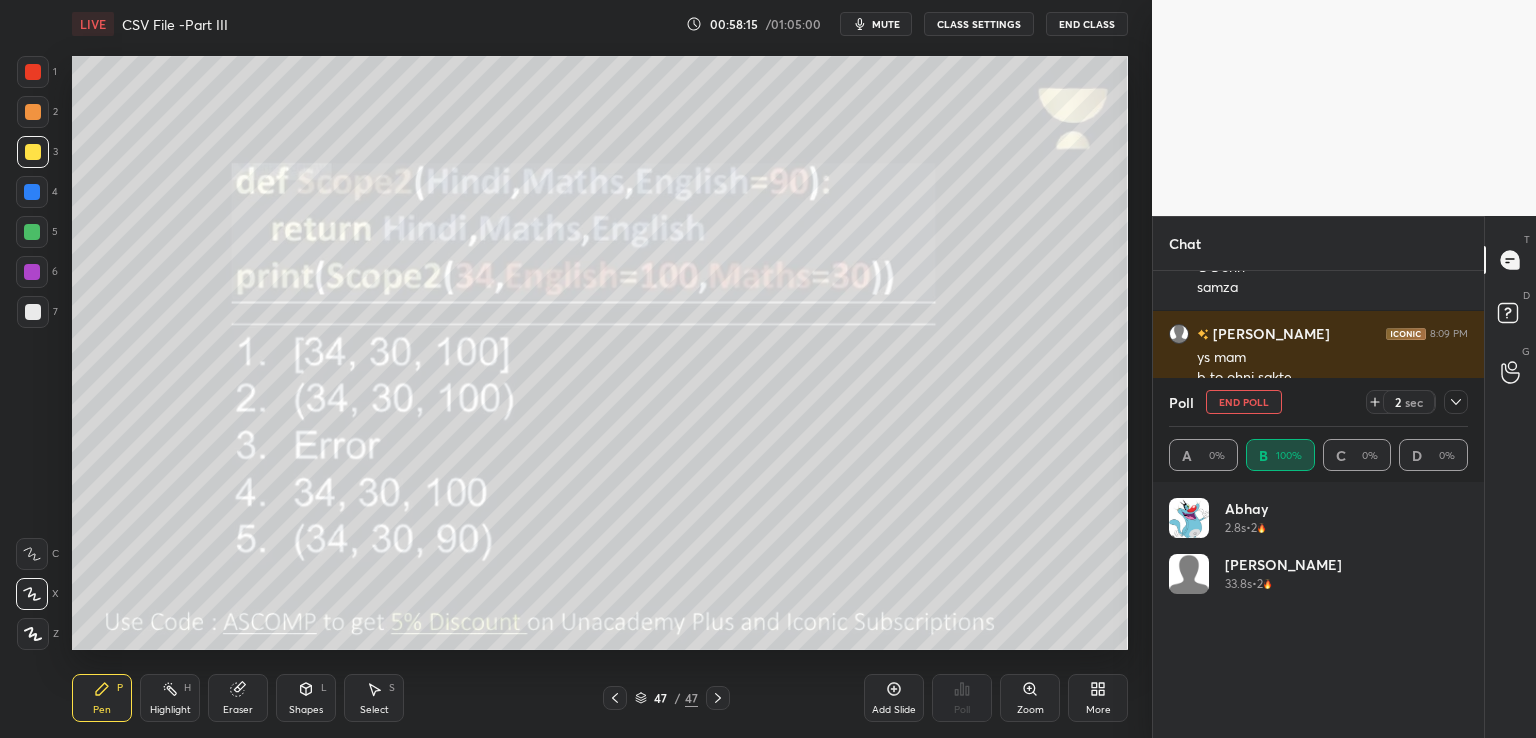 click on "mute" at bounding box center [876, 24] 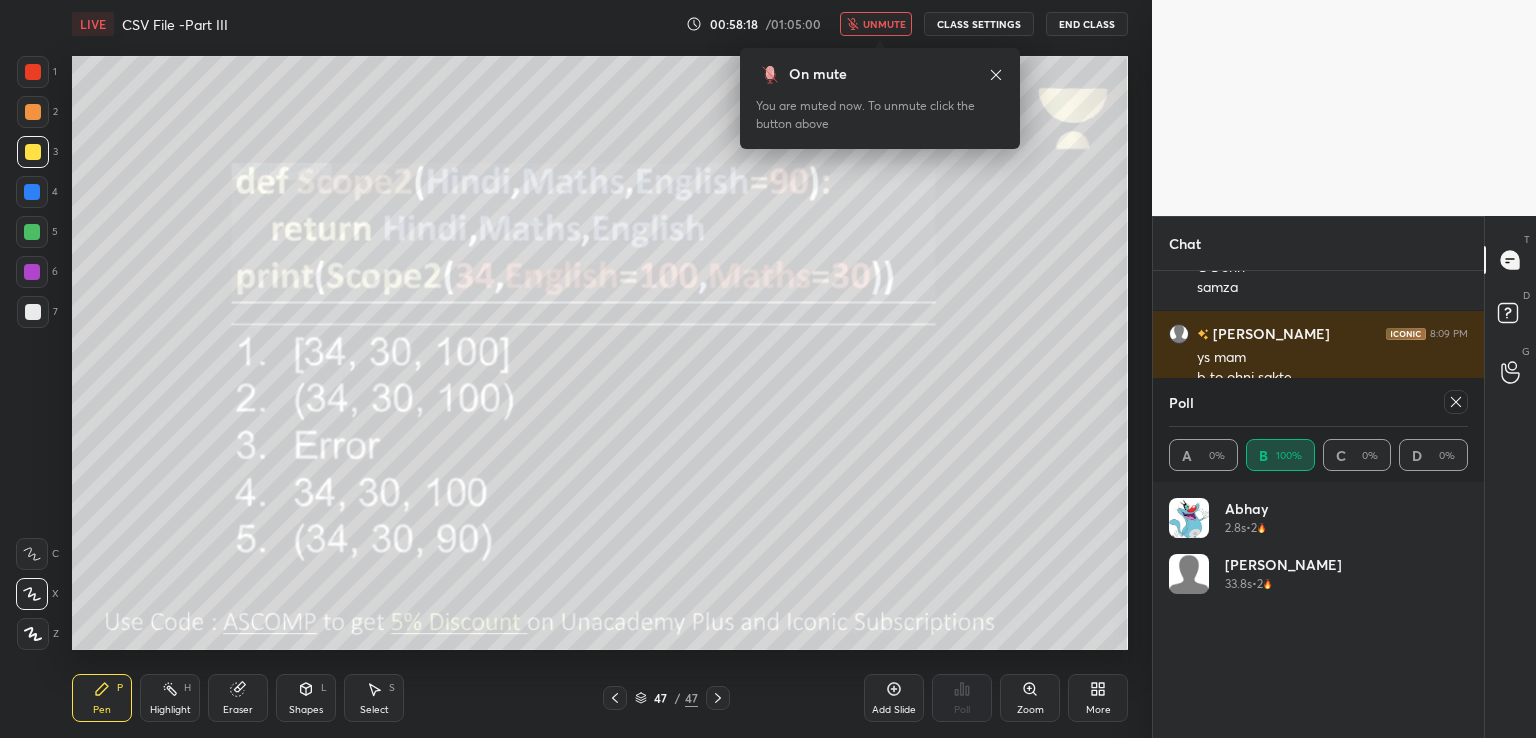 click 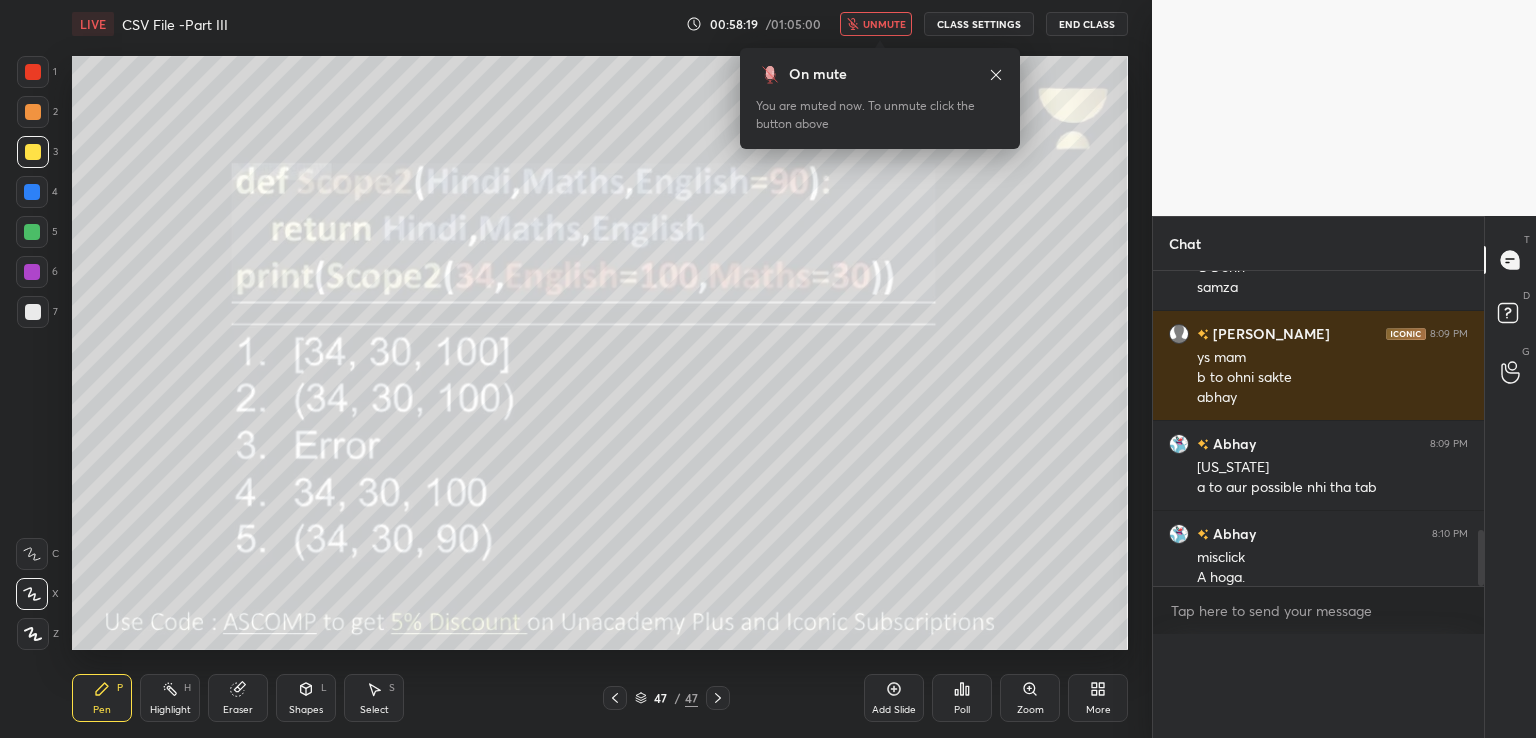scroll, scrollTop: 0, scrollLeft: 0, axis: both 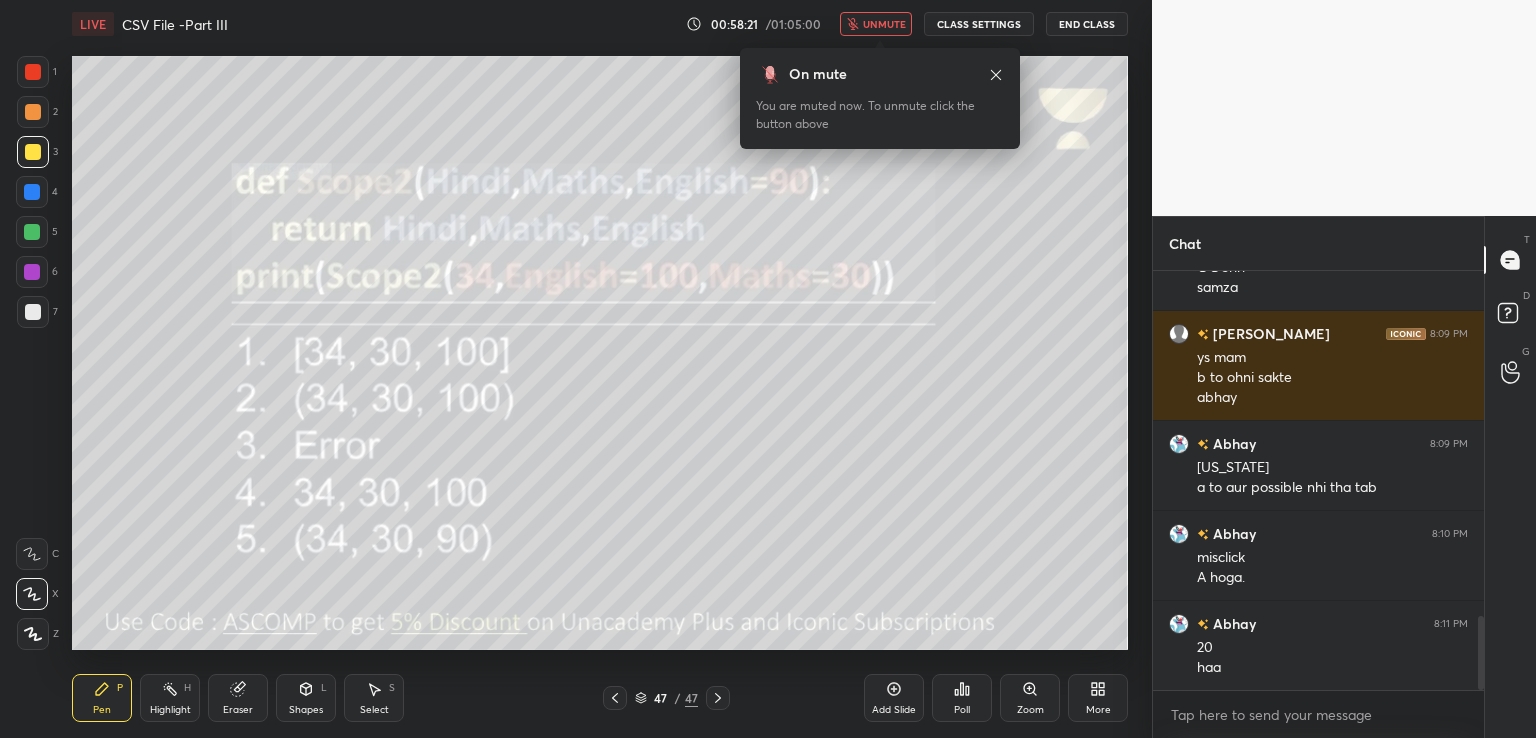 click on "unmute" at bounding box center [876, 24] 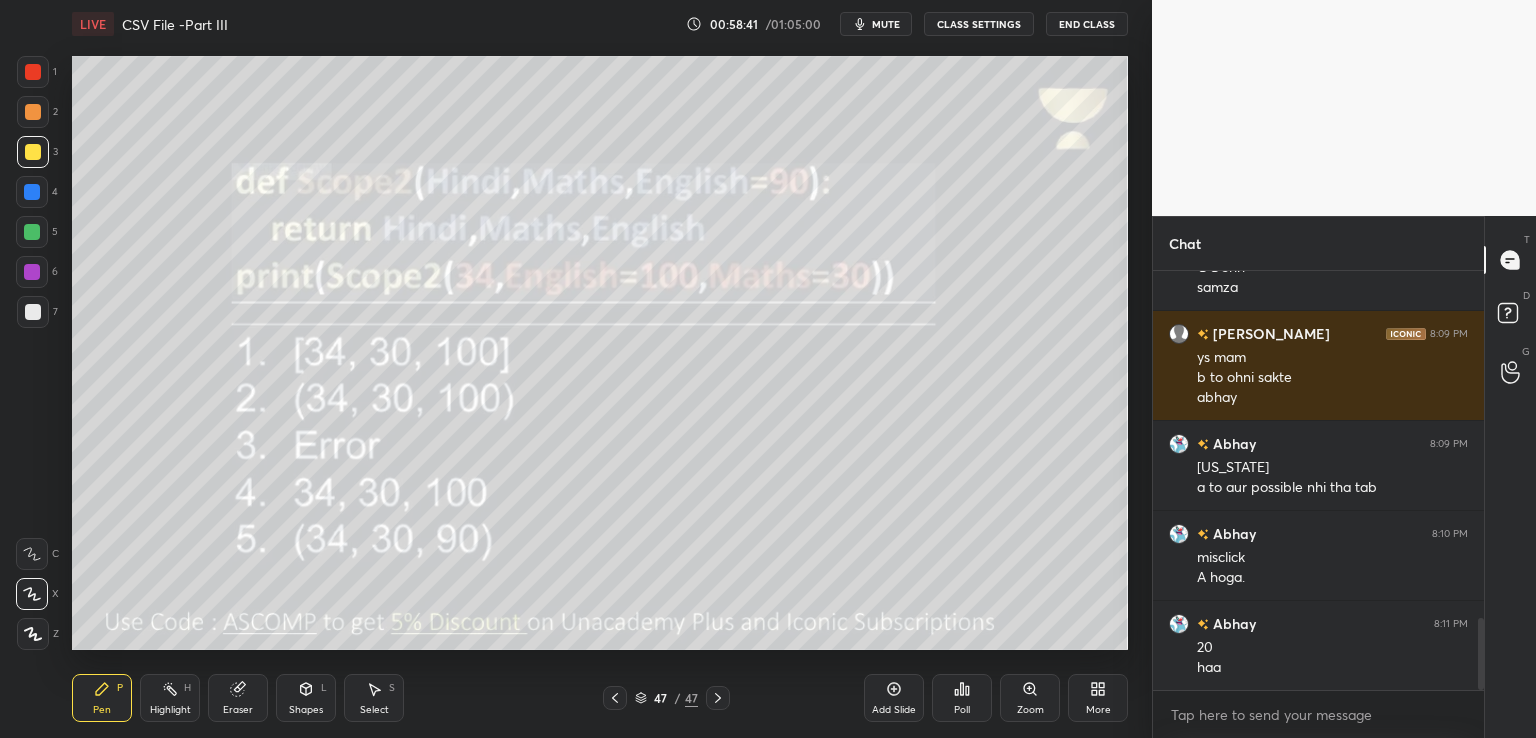 scroll, scrollTop: 2026, scrollLeft: 0, axis: vertical 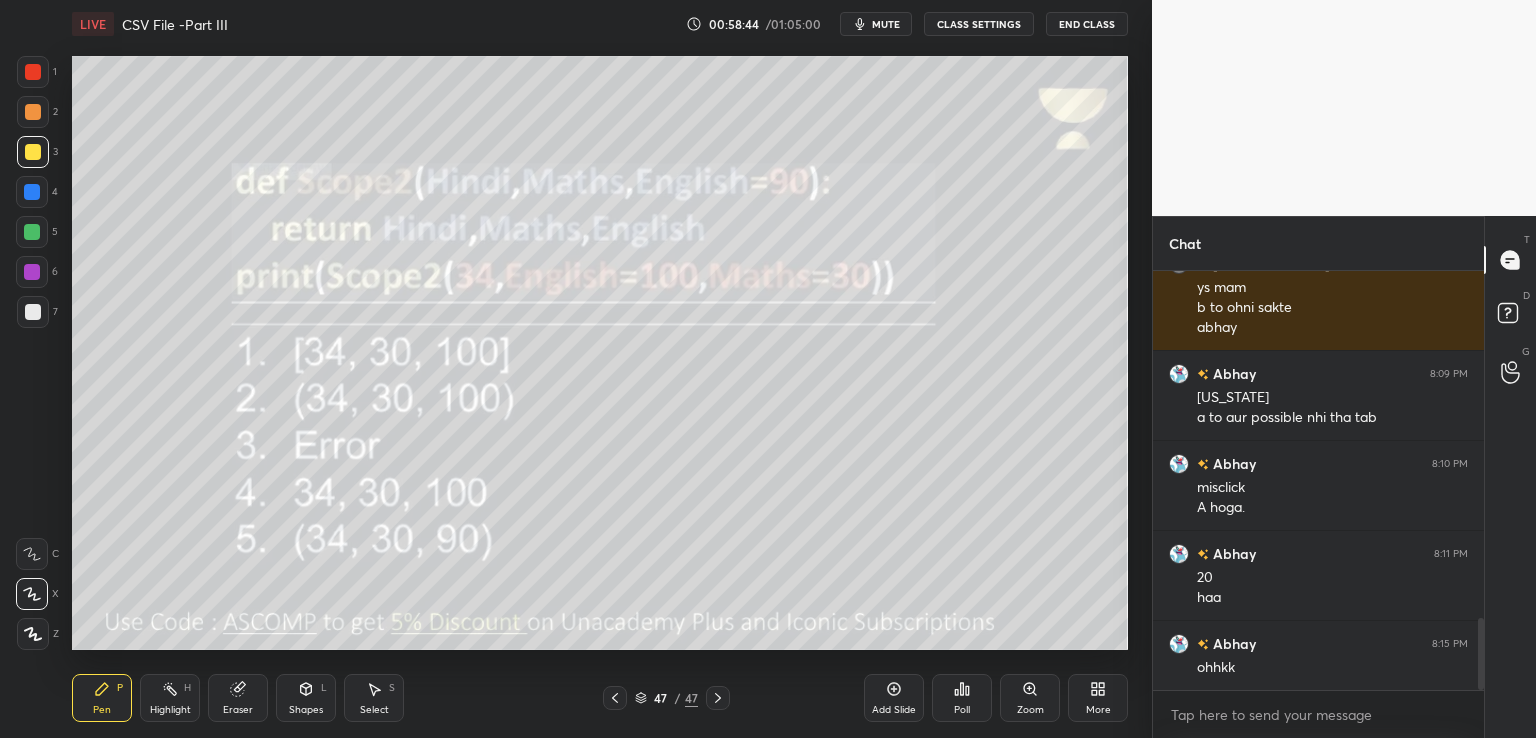 click on "Eraser" at bounding box center [238, 698] 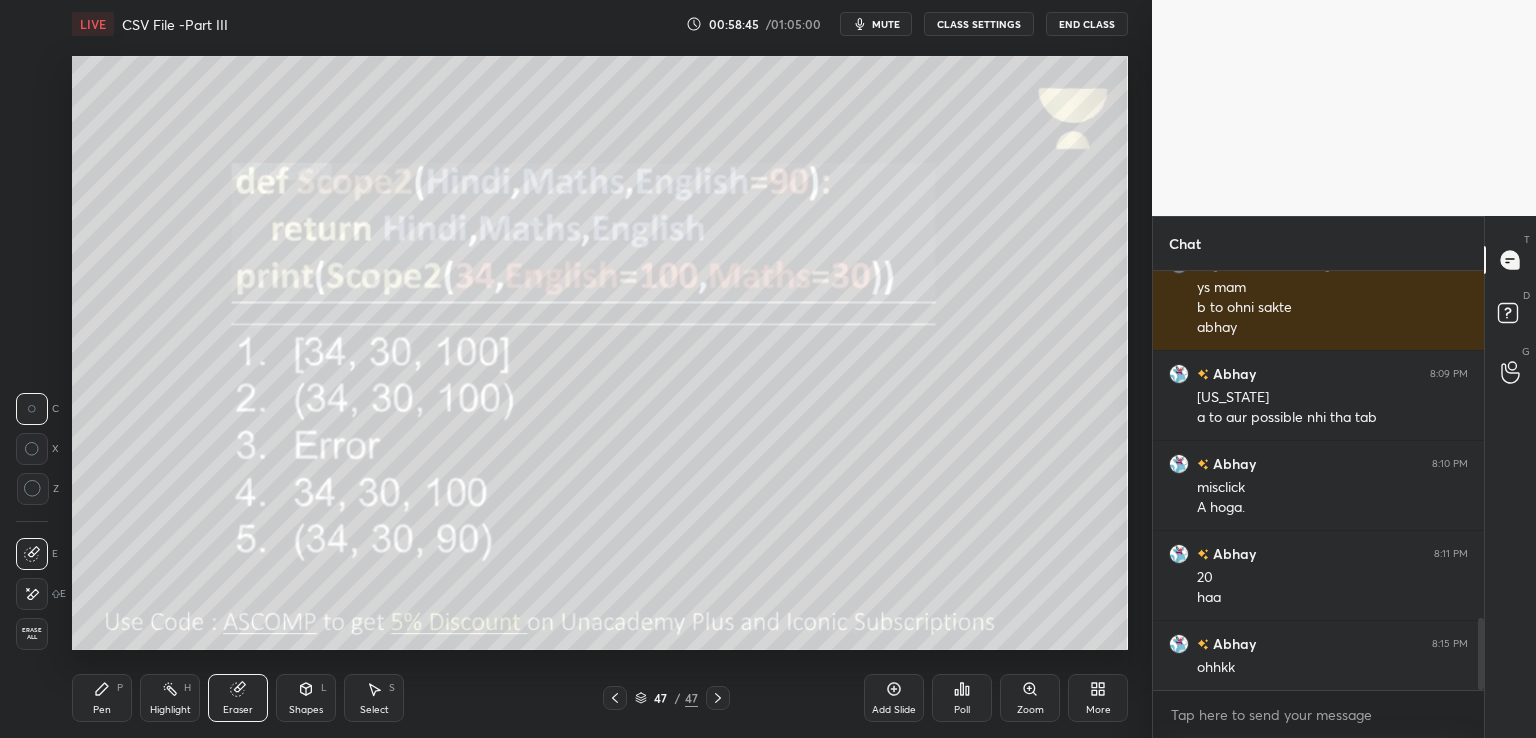 click 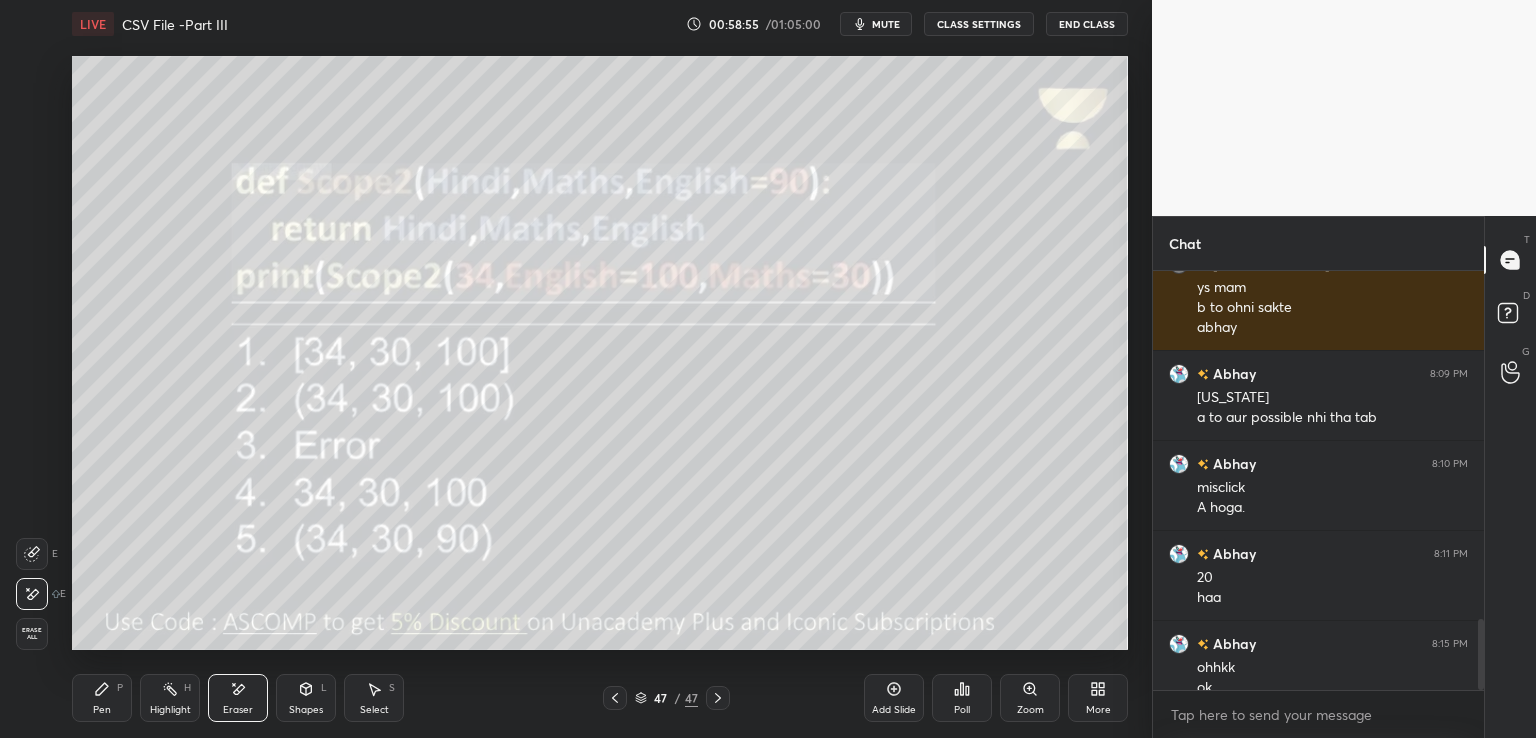 scroll, scrollTop: 2046, scrollLeft: 0, axis: vertical 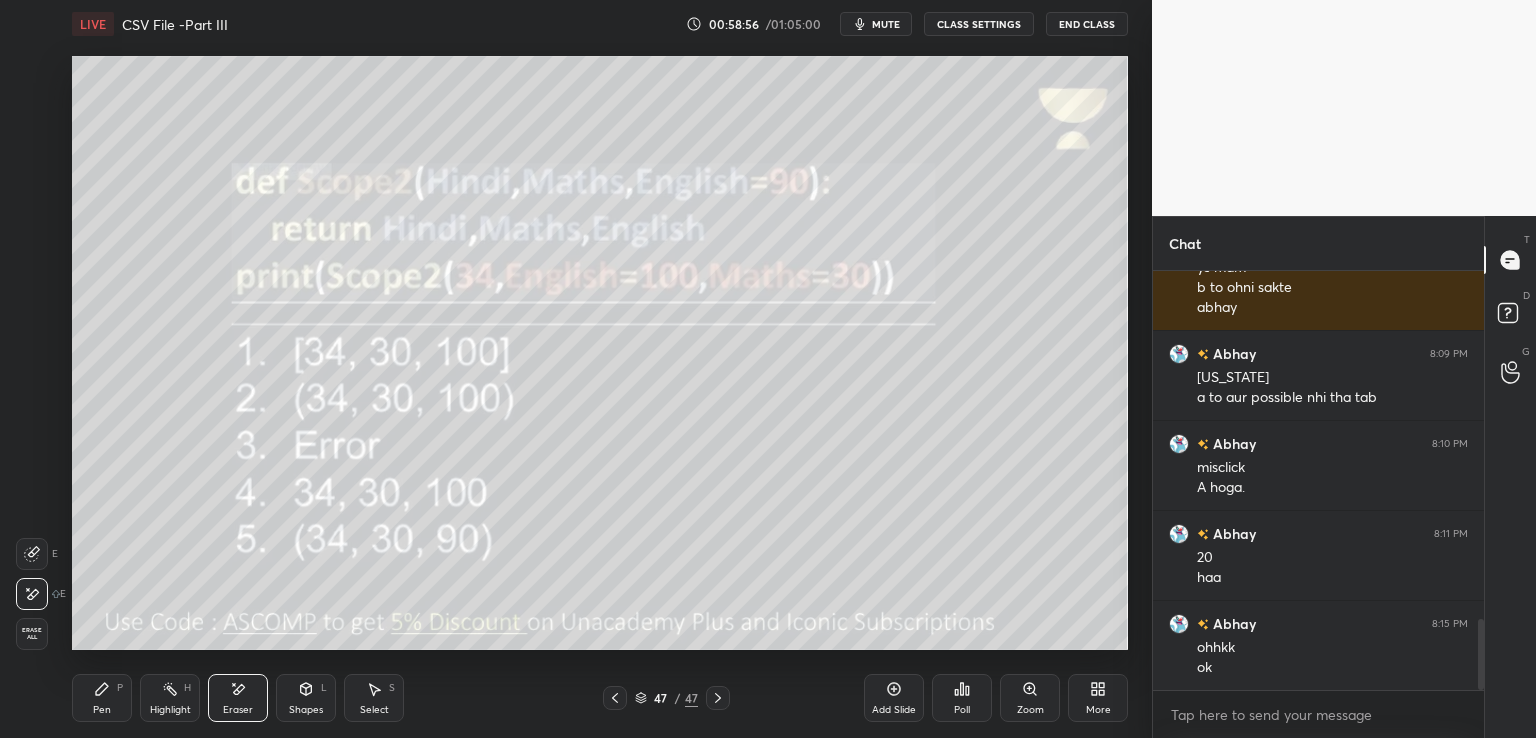 click on "mute" at bounding box center [886, 24] 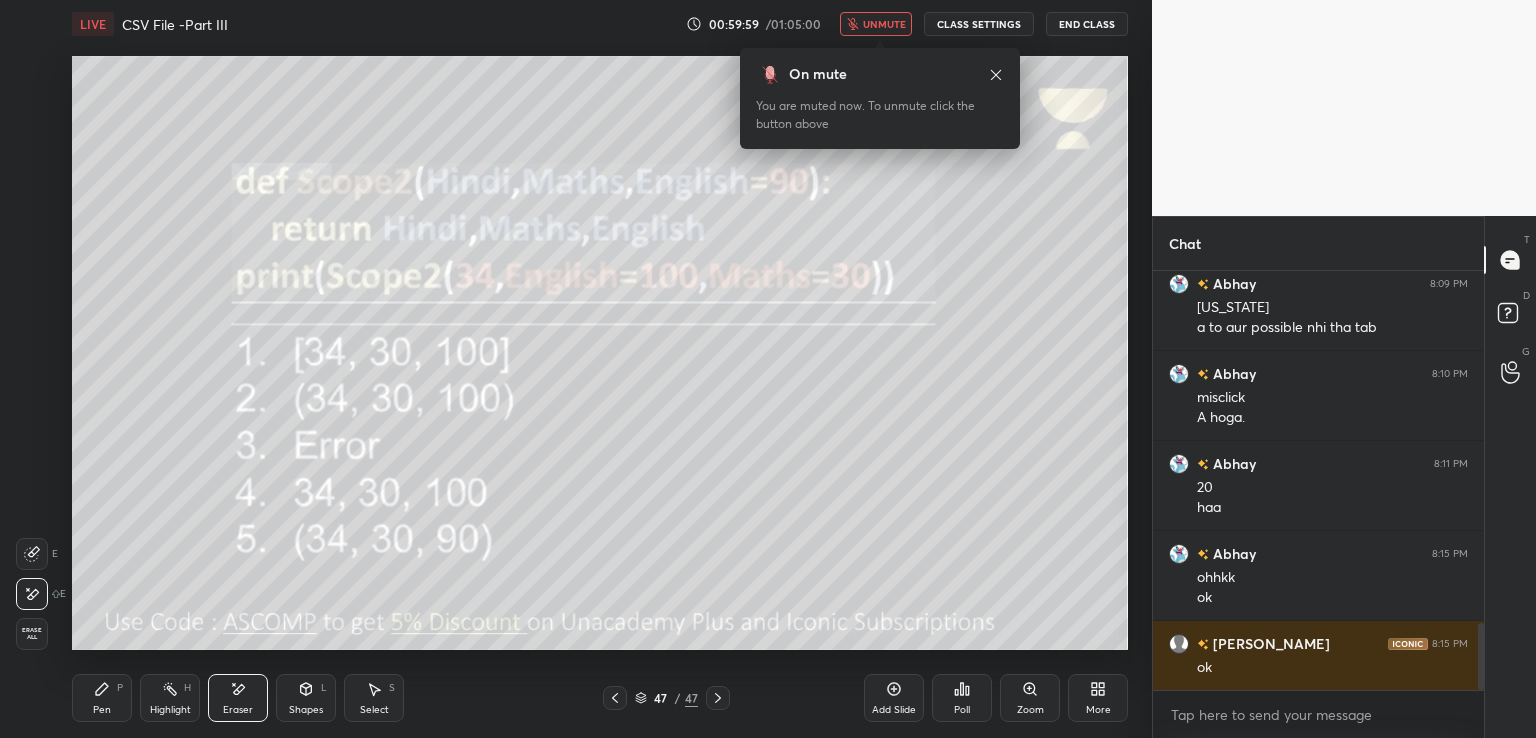 scroll, scrollTop: 2186, scrollLeft: 0, axis: vertical 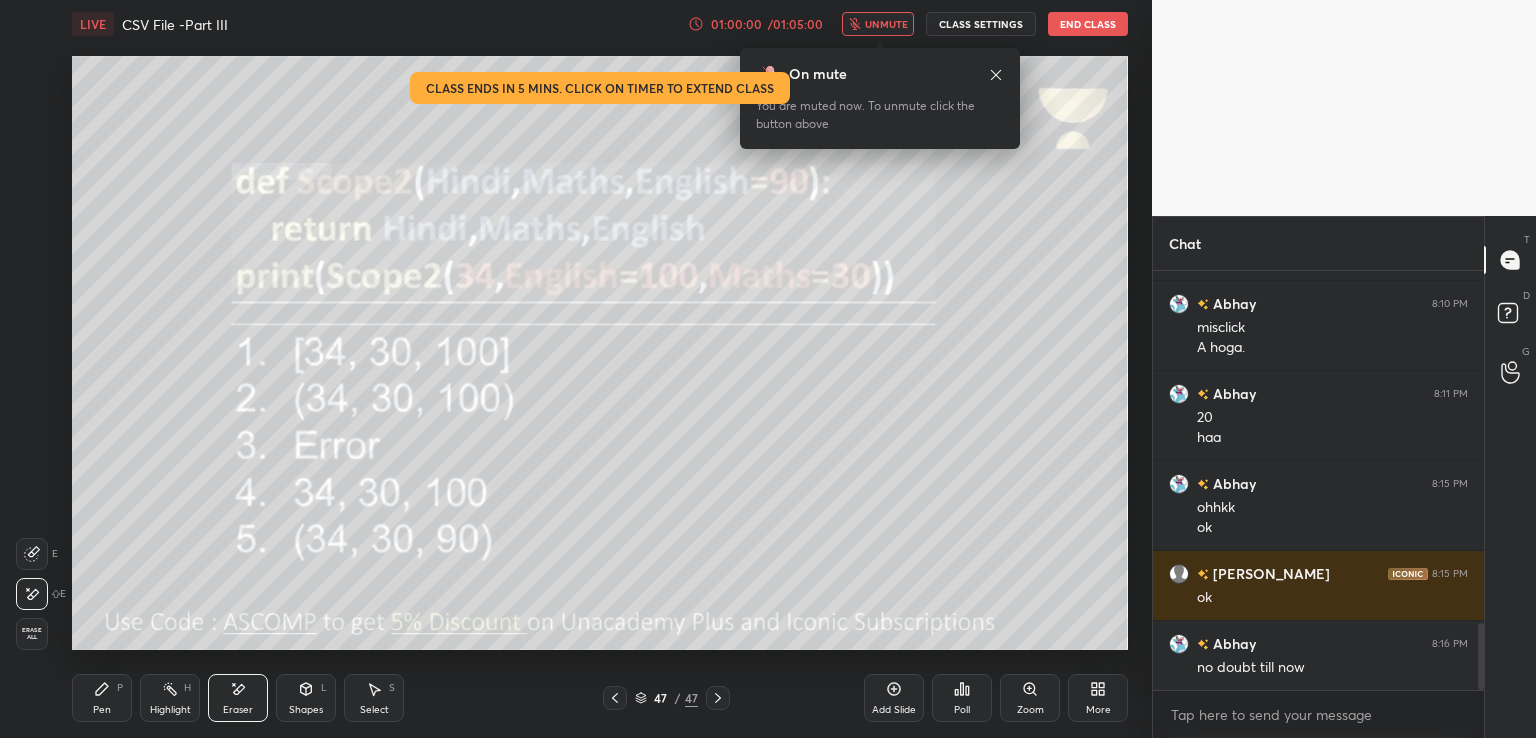 click 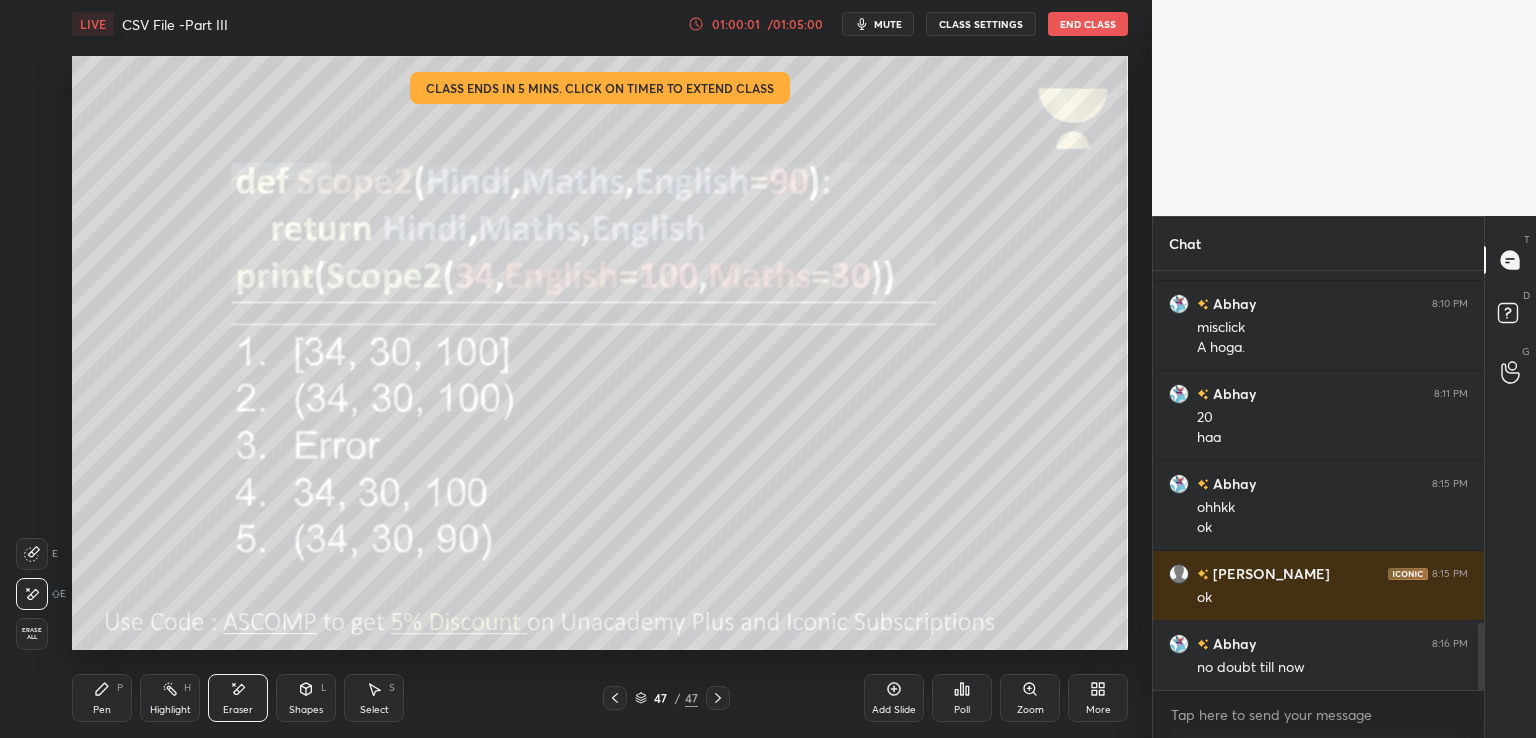 click on "End Class" at bounding box center [1088, 24] 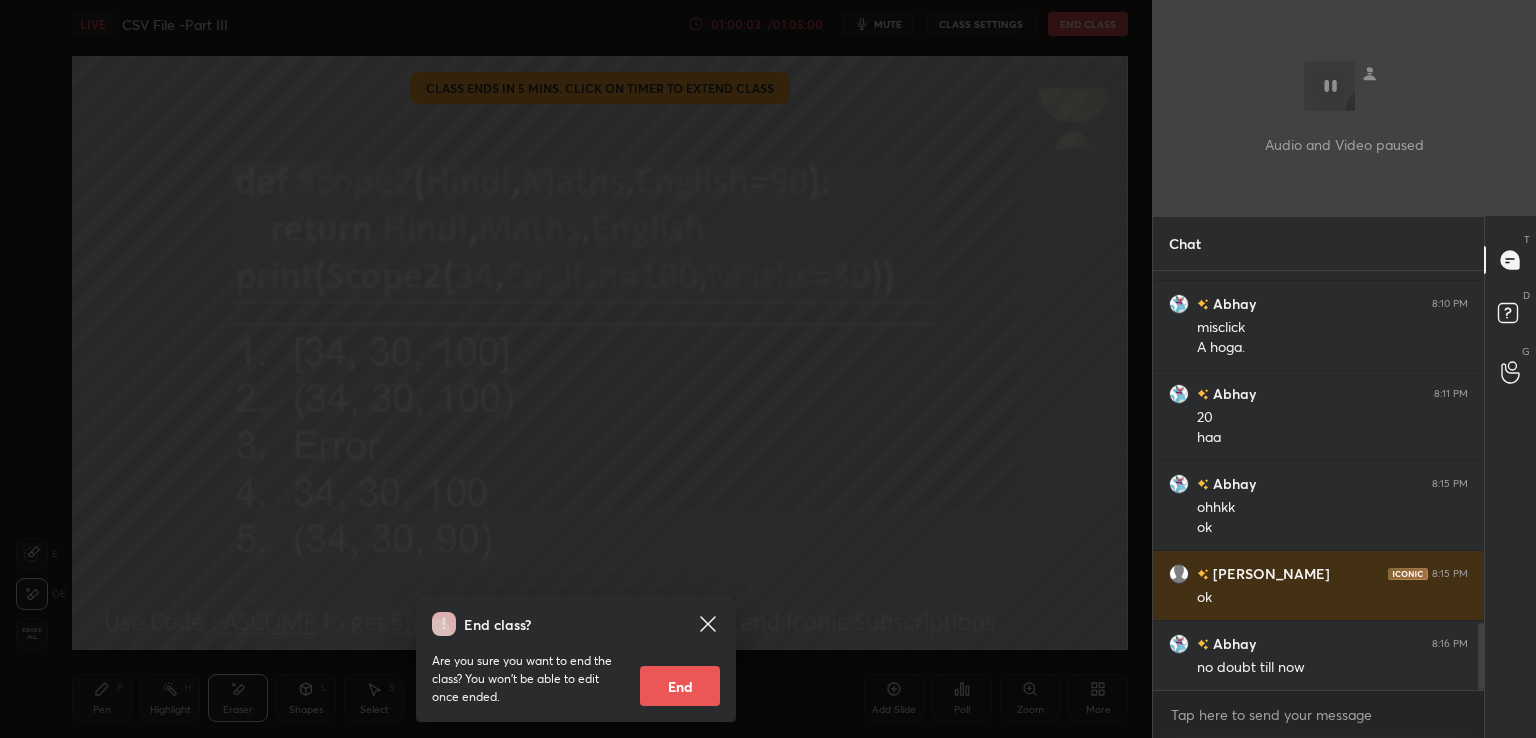 click on "End" at bounding box center (680, 686) 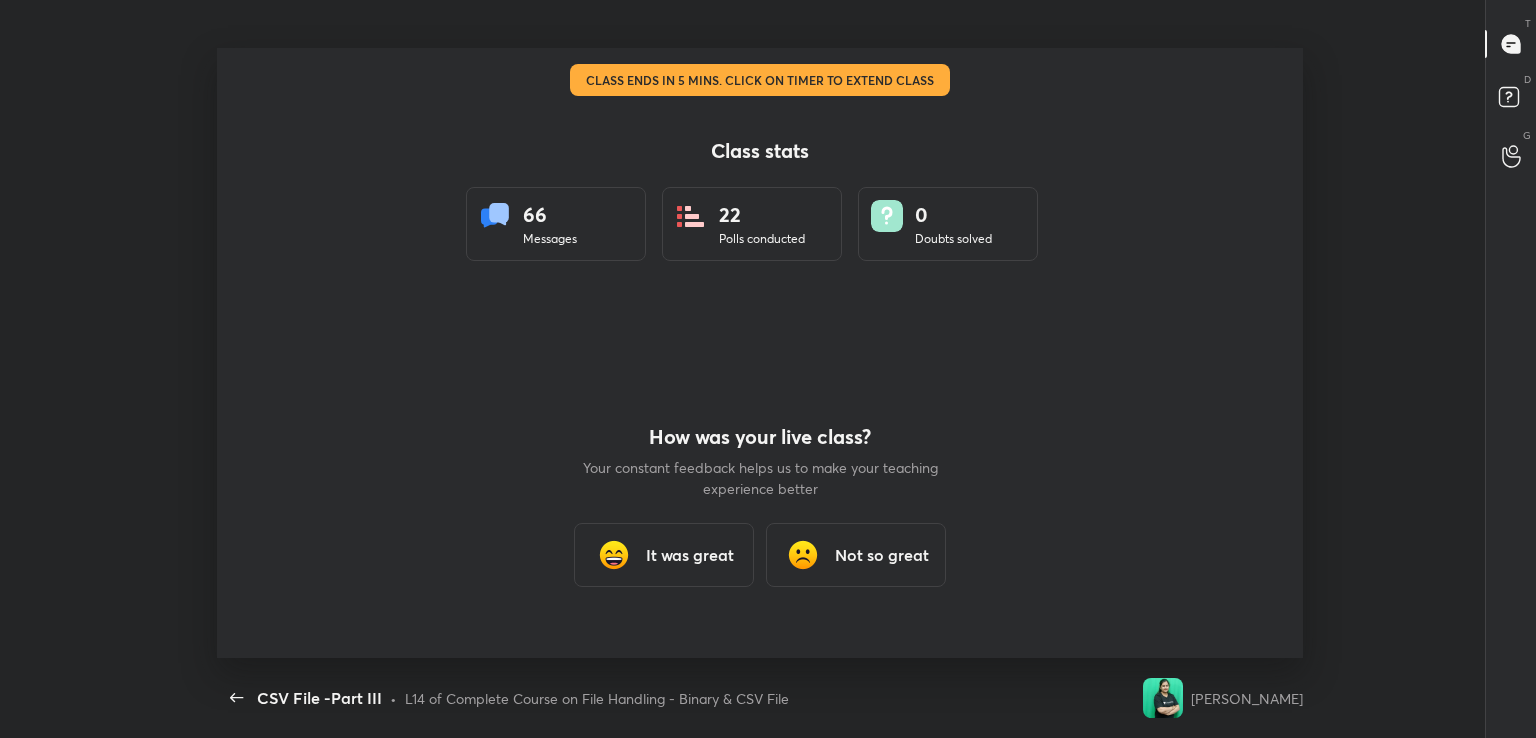 scroll, scrollTop: 99389, scrollLeft: 98860, axis: both 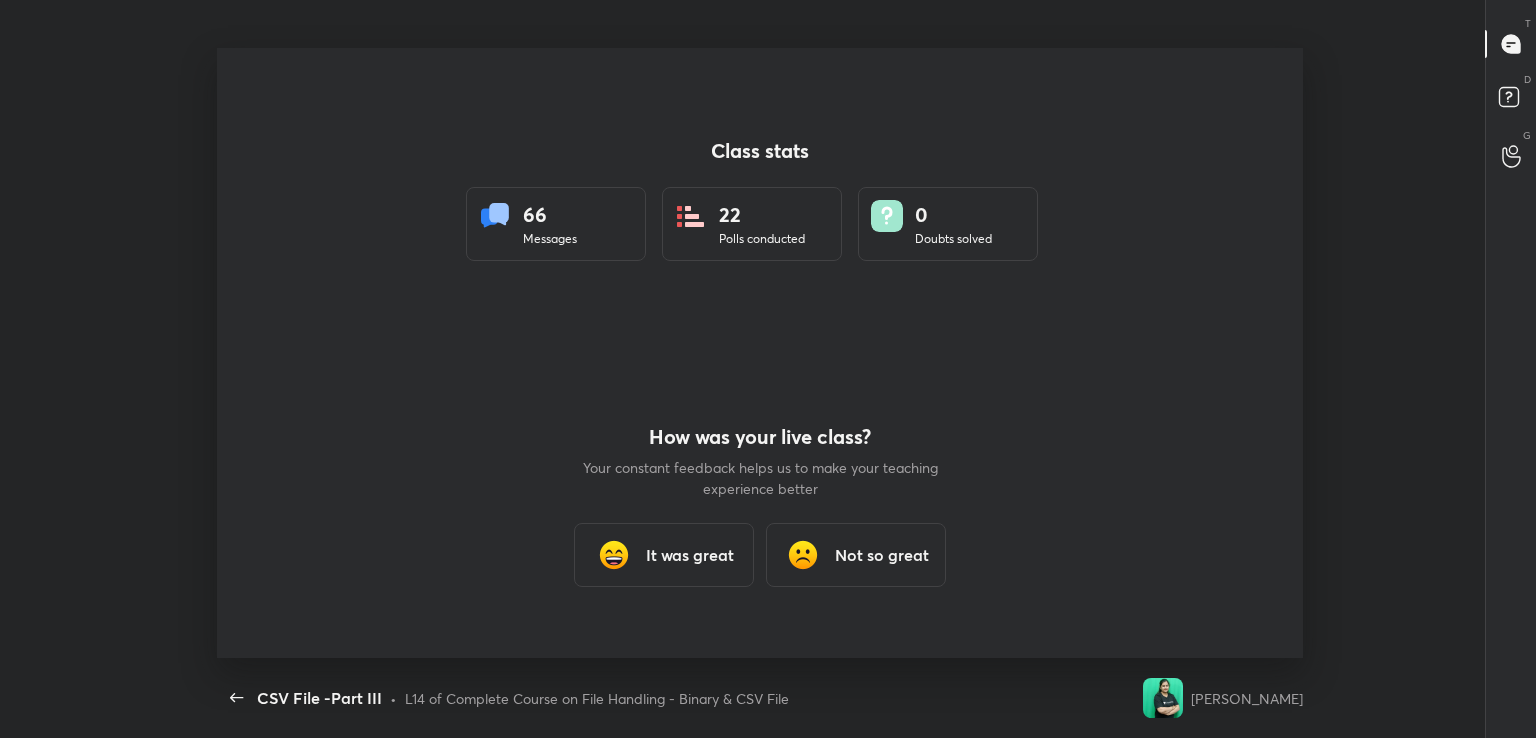 type on "x" 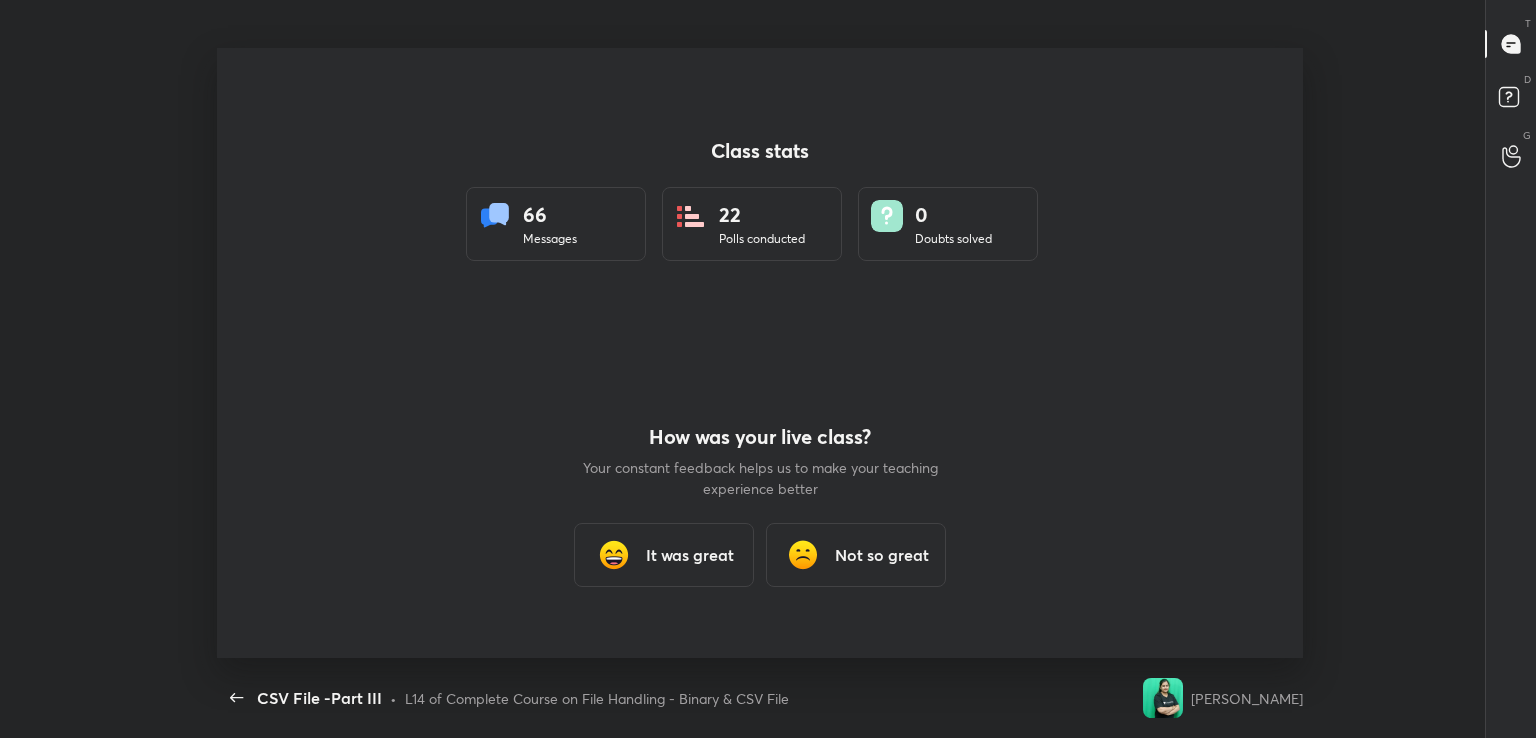 click on "It was great" at bounding box center (690, 555) 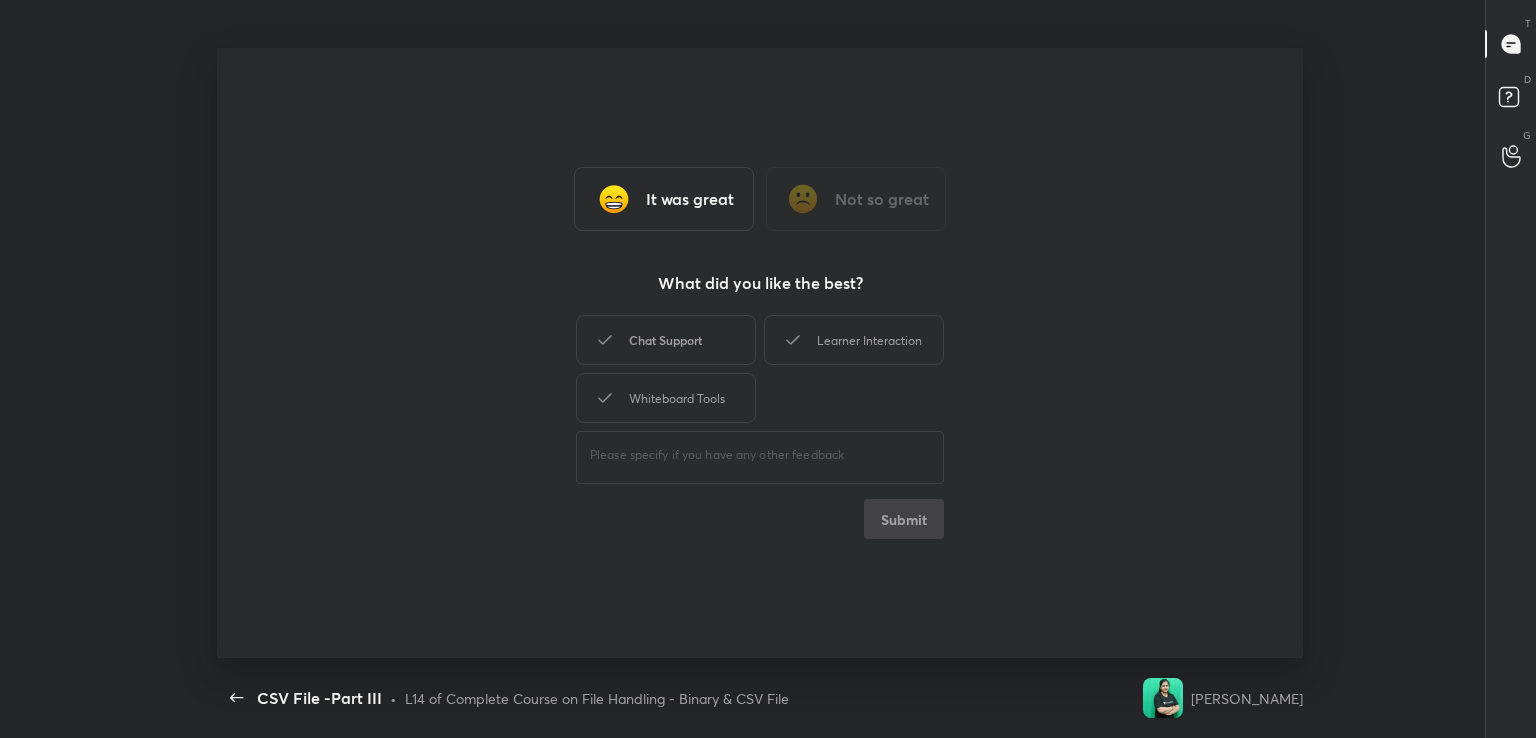 click on "Chat Support" at bounding box center (666, 340) 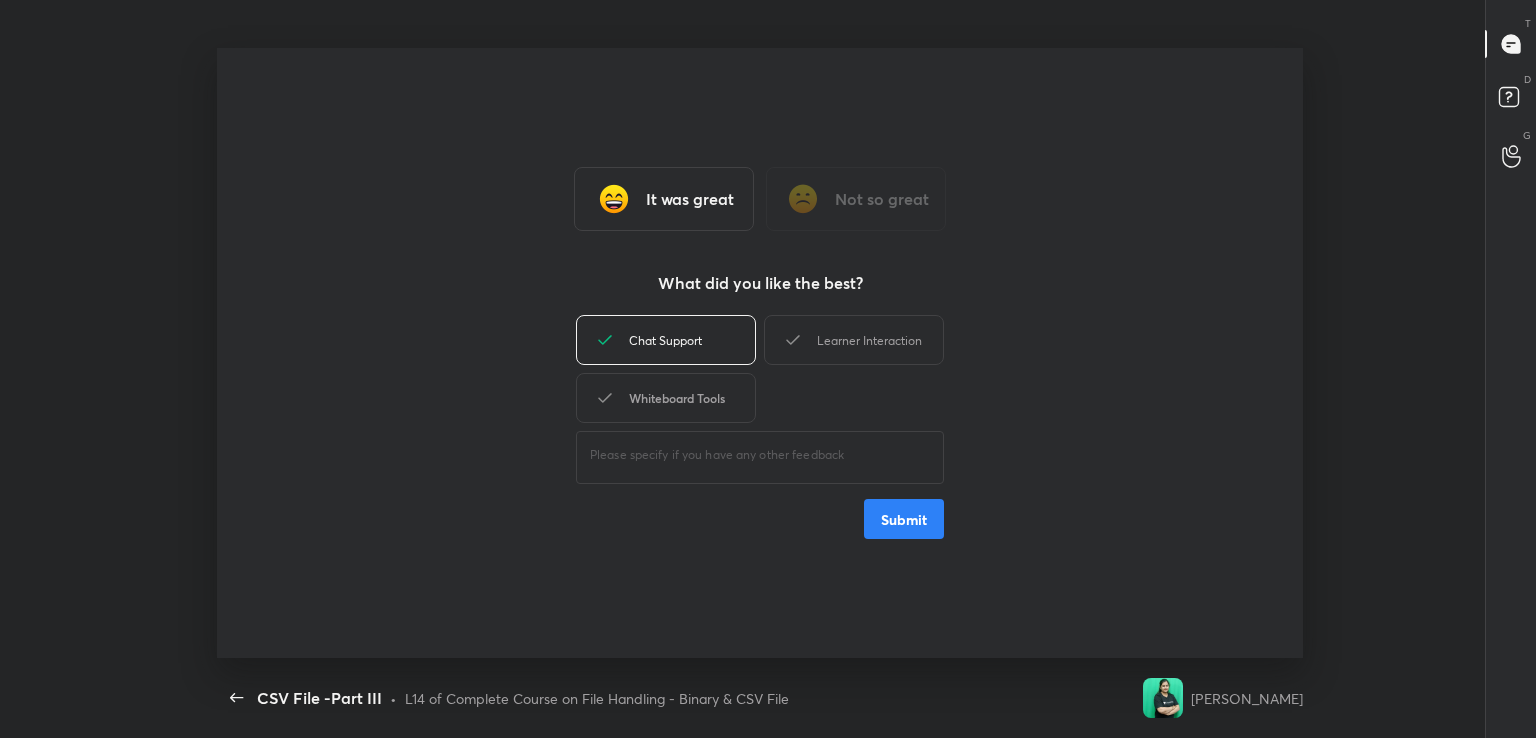 click on "Whiteboard Tools" at bounding box center [666, 398] 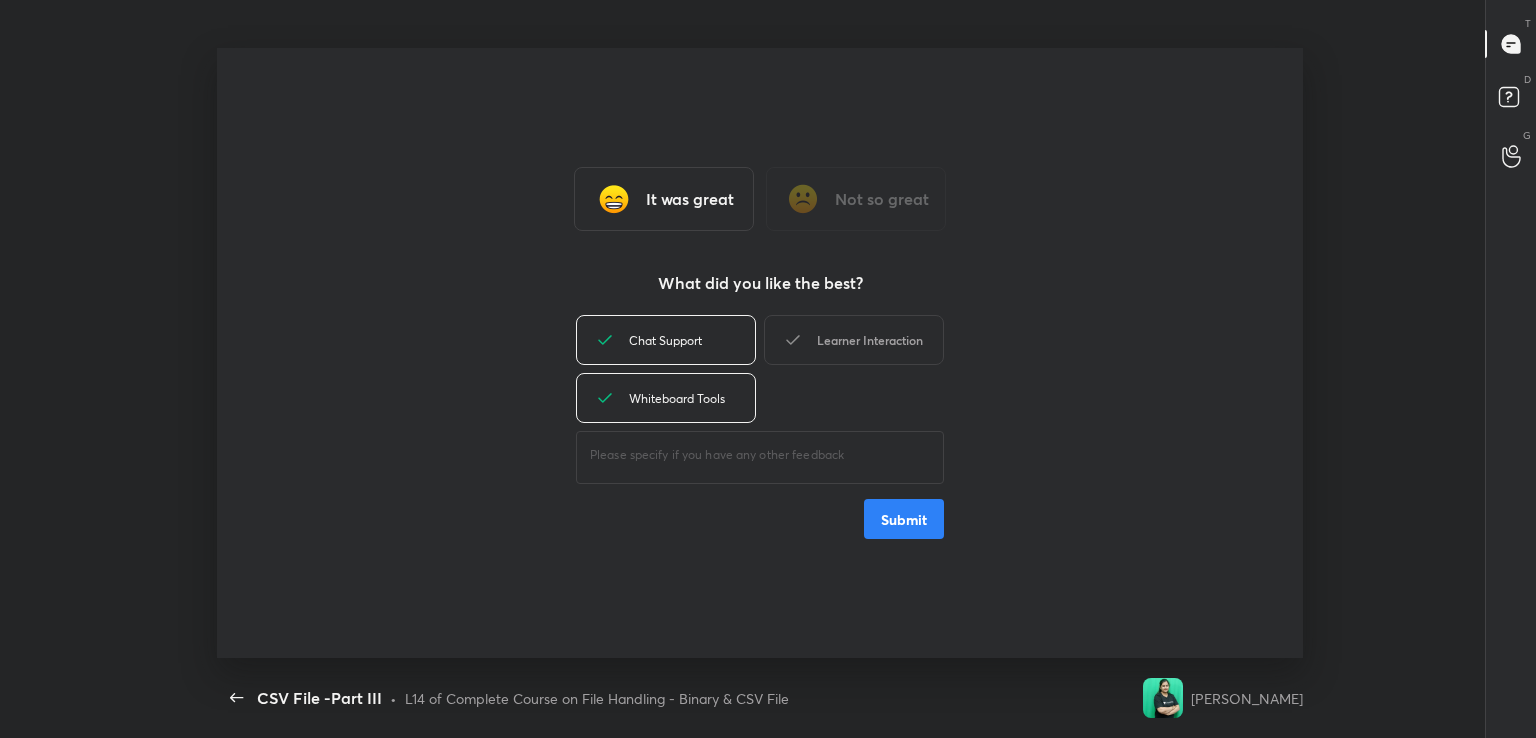 click on "Learner Interaction" at bounding box center [854, 340] 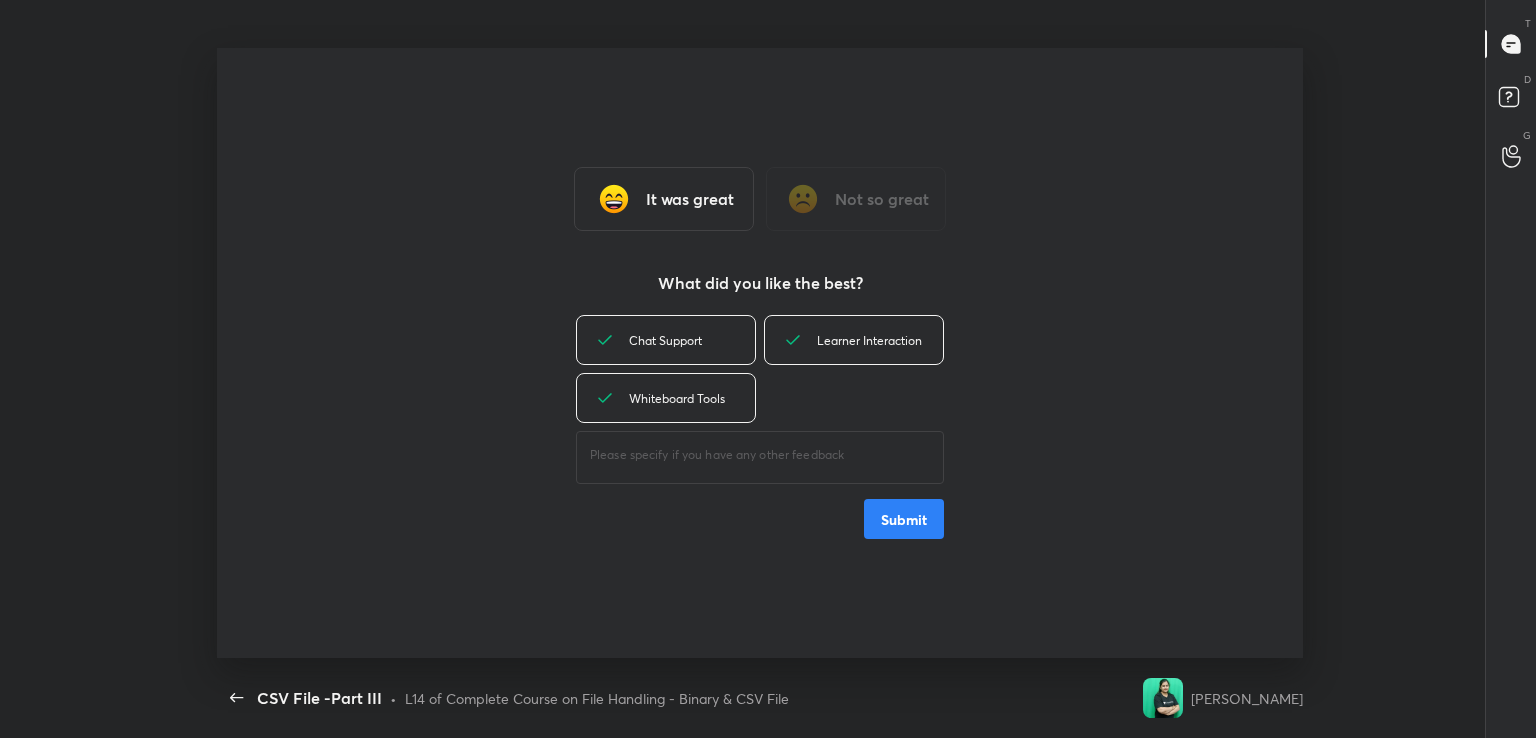 click on "Submit" at bounding box center (904, 519) 